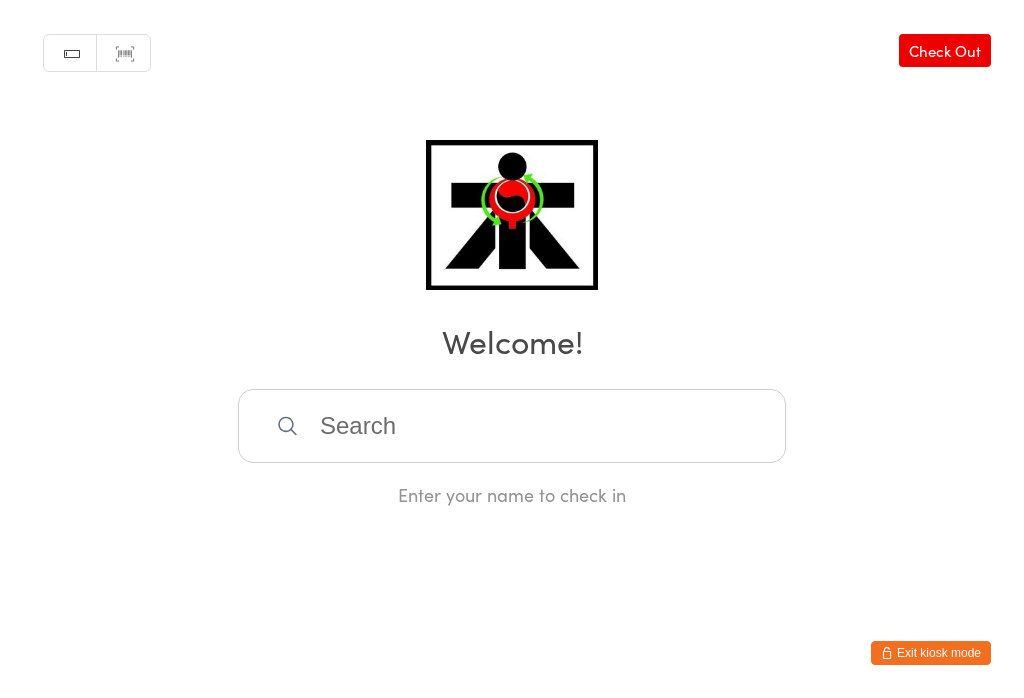 scroll, scrollTop: 0, scrollLeft: 0, axis: both 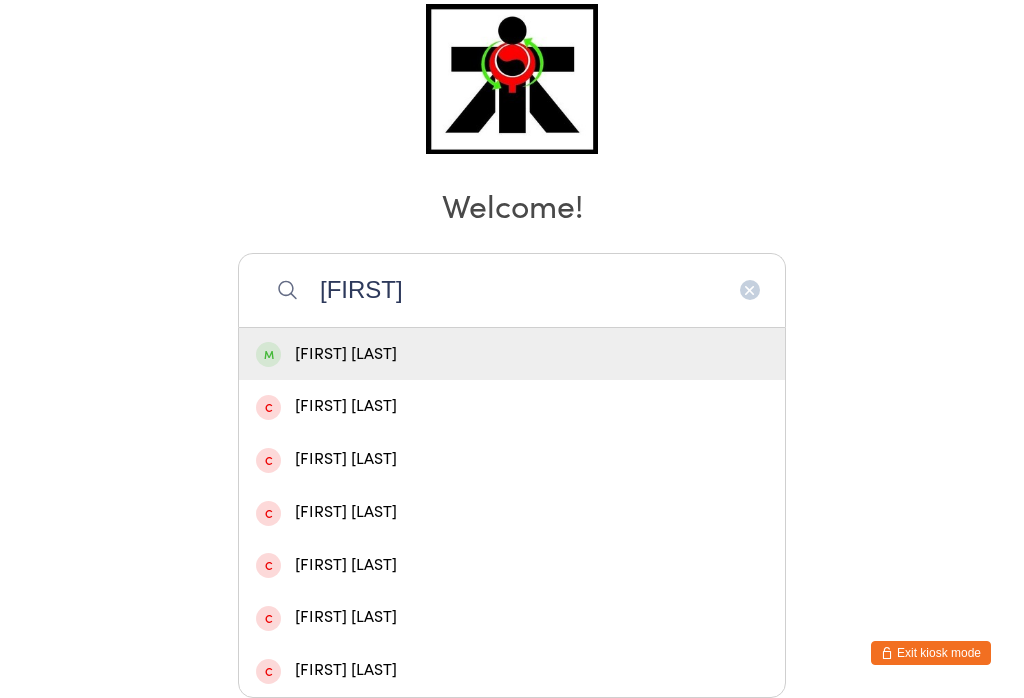 type on "[FIRST]" 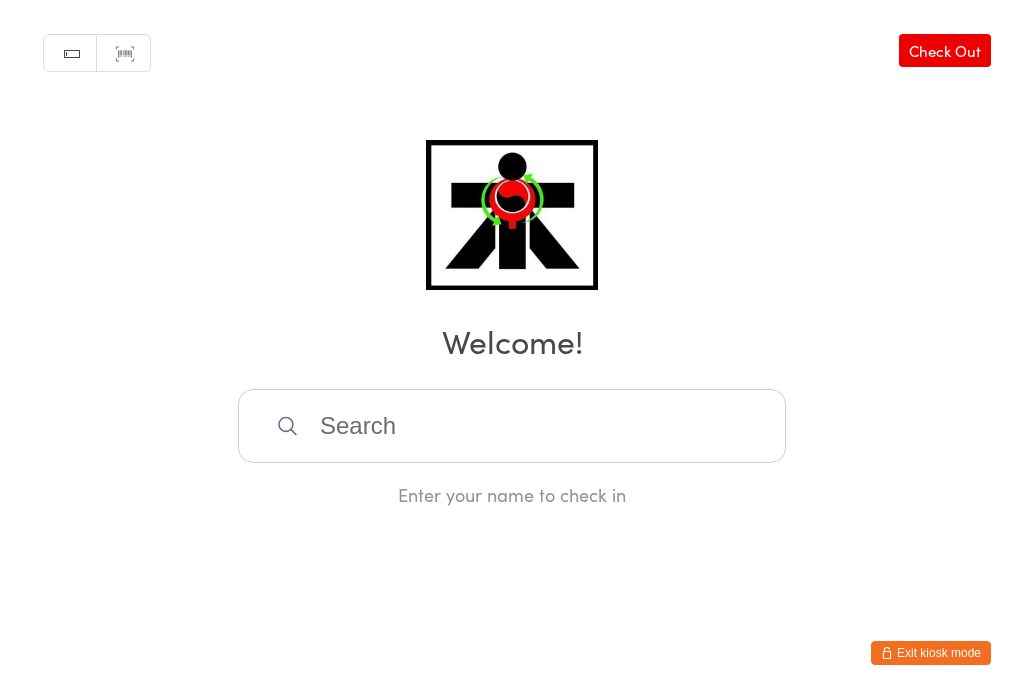 scroll, scrollTop: 0, scrollLeft: 0, axis: both 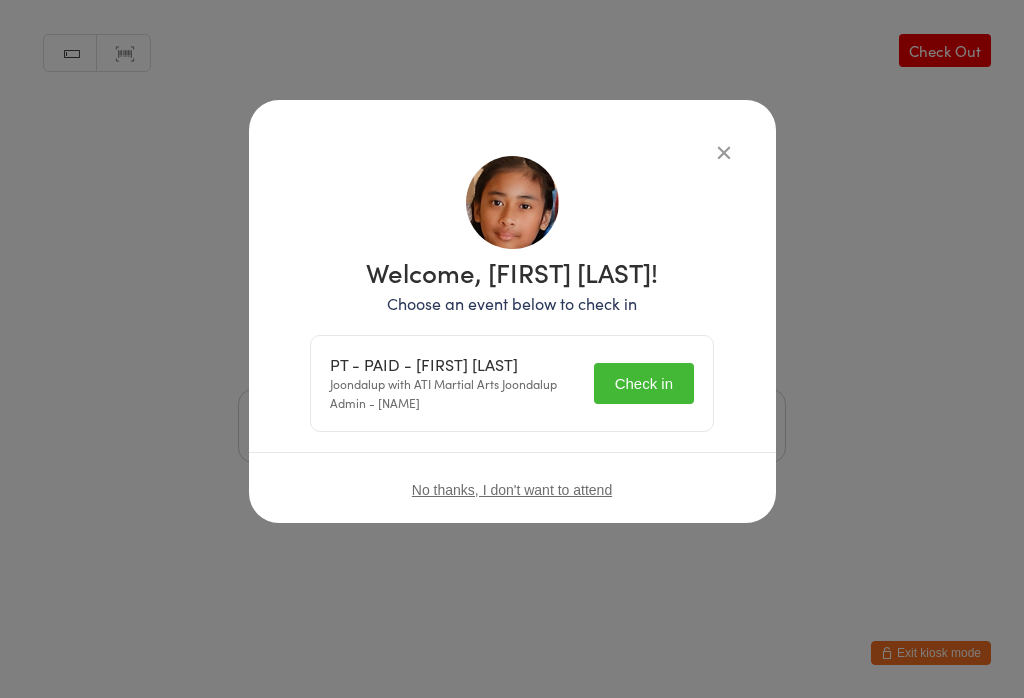 click on "Check in" at bounding box center (644, 383) 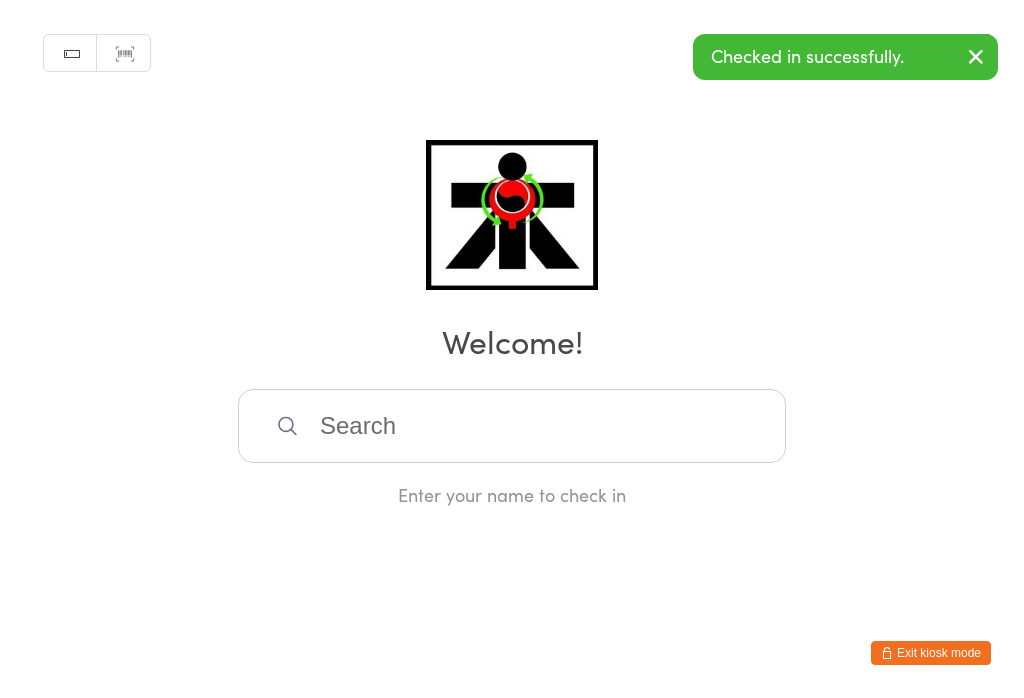 click at bounding box center [512, 426] 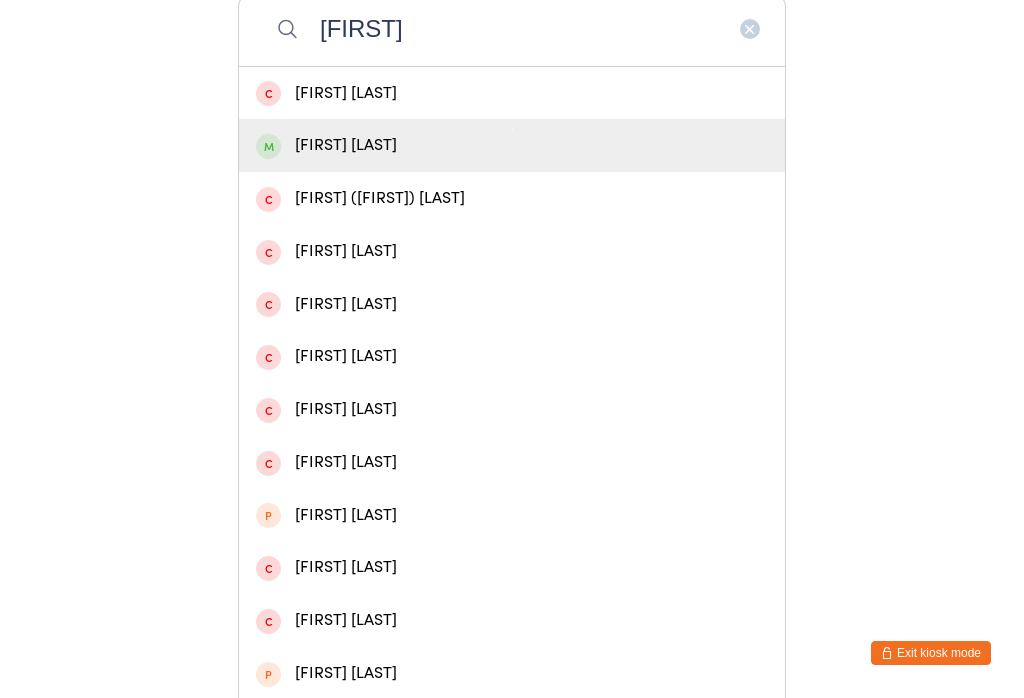 type on "[FIRST]" 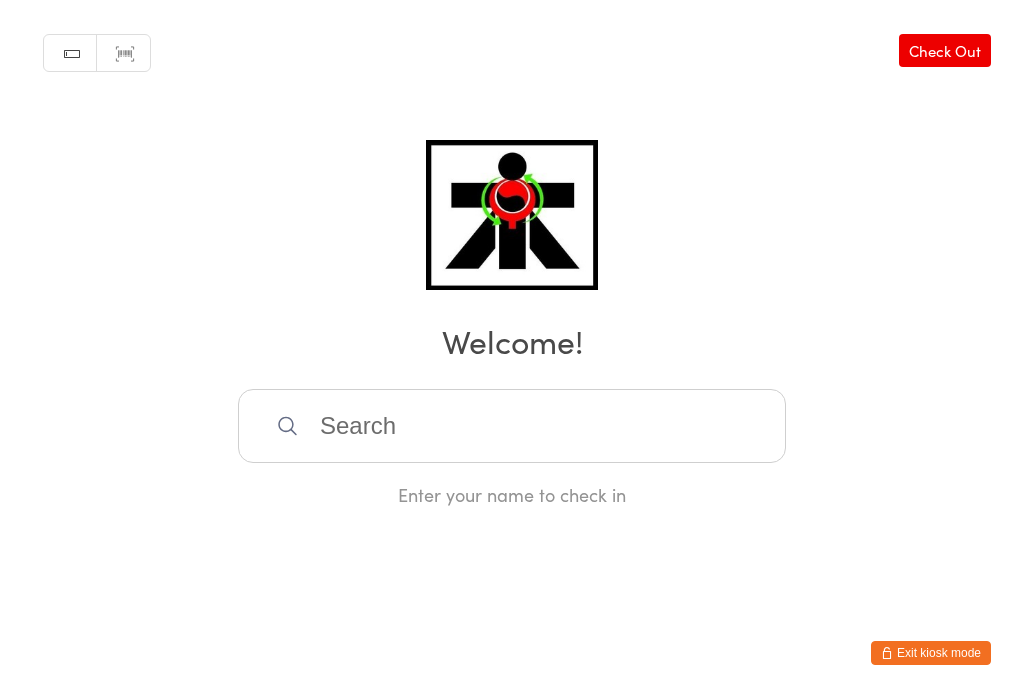 scroll, scrollTop: 0, scrollLeft: 0, axis: both 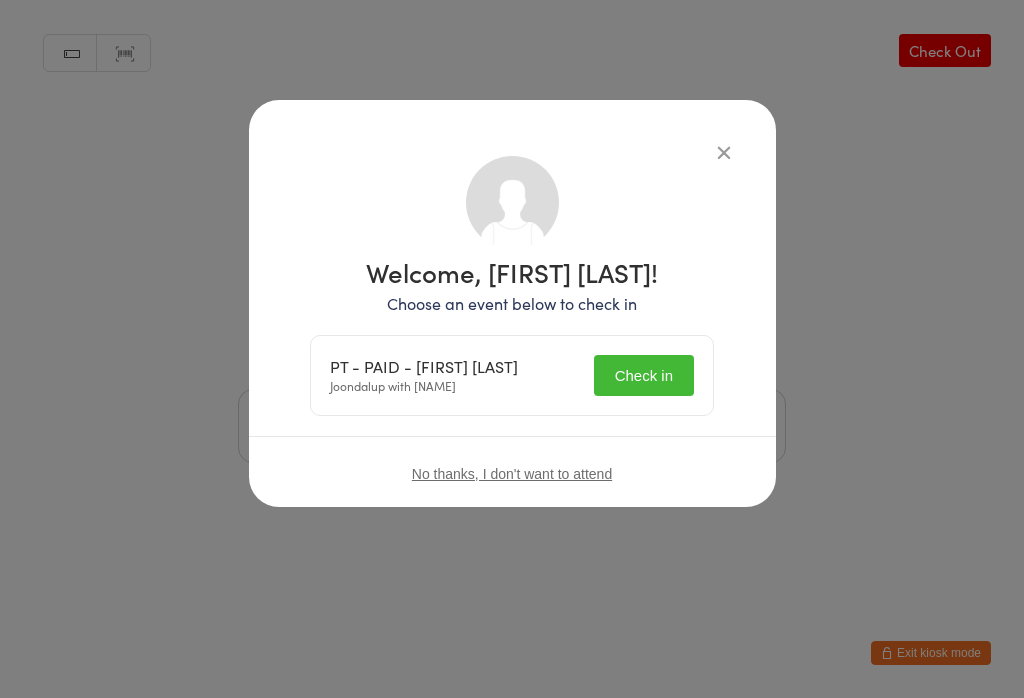 click on "Check in" at bounding box center [644, 375] 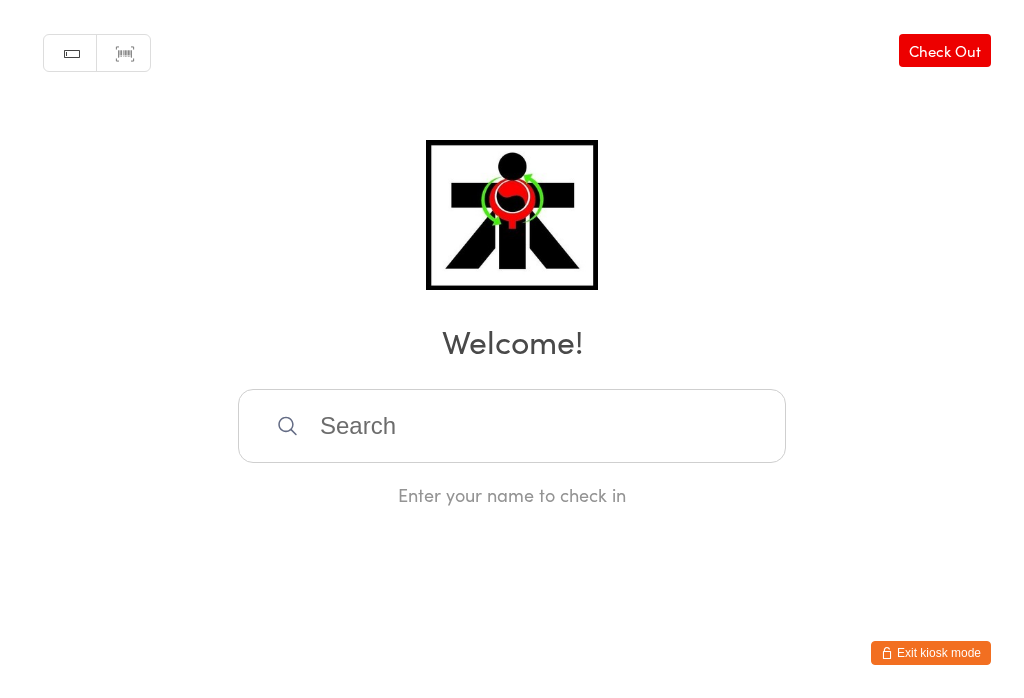 click at bounding box center (512, 426) 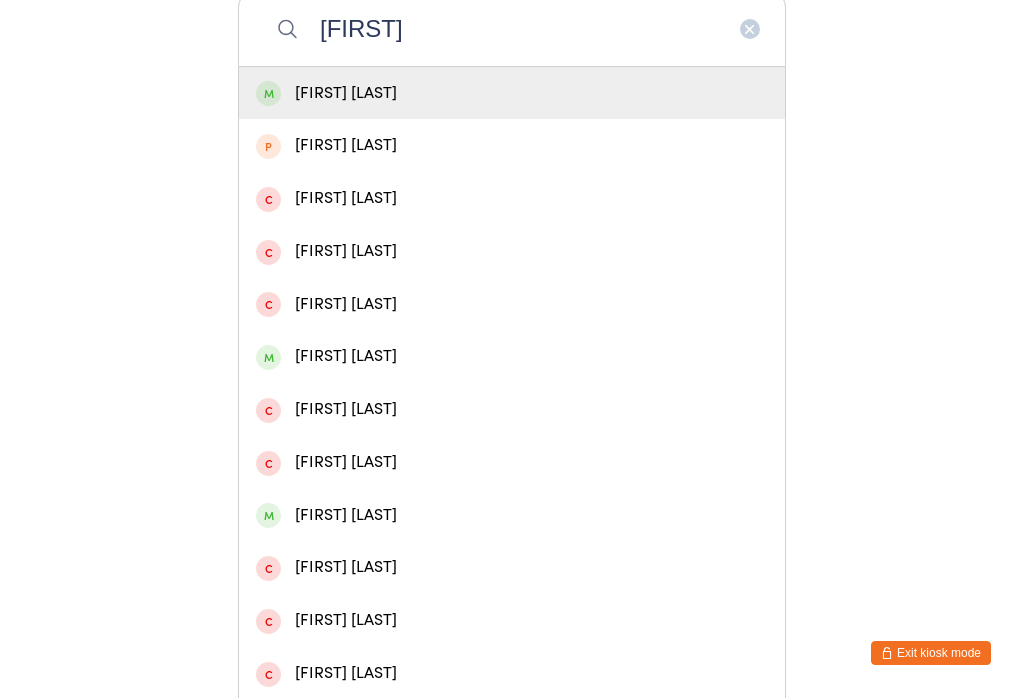 type on "[FIRST]" 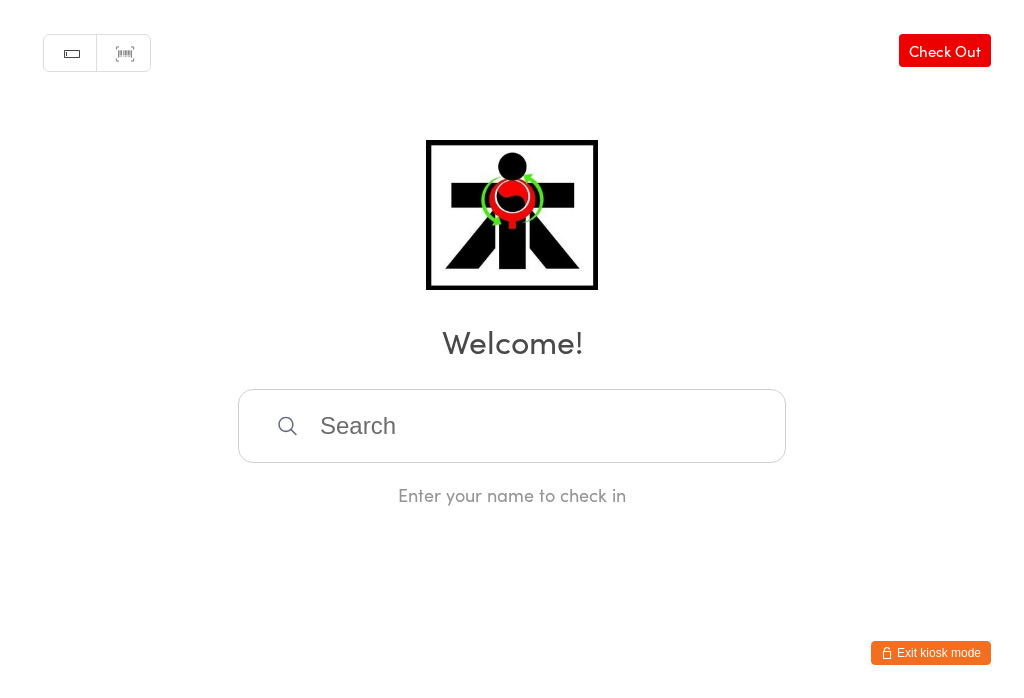 scroll, scrollTop: 0, scrollLeft: 0, axis: both 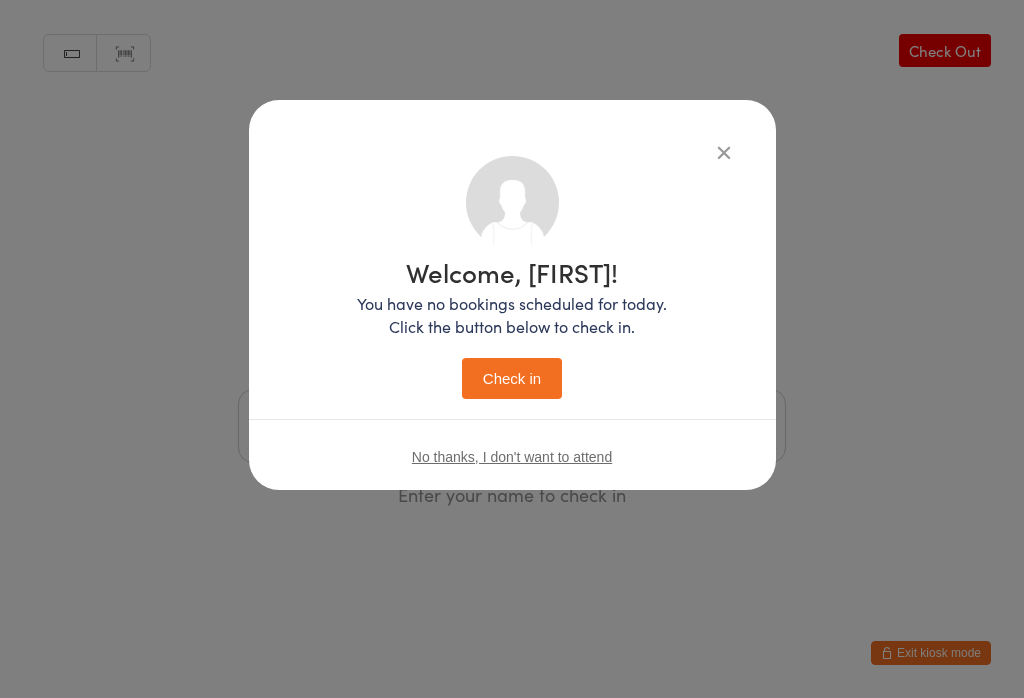 click on "Check in" at bounding box center [512, 378] 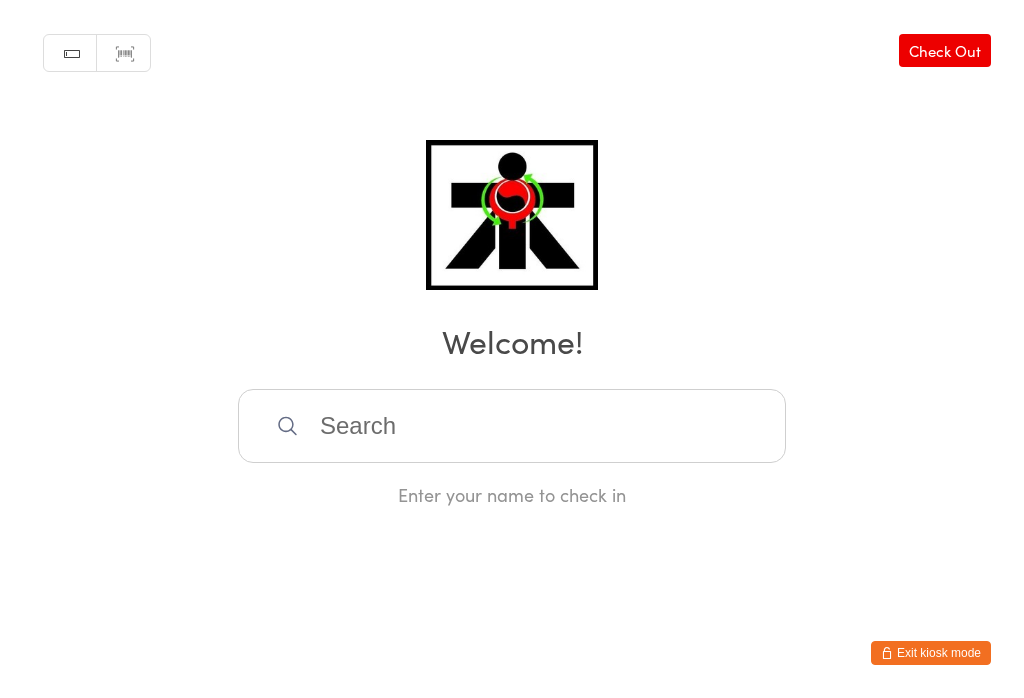 click at bounding box center (512, 426) 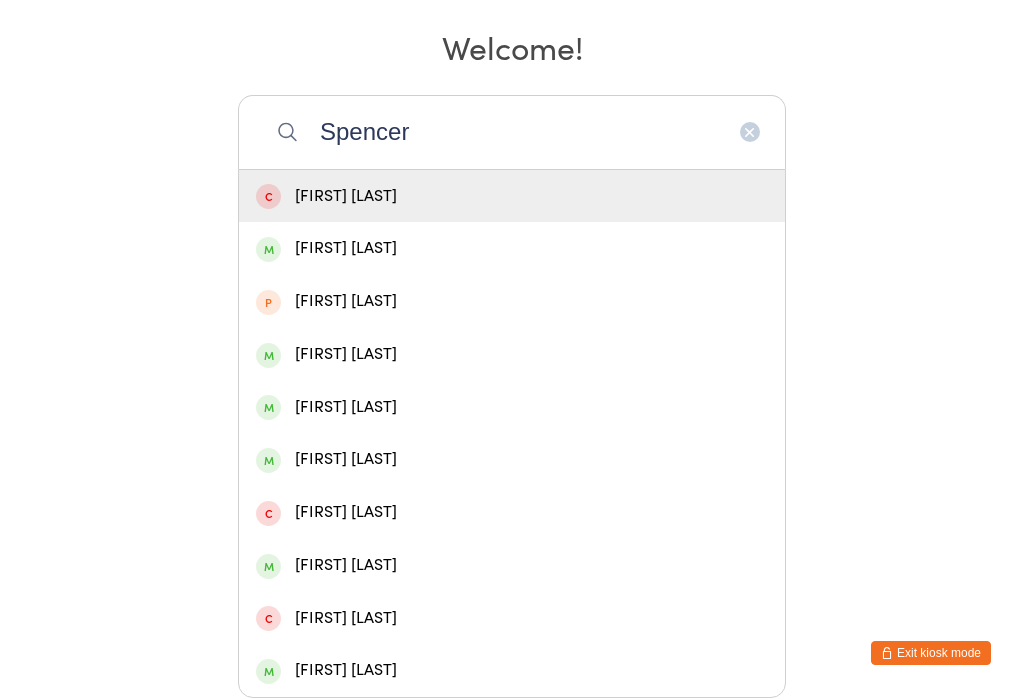 type on "Spencer" 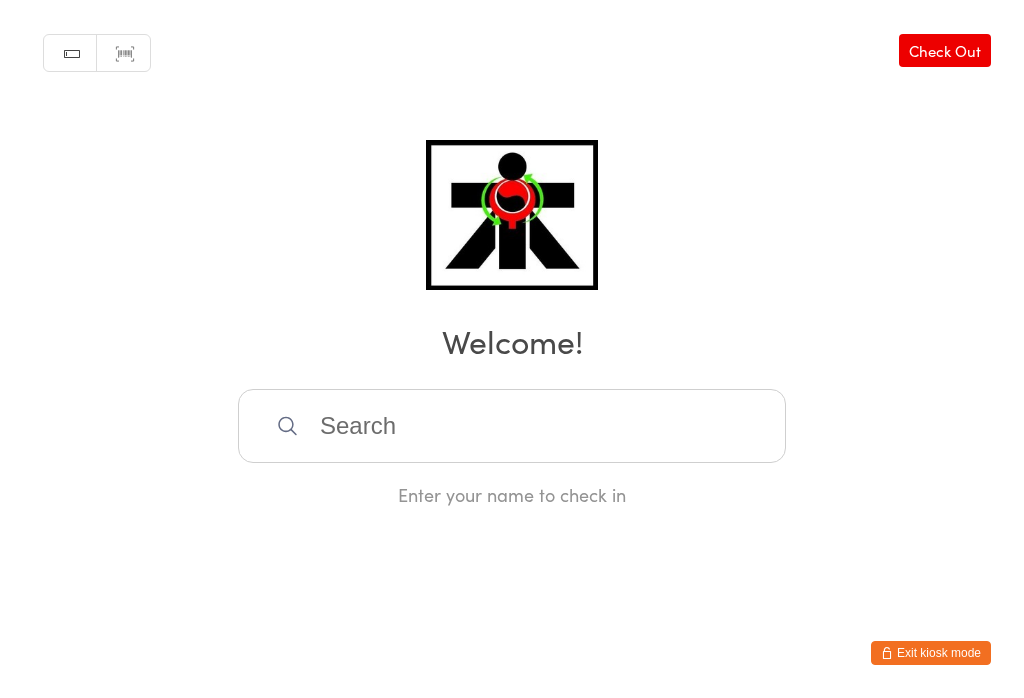 scroll, scrollTop: 0, scrollLeft: 0, axis: both 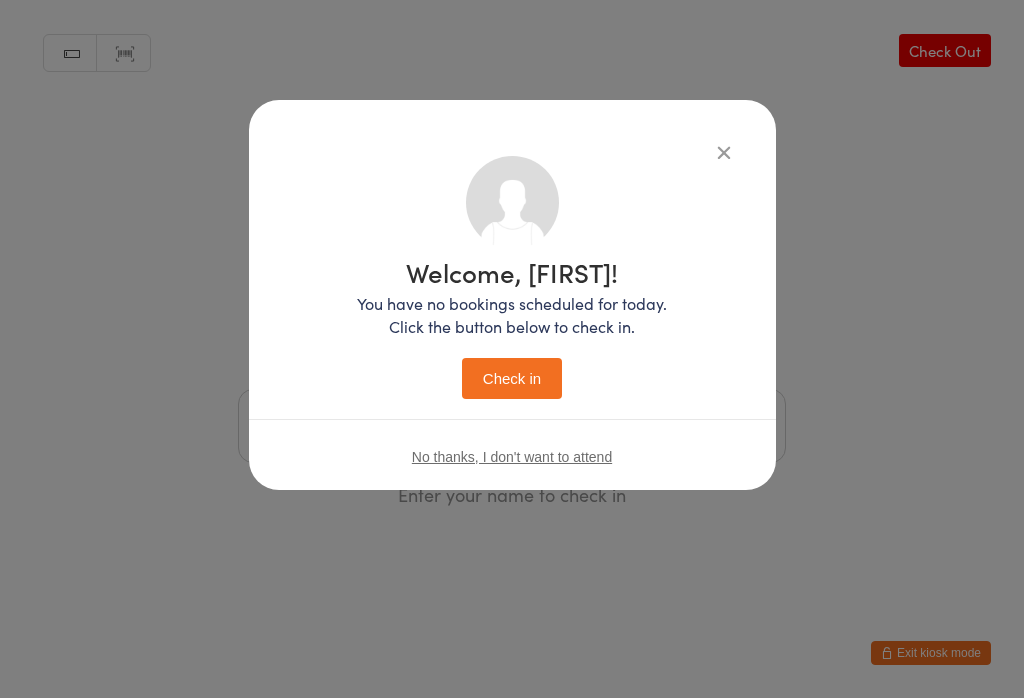 click on "No thanks, I don't want to attend" at bounding box center (512, 456) 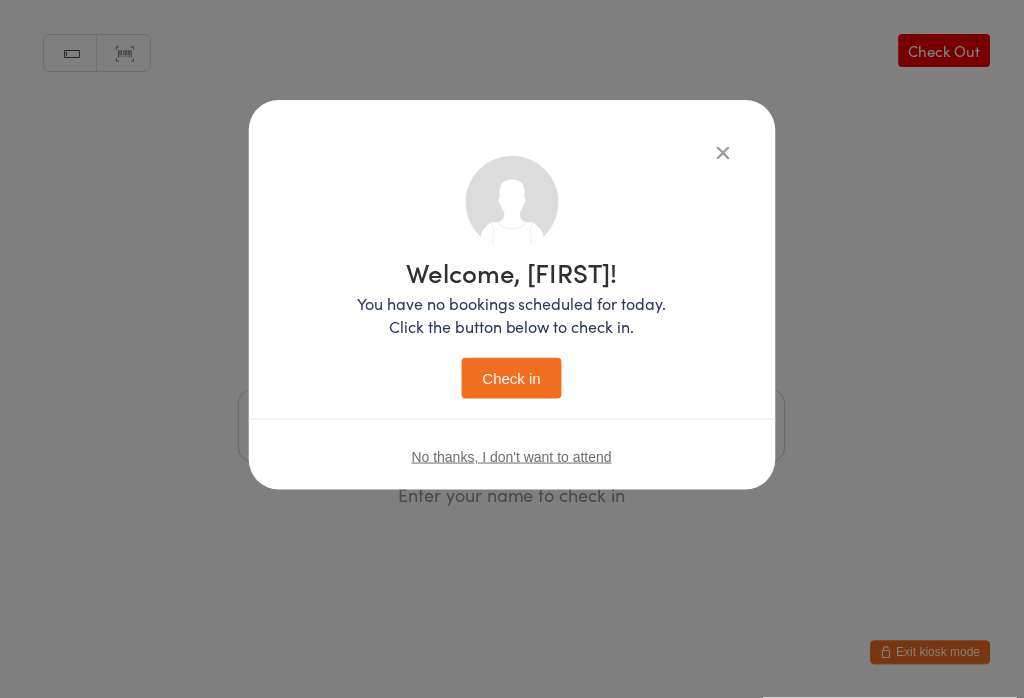 scroll, scrollTop: 0, scrollLeft: 0, axis: both 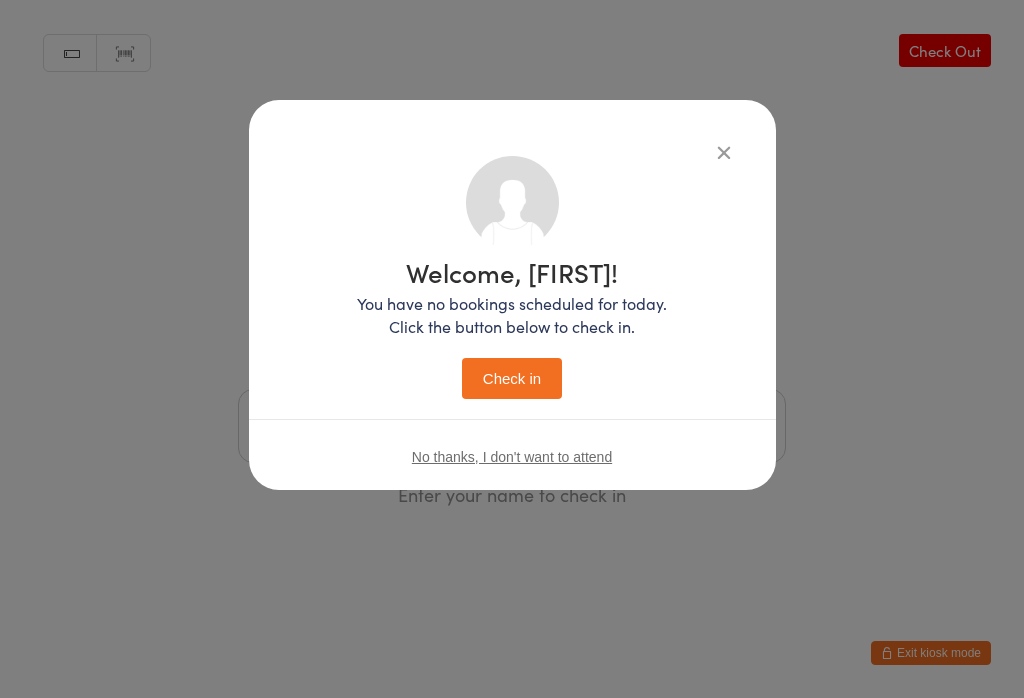 click on "Welcome, [FIRST]! You have no bookings scheduled for today. Click the button below to check in. Check in No thanks, I don't want to attend" at bounding box center [512, 325] 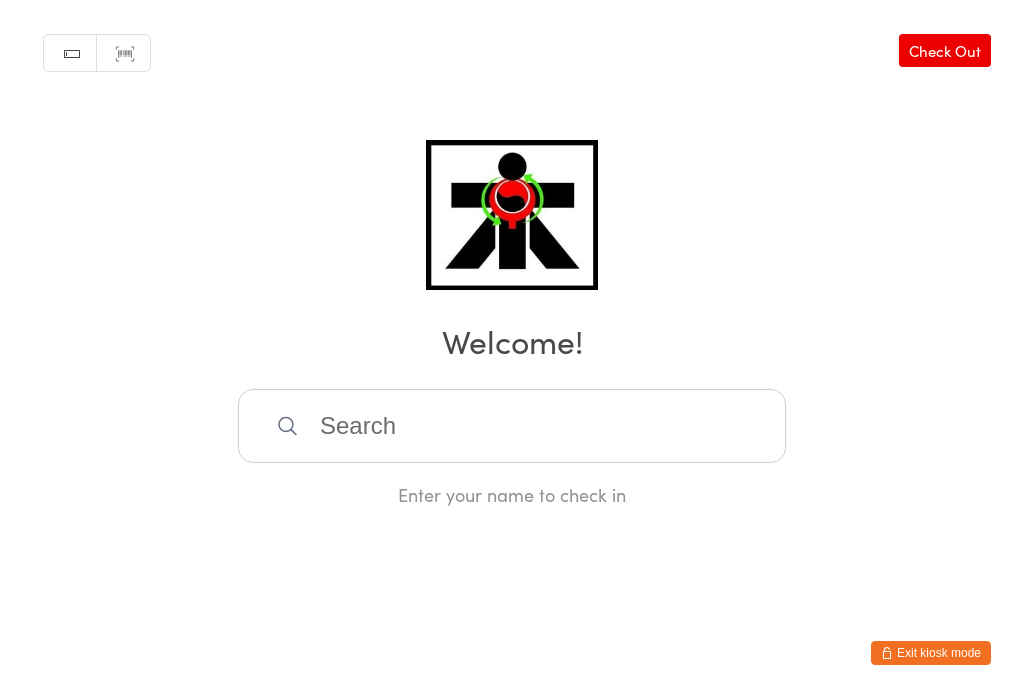 click at bounding box center (512, 426) 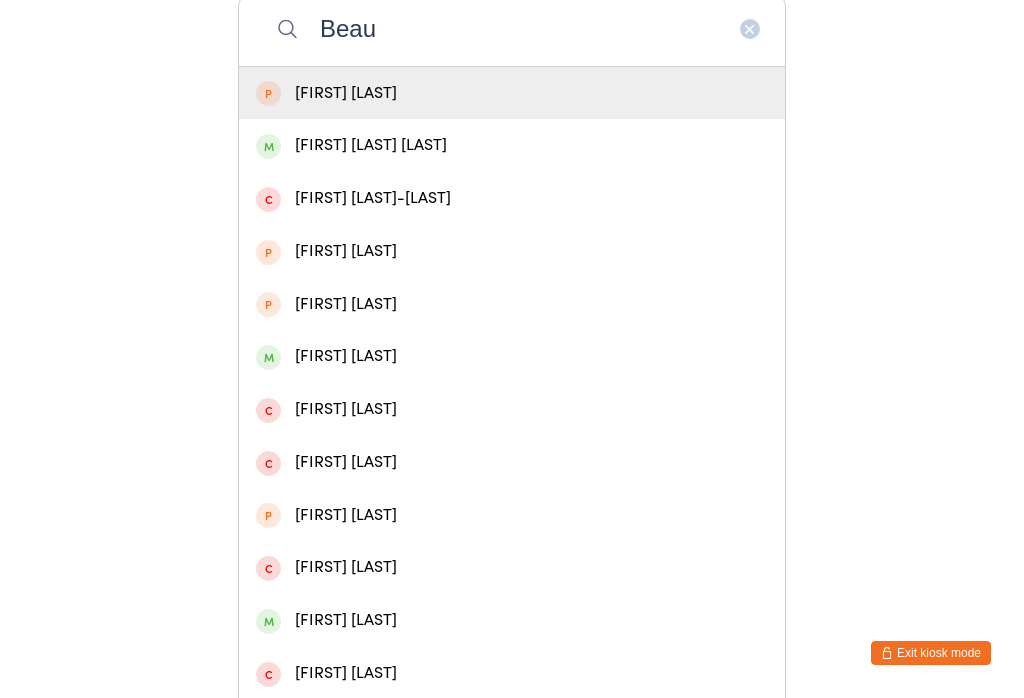 type on "Beau" 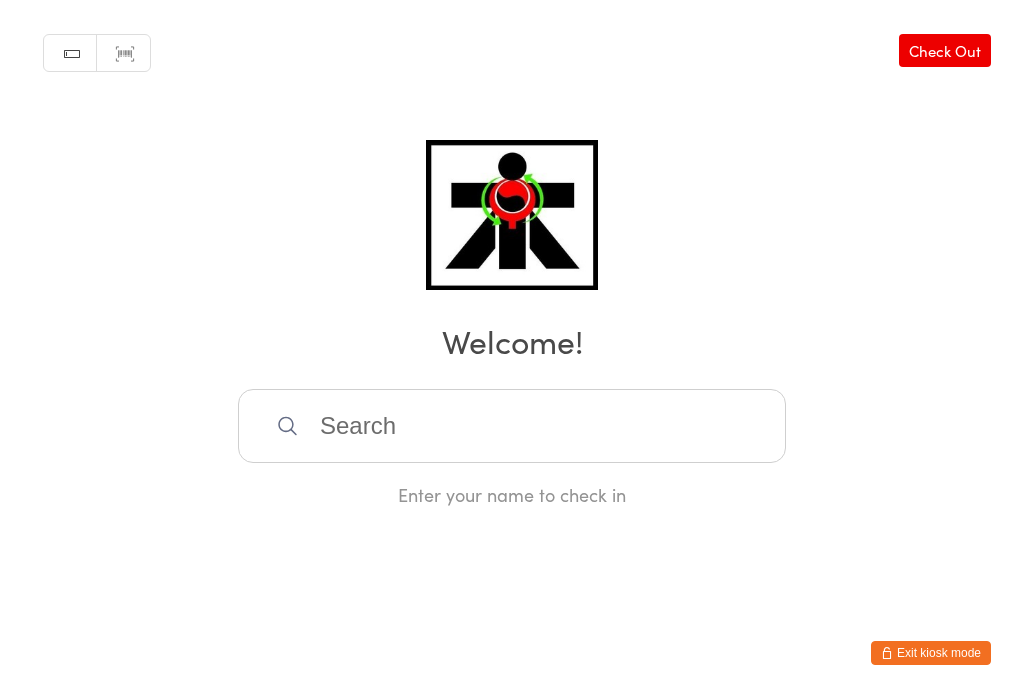 scroll, scrollTop: 0, scrollLeft: 0, axis: both 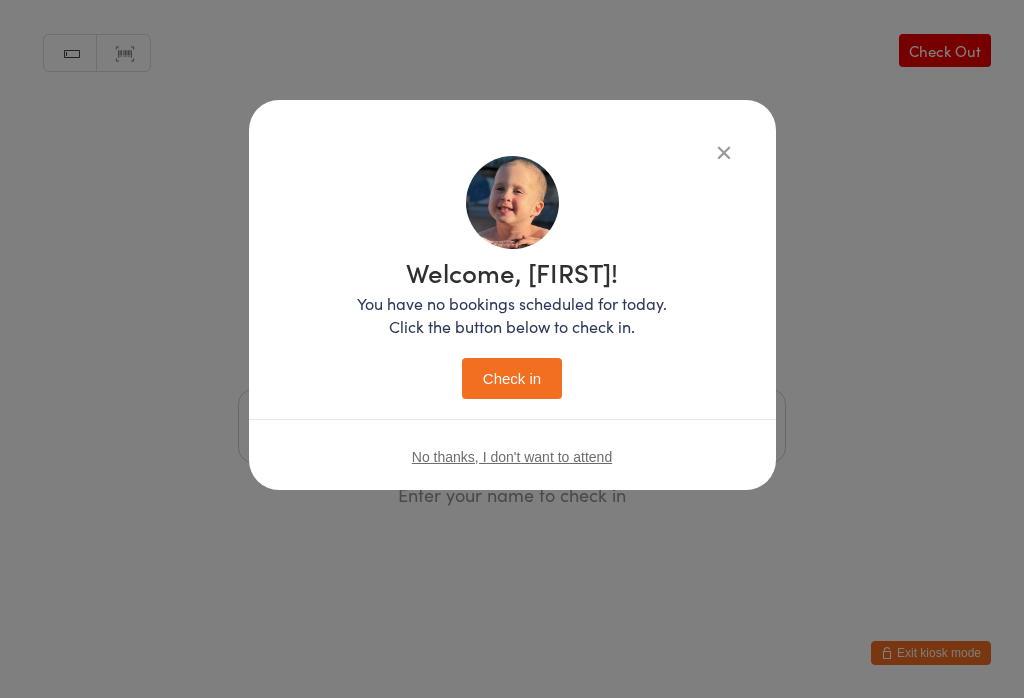 click on "Check in" at bounding box center (512, 378) 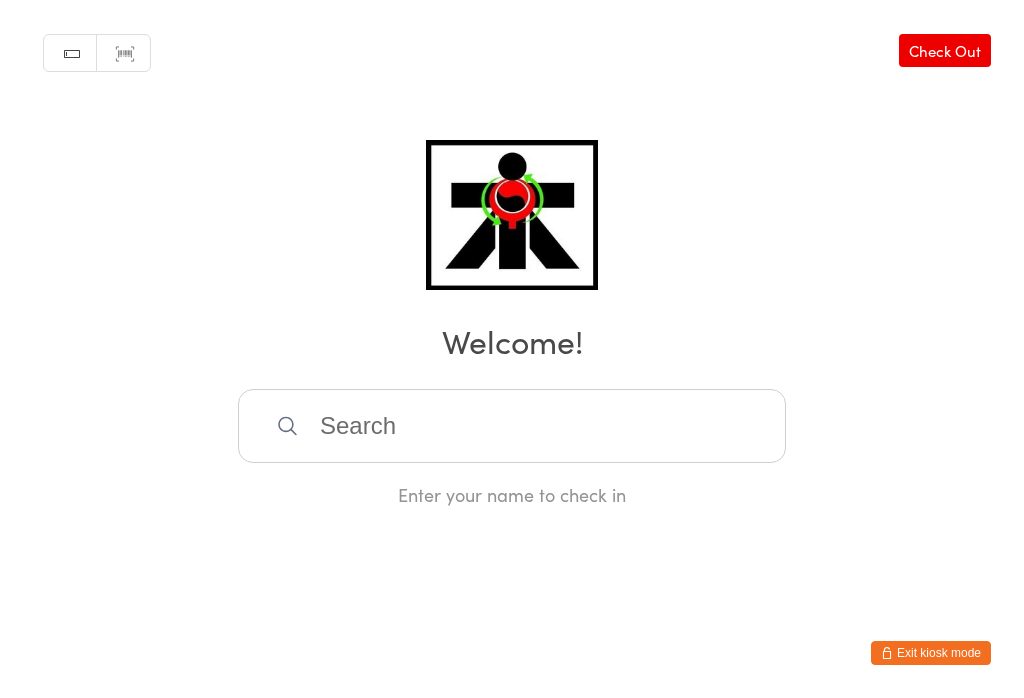 click at bounding box center [512, 426] 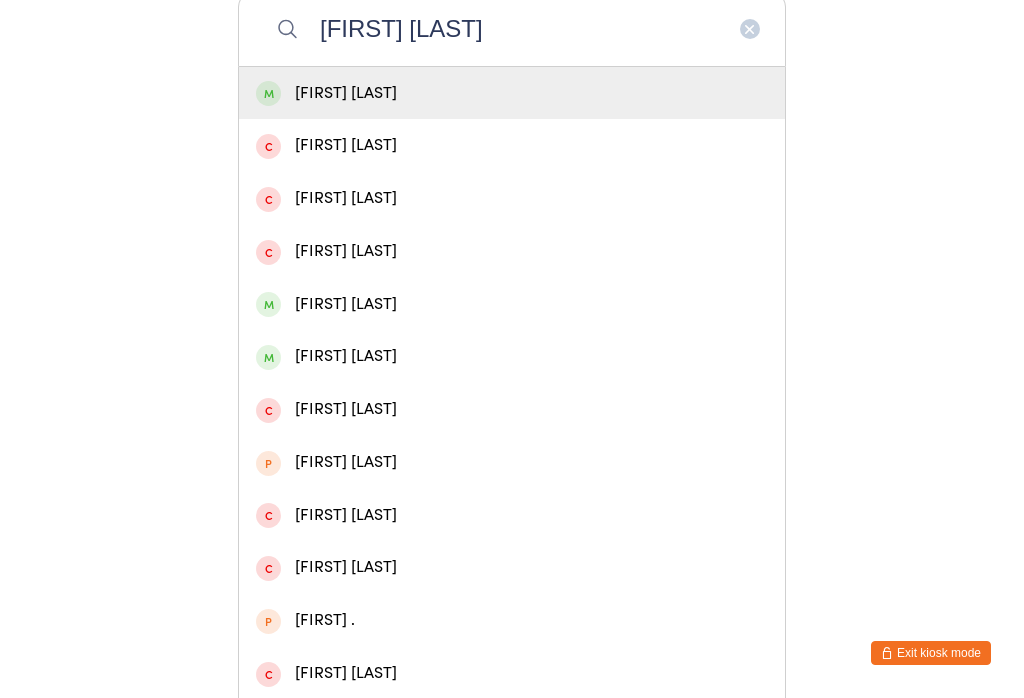 type on "Levi mcc" 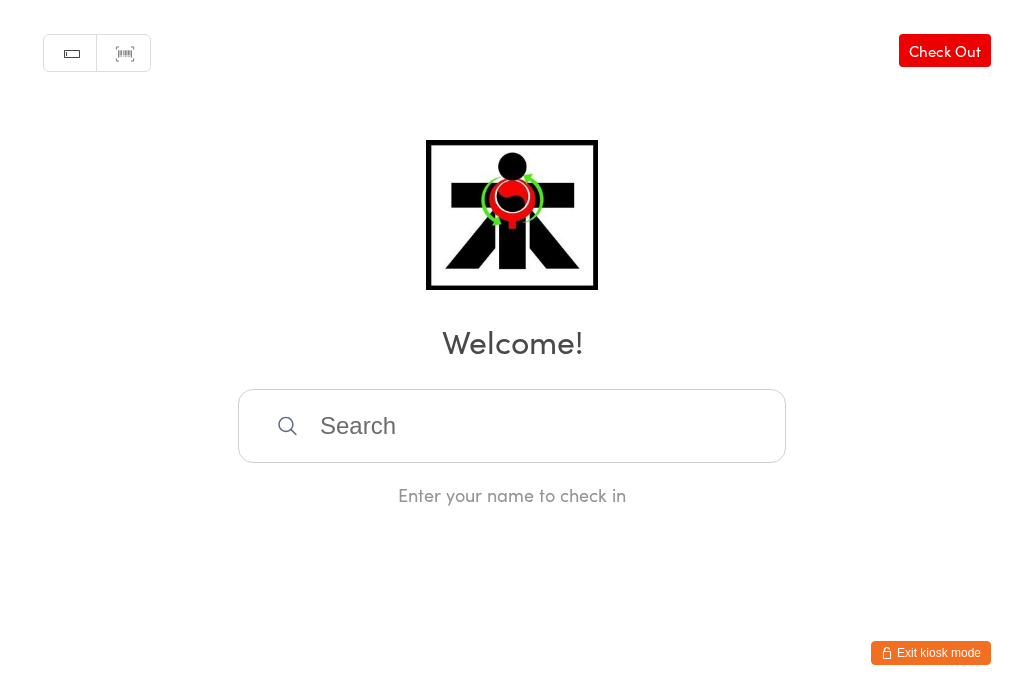 scroll, scrollTop: 0, scrollLeft: 0, axis: both 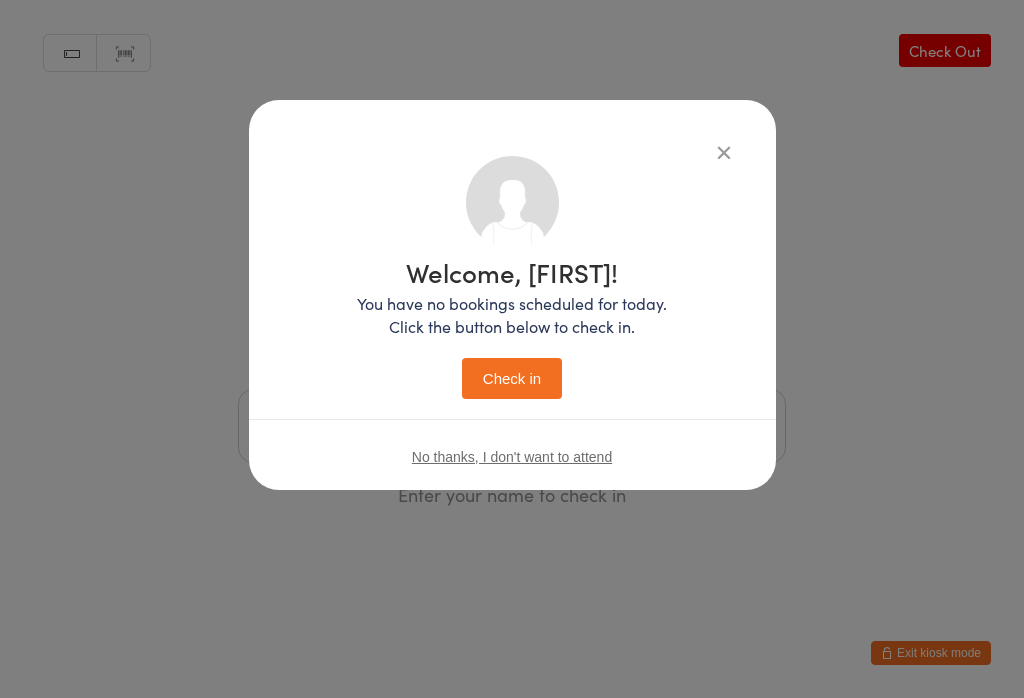 click on "Check in" at bounding box center (512, 378) 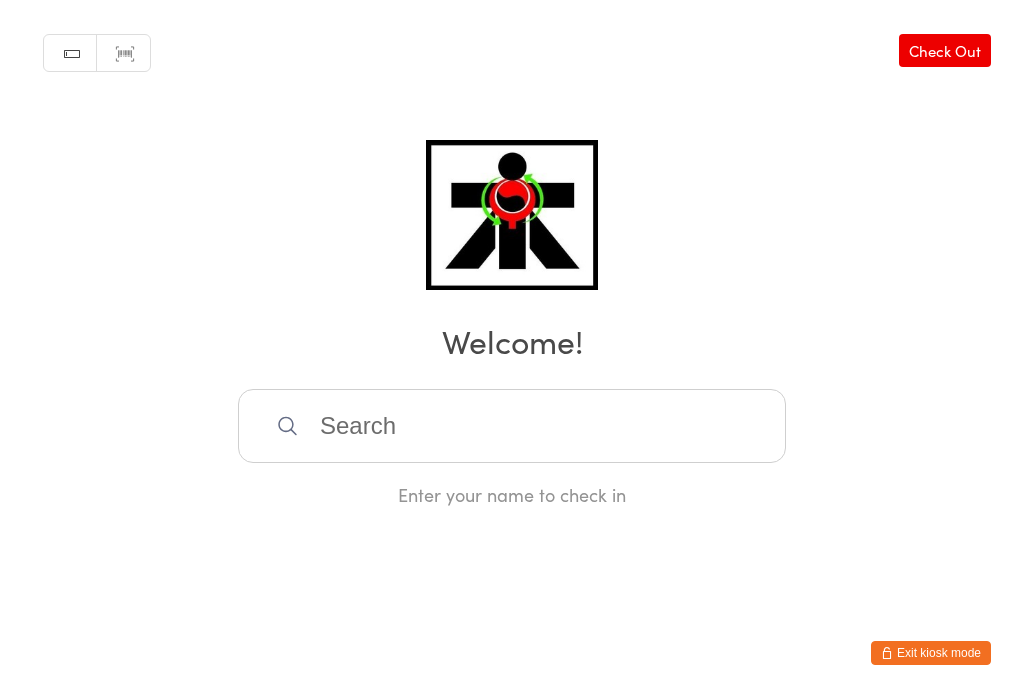 click at bounding box center (512, 426) 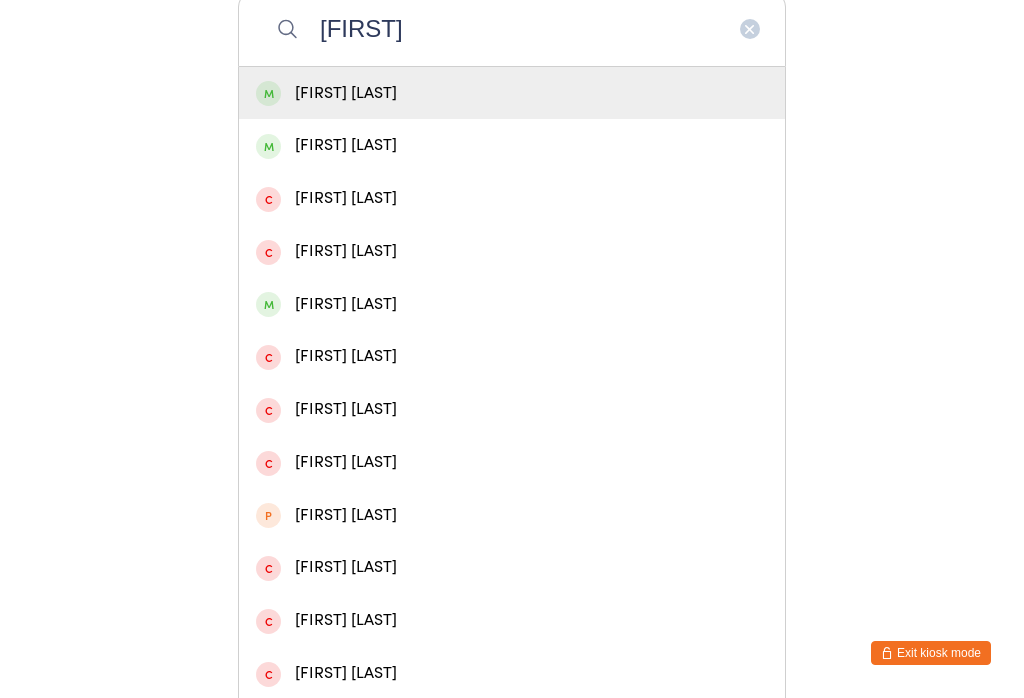 type on "Meldon" 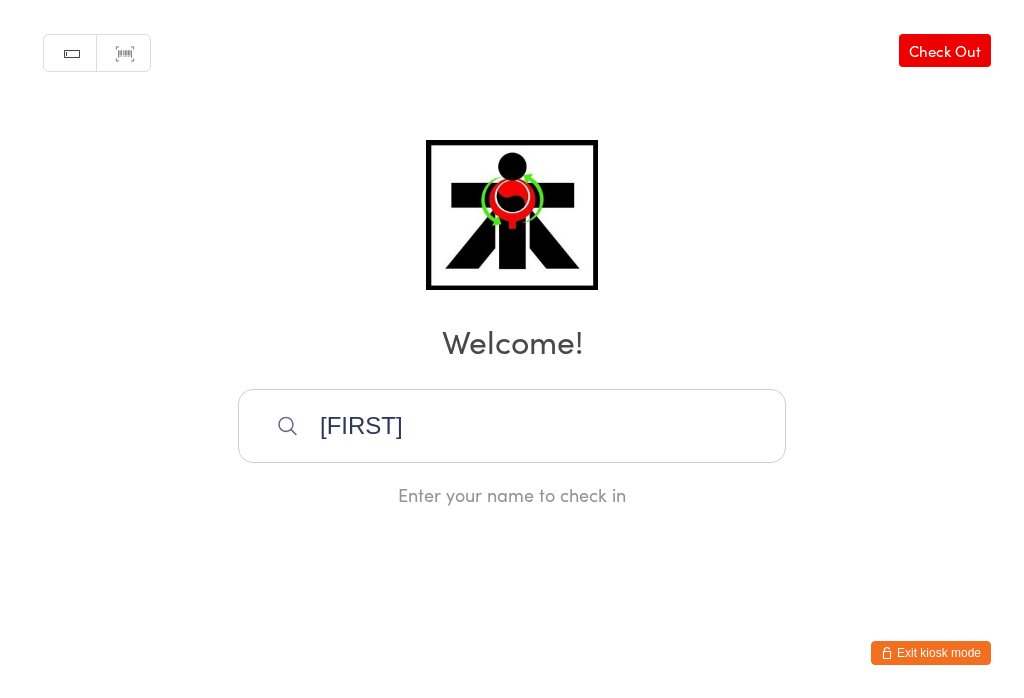 type 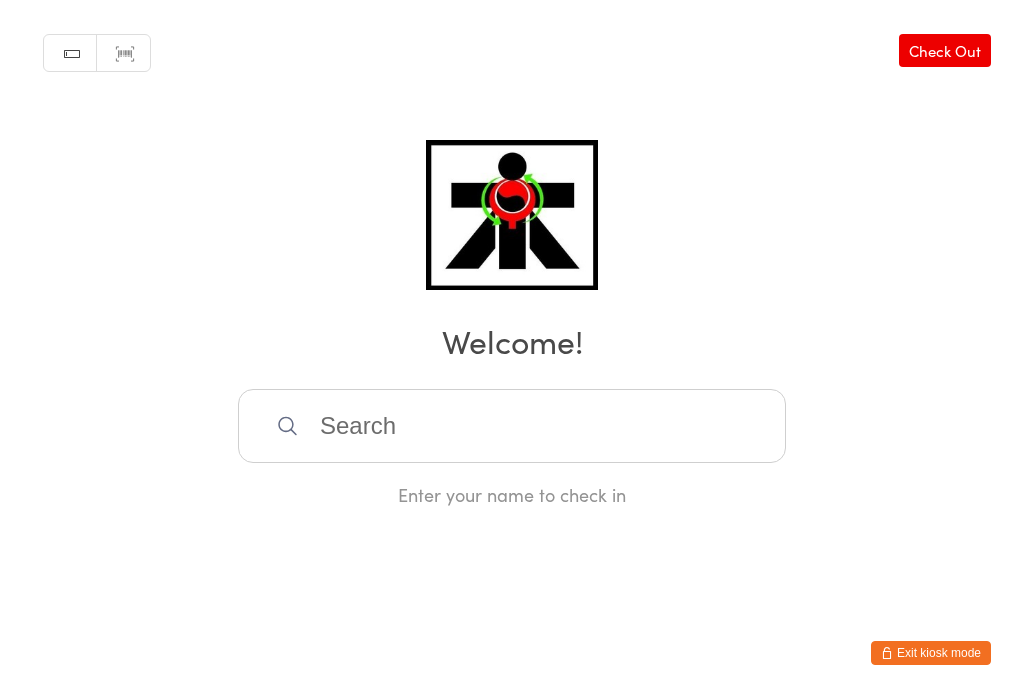scroll, scrollTop: 0, scrollLeft: 0, axis: both 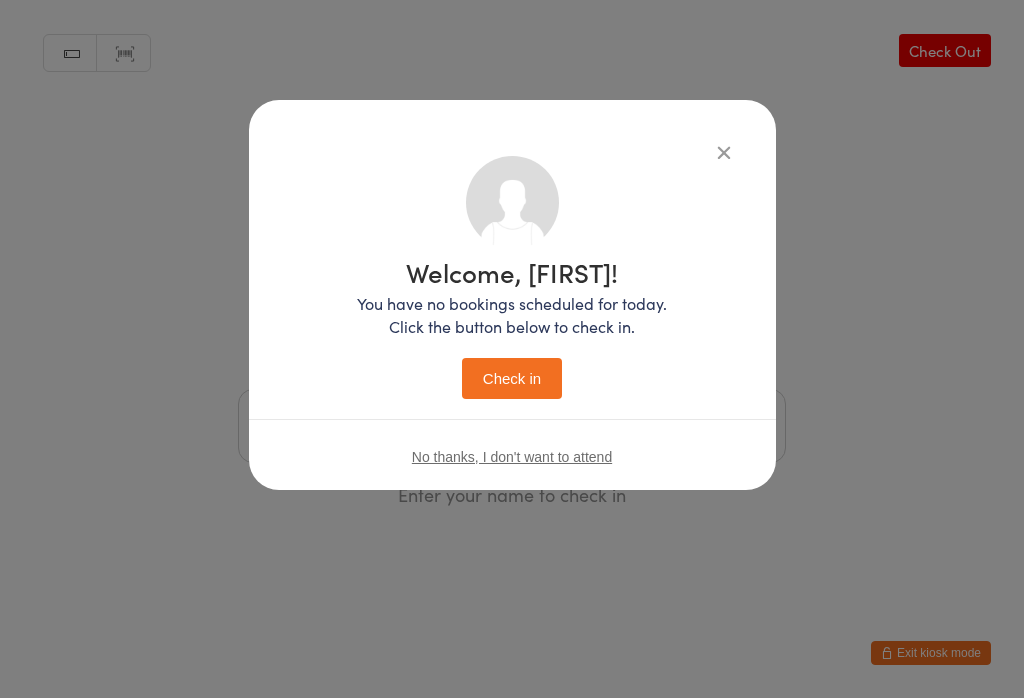 click on "Check in" at bounding box center (512, 378) 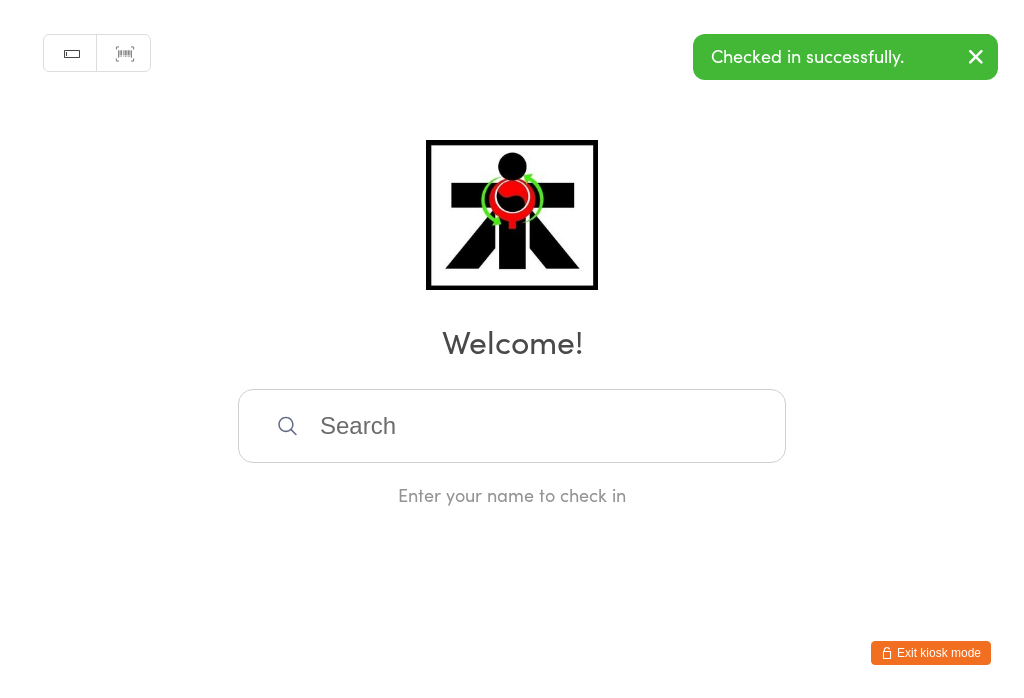 click at bounding box center (976, 58) 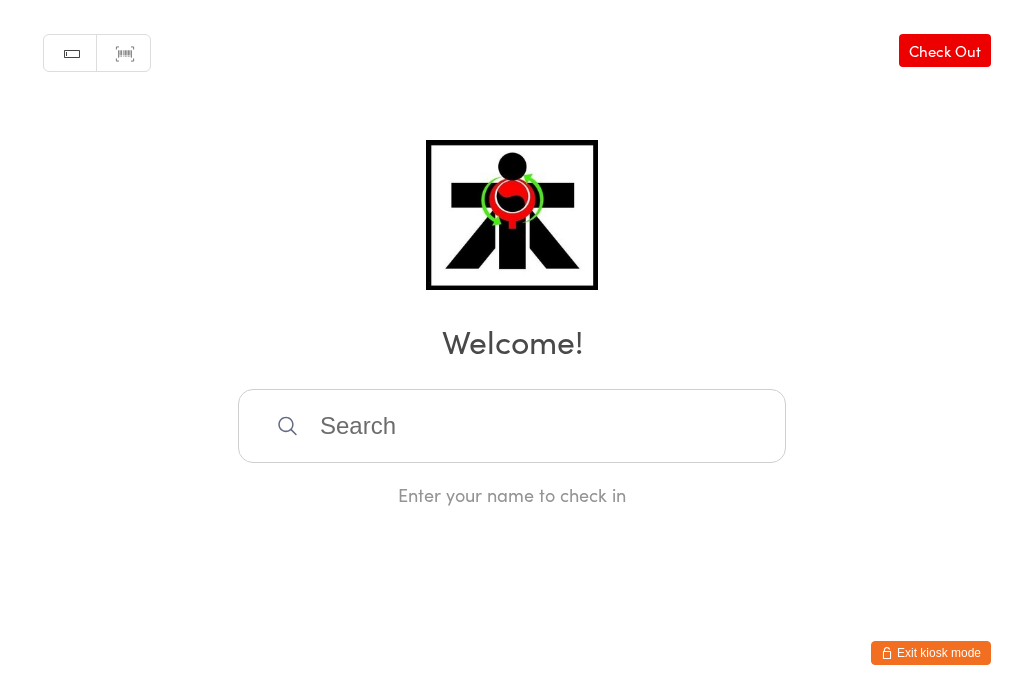 click on "Check Out" at bounding box center [945, 50] 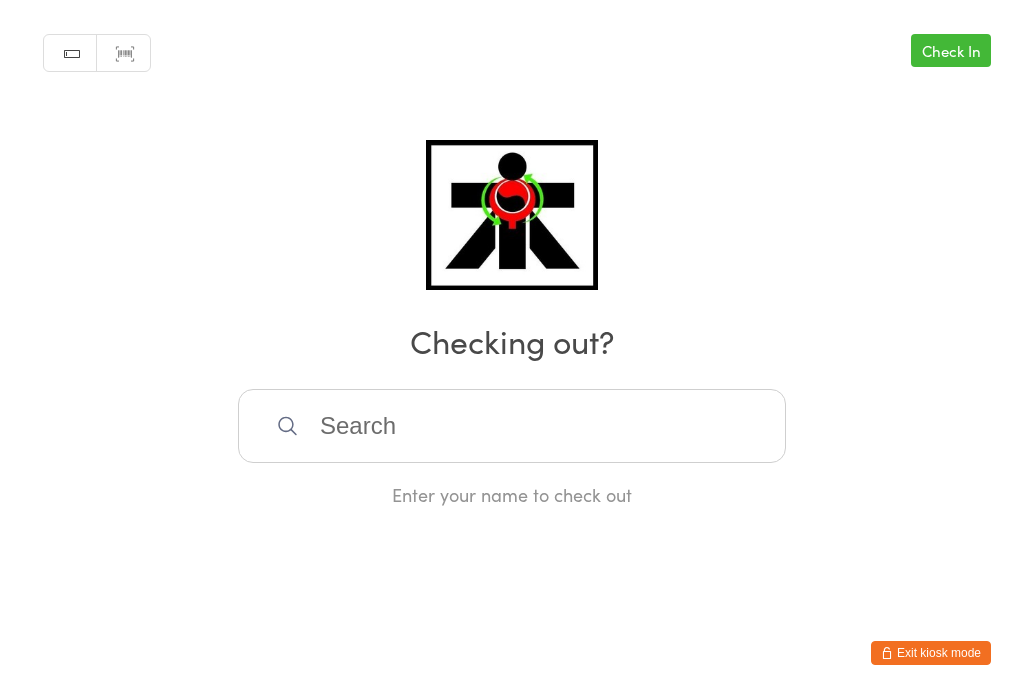 click at bounding box center [512, 426] 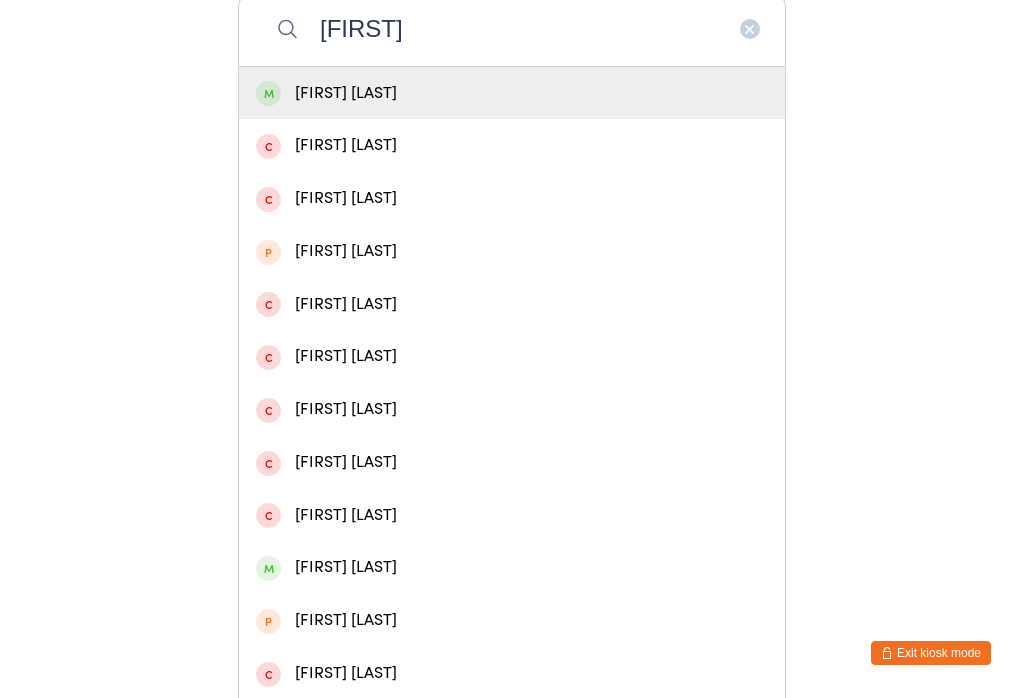 type on "Aaliyah" 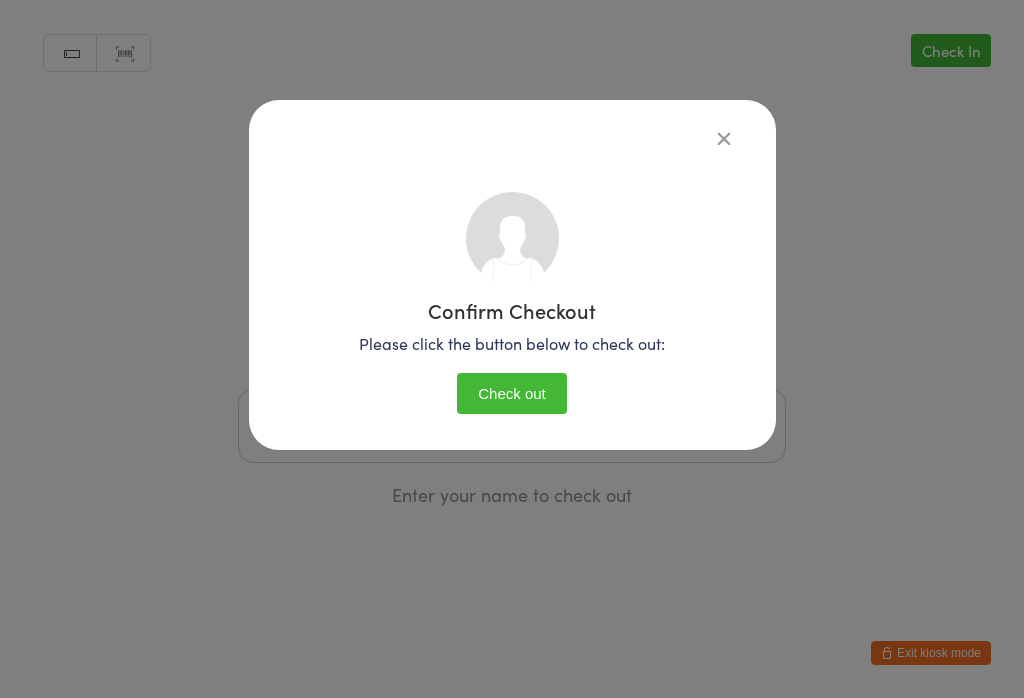 scroll, scrollTop: 0, scrollLeft: 0, axis: both 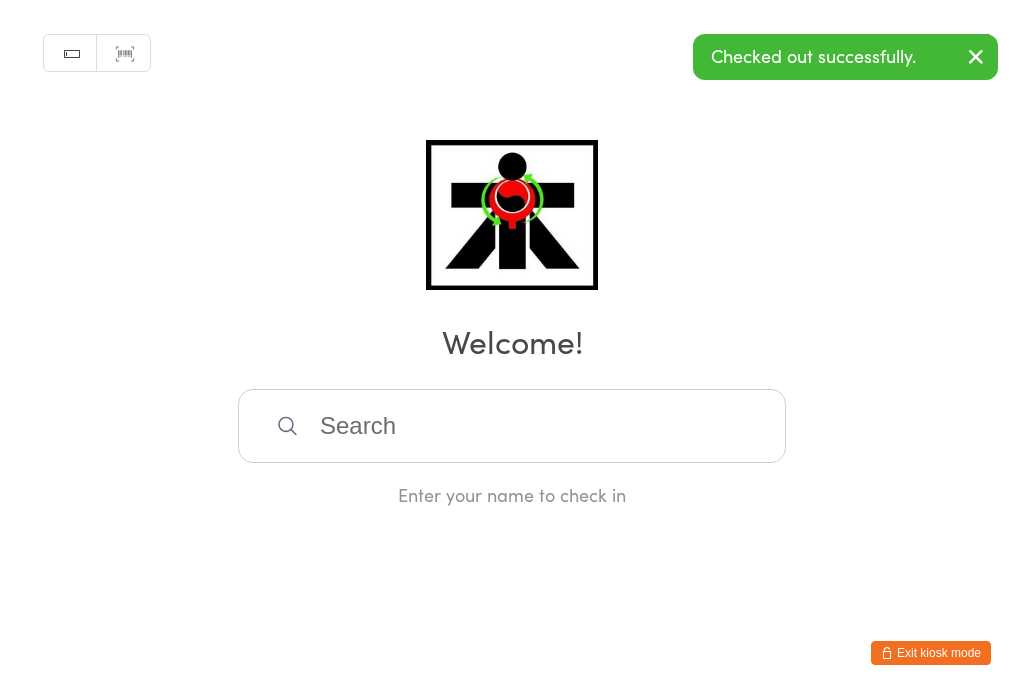 click at bounding box center [512, 426] 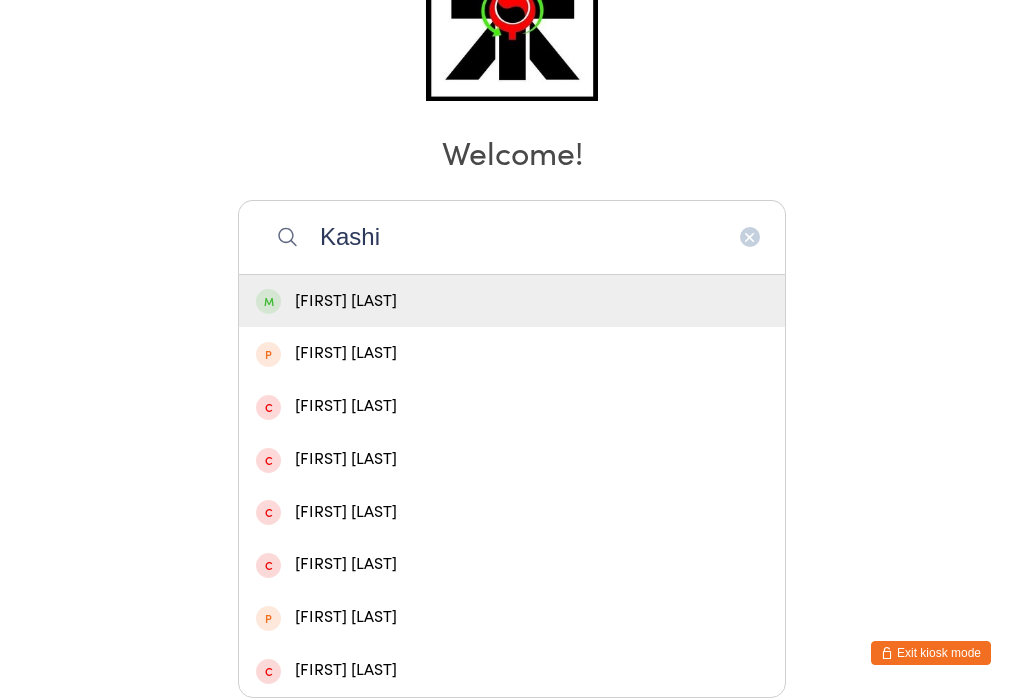 type on "Kashi" 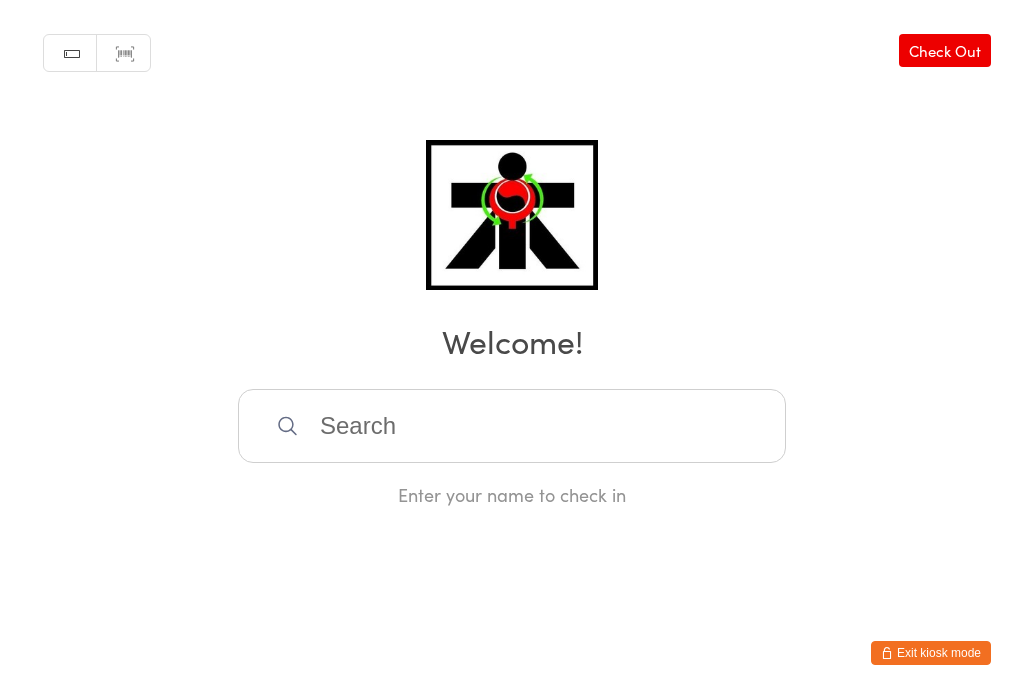 scroll, scrollTop: 0, scrollLeft: 0, axis: both 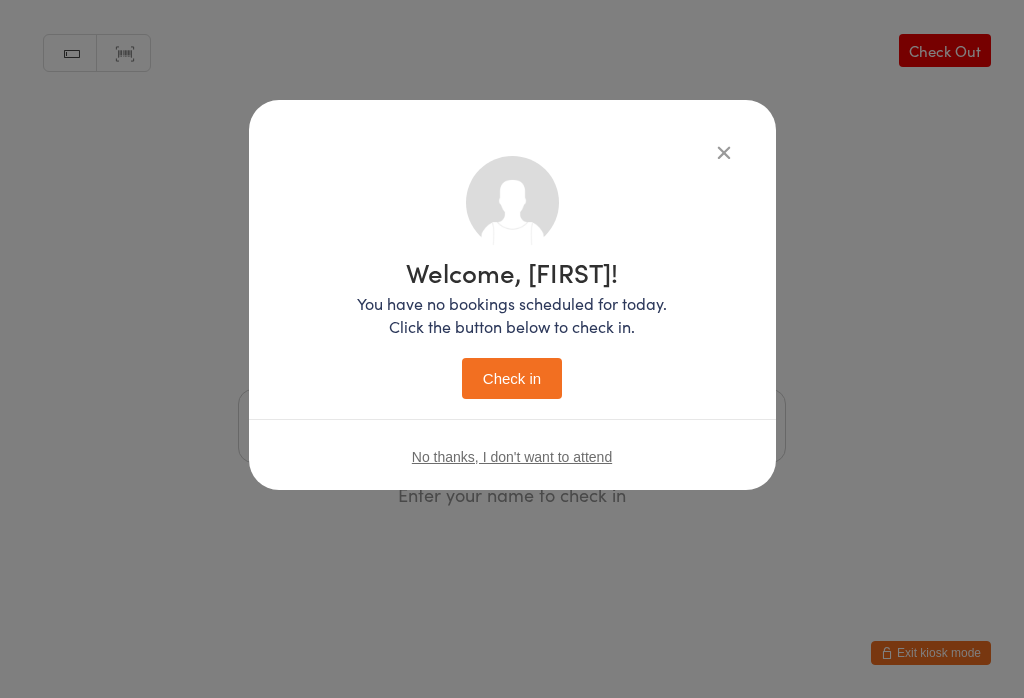 click on "Check in" at bounding box center (512, 378) 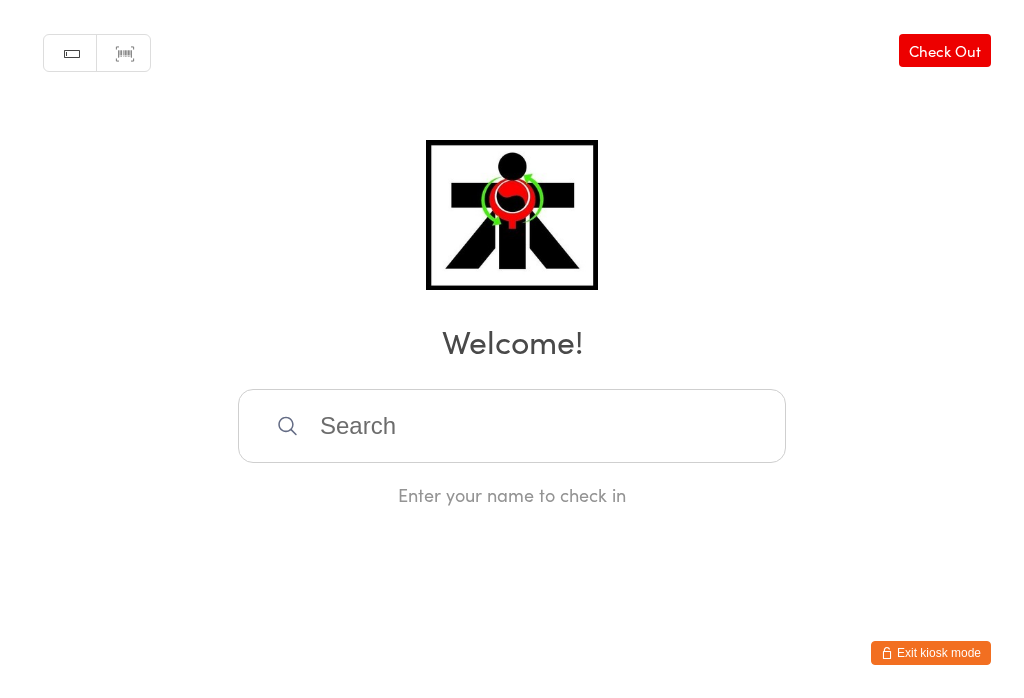 click at bounding box center (512, 426) 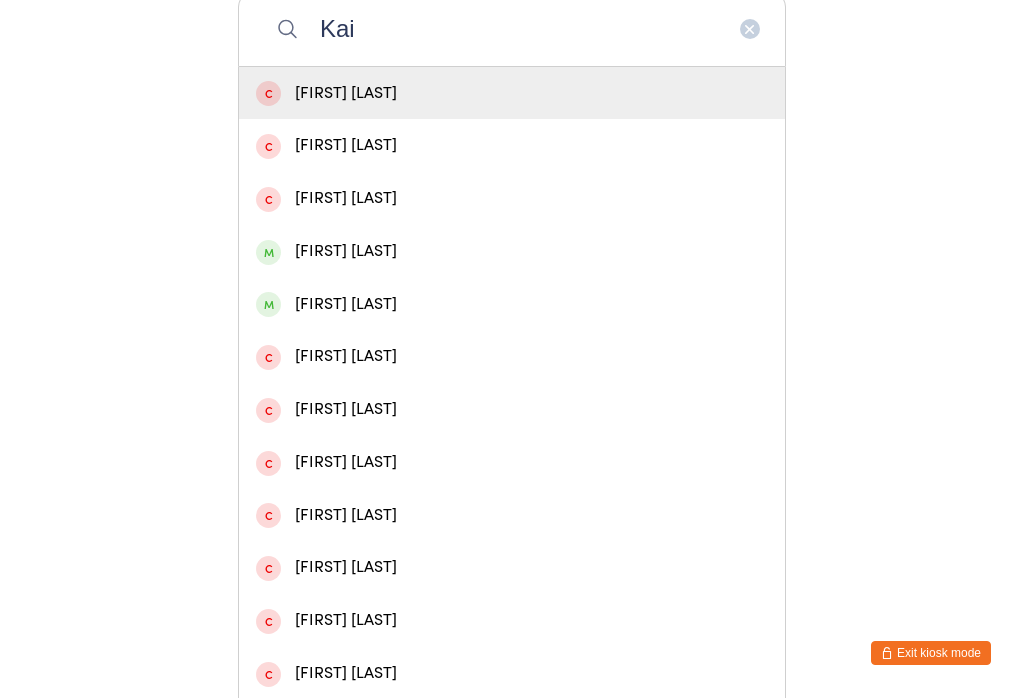 type on "Kai" 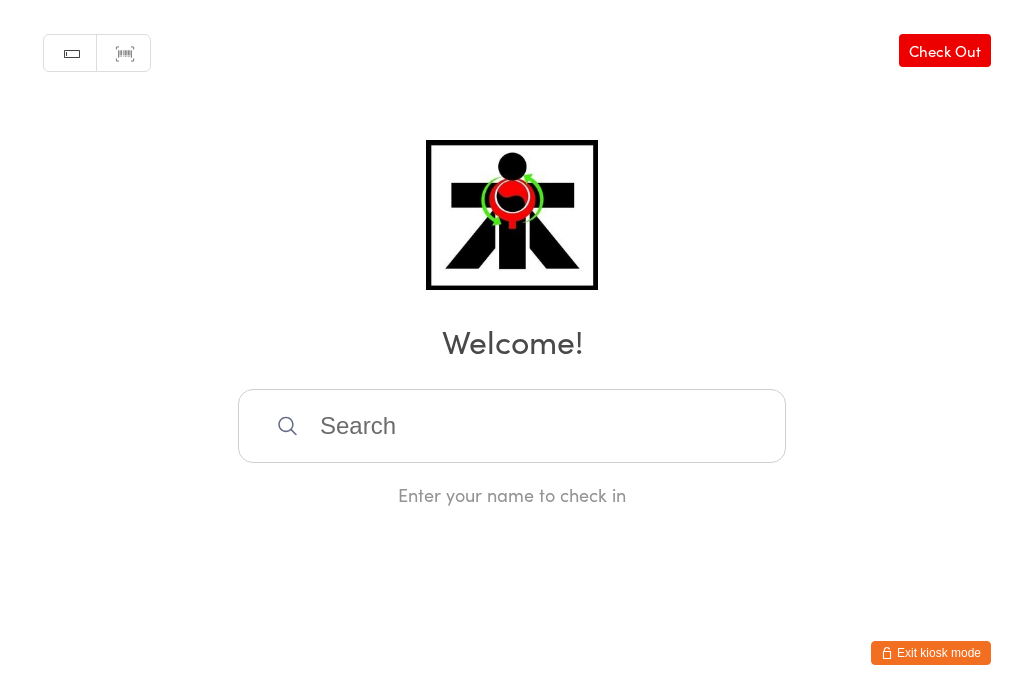 scroll, scrollTop: 0, scrollLeft: 0, axis: both 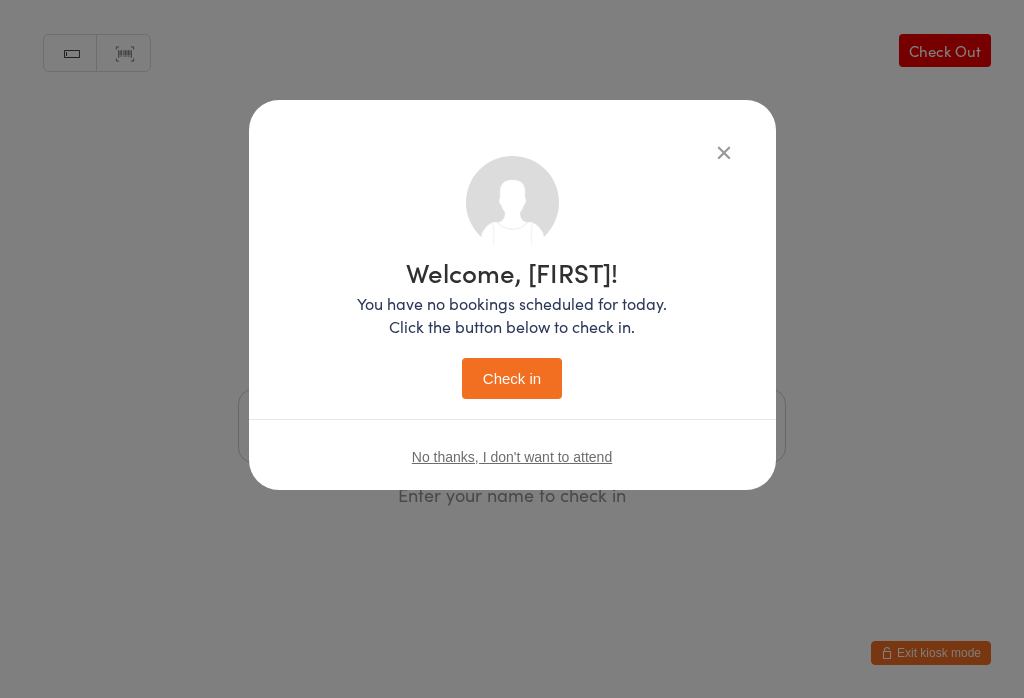 click on "Check in" at bounding box center [512, 378] 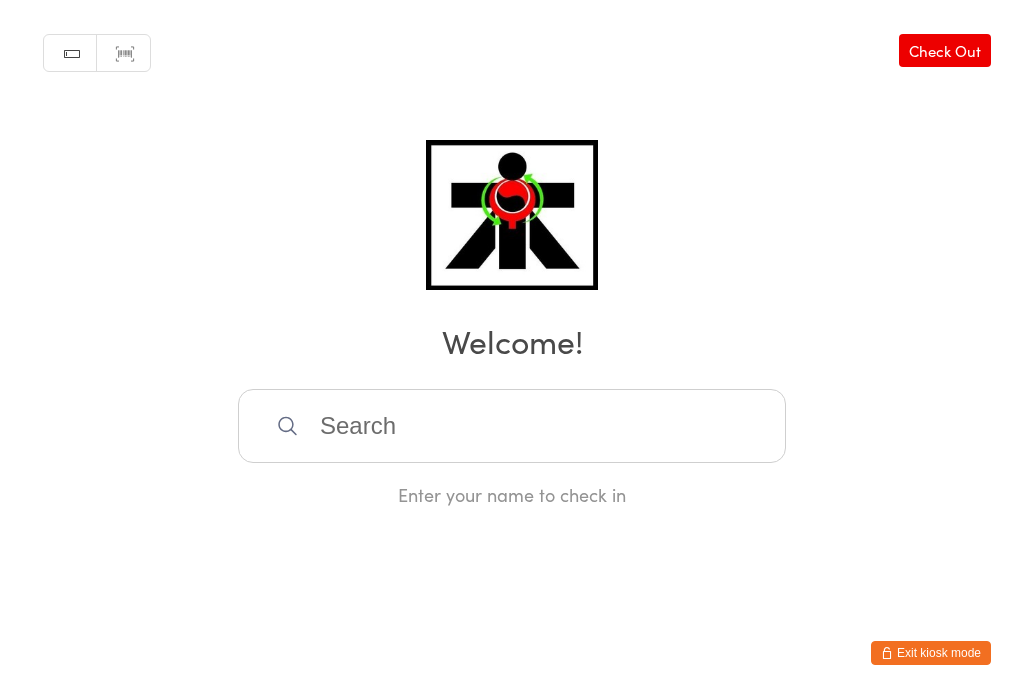 click at bounding box center [512, 426] 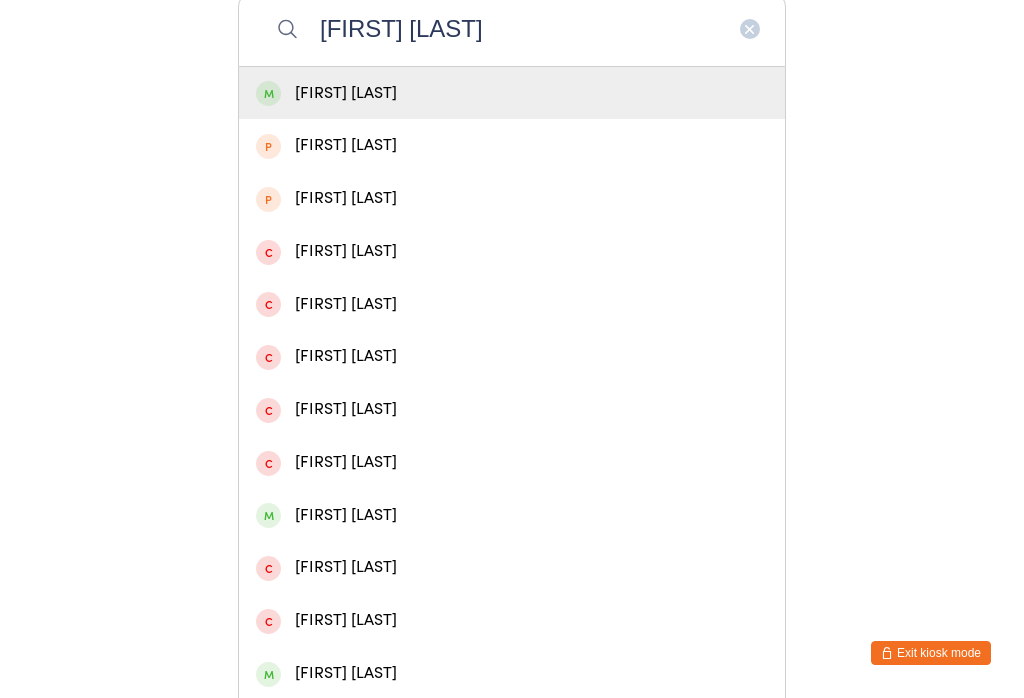 type on "Charlie for" 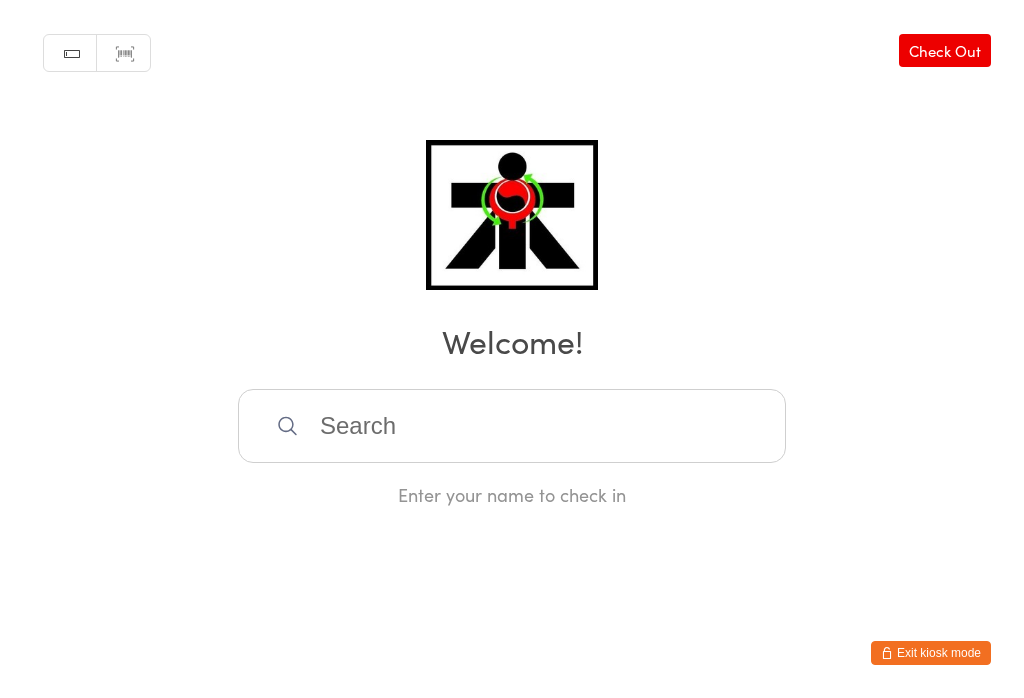scroll, scrollTop: 0, scrollLeft: 0, axis: both 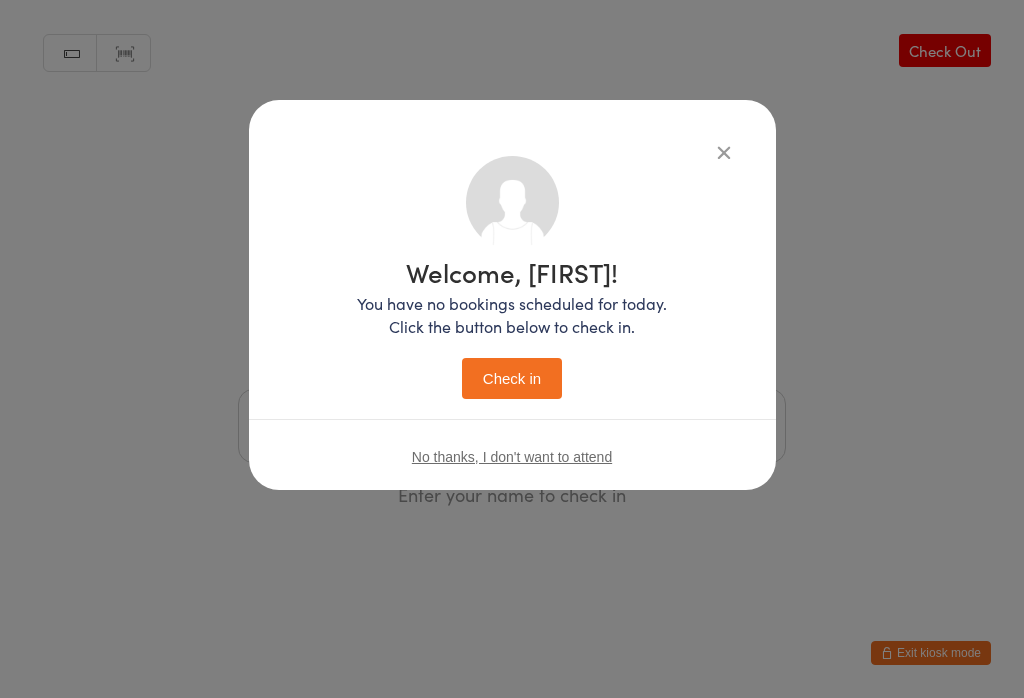 click on "Check in" at bounding box center [512, 378] 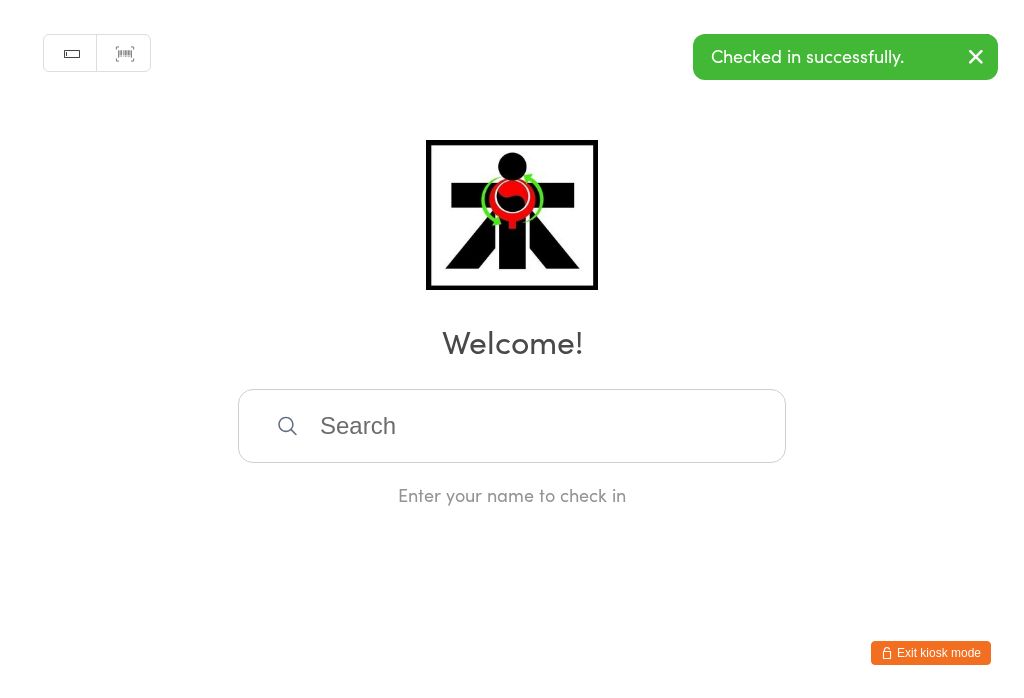 click at bounding box center (512, 426) 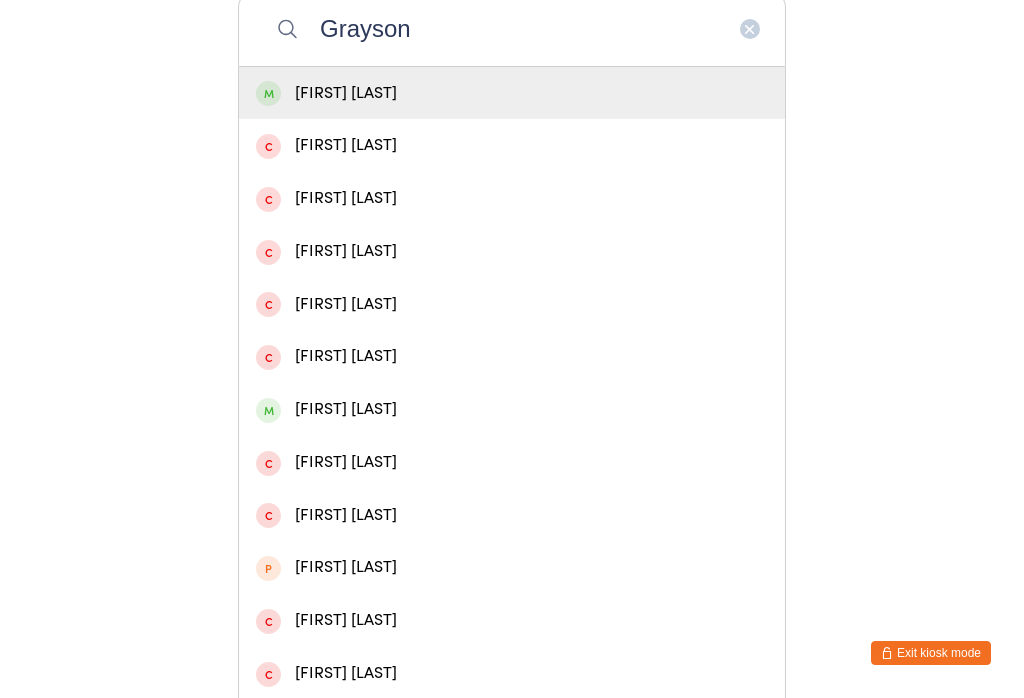type on "Grayson" 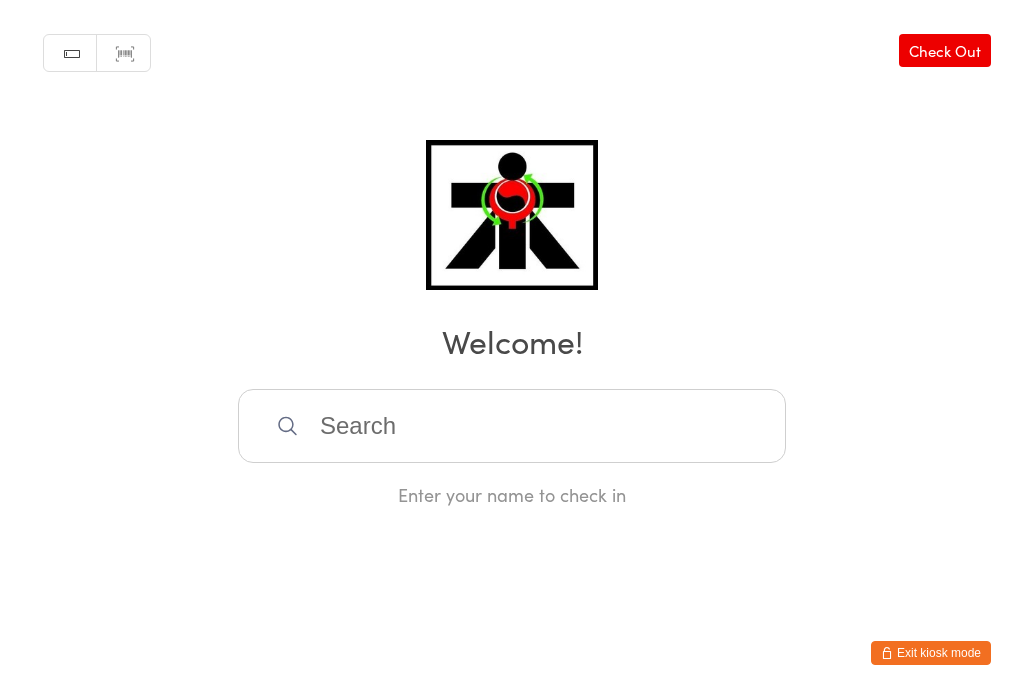 scroll, scrollTop: 0, scrollLeft: 0, axis: both 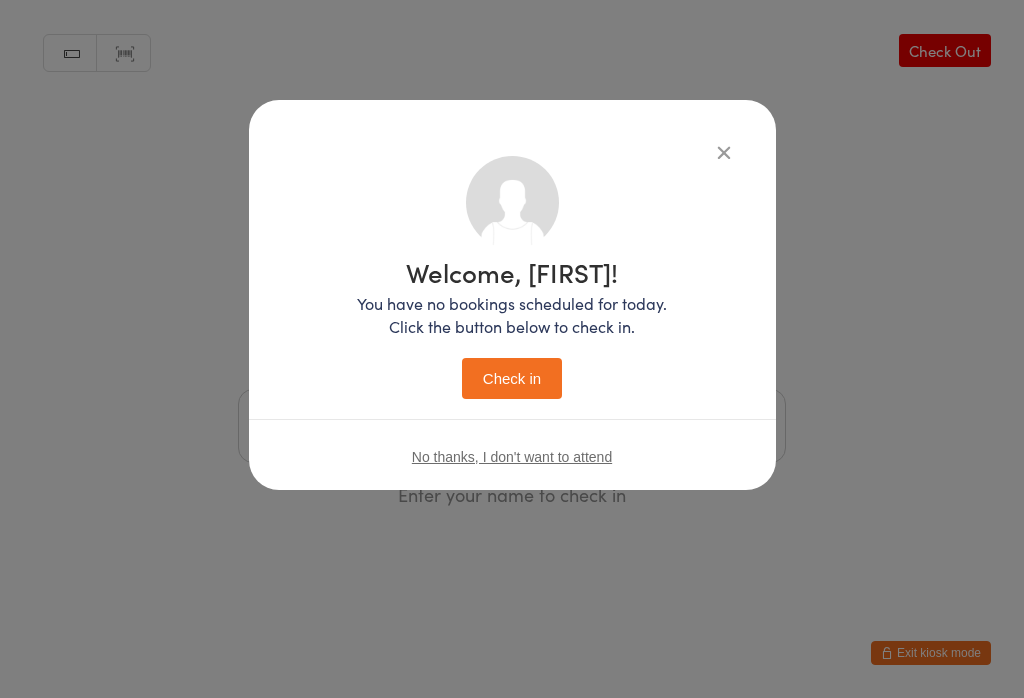 click on "Check in" at bounding box center (512, 378) 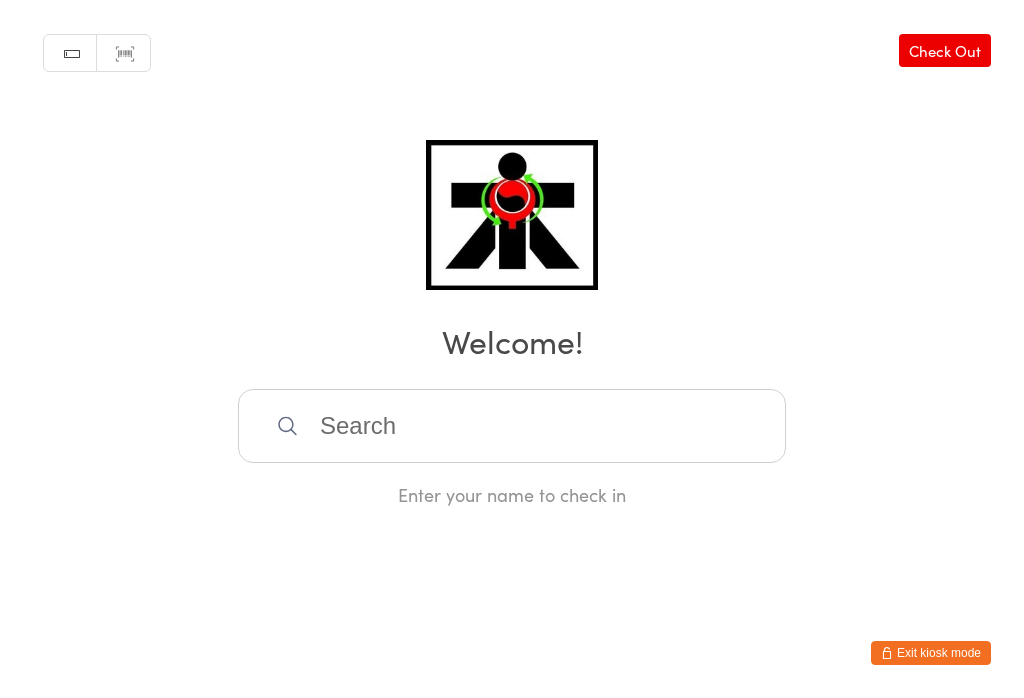 click at bounding box center (512, 426) 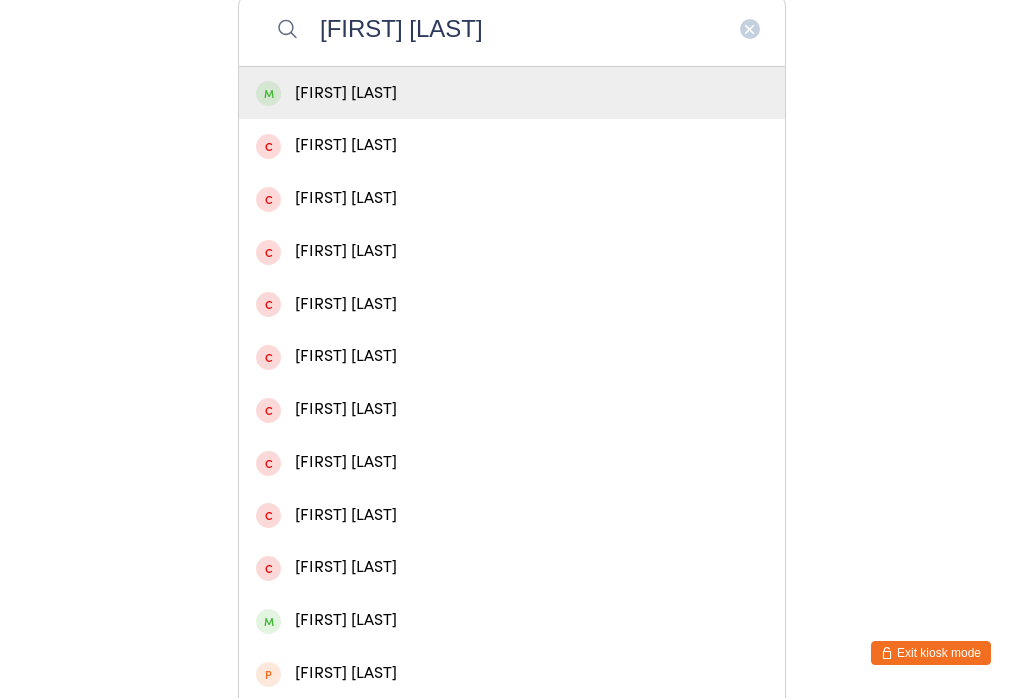 type on "Ray benn" 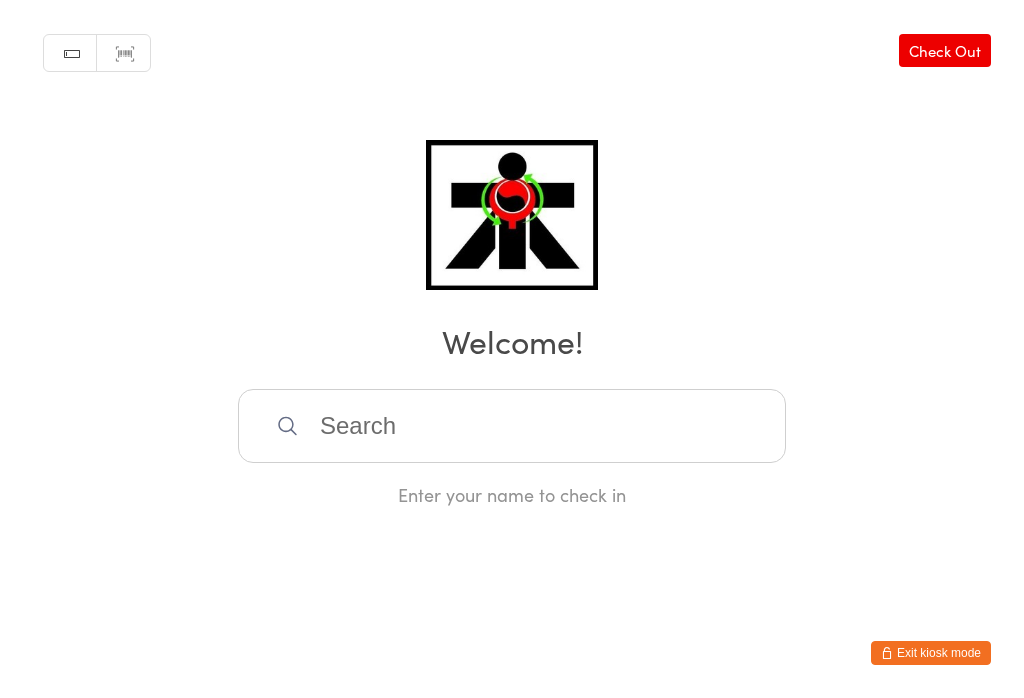 scroll, scrollTop: 0, scrollLeft: 0, axis: both 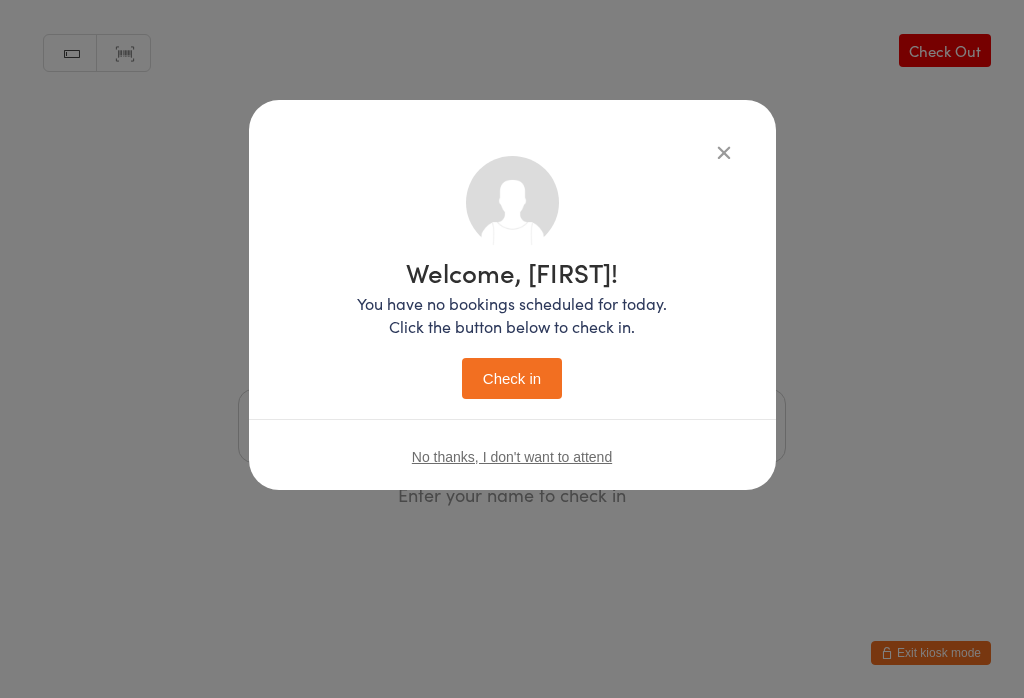 click on "Check in" at bounding box center [512, 378] 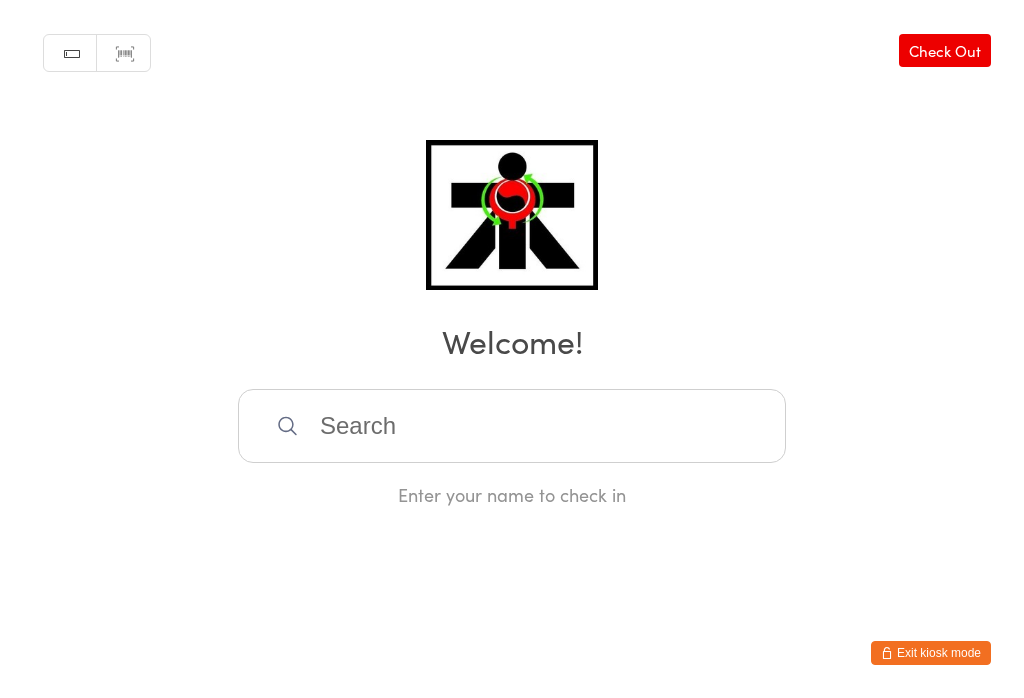 click at bounding box center (512, 426) 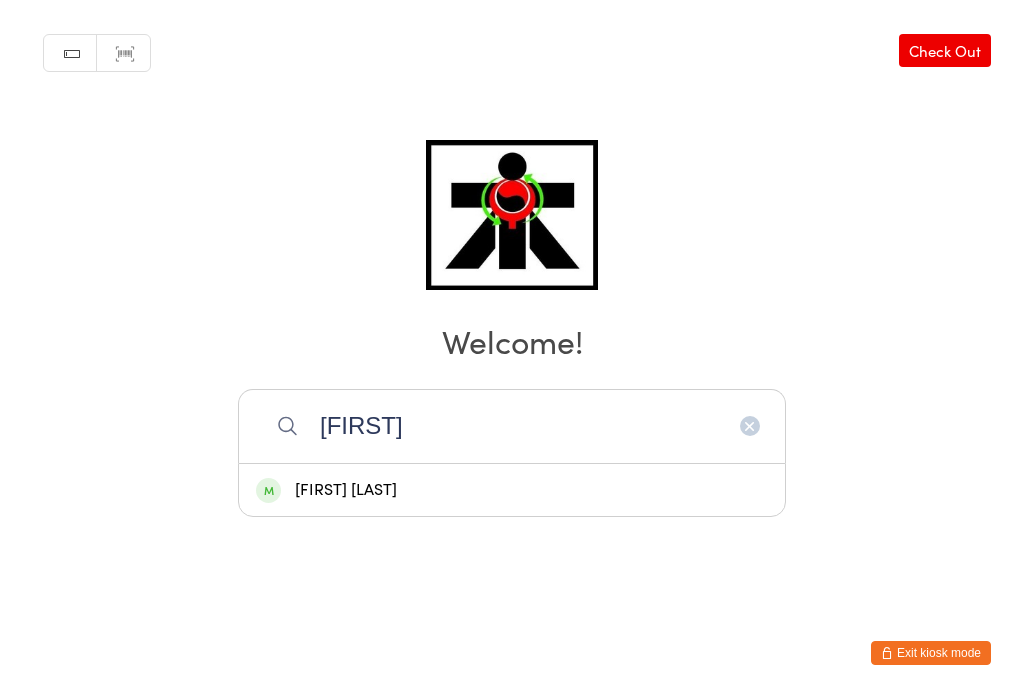 type on "Ensio" 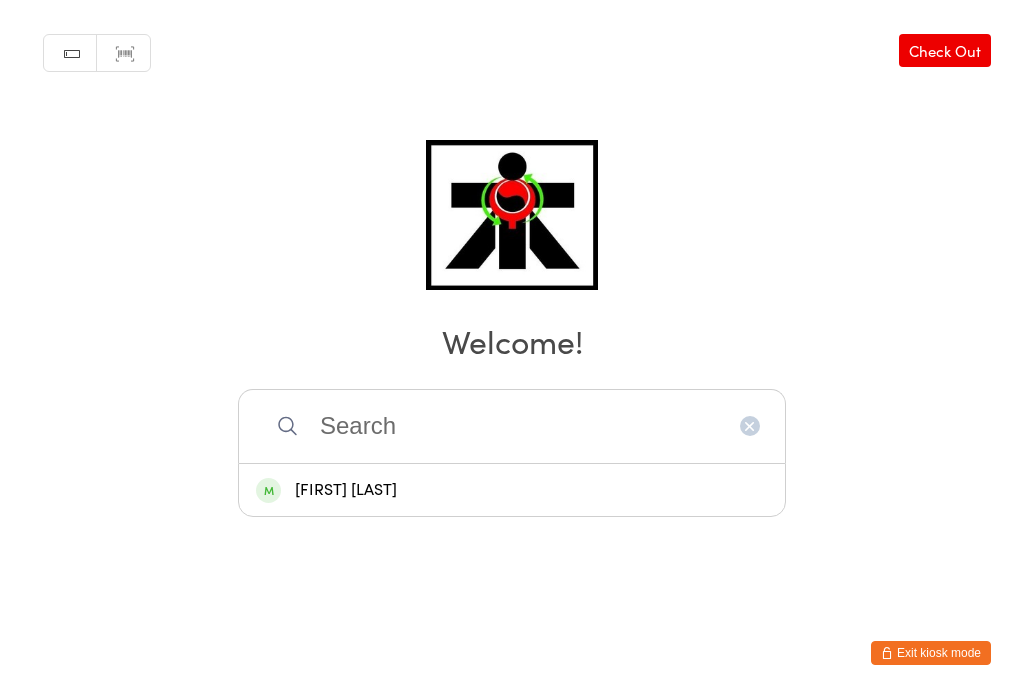 scroll, scrollTop: 0, scrollLeft: 0, axis: both 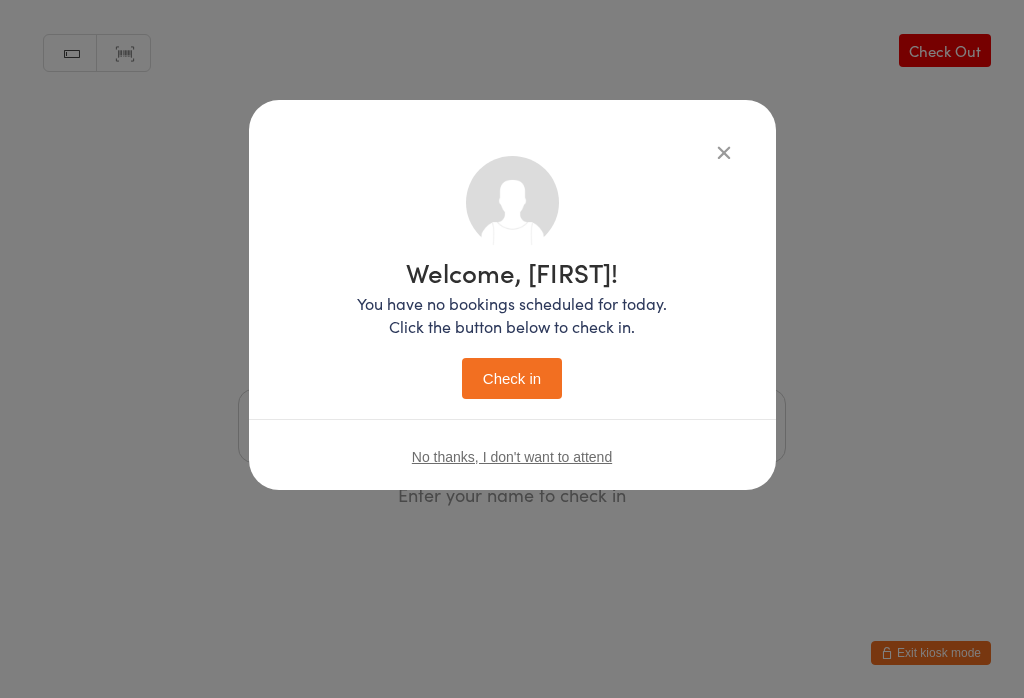click on "Check in" at bounding box center (512, 378) 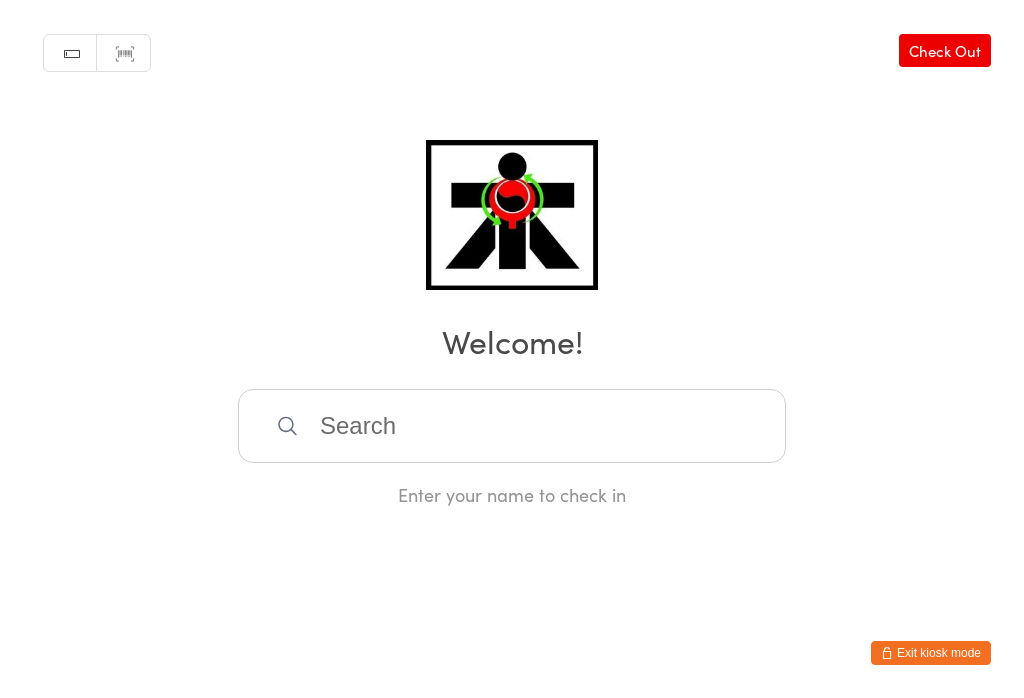 click at bounding box center [512, 426] 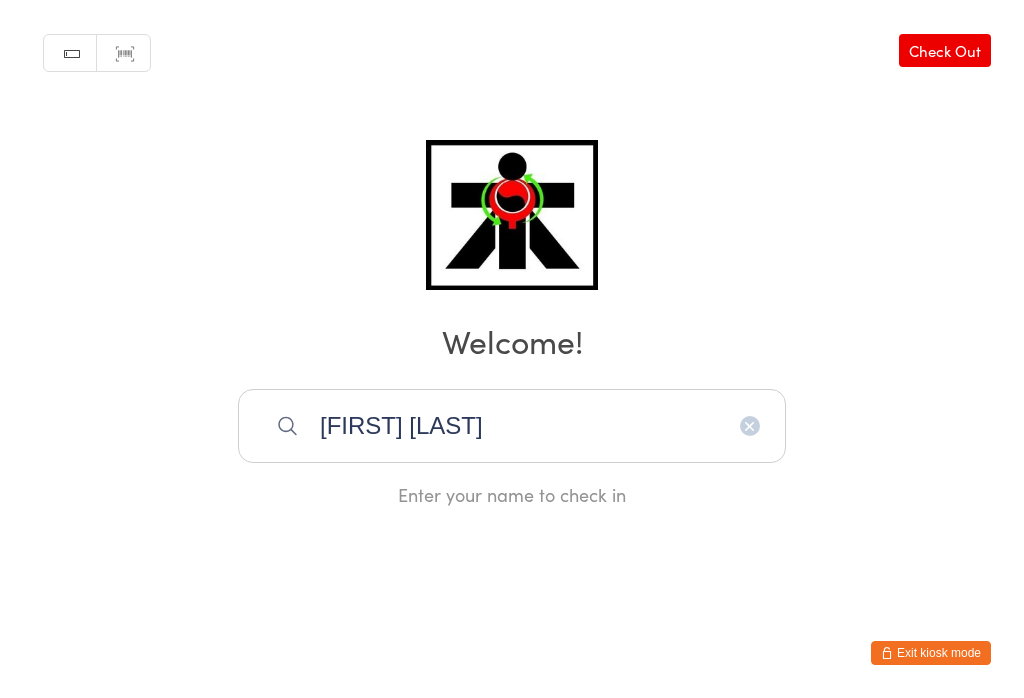 type on "Alby rudd" 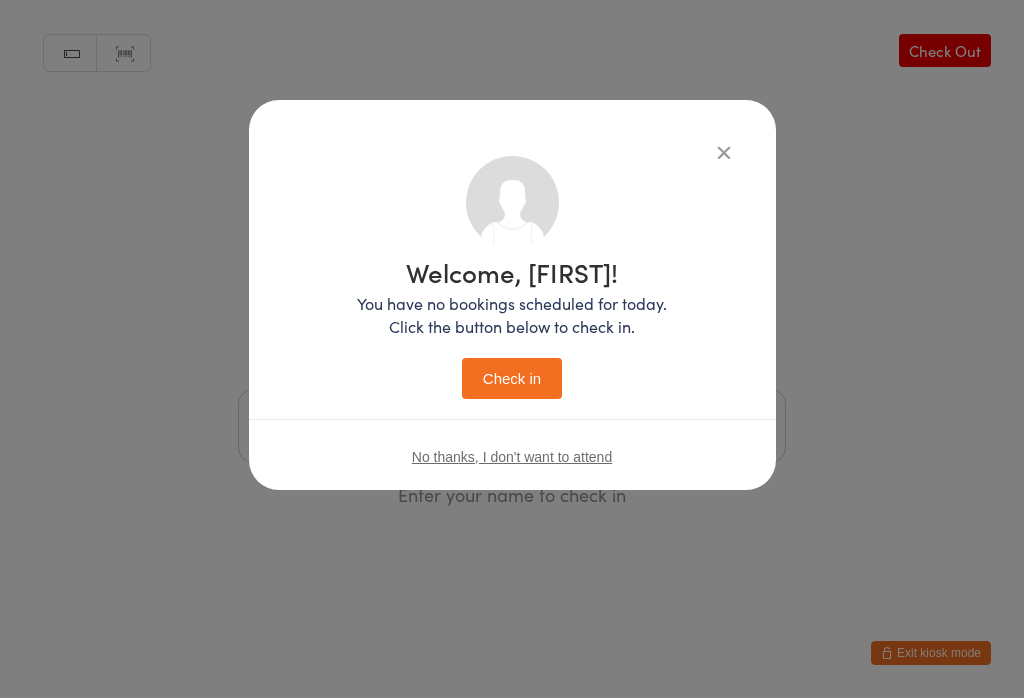 scroll, scrollTop: 0, scrollLeft: 0, axis: both 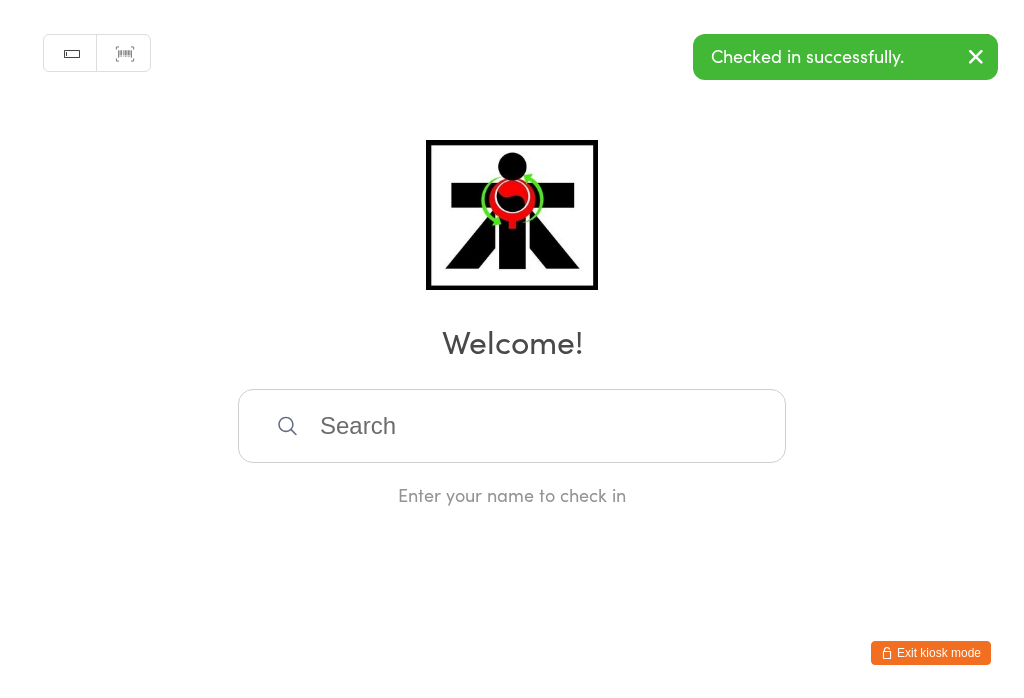 click at bounding box center (512, 426) 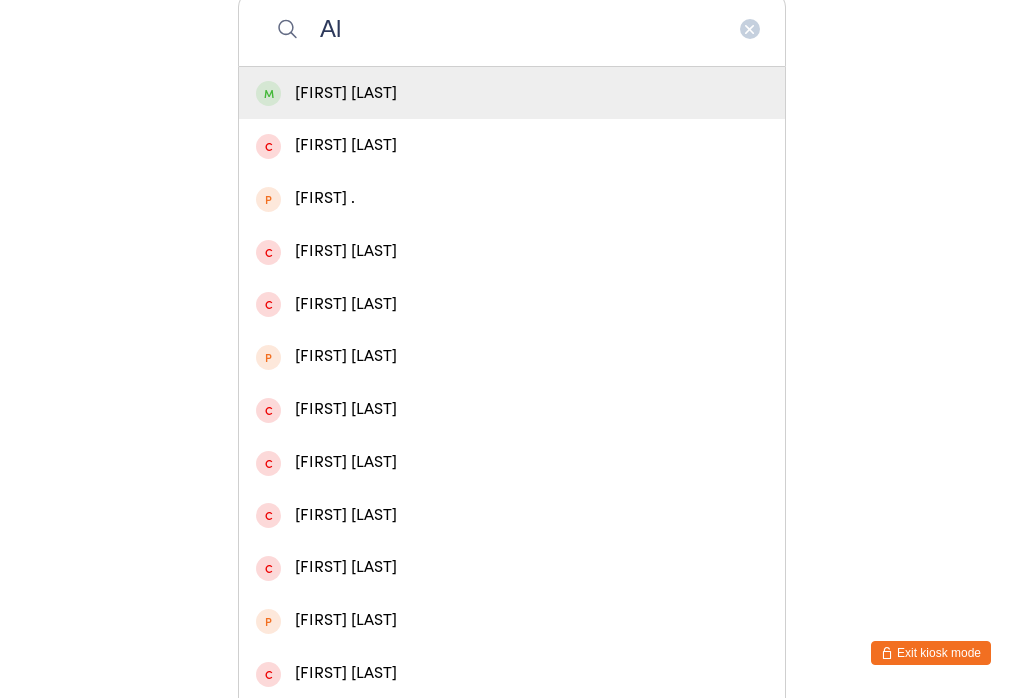 type on "A" 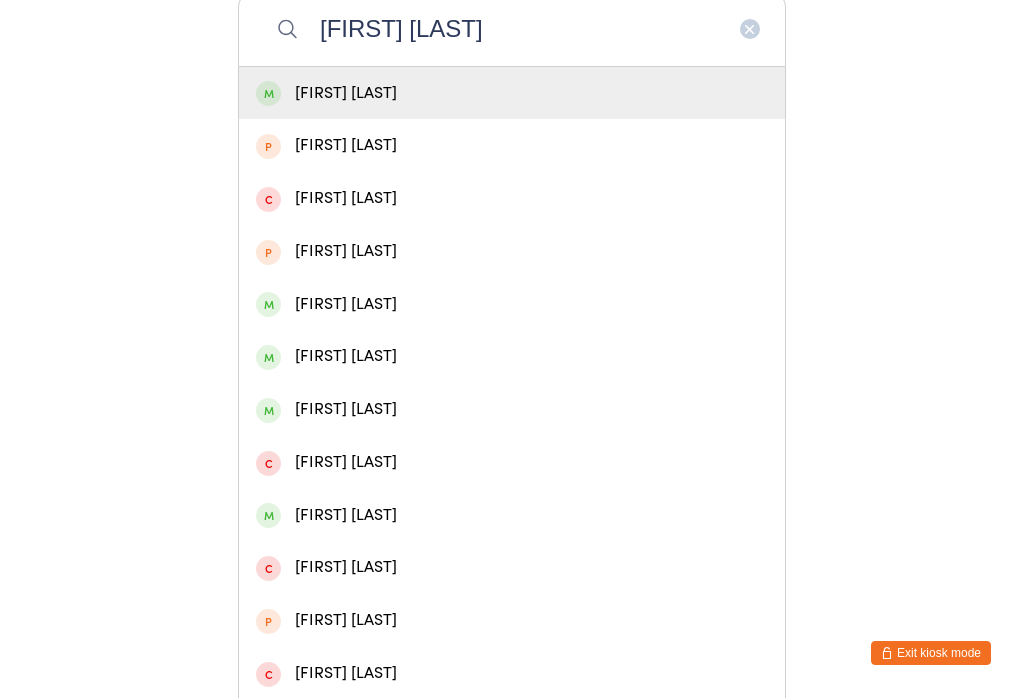 type on "Logan r" 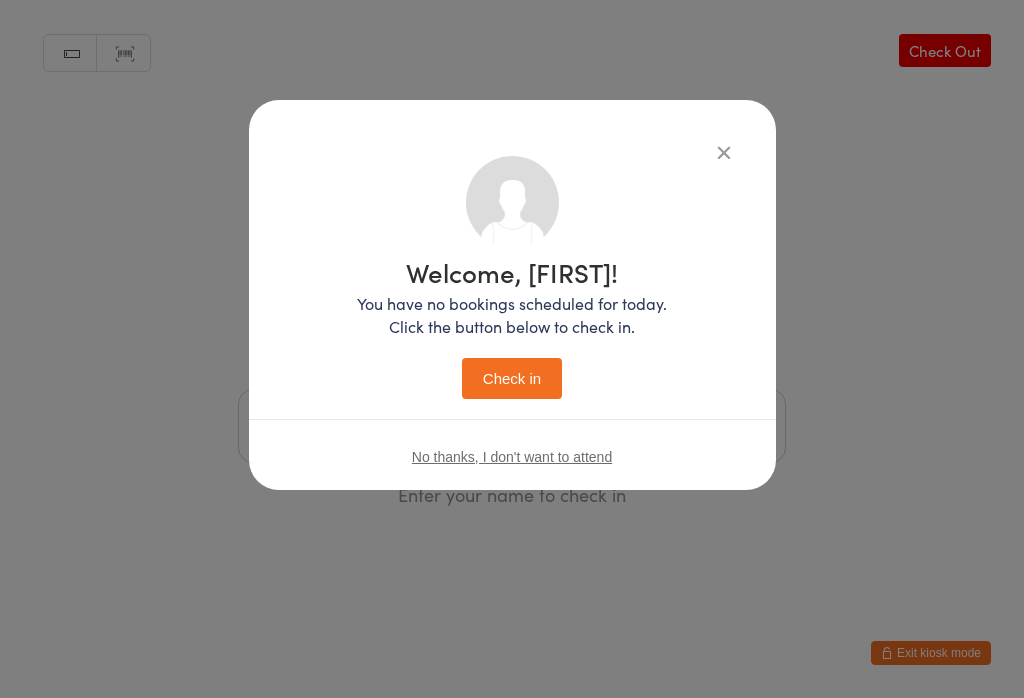 scroll, scrollTop: 0, scrollLeft: 0, axis: both 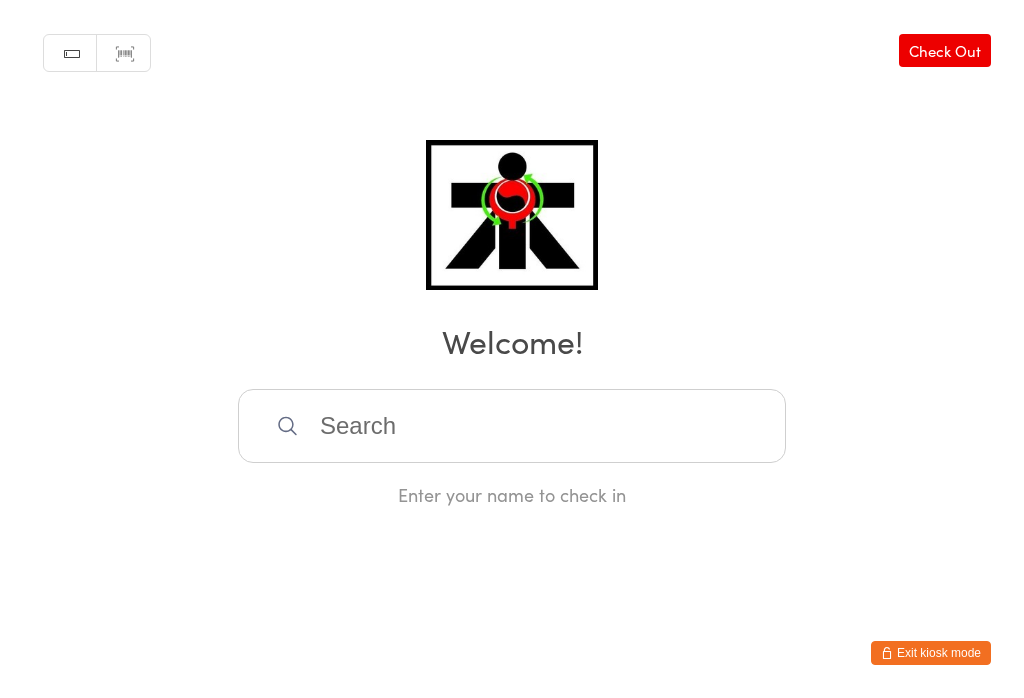 click at bounding box center (512, 426) 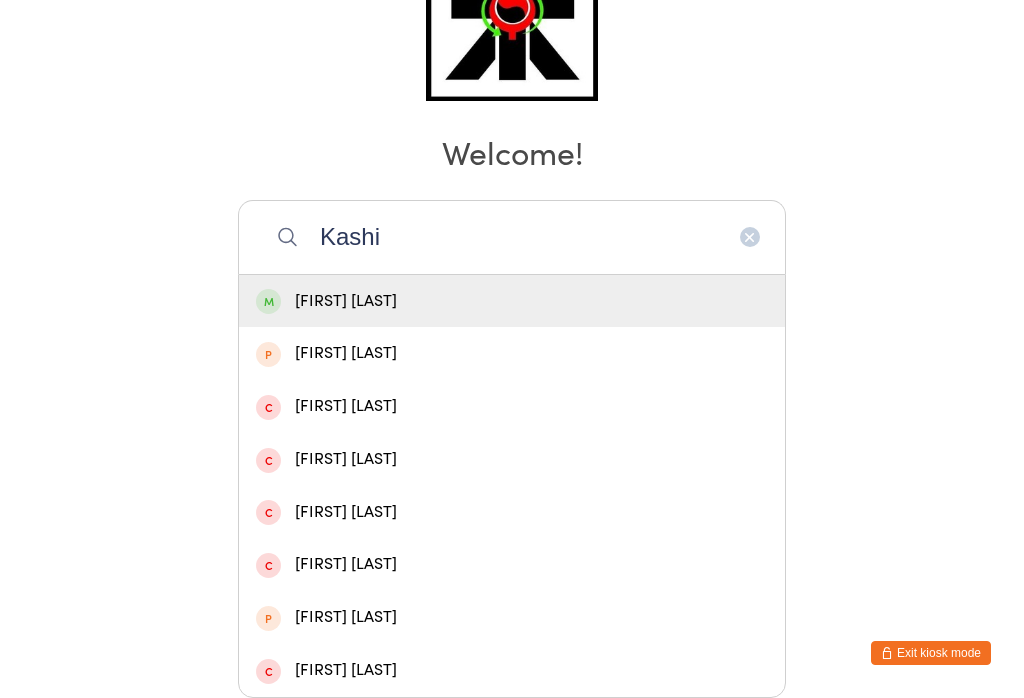 type on "Kashi" 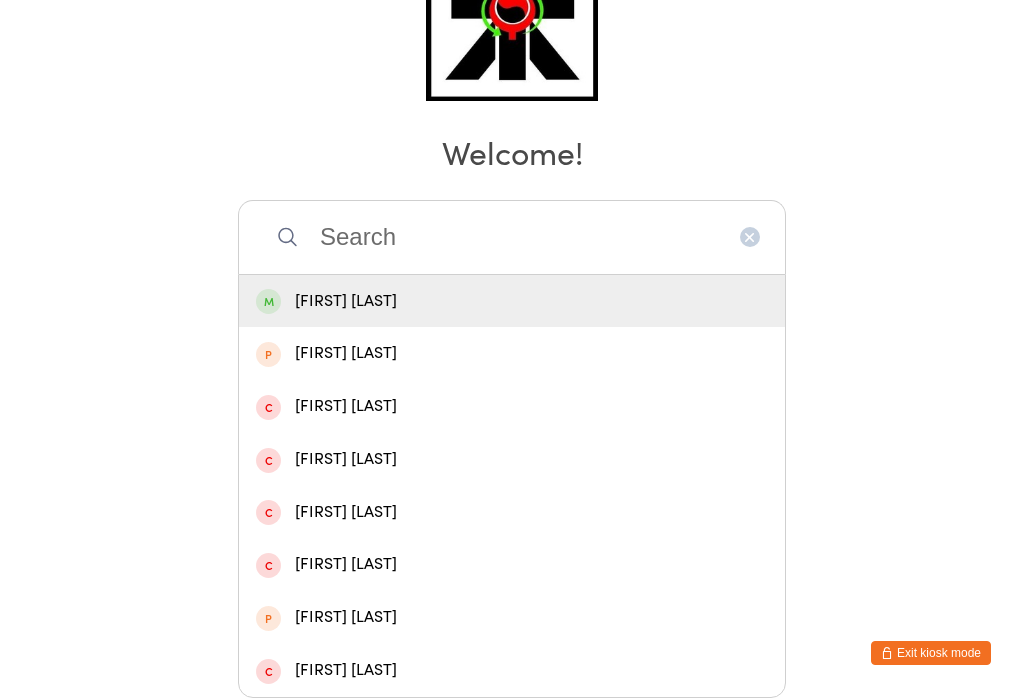 scroll, scrollTop: 0, scrollLeft: 0, axis: both 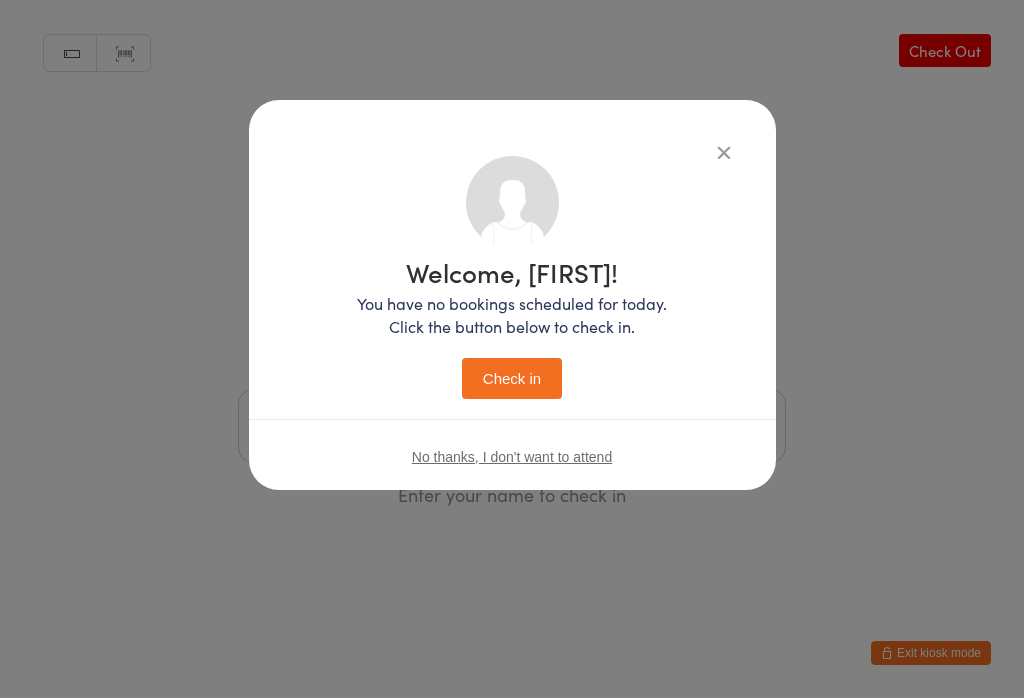 click on "Check in" at bounding box center (512, 378) 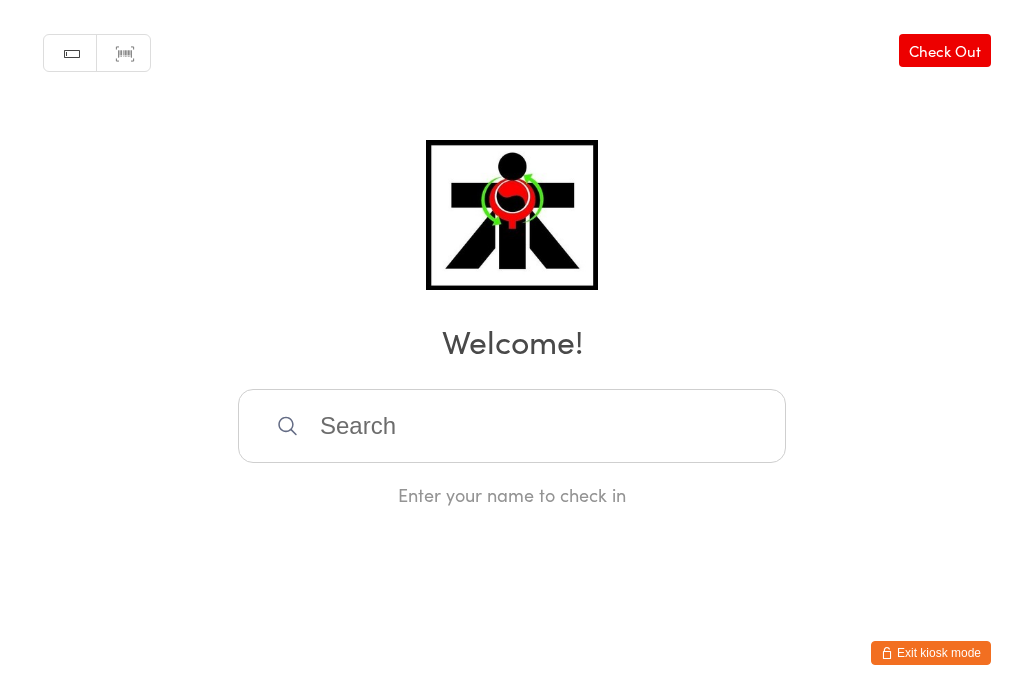 click at bounding box center (512, 426) 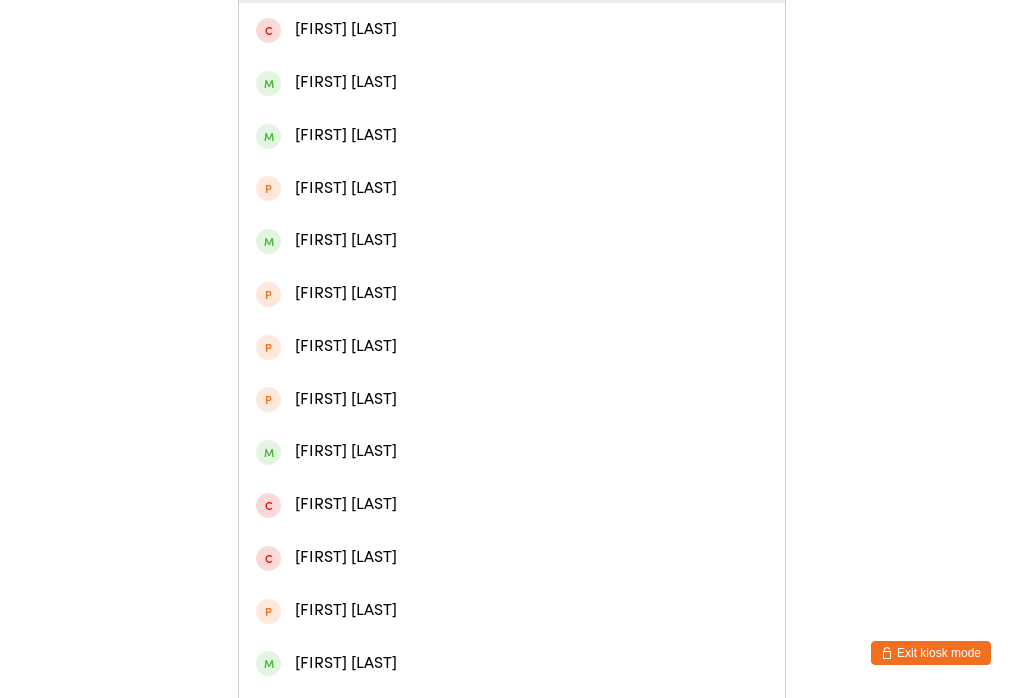 scroll, scrollTop: 506, scrollLeft: 0, axis: vertical 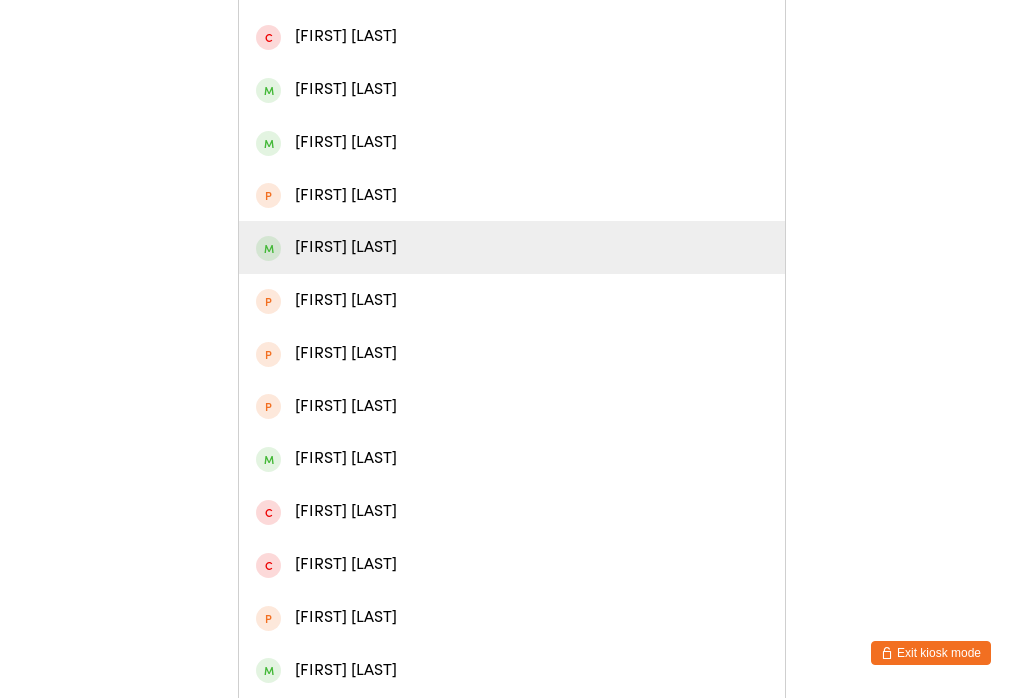 type on "Eve" 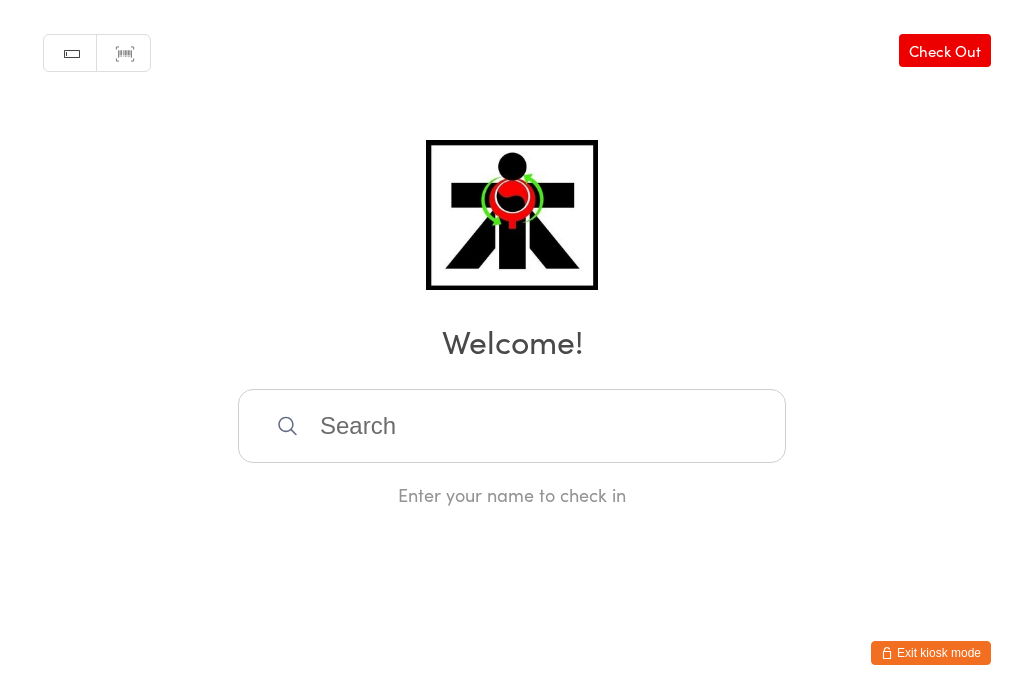 scroll, scrollTop: 0, scrollLeft: 0, axis: both 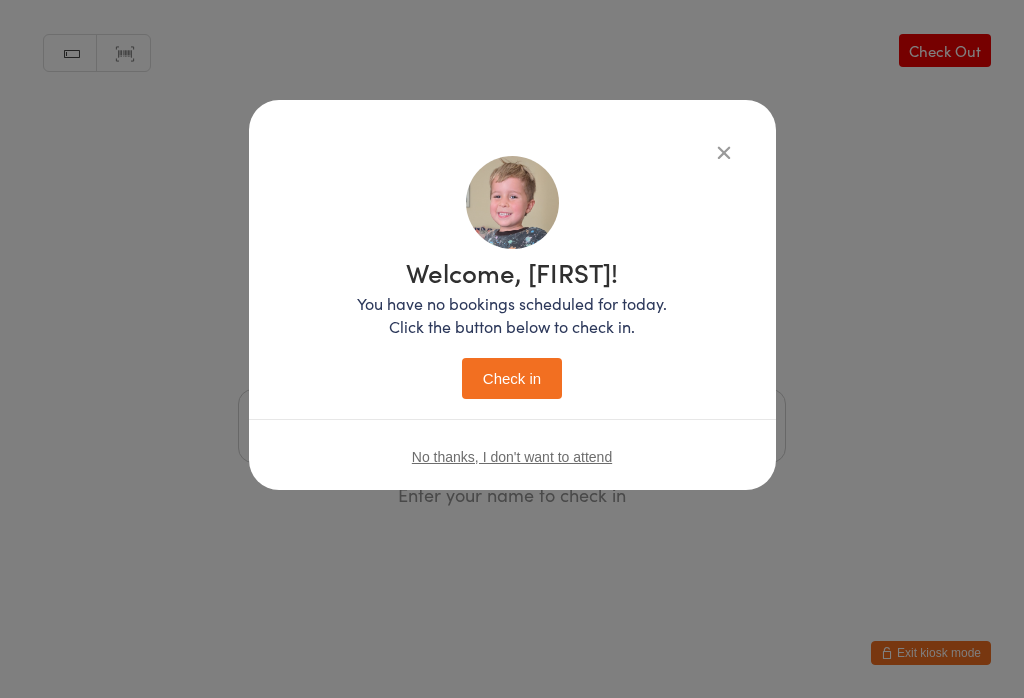 click on "Welcome, Everett! You have no bookings scheduled for today. Click the button below to check in. Check in No thanks, I don't want to attend" at bounding box center (512, 325) 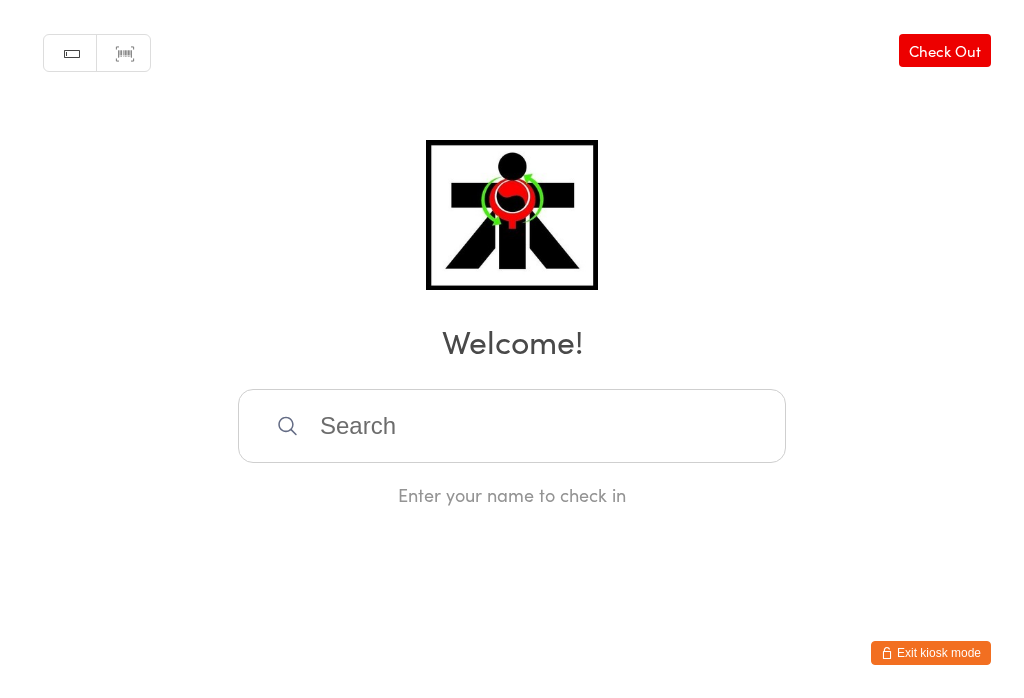 click at bounding box center [512, 426] 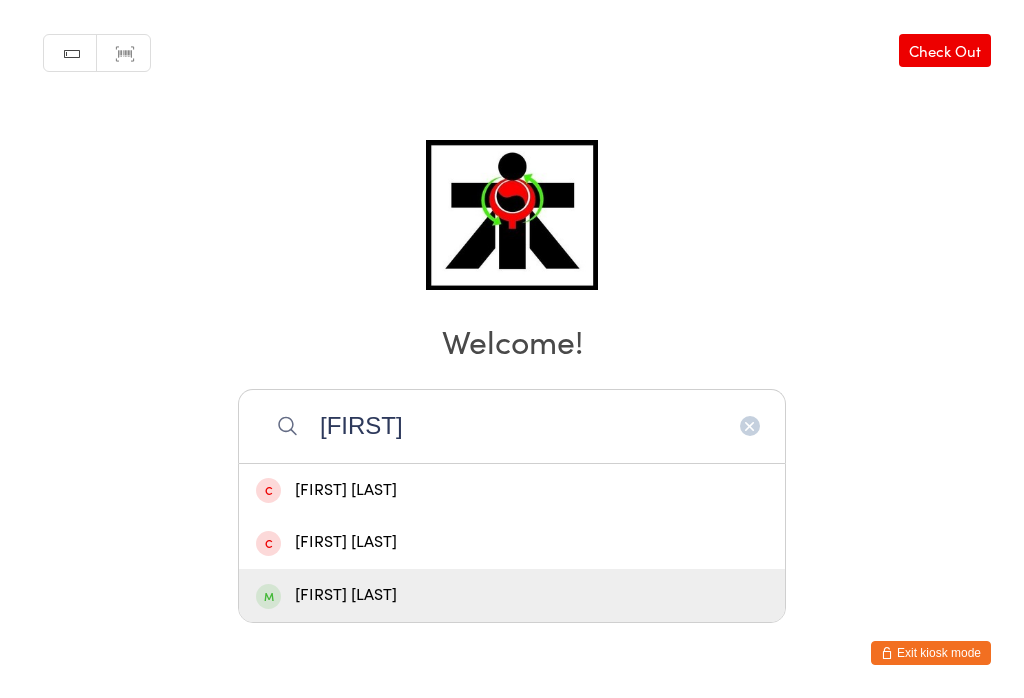 type on "Mya" 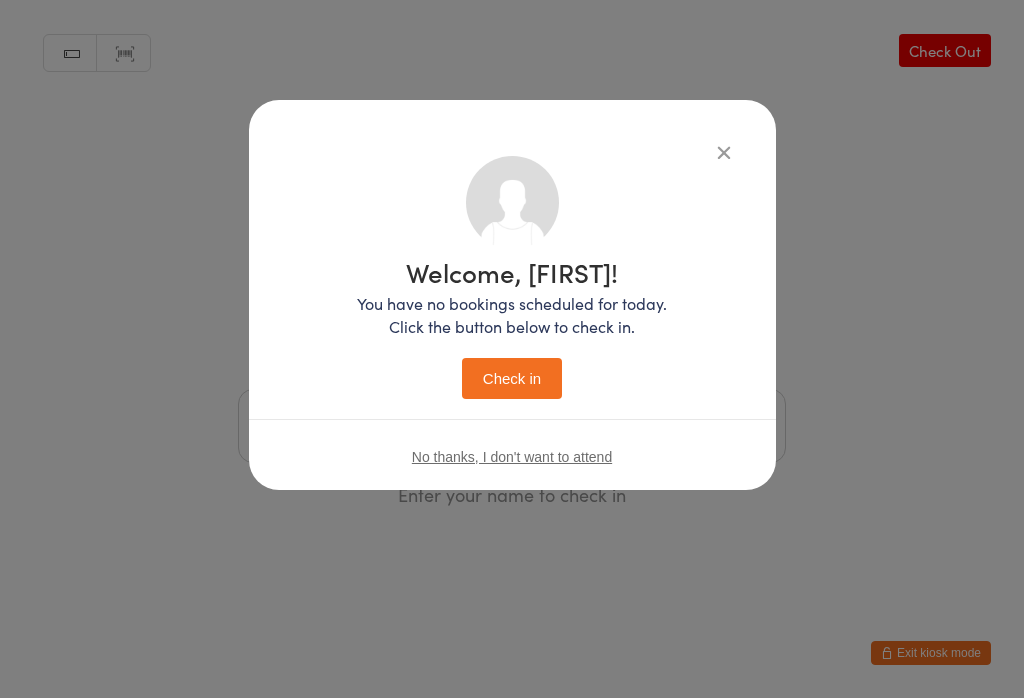 scroll, scrollTop: 0, scrollLeft: 0, axis: both 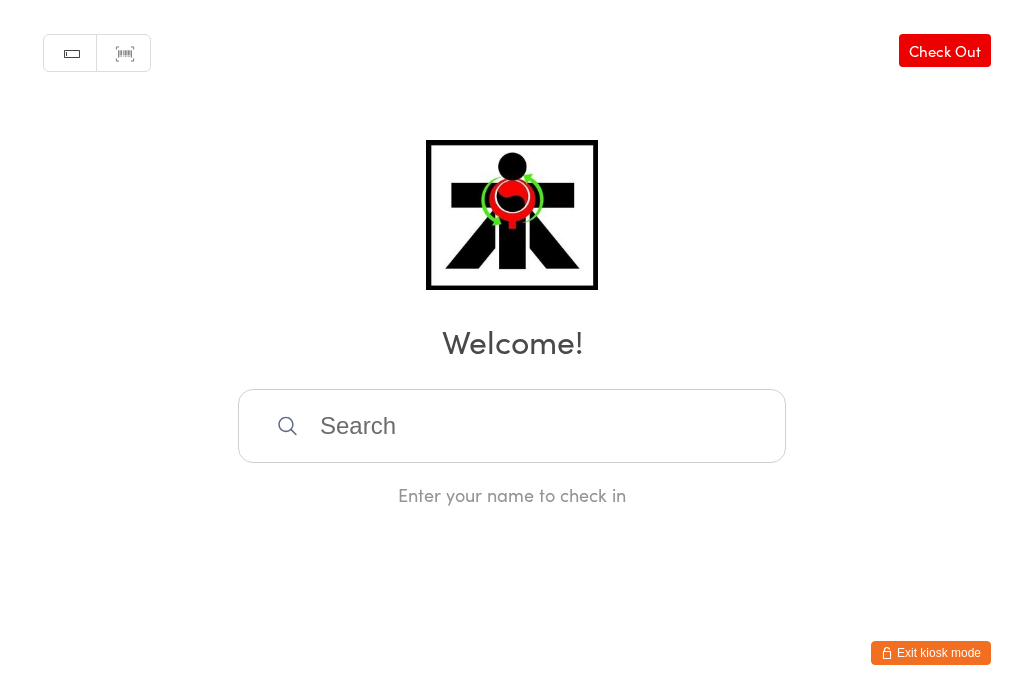 click at bounding box center [512, 426] 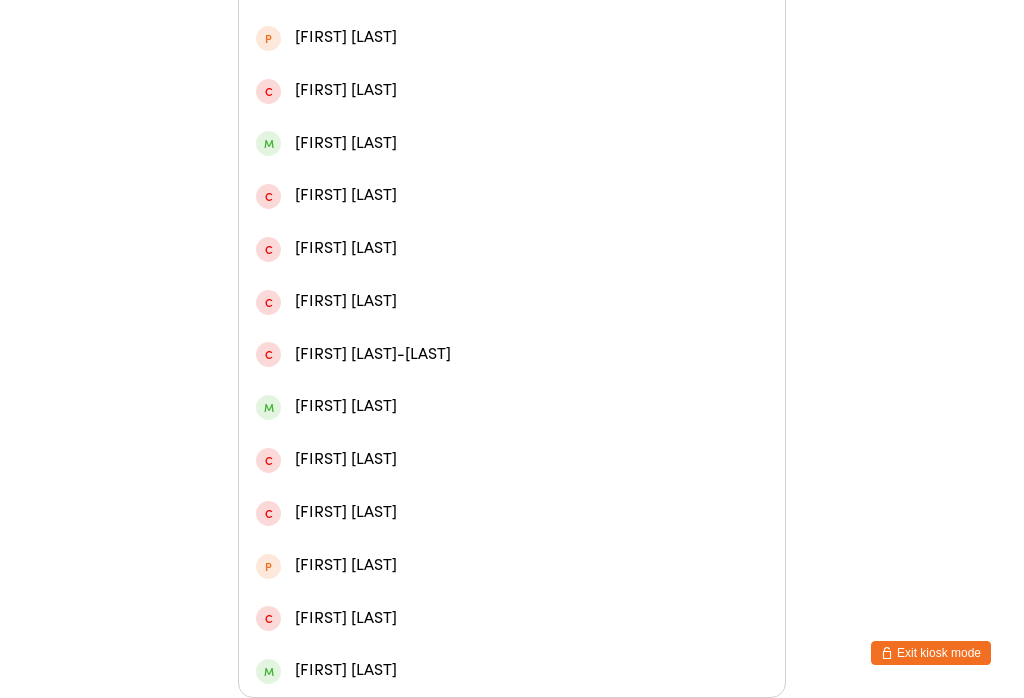 scroll, scrollTop: 628, scrollLeft: 0, axis: vertical 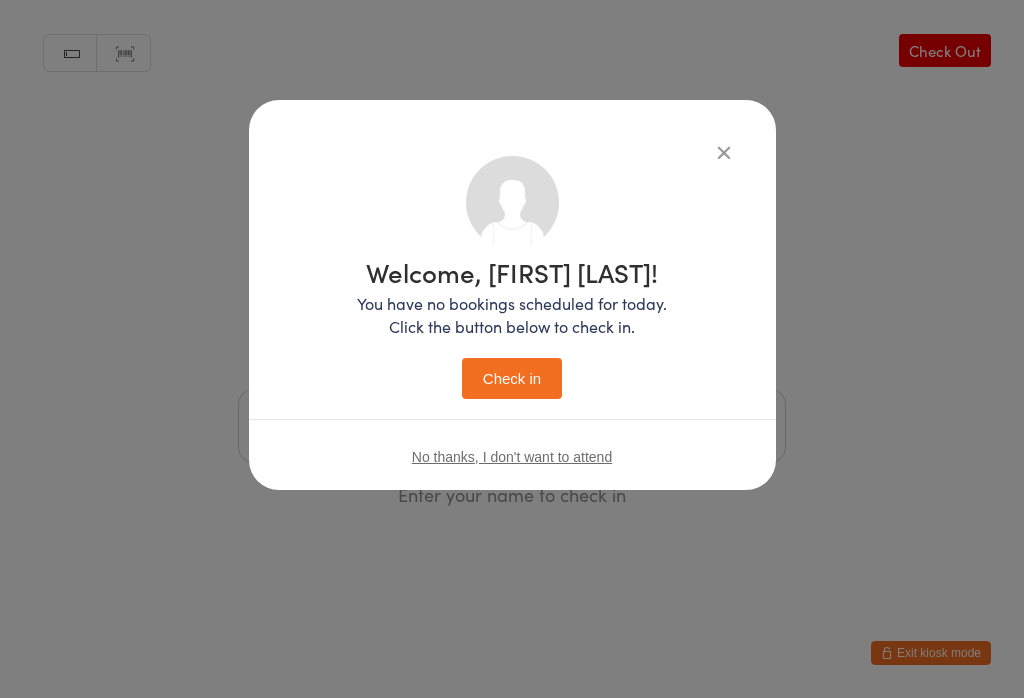 click on "Check in" at bounding box center [512, 378] 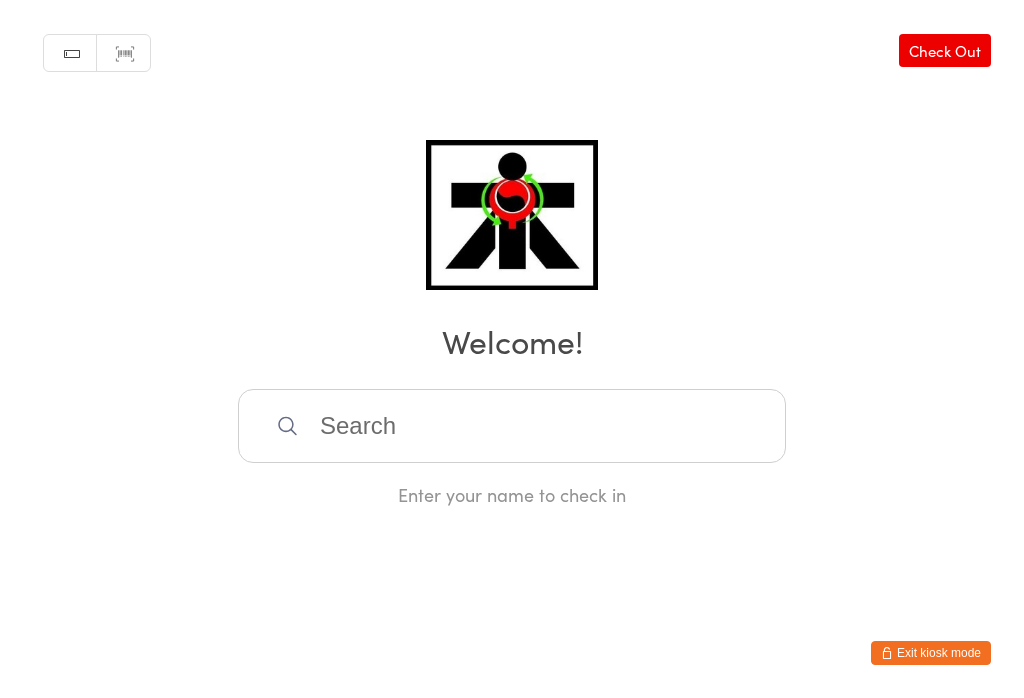 click at bounding box center (512, 426) 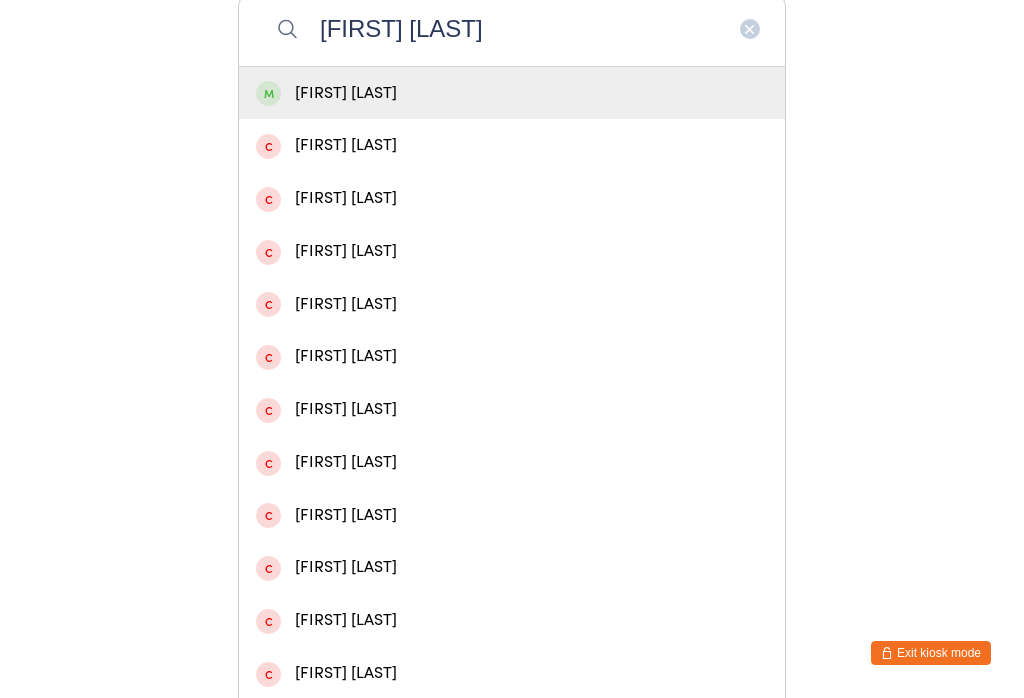 type on "Noah senda" 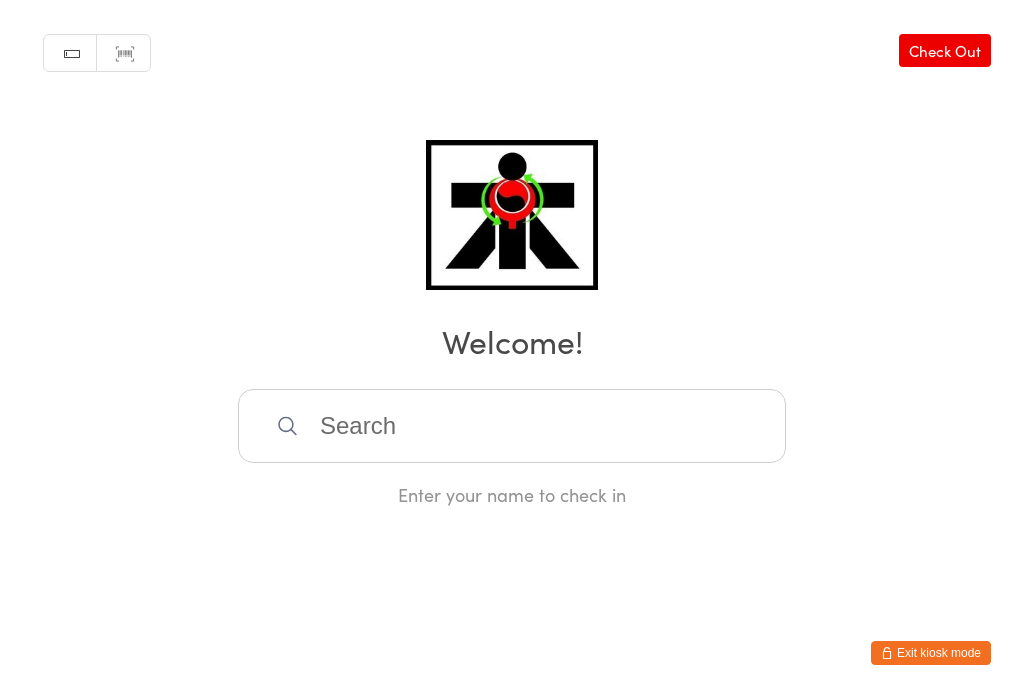 scroll, scrollTop: 0, scrollLeft: 0, axis: both 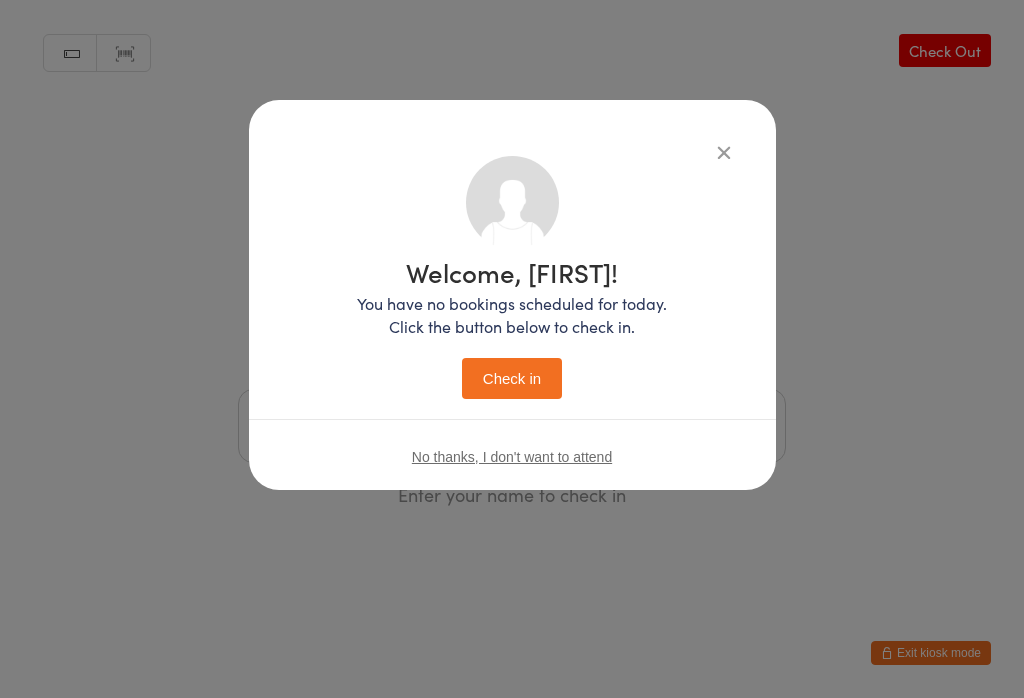 click on "Check in" at bounding box center [512, 378] 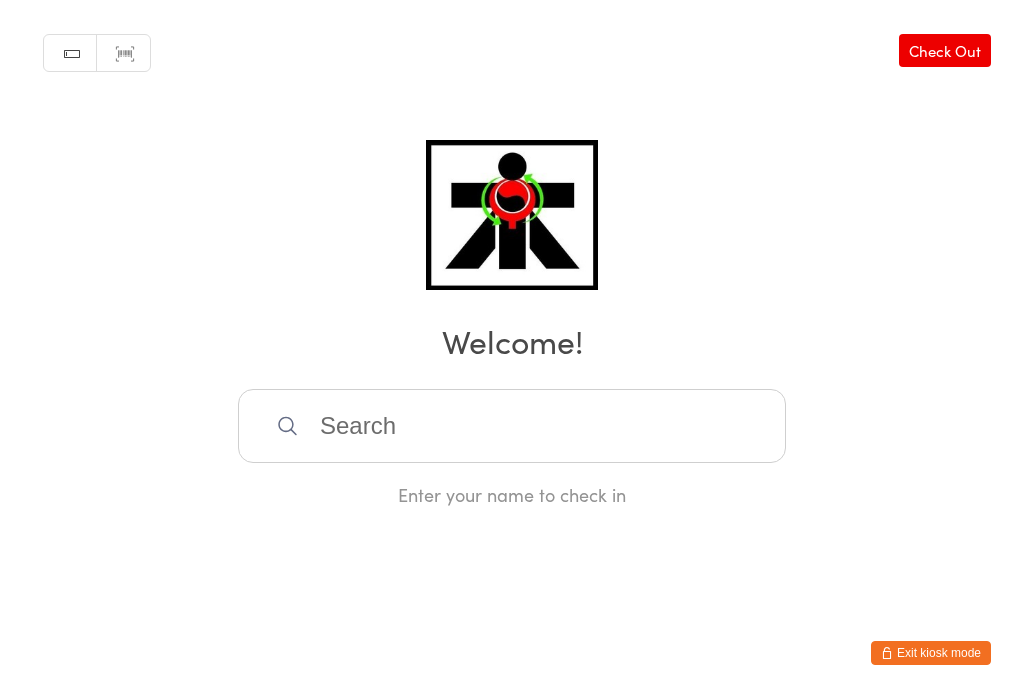 click at bounding box center (512, 426) 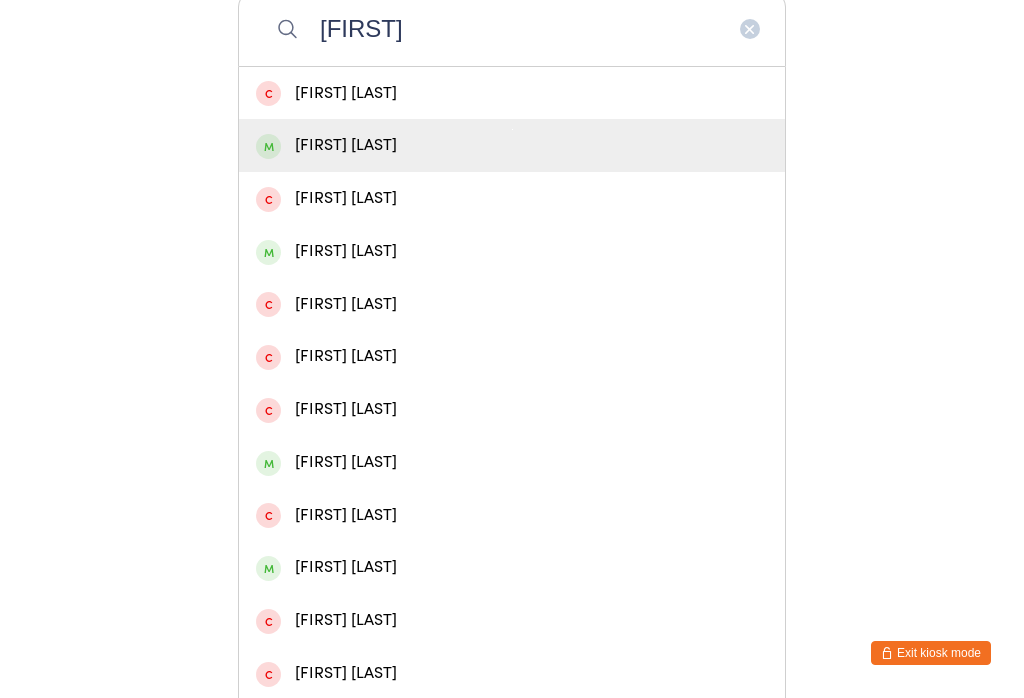 type on "Zachary" 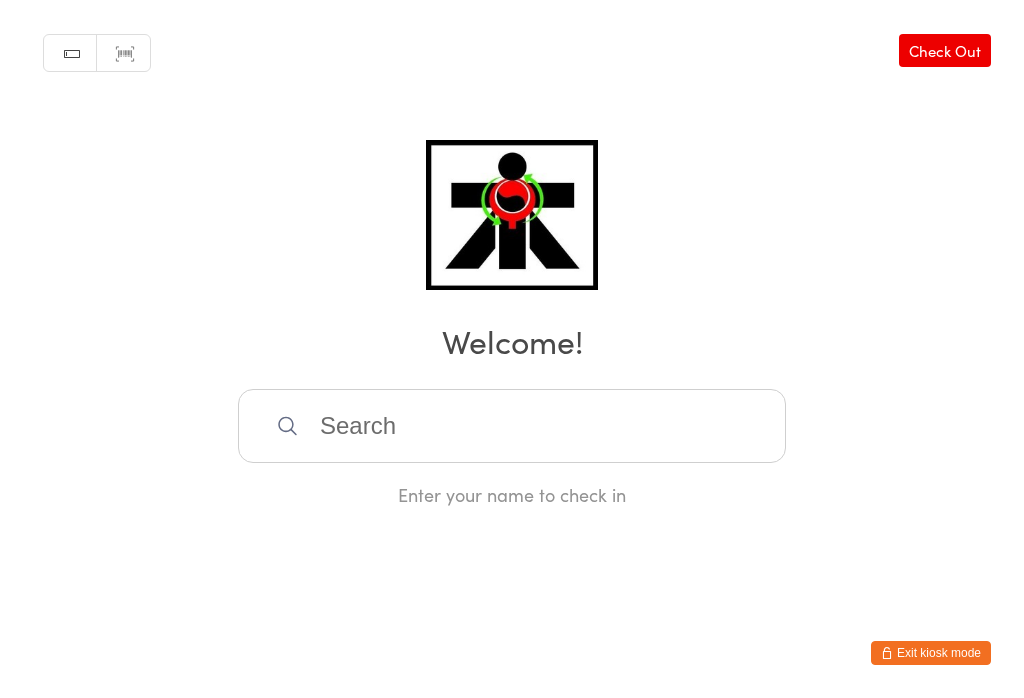 scroll, scrollTop: 0, scrollLeft: 0, axis: both 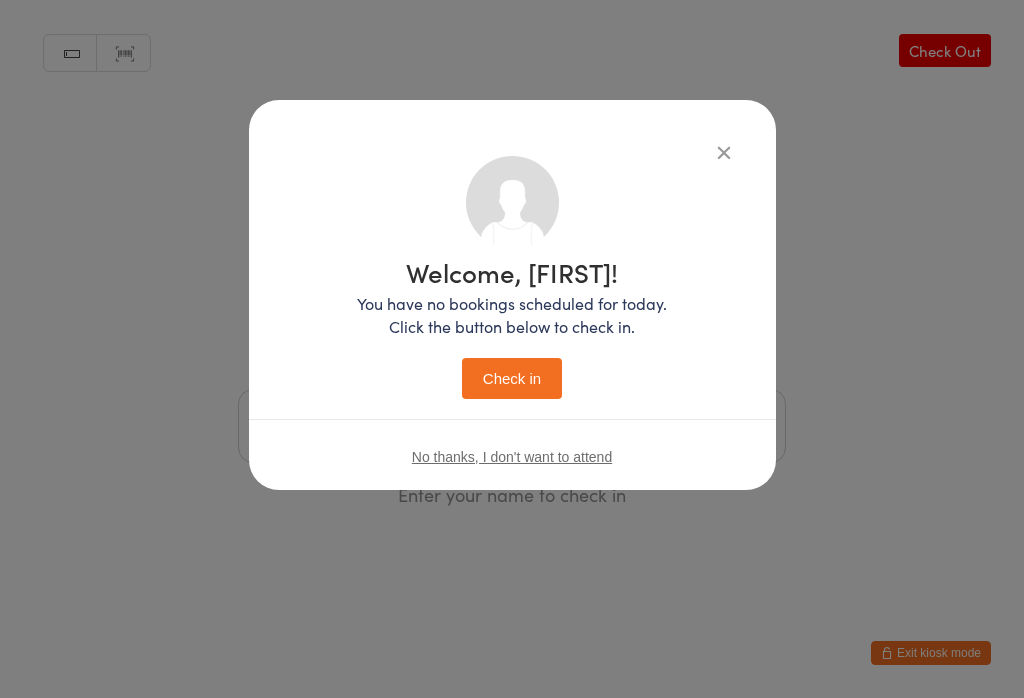 click on "Check in" at bounding box center [512, 378] 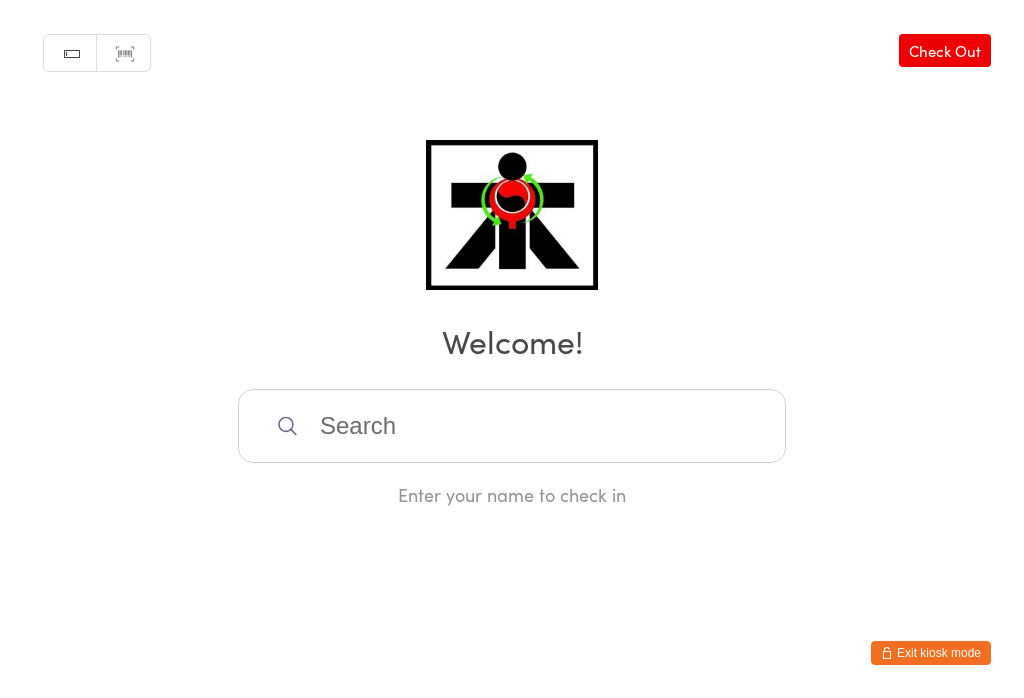 click at bounding box center (512, 426) 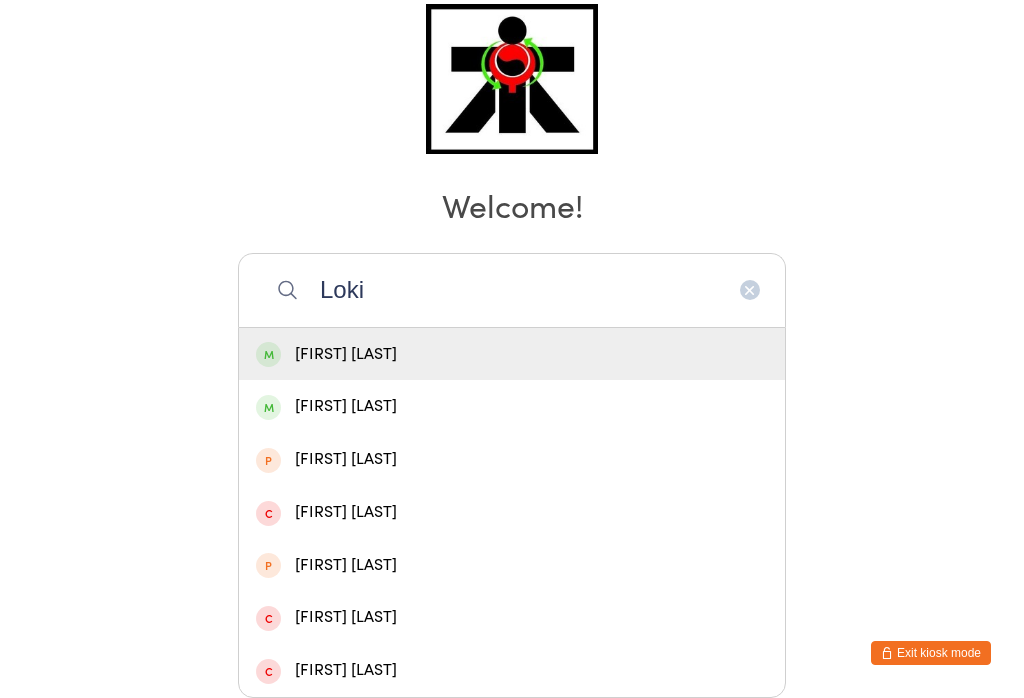 type on "Loki" 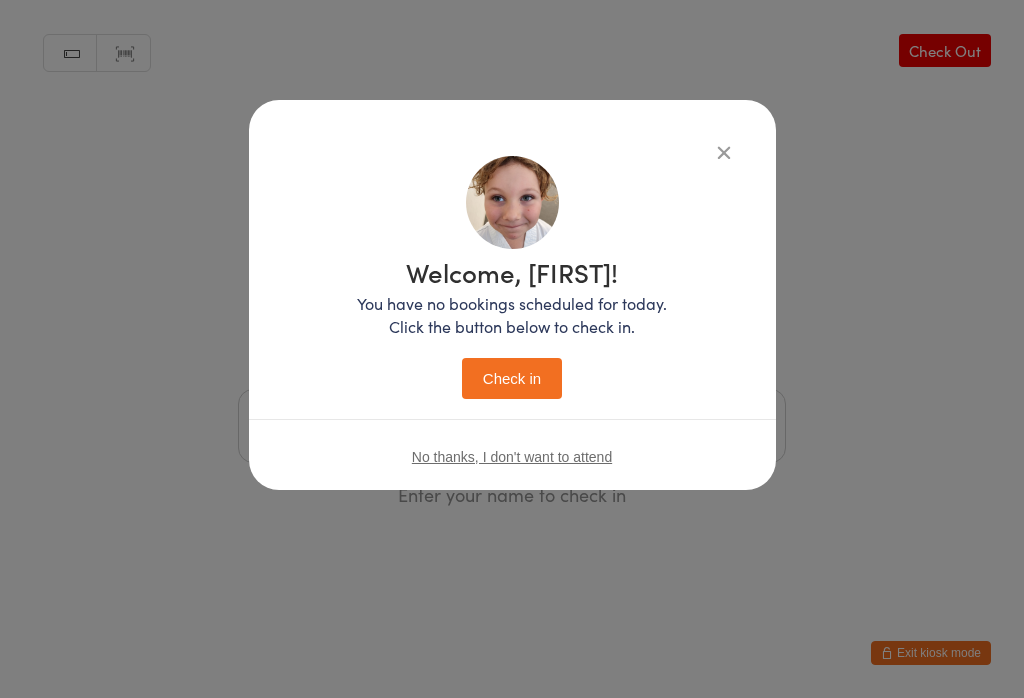 scroll, scrollTop: 0, scrollLeft: 0, axis: both 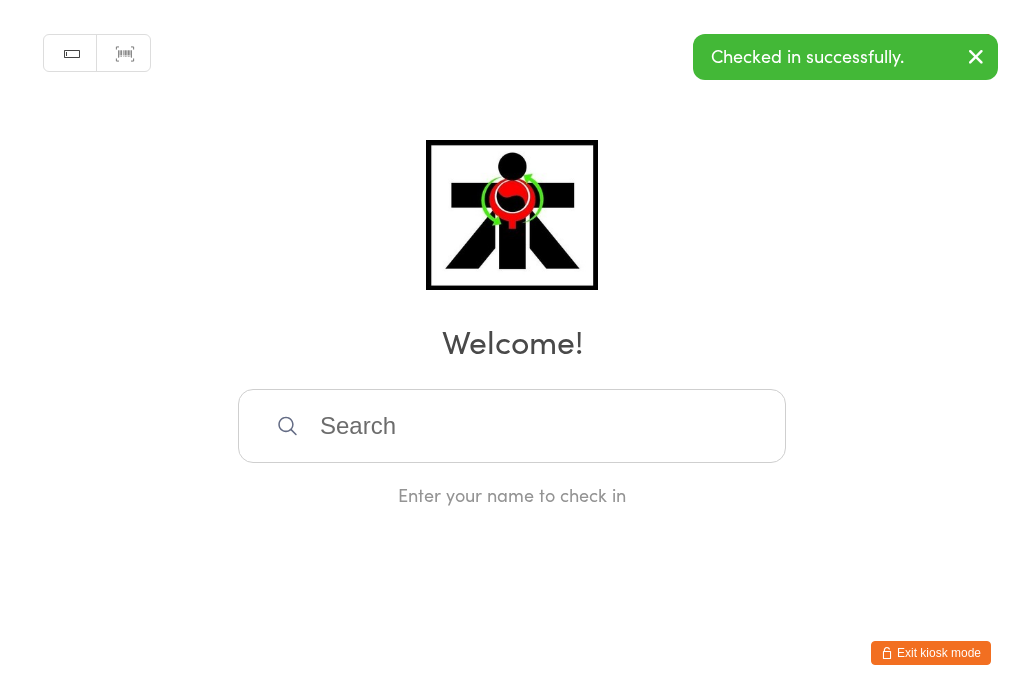 click at bounding box center [512, 426] 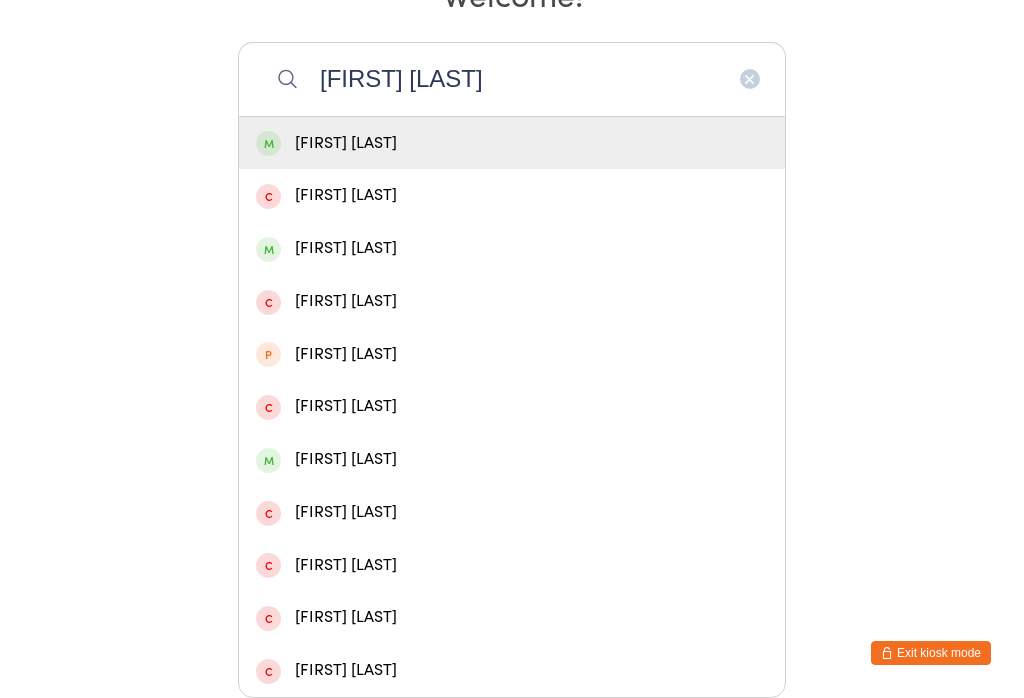 type on "Madeleine giusti" 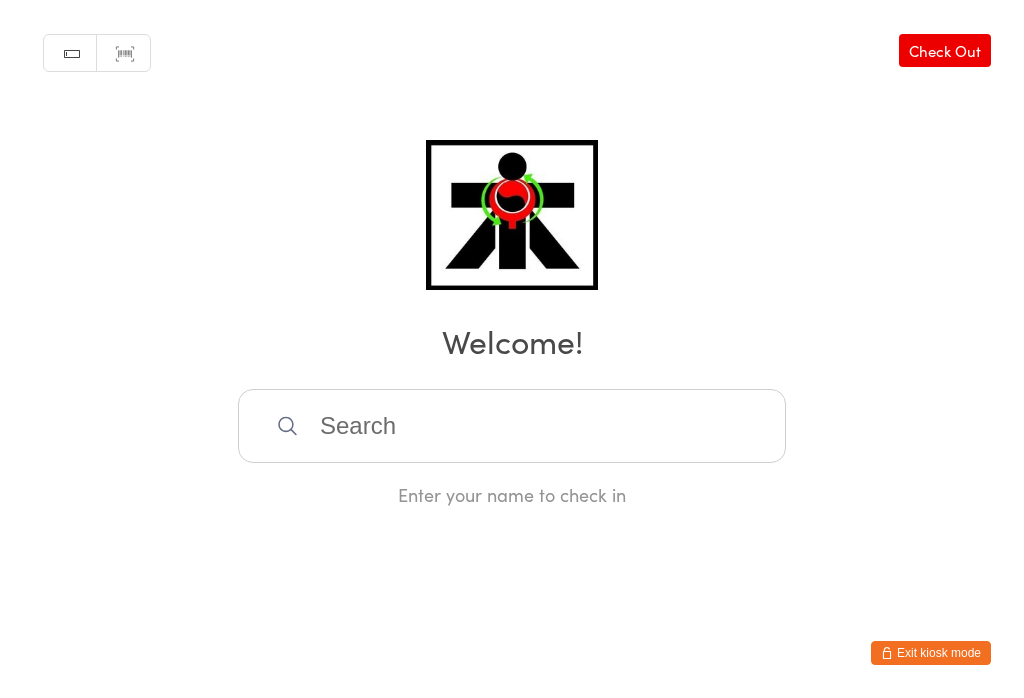 scroll, scrollTop: 369, scrollLeft: 0, axis: vertical 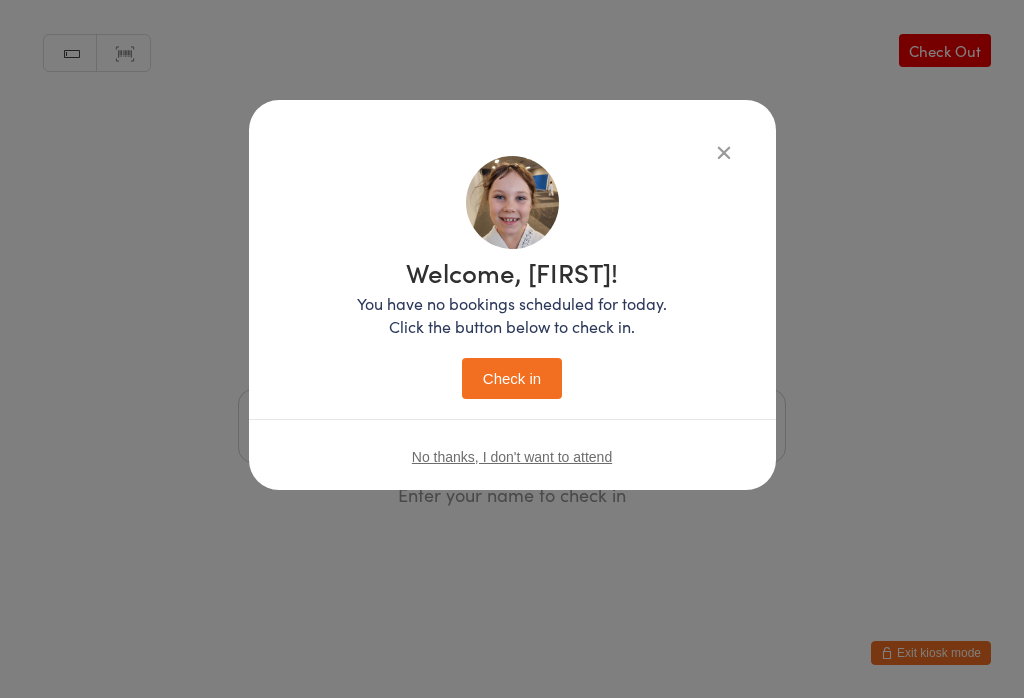 click on "Check in" at bounding box center [512, 378] 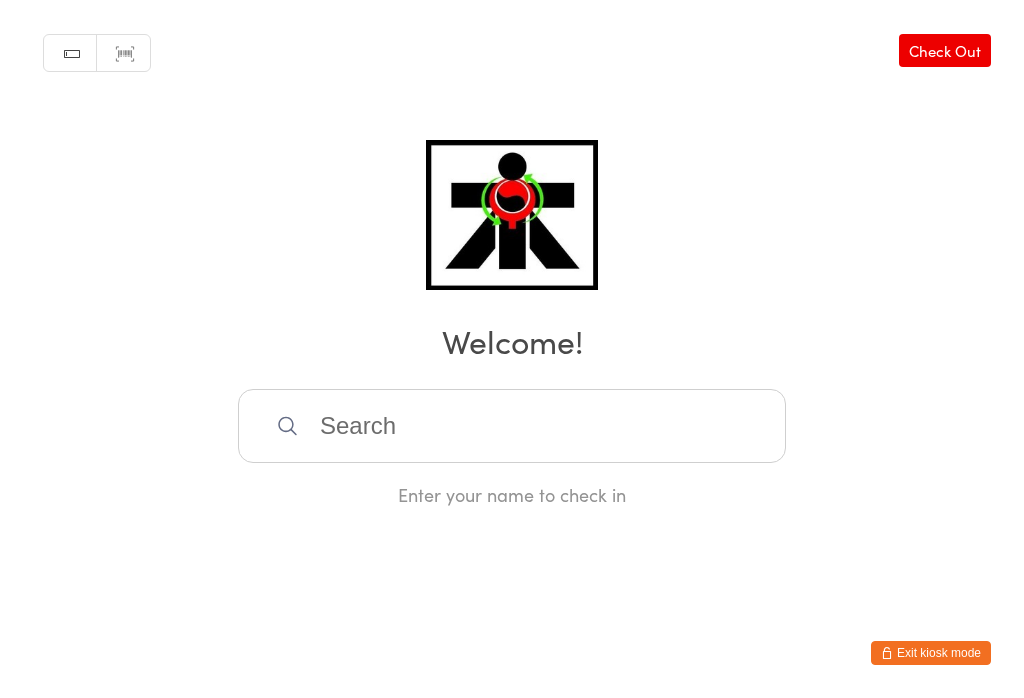 click at bounding box center [512, 426] 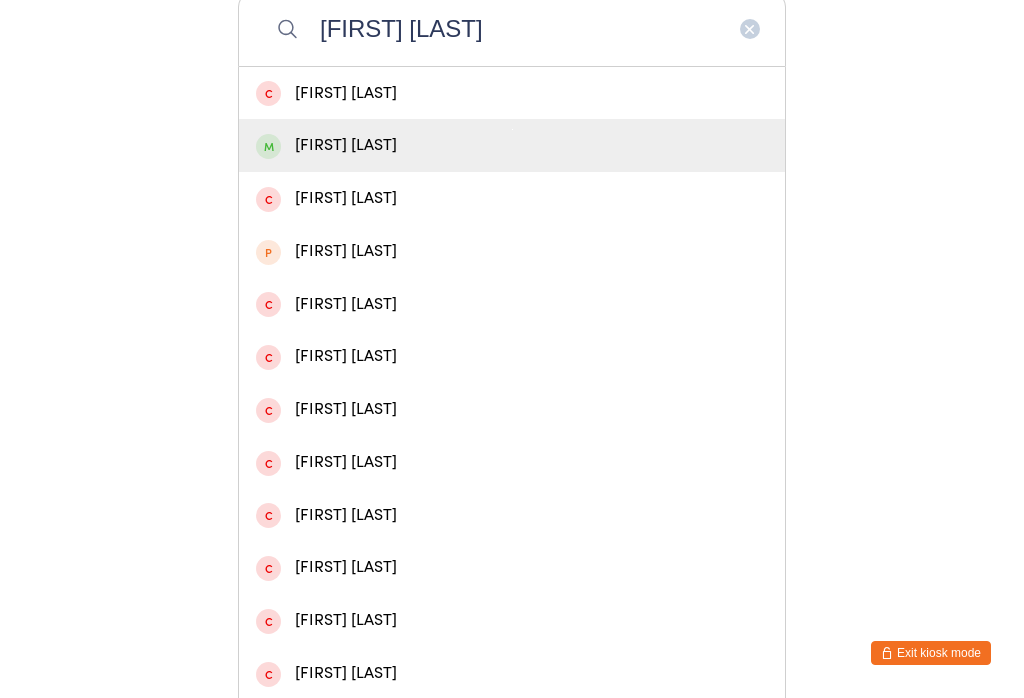 type on "Taj m" 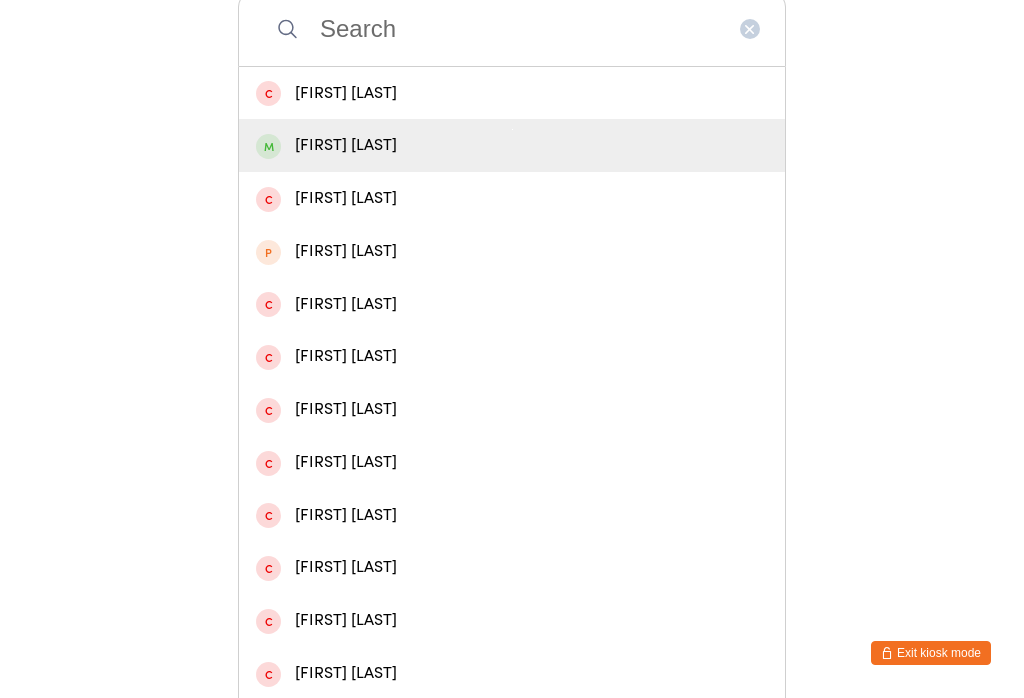scroll, scrollTop: 0, scrollLeft: 0, axis: both 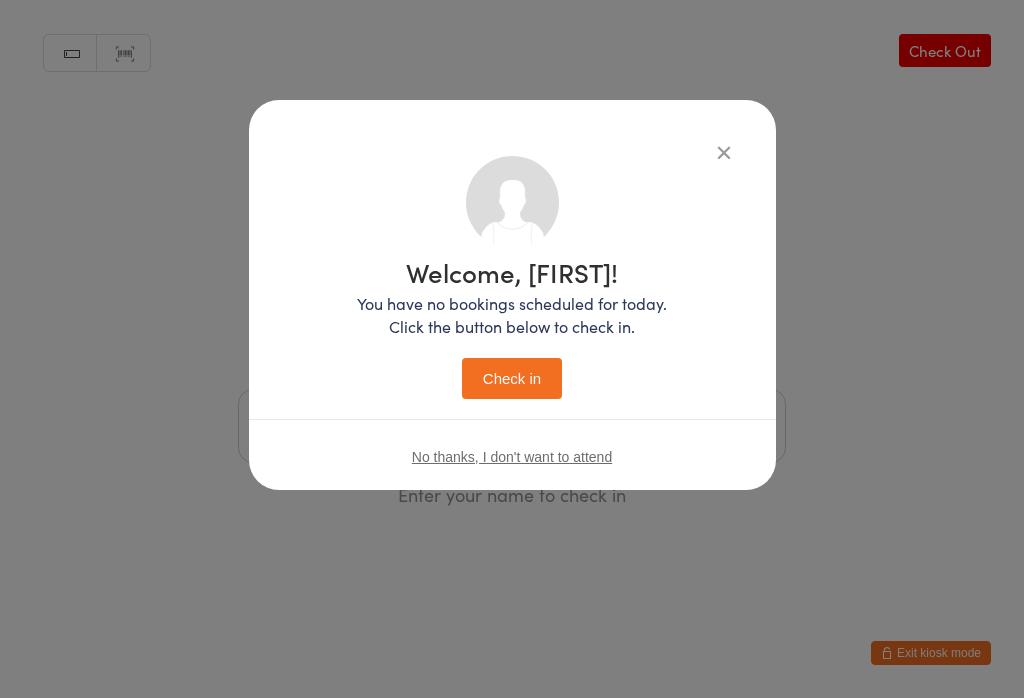 click on "Welcome, Taj! You have no bookings scheduled for today. Click the button below to check in. Check in No thanks, I don't want to attend" at bounding box center [512, 325] 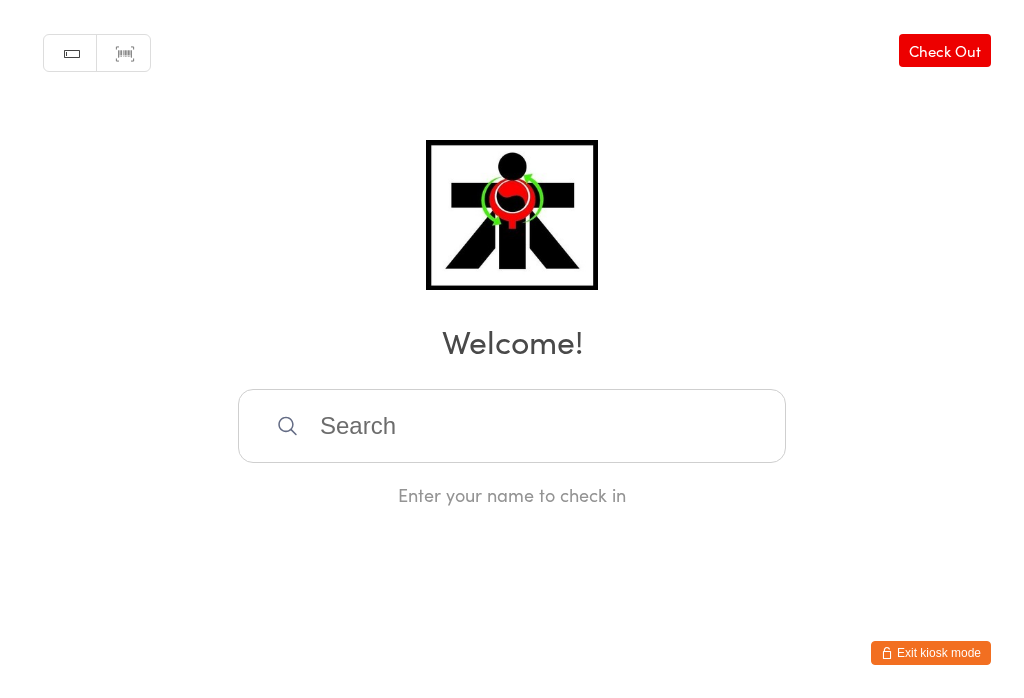 click at bounding box center [512, 426] 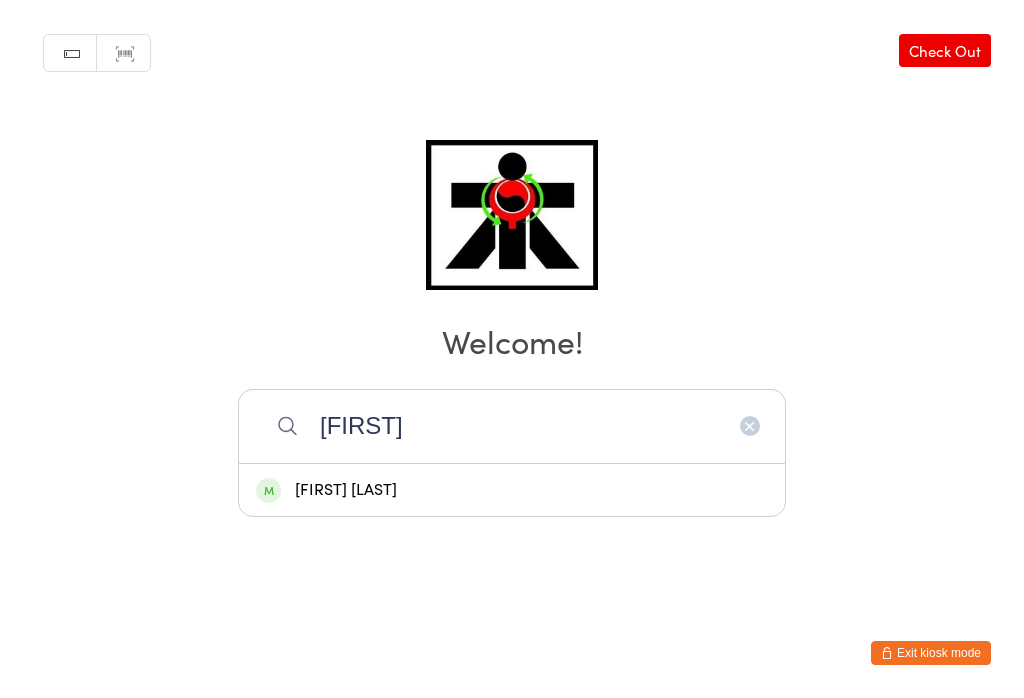type on "Abgeen" 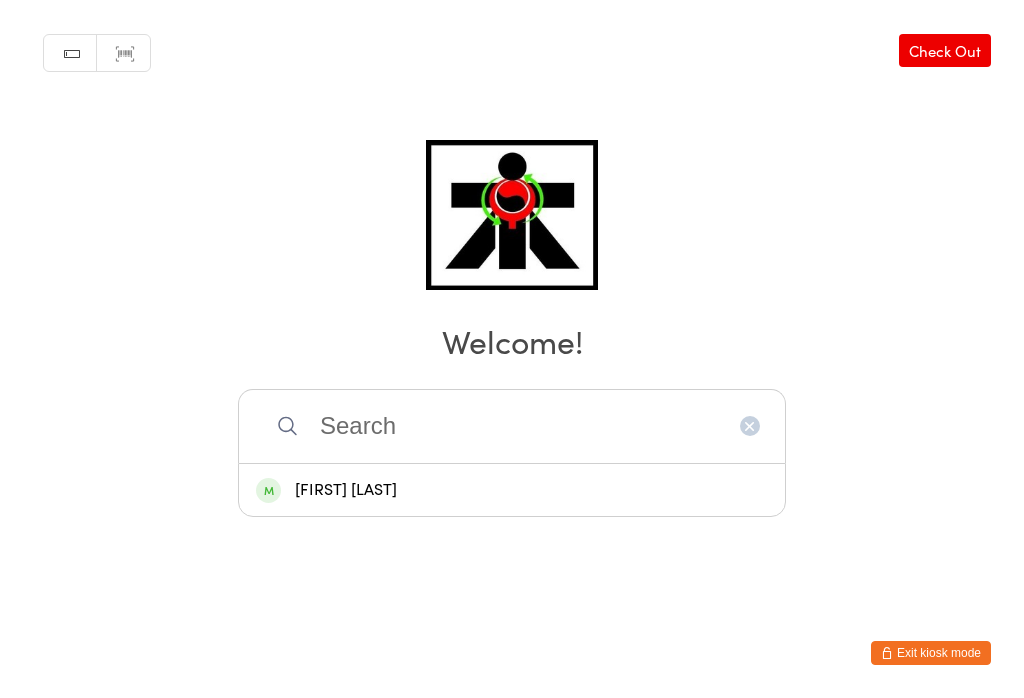 scroll, scrollTop: 0, scrollLeft: 0, axis: both 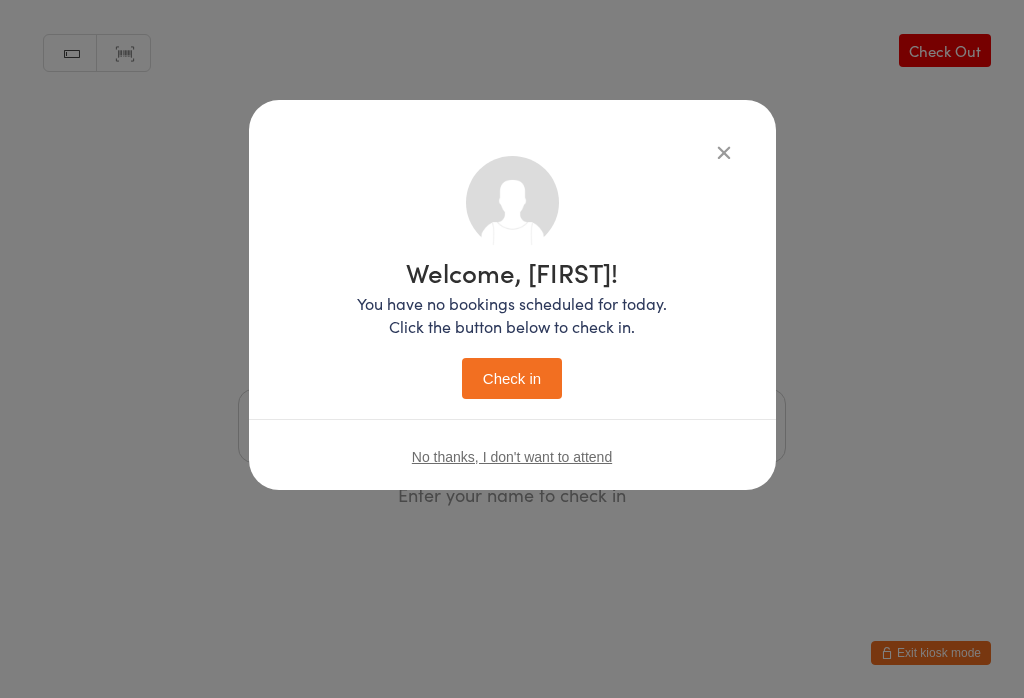 click on "Check in" at bounding box center [512, 378] 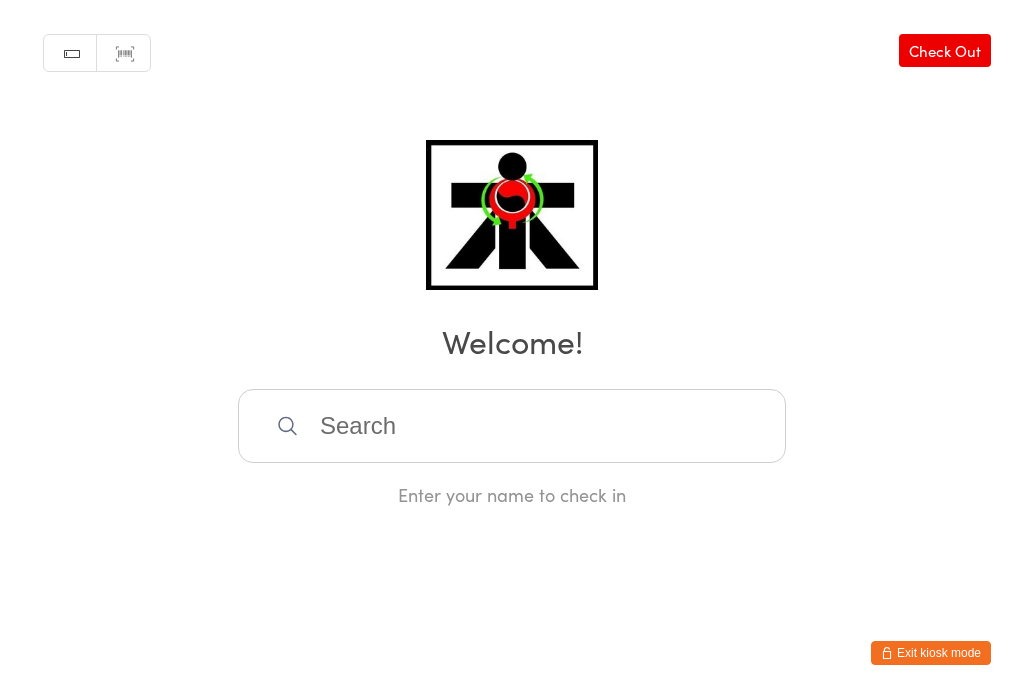 click at bounding box center (512, 426) 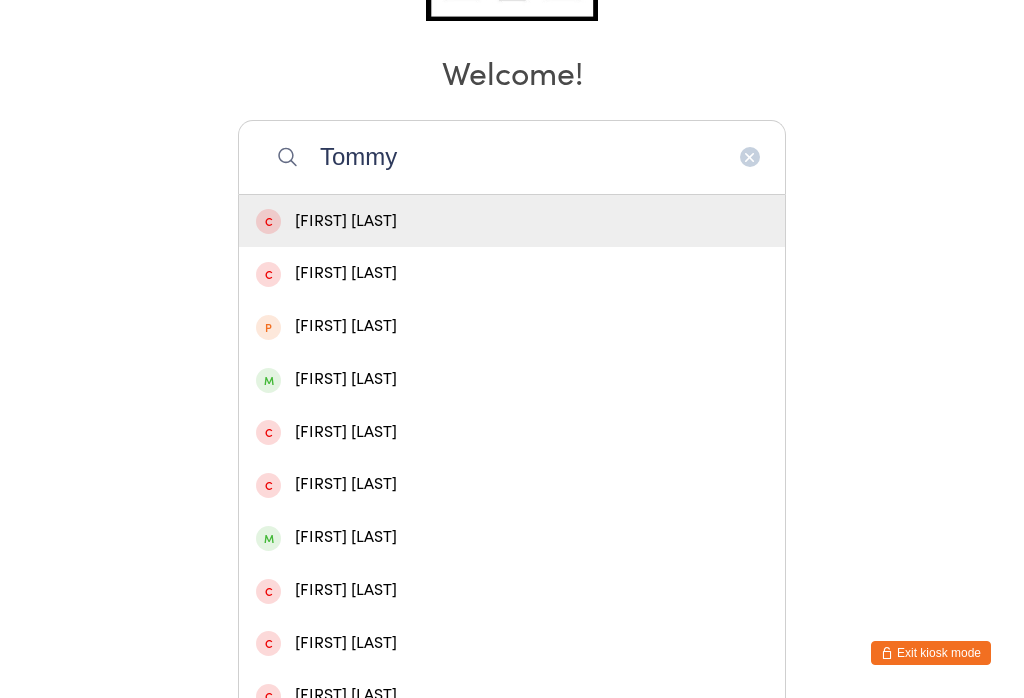 scroll, scrollTop: 277, scrollLeft: 0, axis: vertical 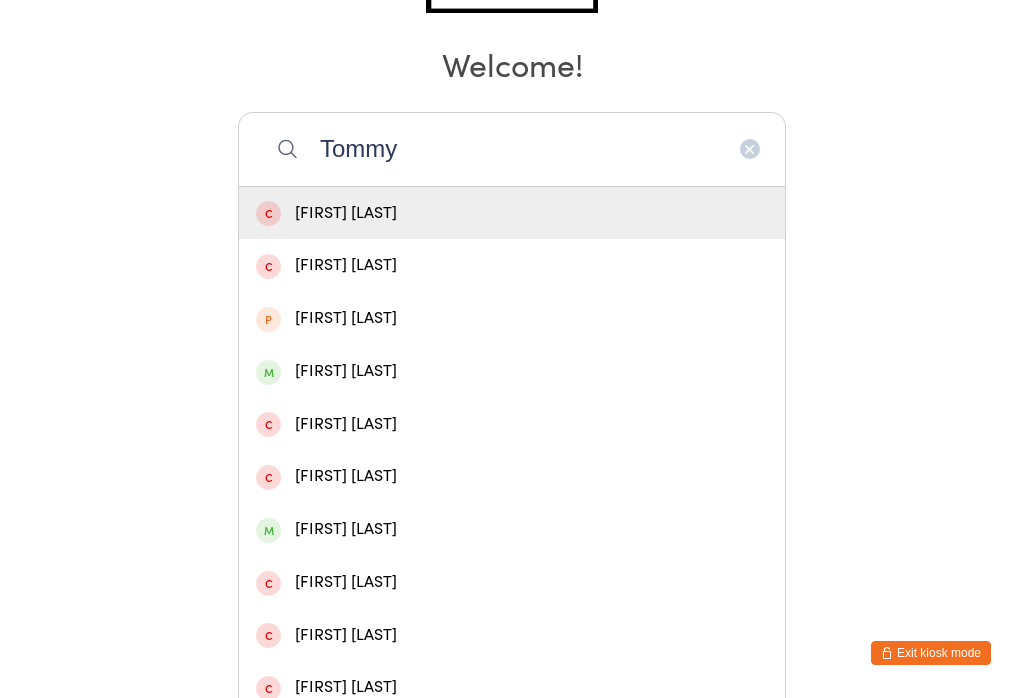 click on "Tommy" at bounding box center (512, 149) 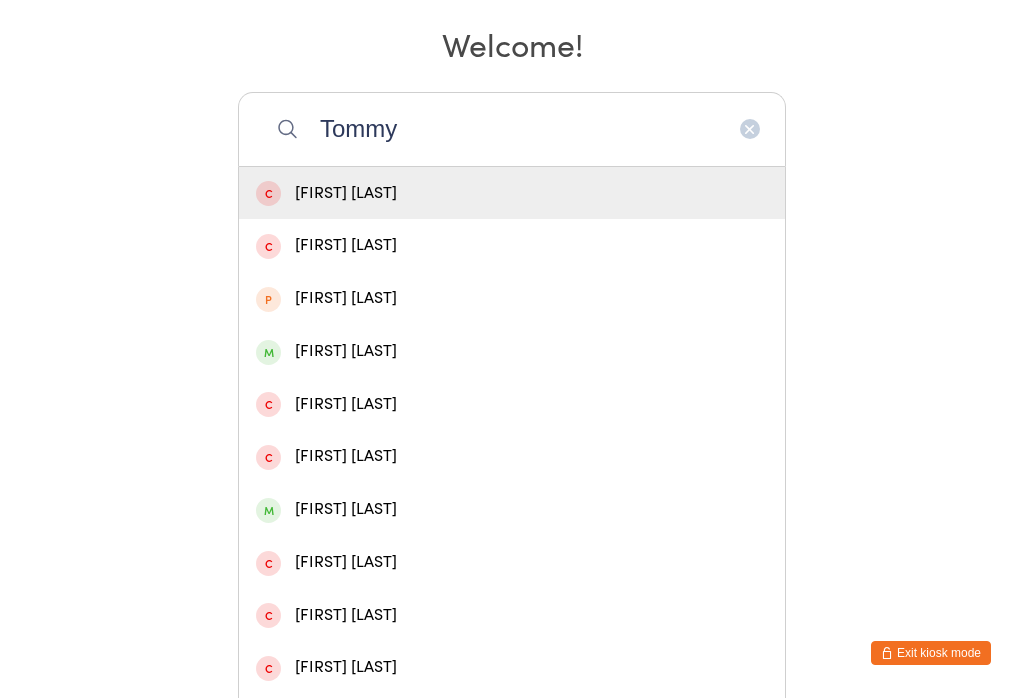 click on "Tommy" at bounding box center [512, 129] 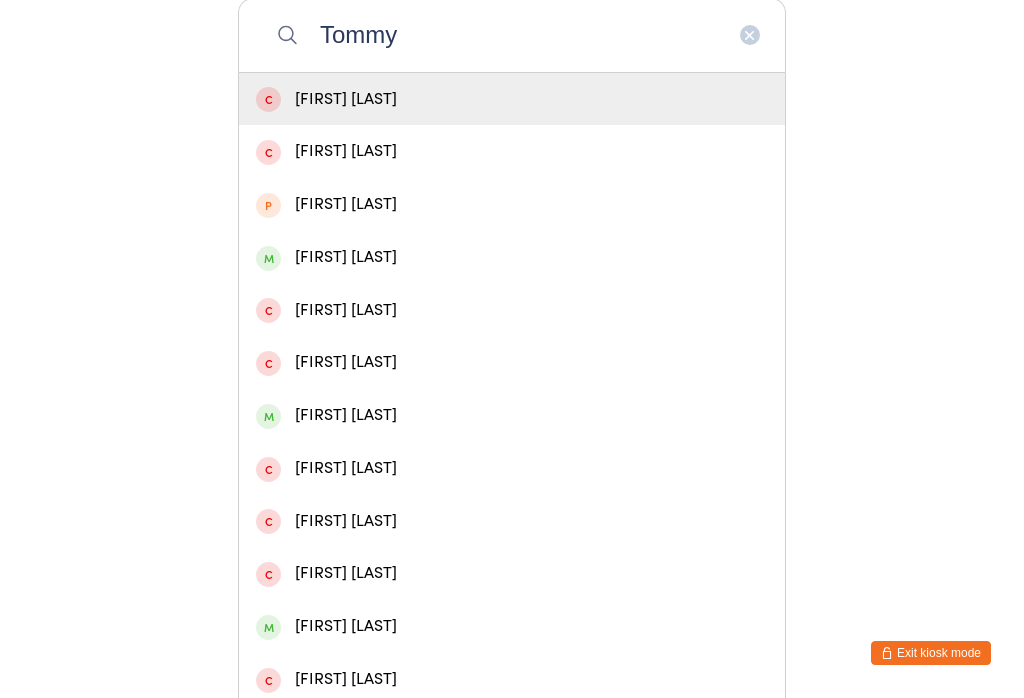 scroll, scrollTop: 397, scrollLeft: 0, axis: vertical 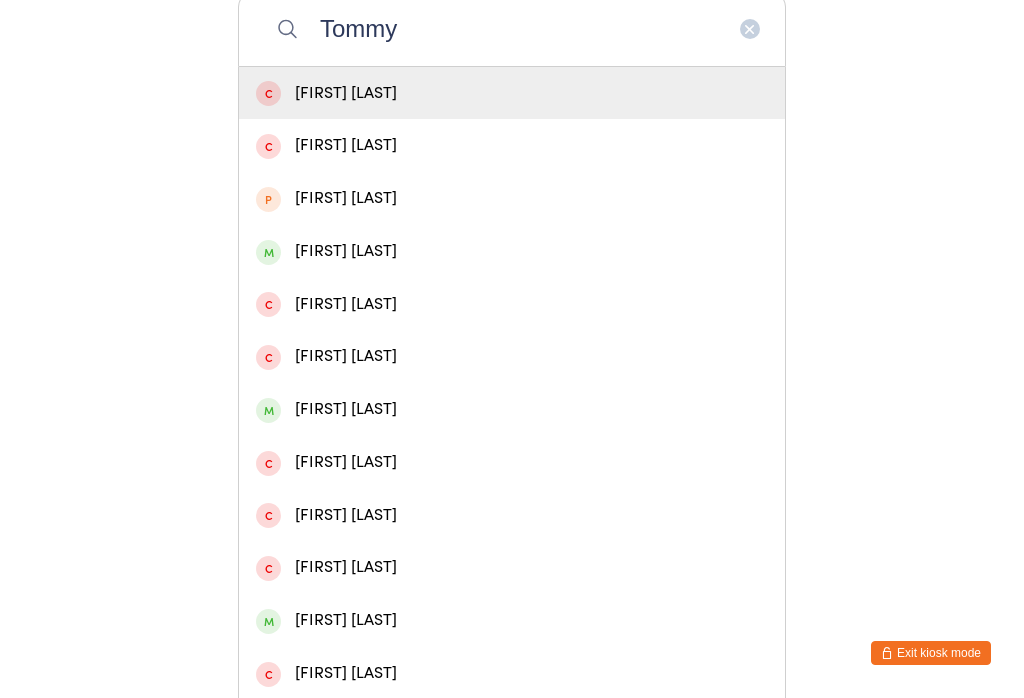 click on "Tommy" at bounding box center (512, 29) 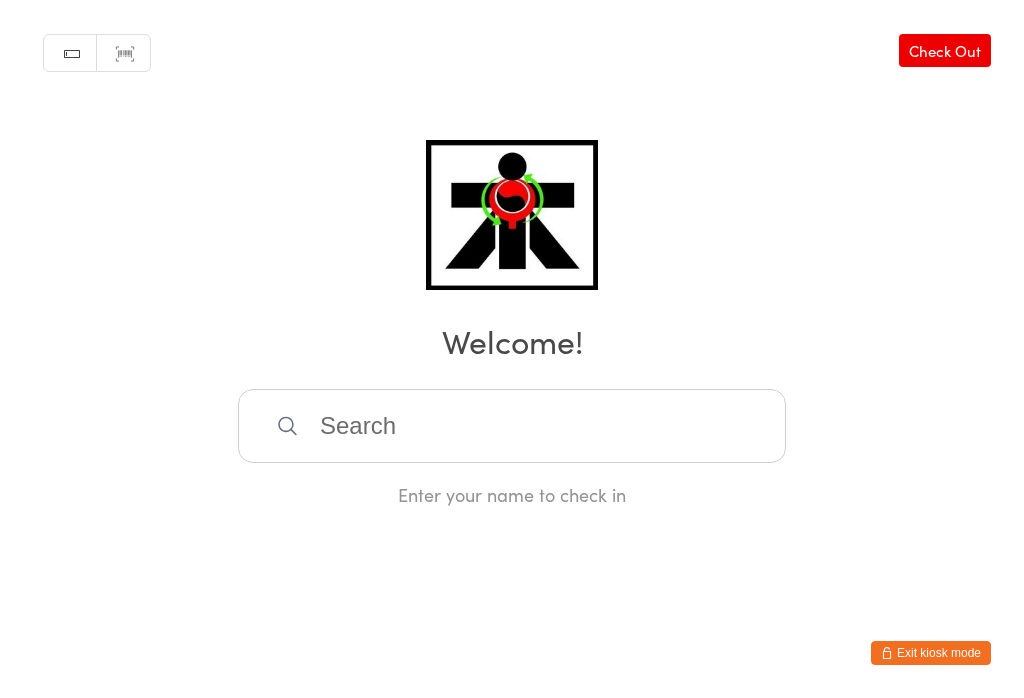 click at bounding box center [512, 426] 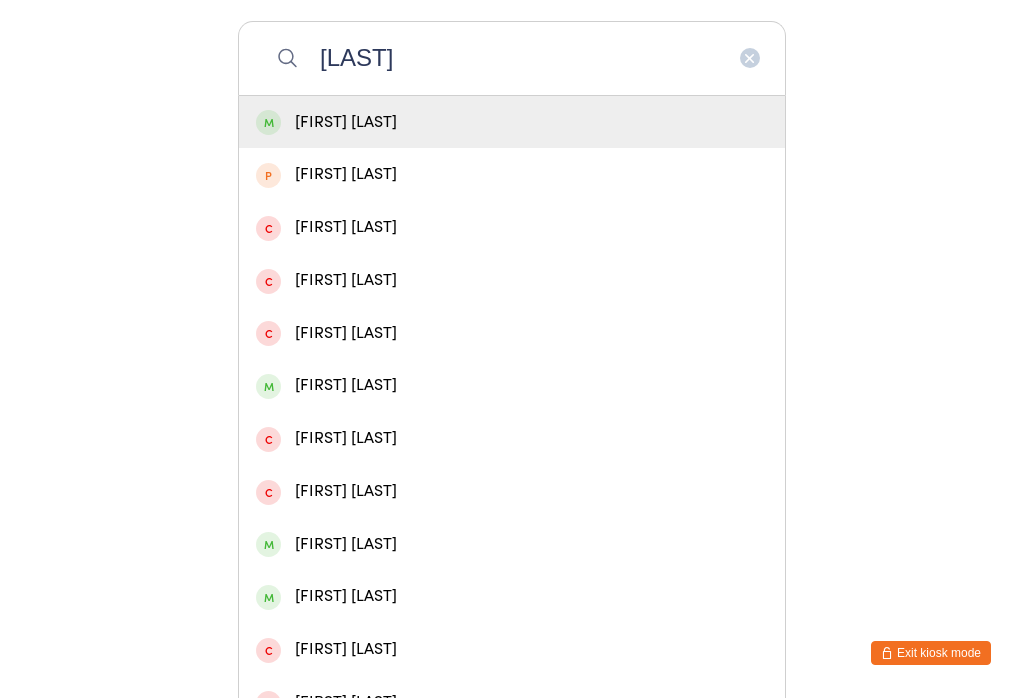 type on "Francikiewicz" 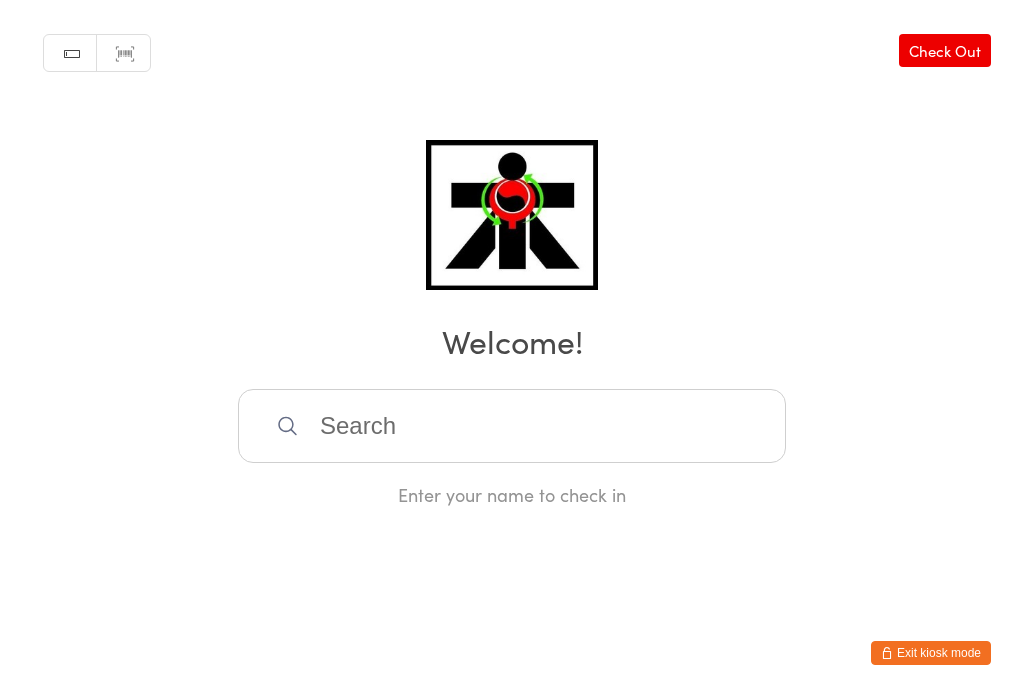 scroll, scrollTop: 0, scrollLeft: 0, axis: both 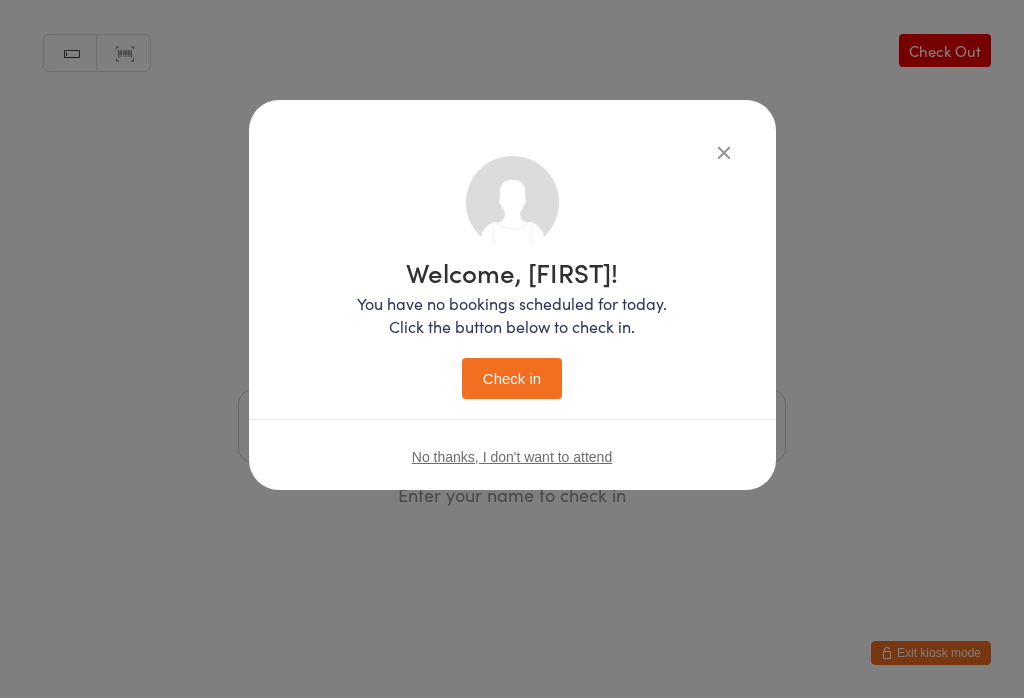 click on "Check in" at bounding box center (512, 378) 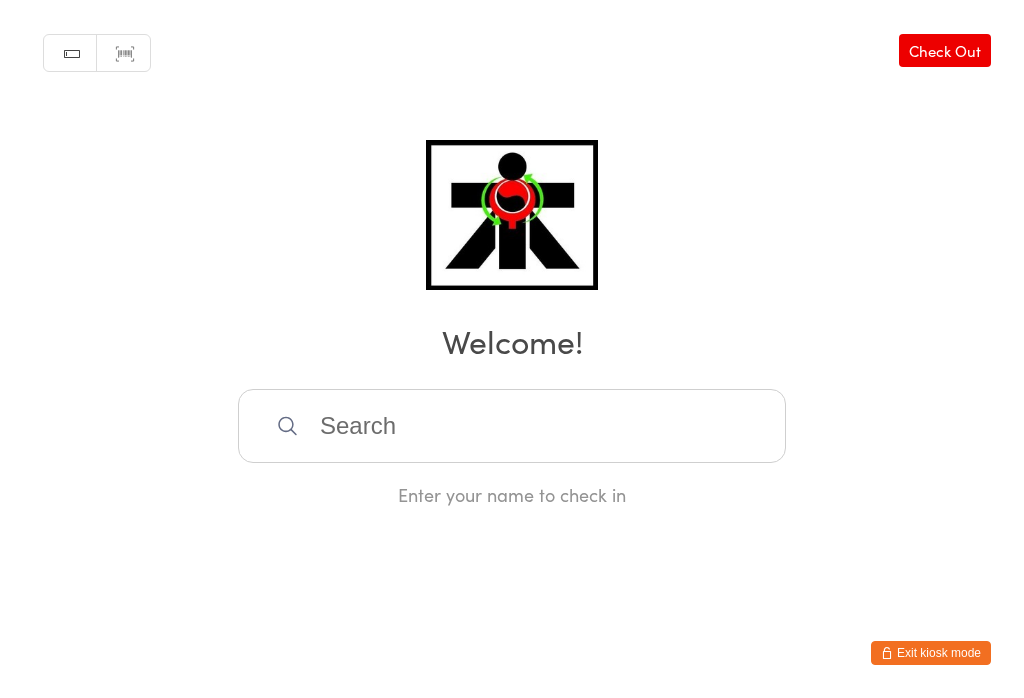 click at bounding box center [512, 426] 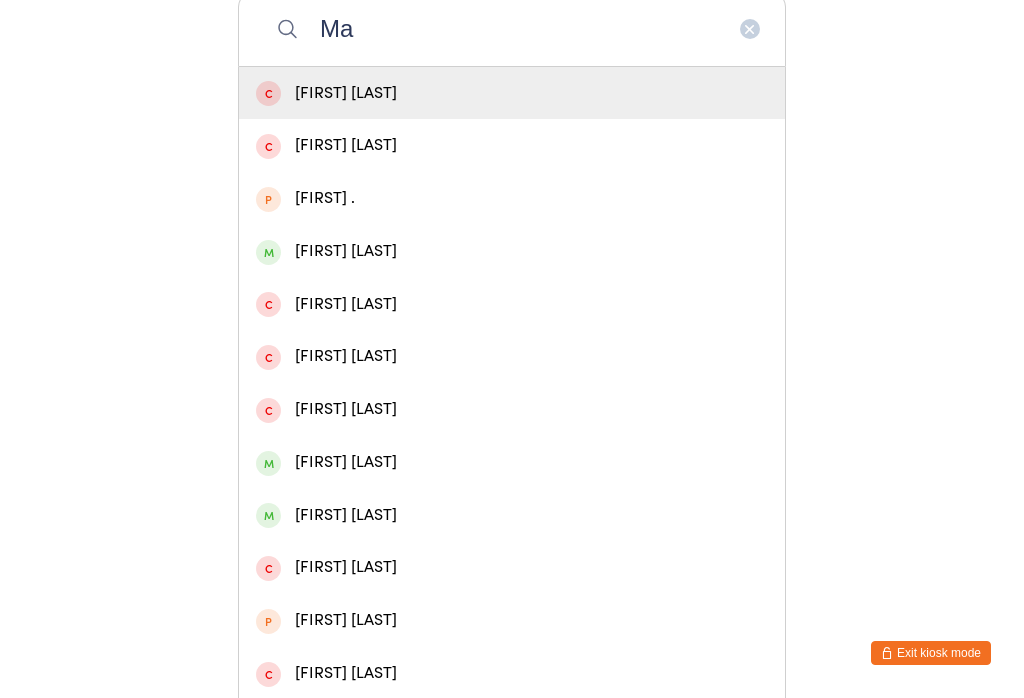 type on "M" 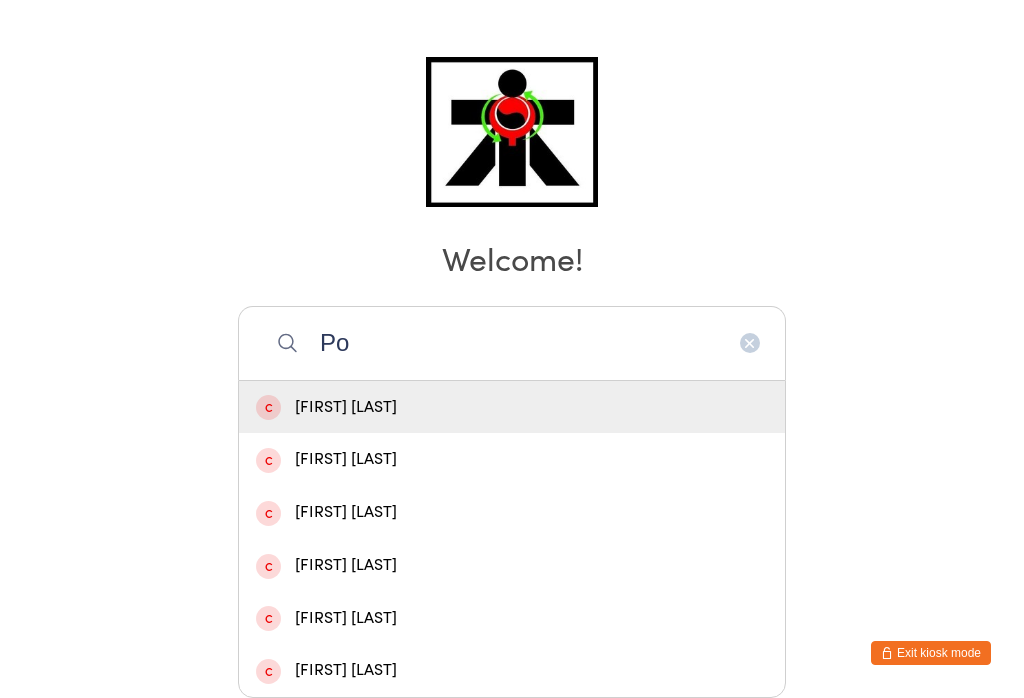 type on "P" 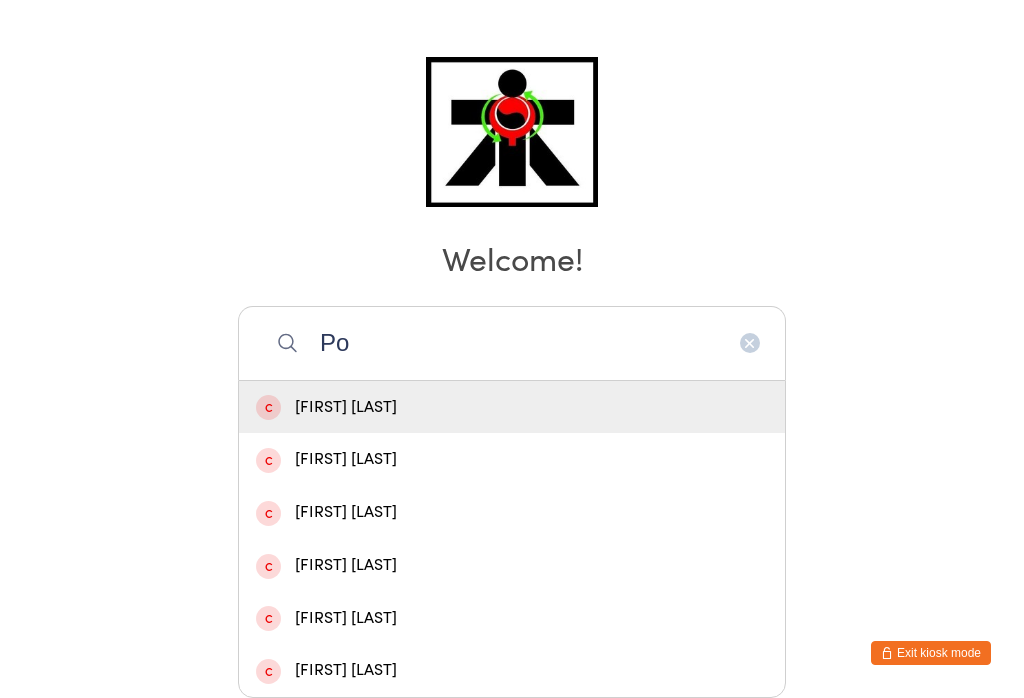 type on "P" 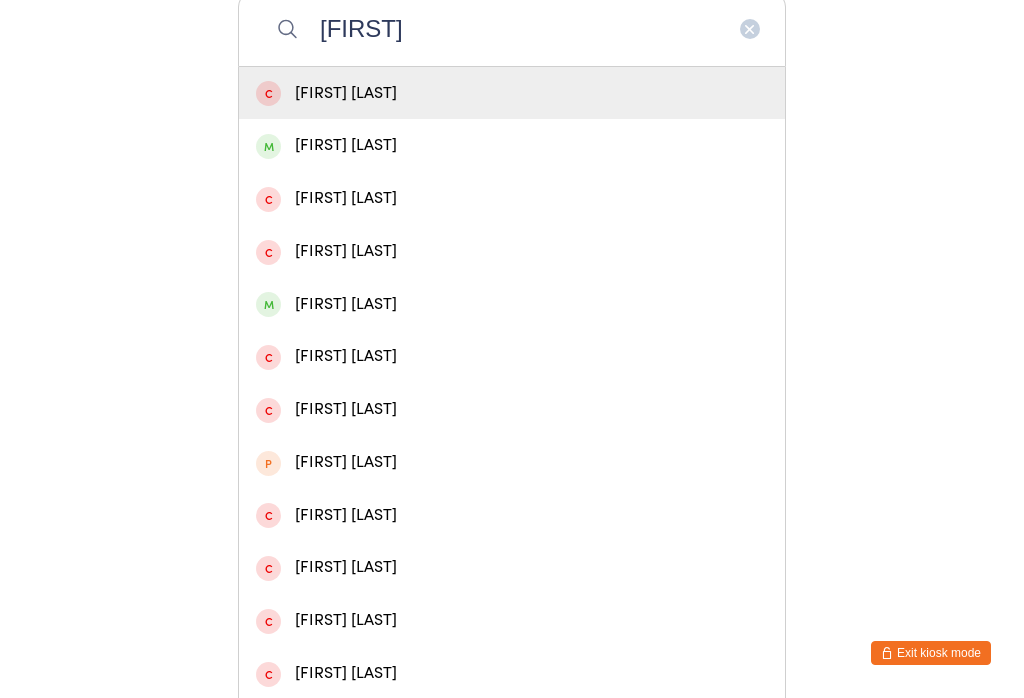 type on "Macie" 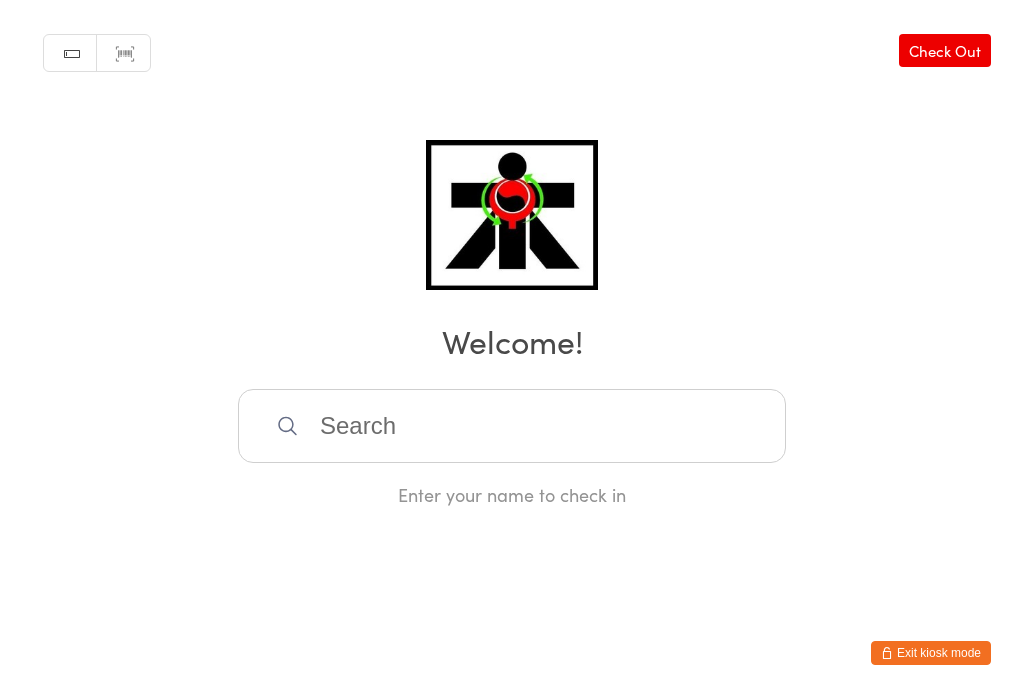 scroll, scrollTop: 0, scrollLeft: 0, axis: both 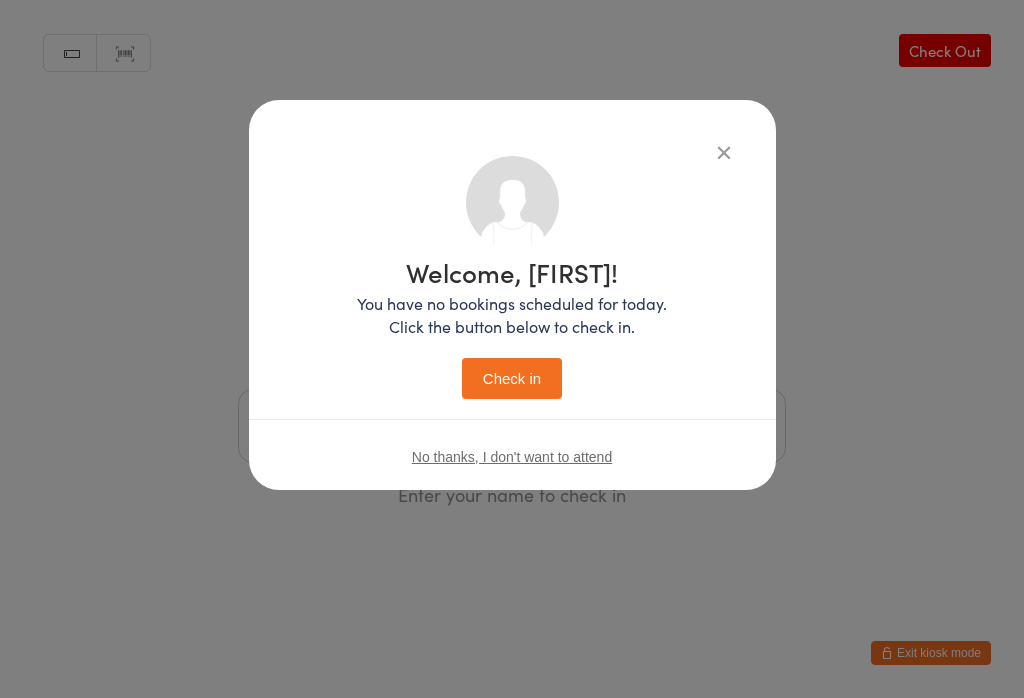 click on "Check in" at bounding box center (512, 378) 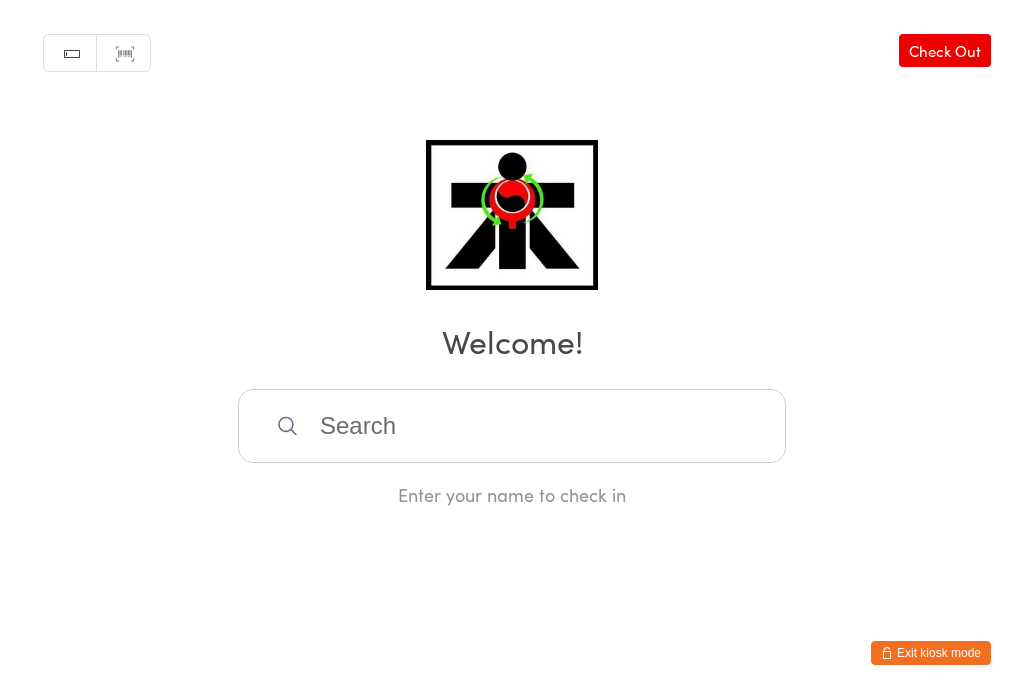 click at bounding box center [512, 426] 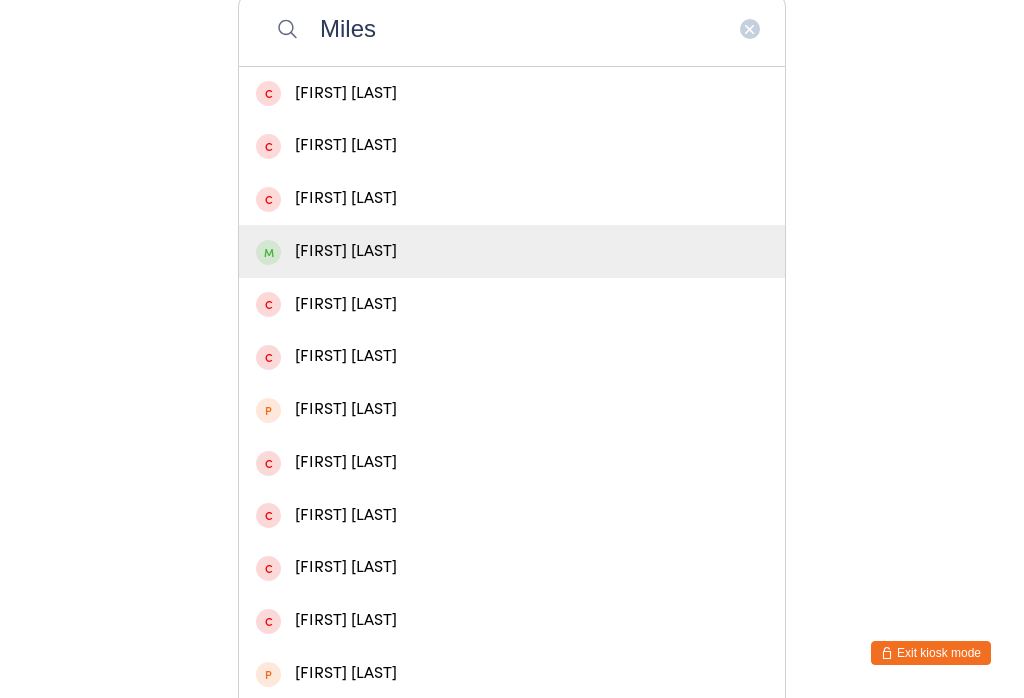 type on "Miles" 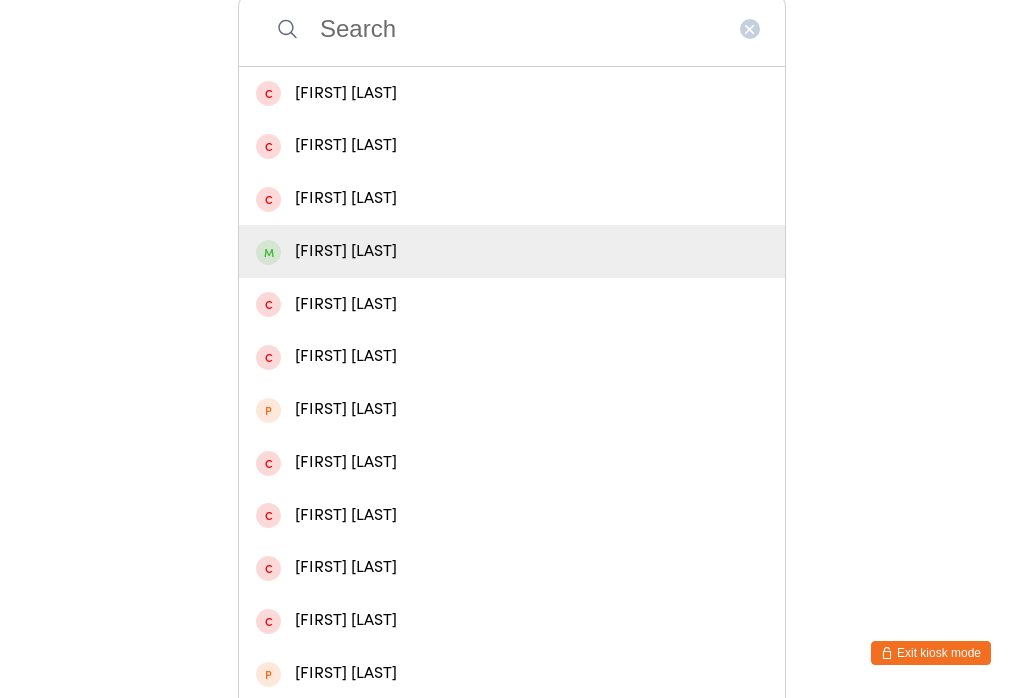 scroll, scrollTop: 0, scrollLeft: 0, axis: both 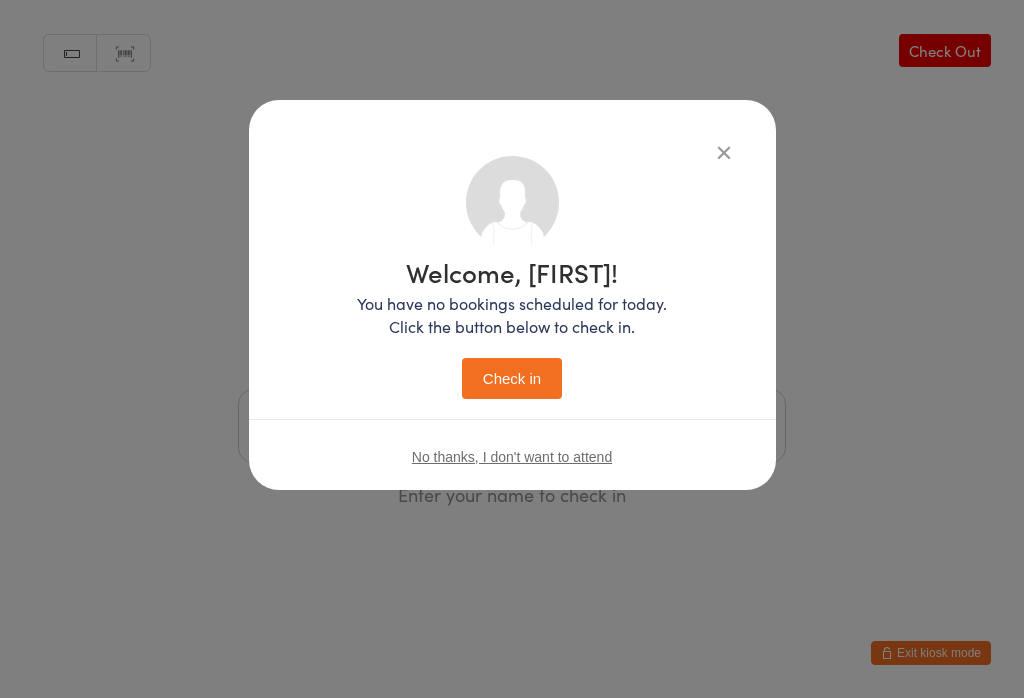 click on "Check in" at bounding box center [512, 378] 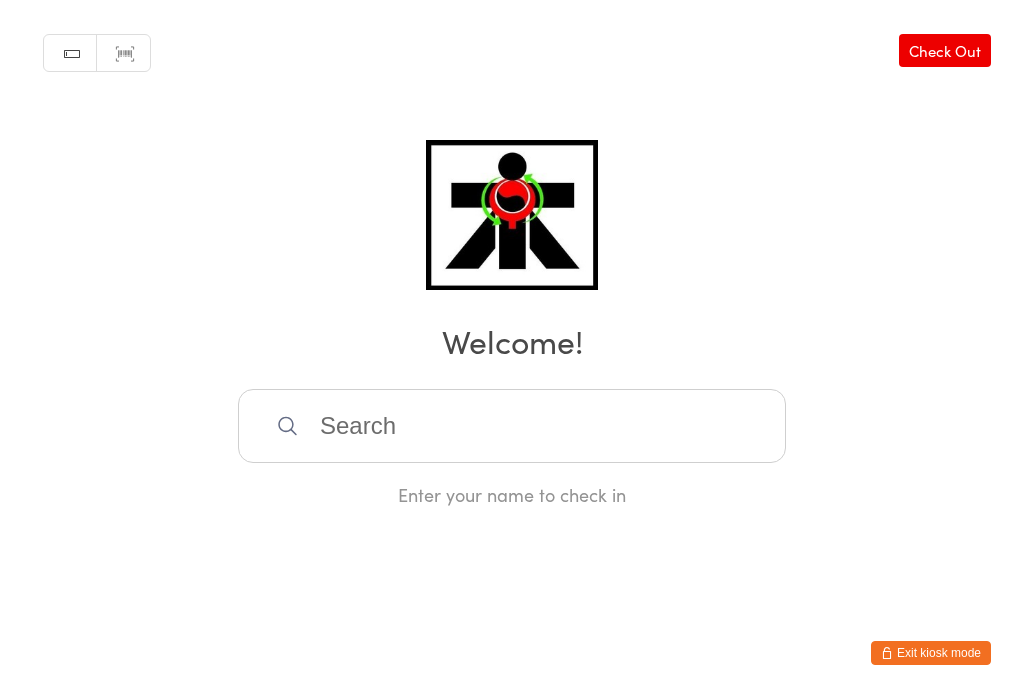 click at bounding box center (512, 426) 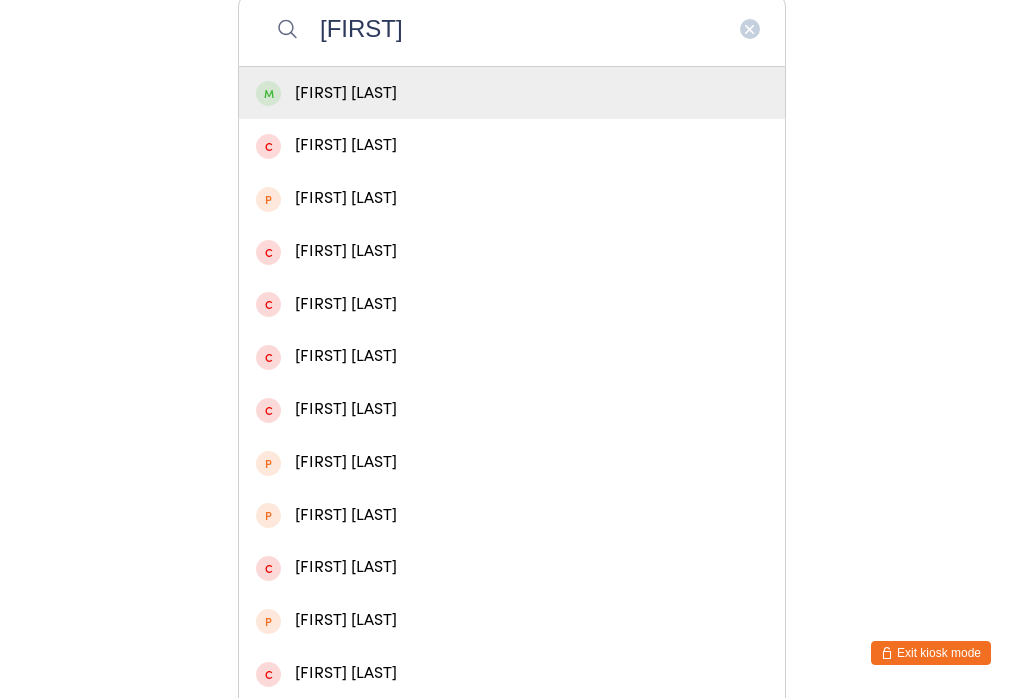 type on "Mangezi" 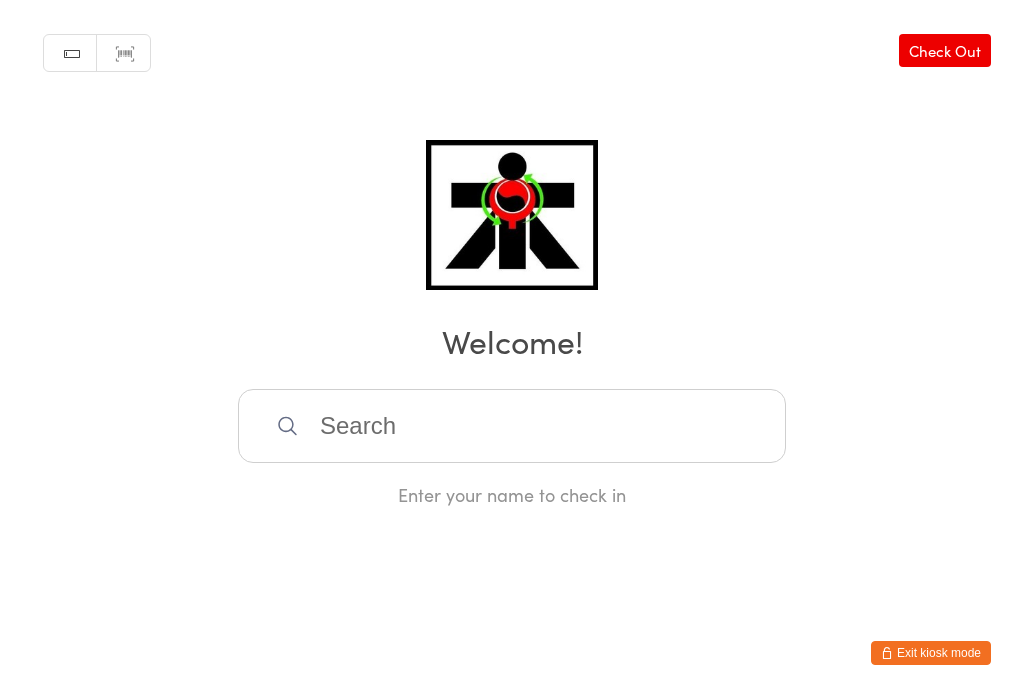 scroll, scrollTop: 0, scrollLeft: 0, axis: both 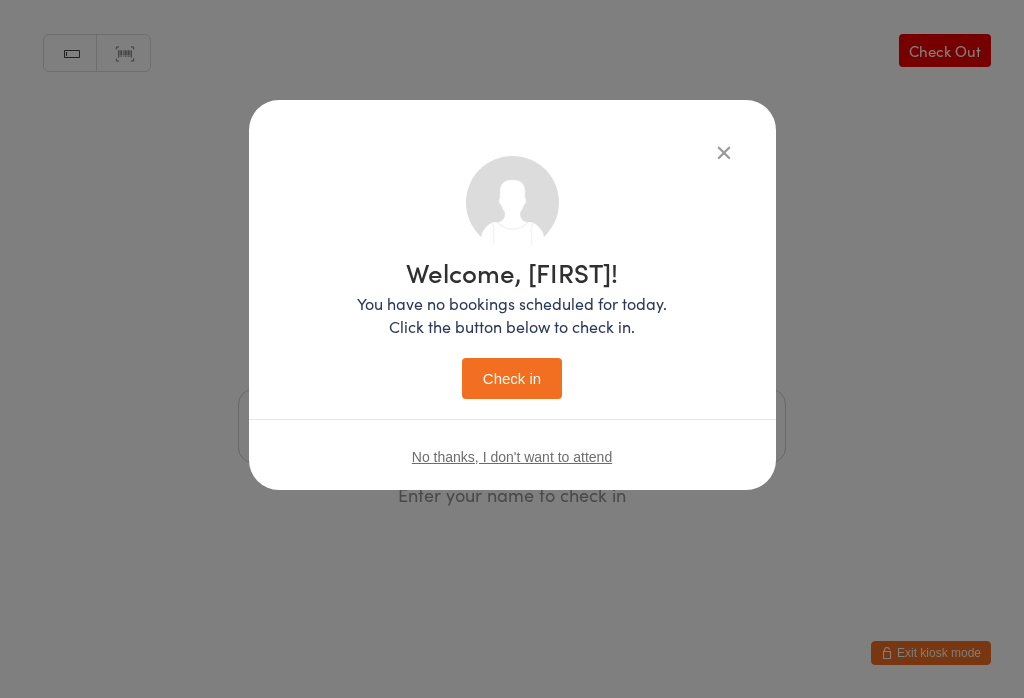 click on "Check in" at bounding box center (512, 378) 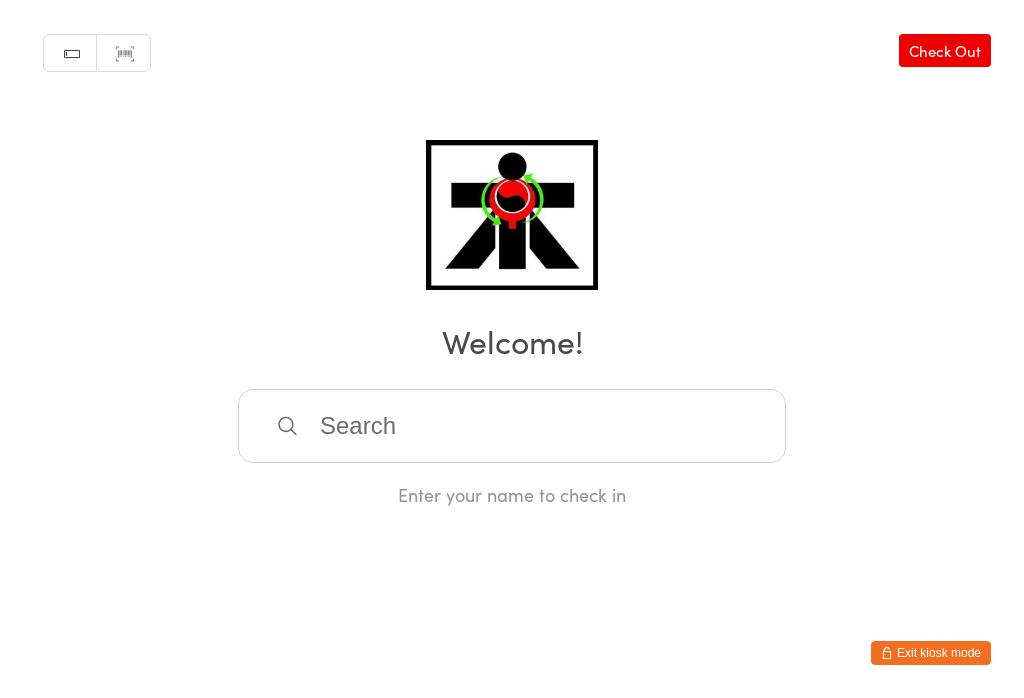 click at bounding box center (512, 426) 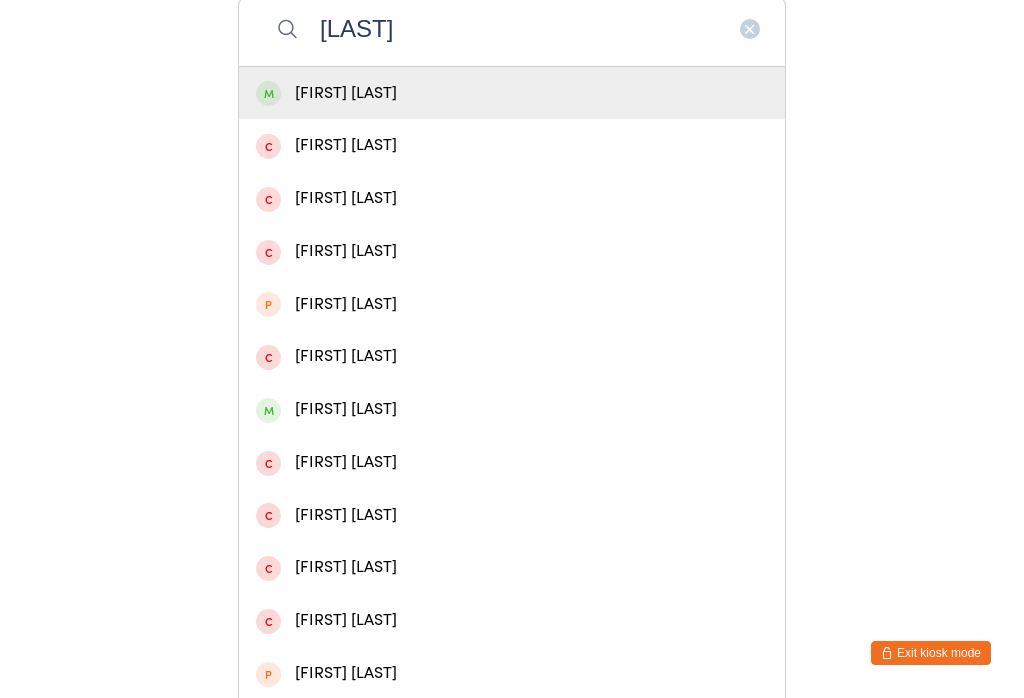 type on "Schoof" 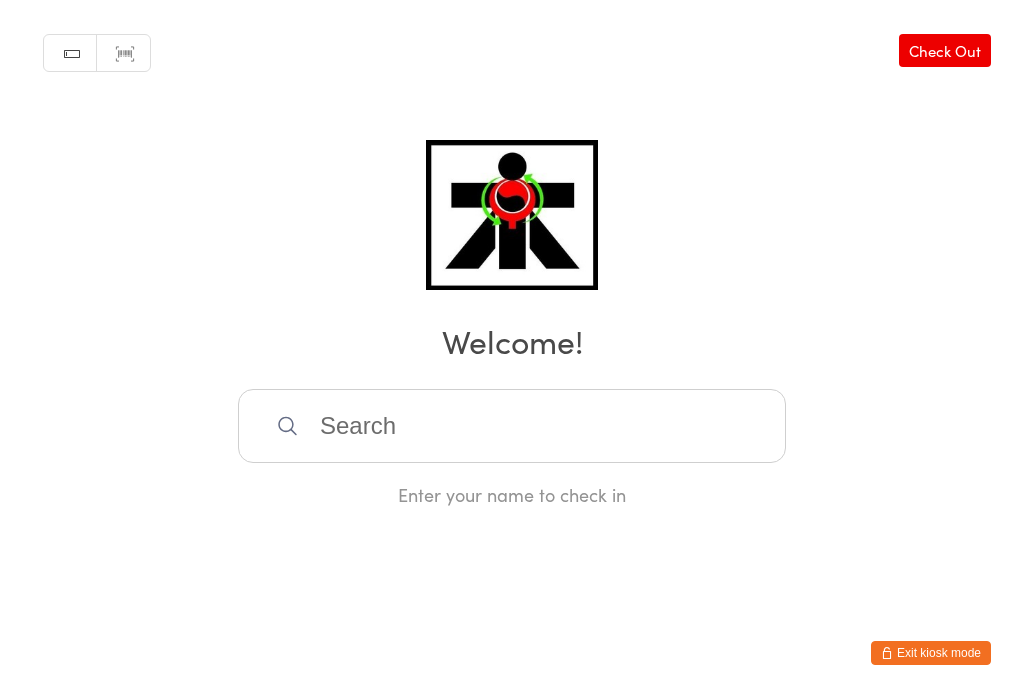 scroll, scrollTop: 0, scrollLeft: 0, axis: both 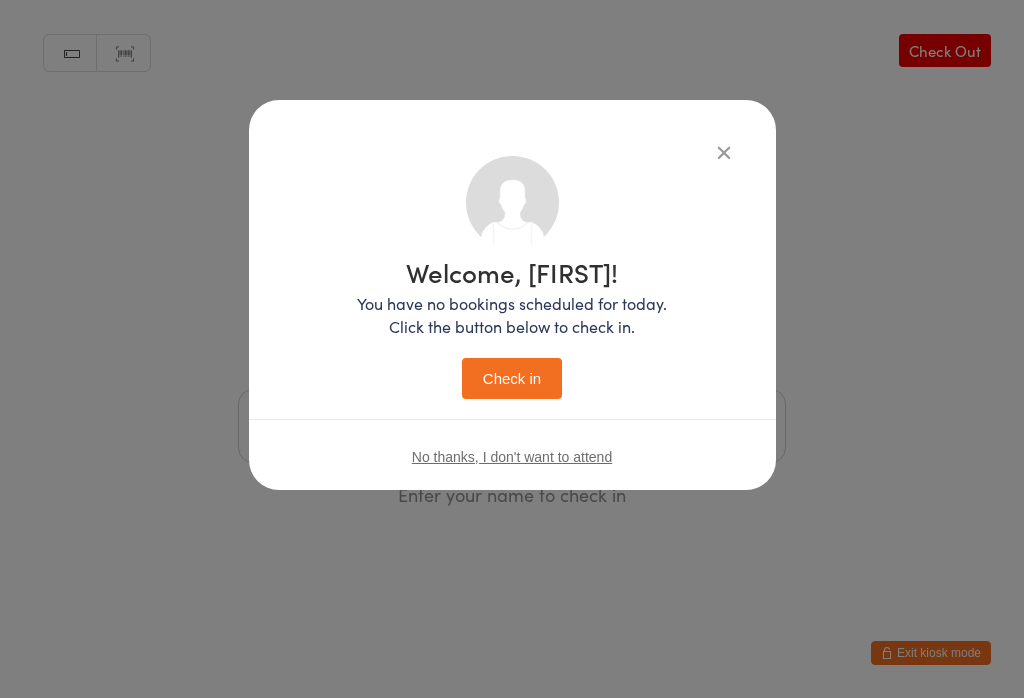 click on "Check in" at bounding box center [512, 378] 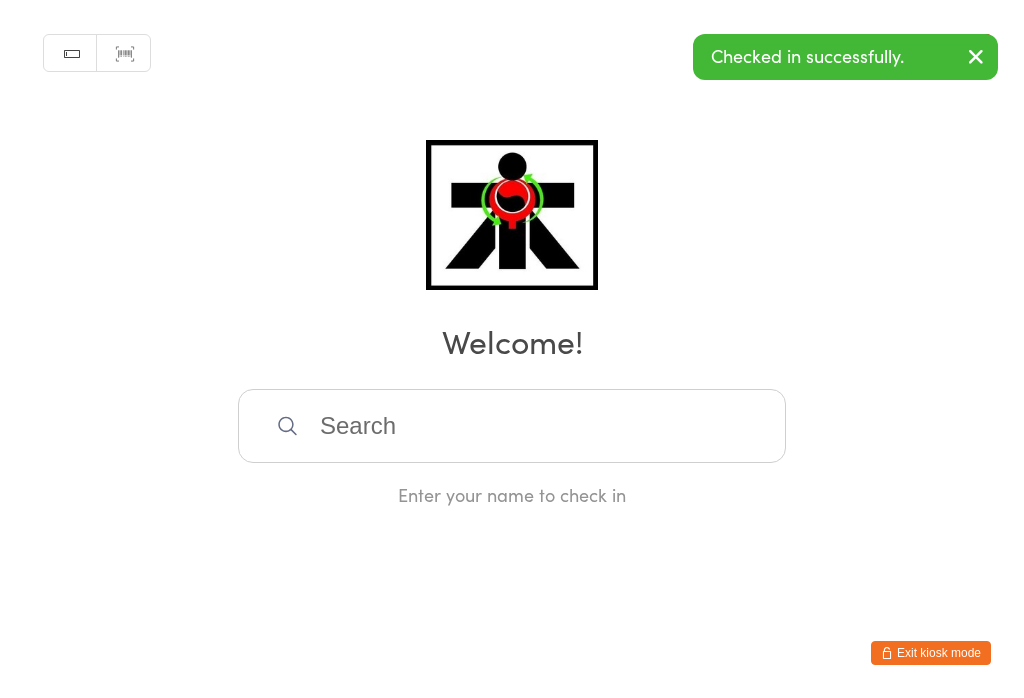 click at bounding box center [512, 426] 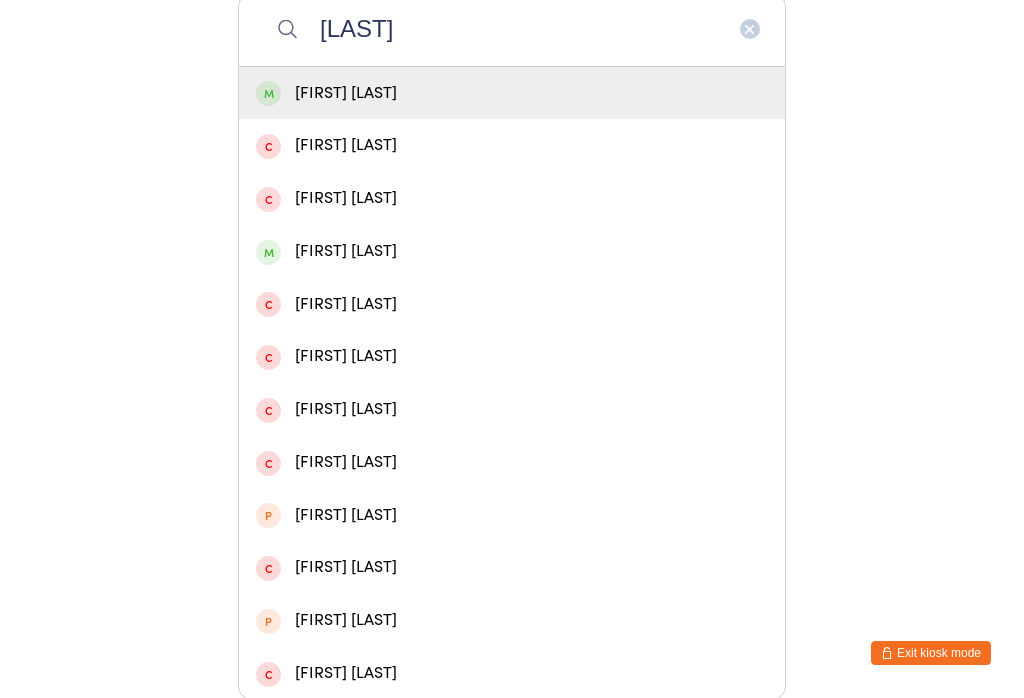 type on "Acharya" 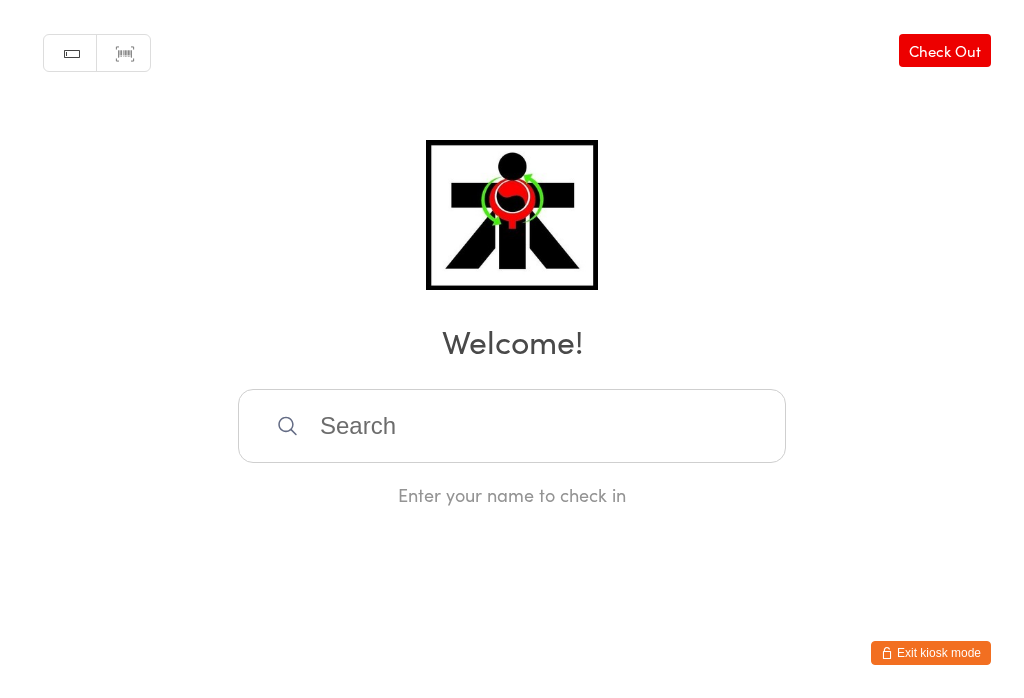scroll, scrollTop: 0, scrollLeft: 0, axis: both 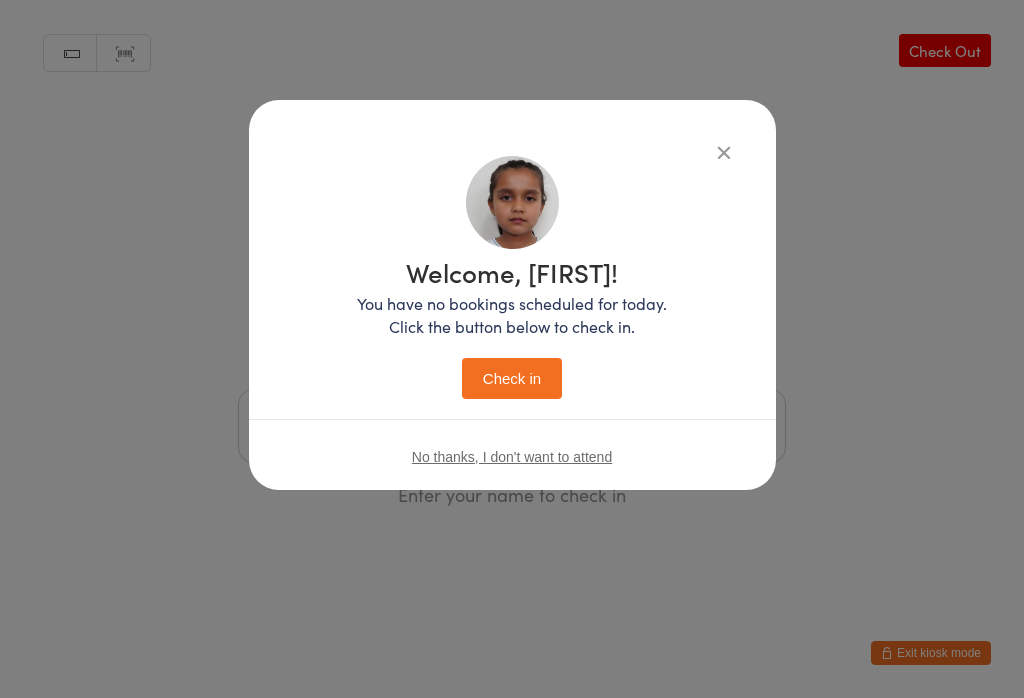 click on "Check in" at bounding box center [512, 378] 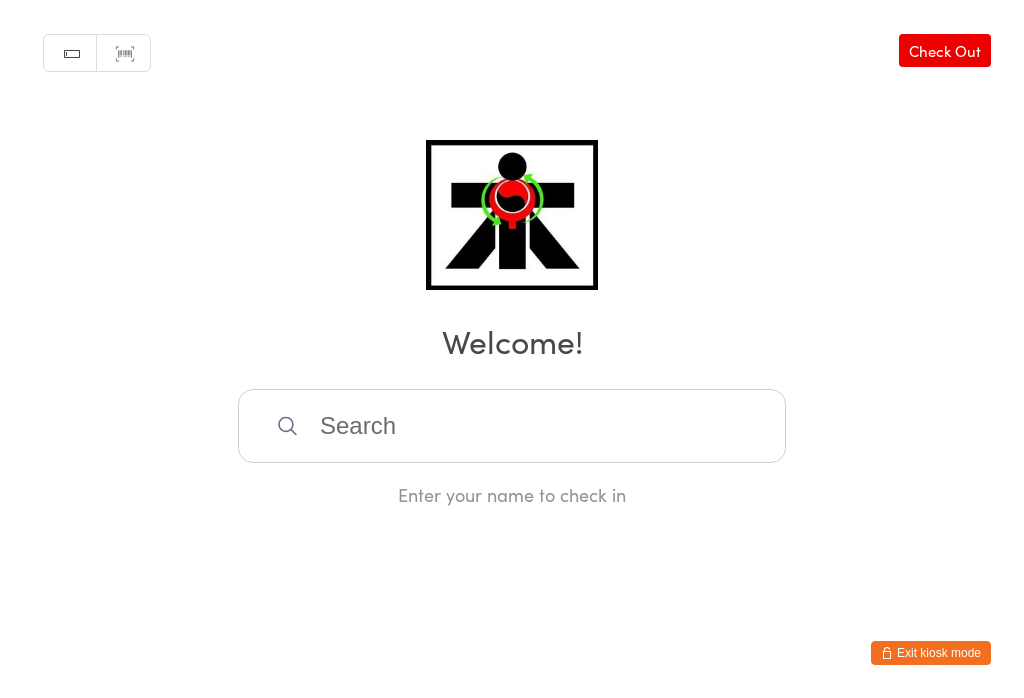 click at bounding box center (512, 426) 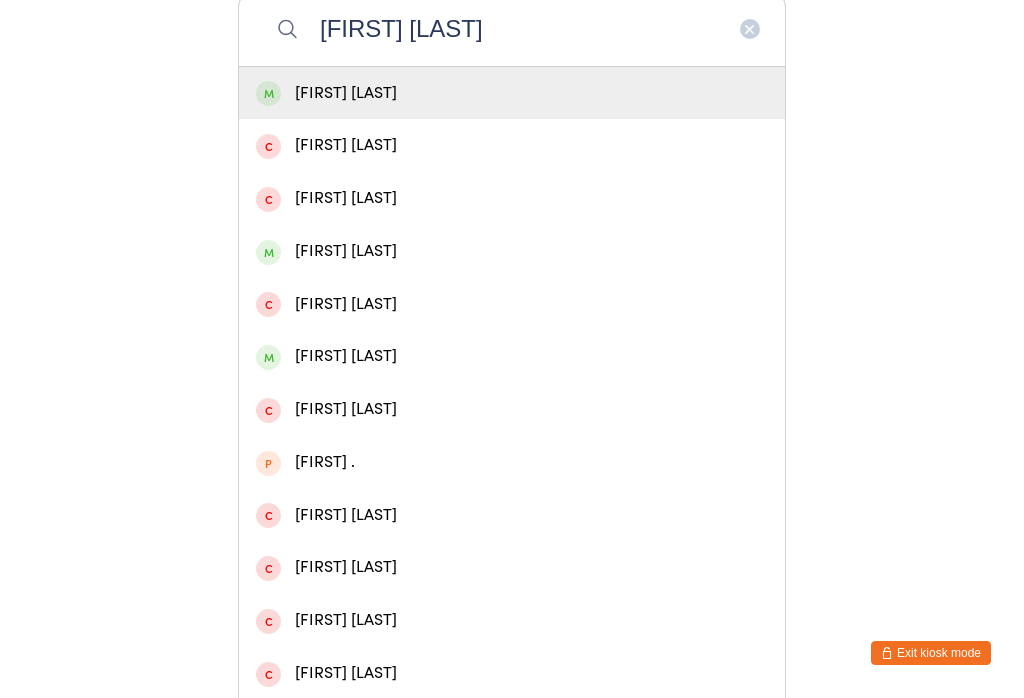 type on "Levi h" 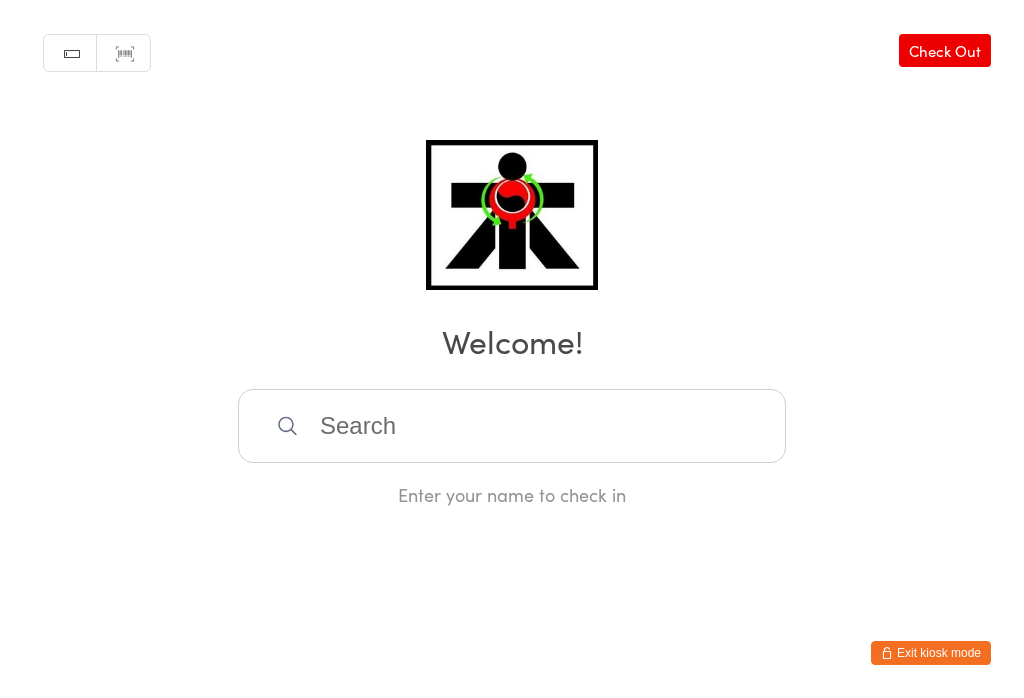 scroll, scrollTop: 0, scrollLeft: 0, axis: both 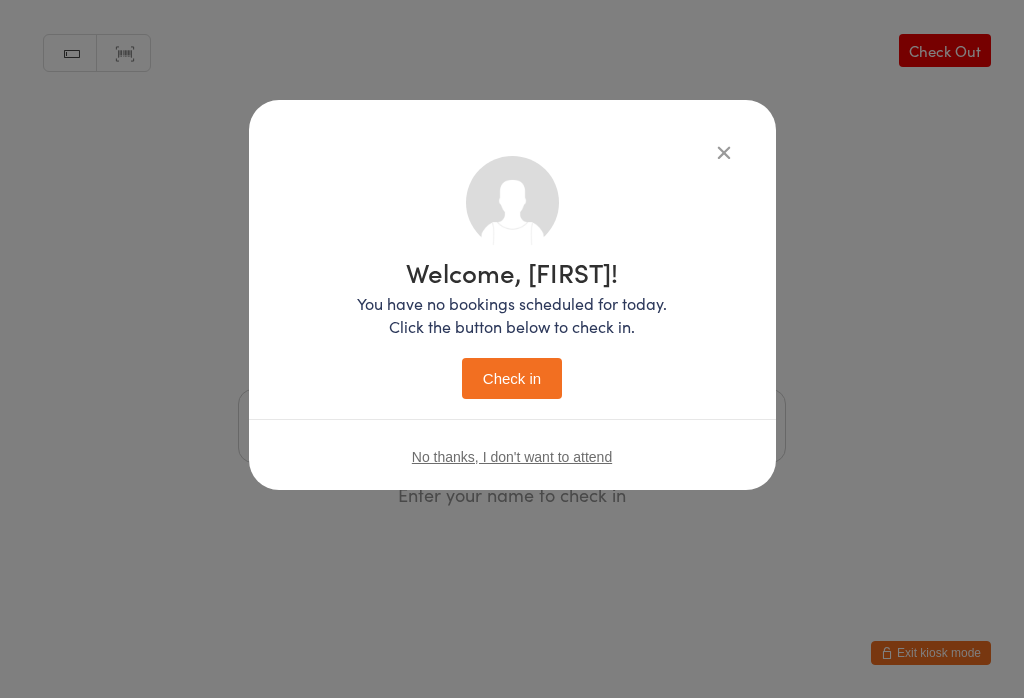 click on "Check in" at bounding box center [512, 378] 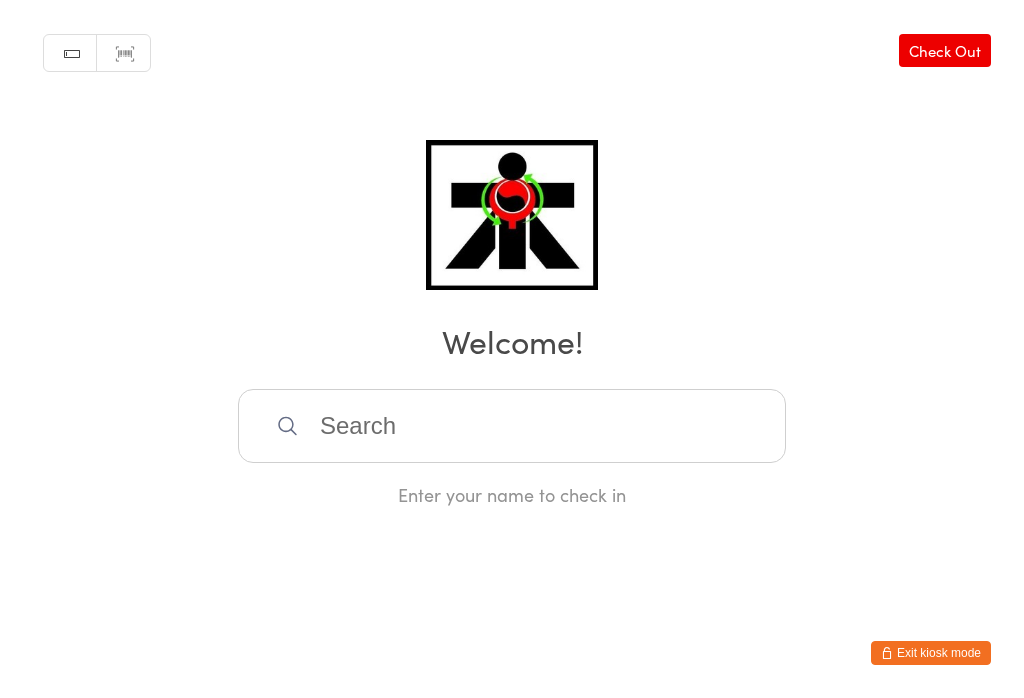 click at bounding box center [512, 426] 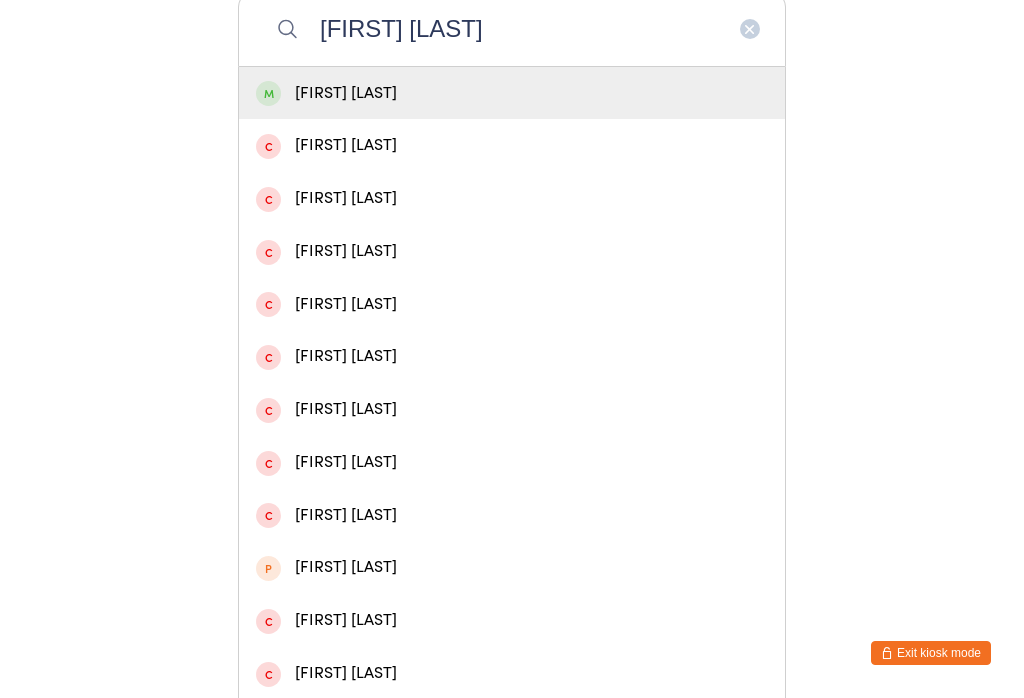 type on "Noah mon" 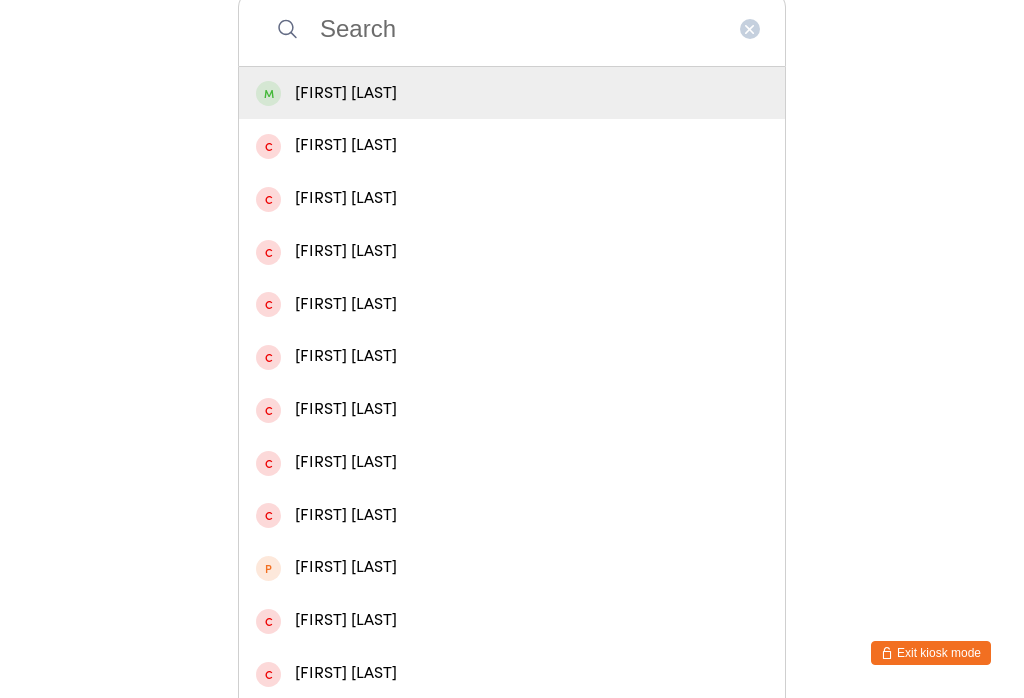 scroll, scrollTop: 0, scrollLeft: 0, axis: both 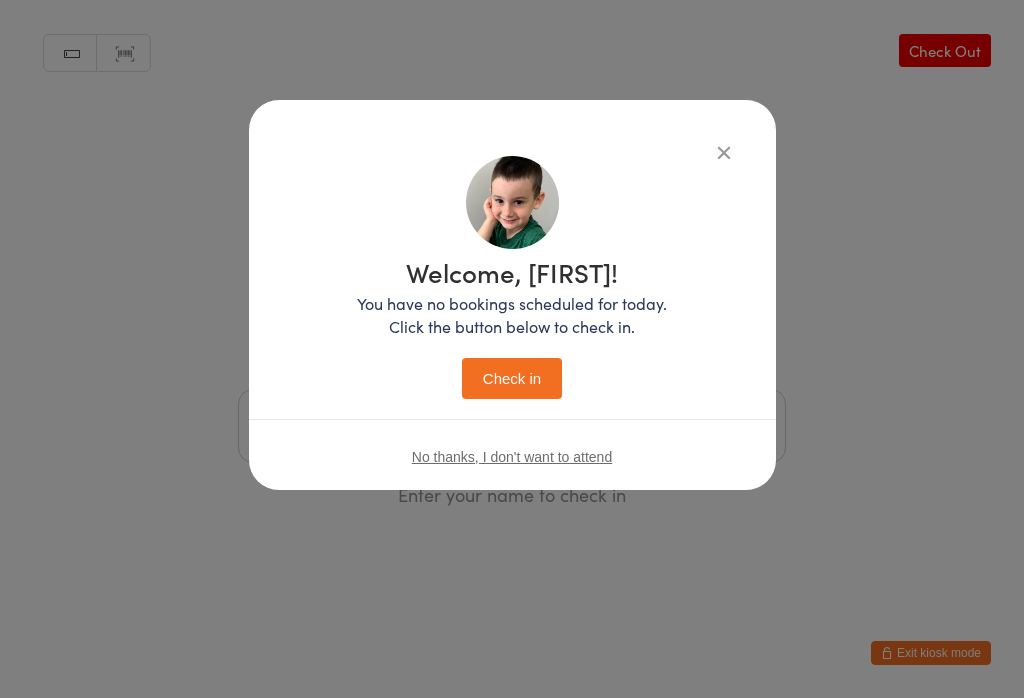 click on "Check in" at bounding box center (512, 378) 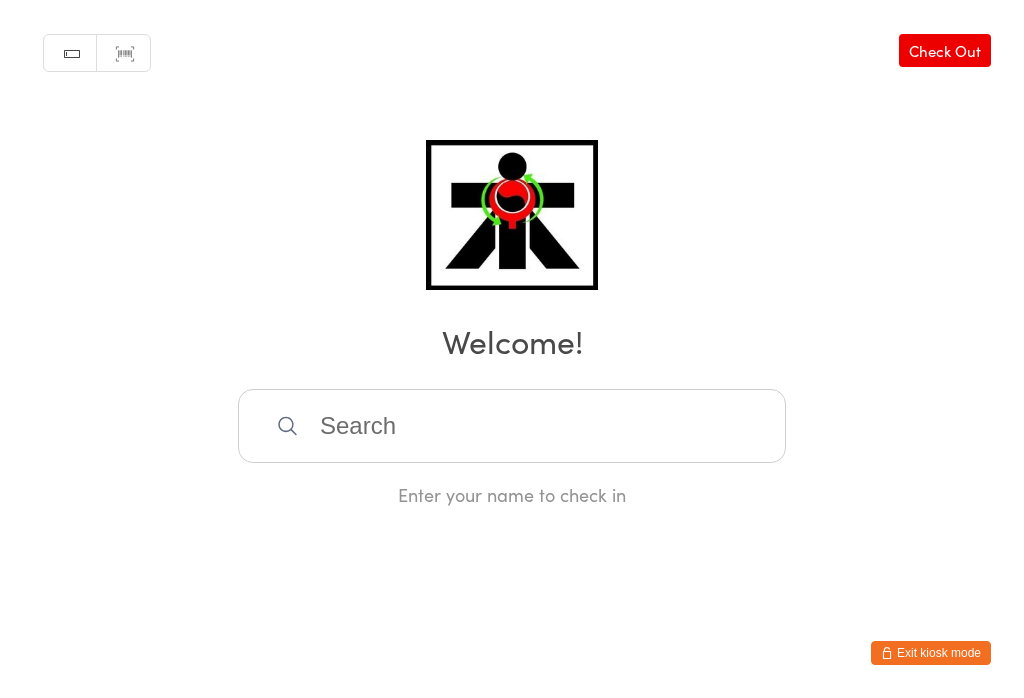 click at bounding box center [512, 426] 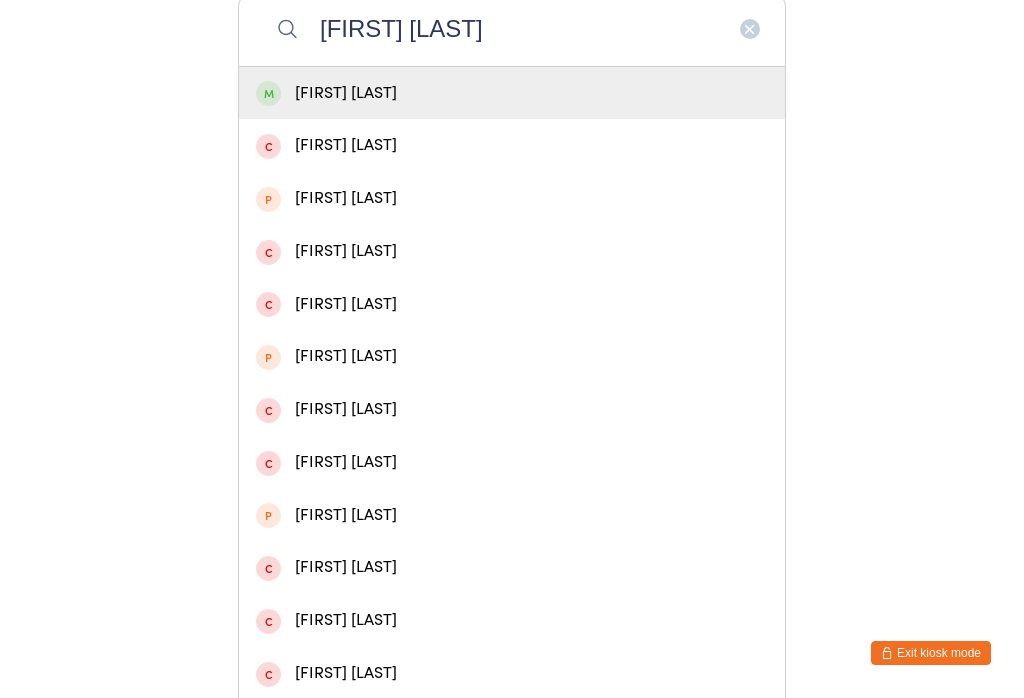 type on "Dean morrissey" 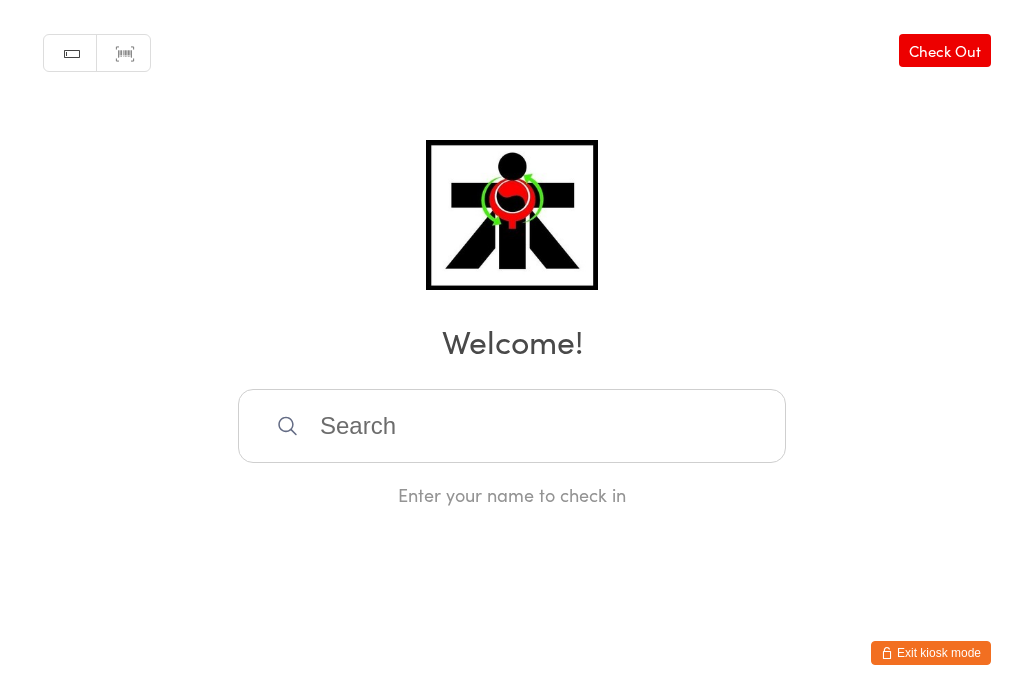 scroll, scrollTop: 0, scrollLeft: 0, axis: both 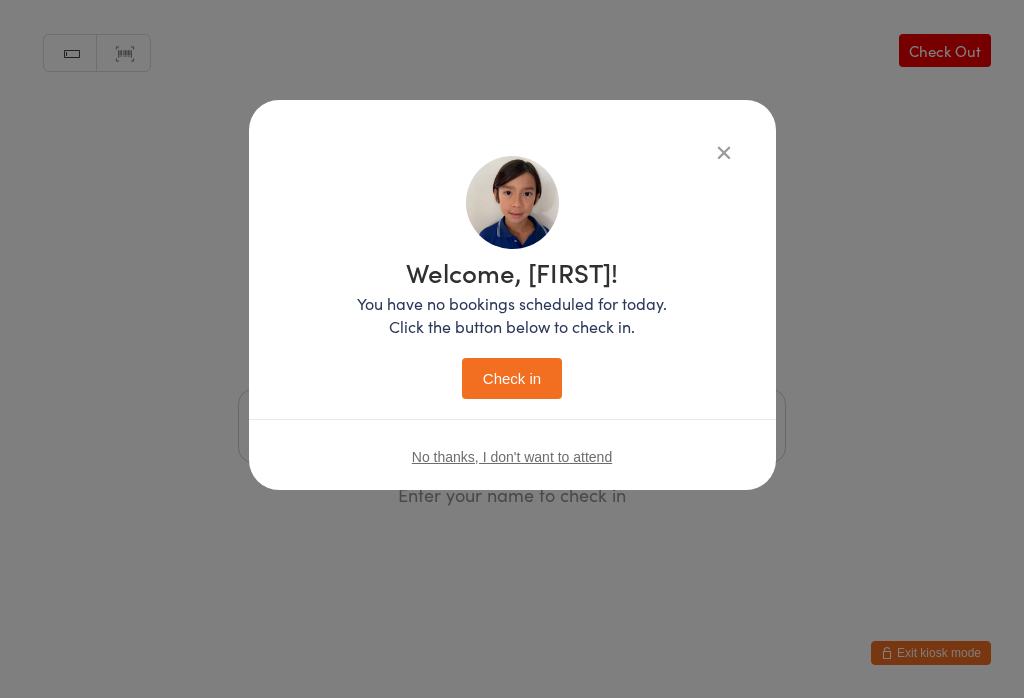 click on "Check in" at bounding box center [512, 378] 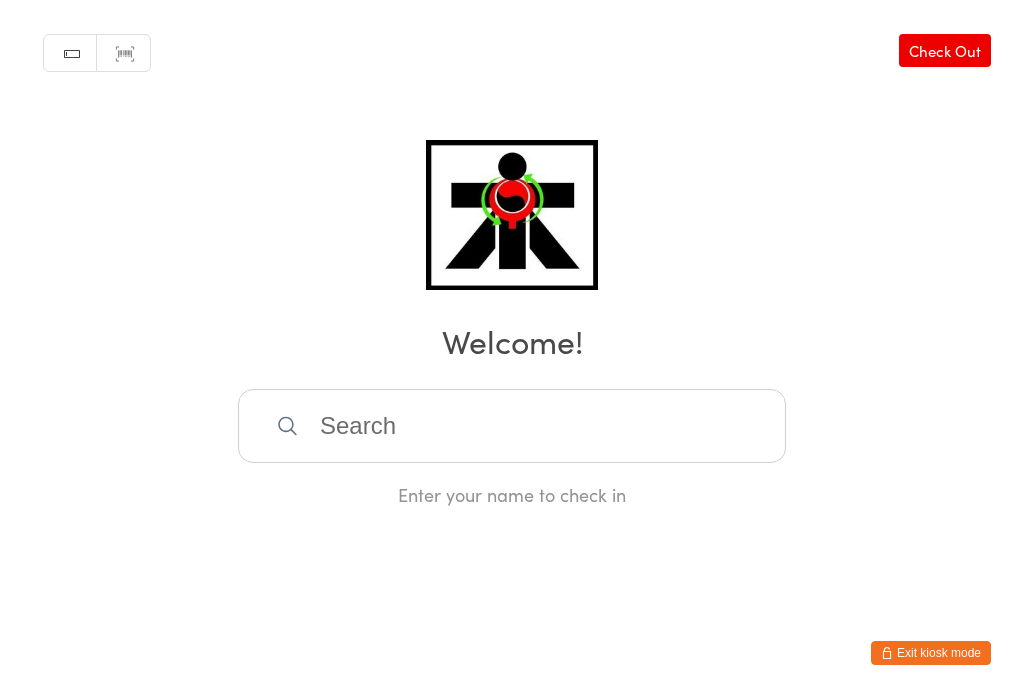 click at bounding box center [512, 426] 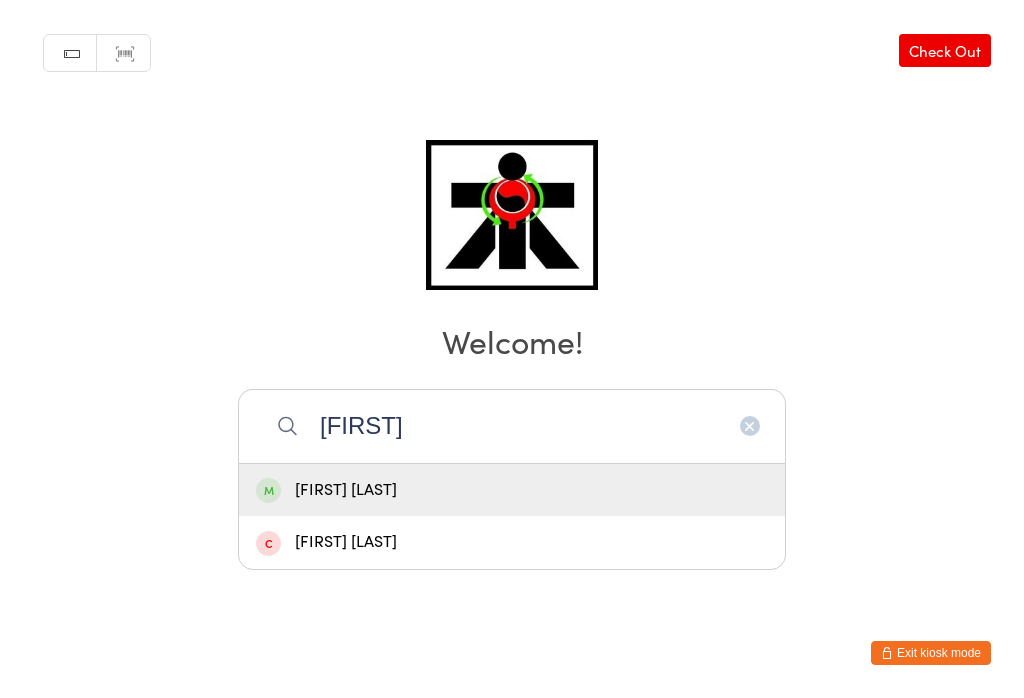 type on "Aza" 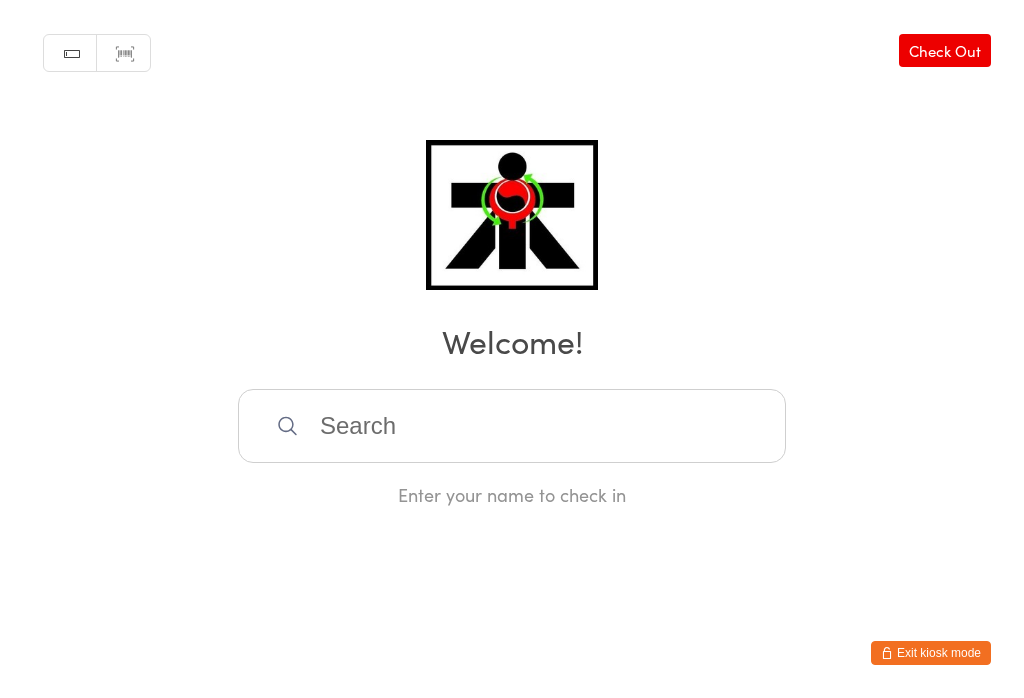 scroll, scrollTop: 0, scrollLeft: 0, axis: both 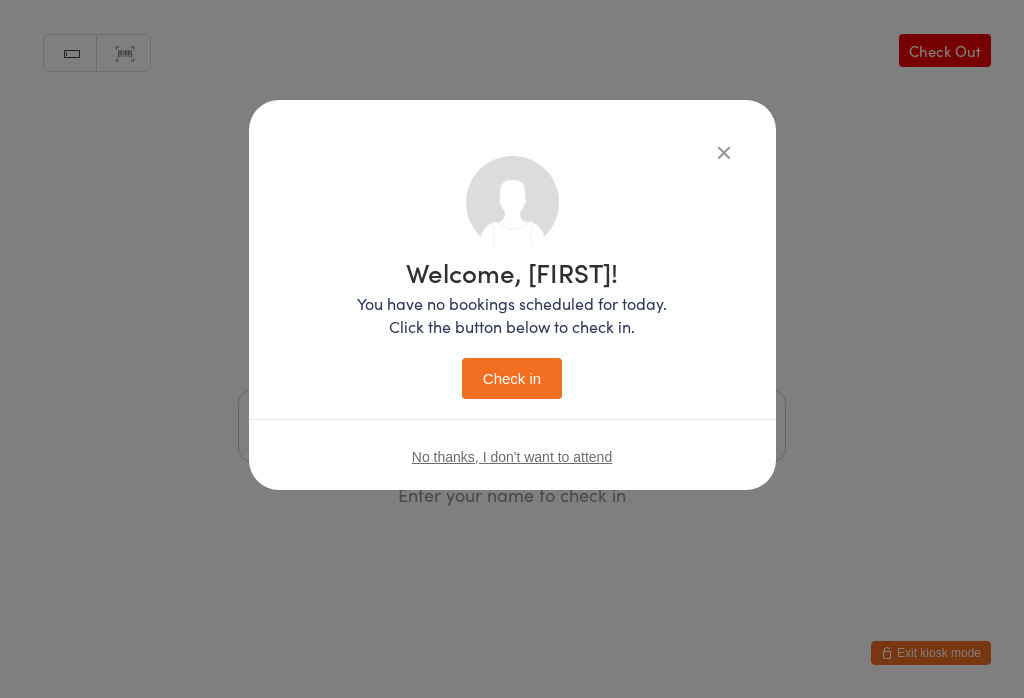 click on "Check in" at bounding box center [512, 378] 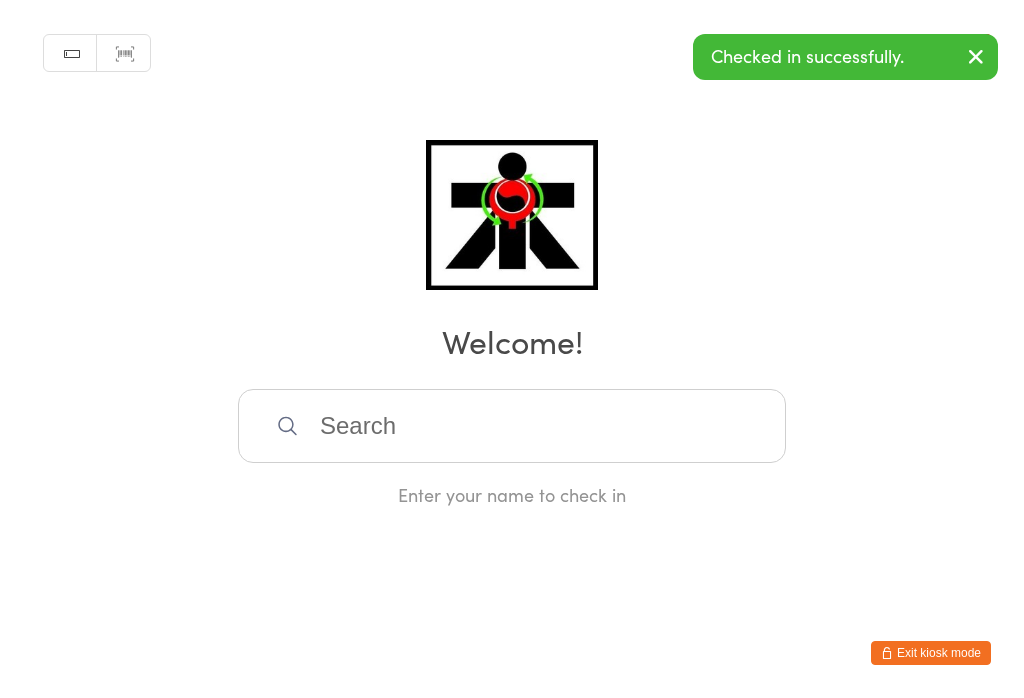 click at bounding box center [512, 426] 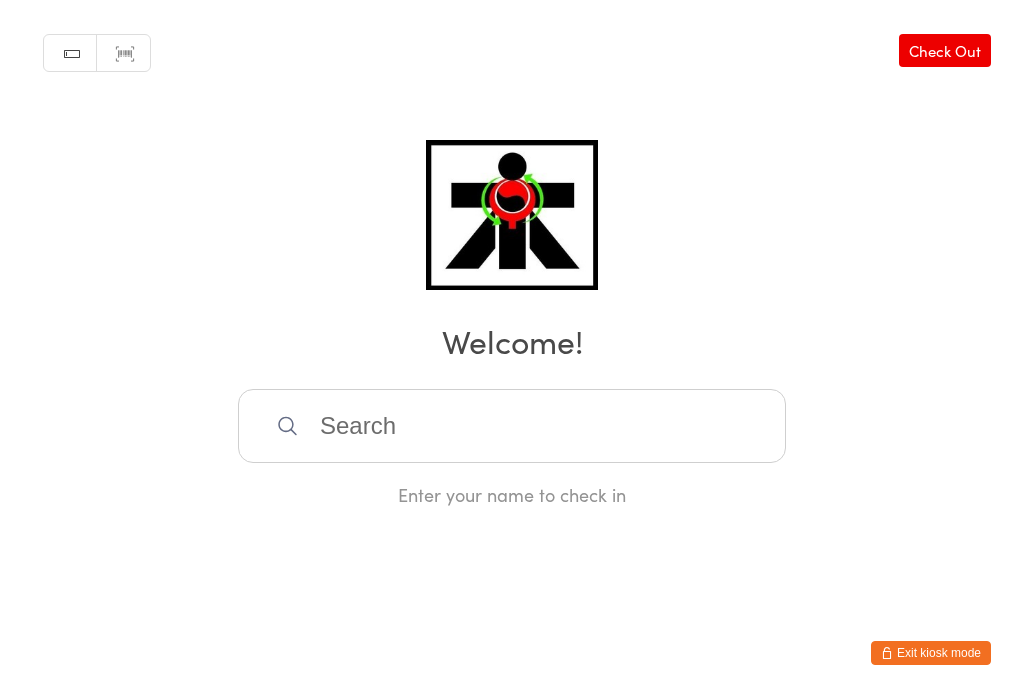 scroll, scrollTop: 397, scrollLeft: 0, axis: vertical 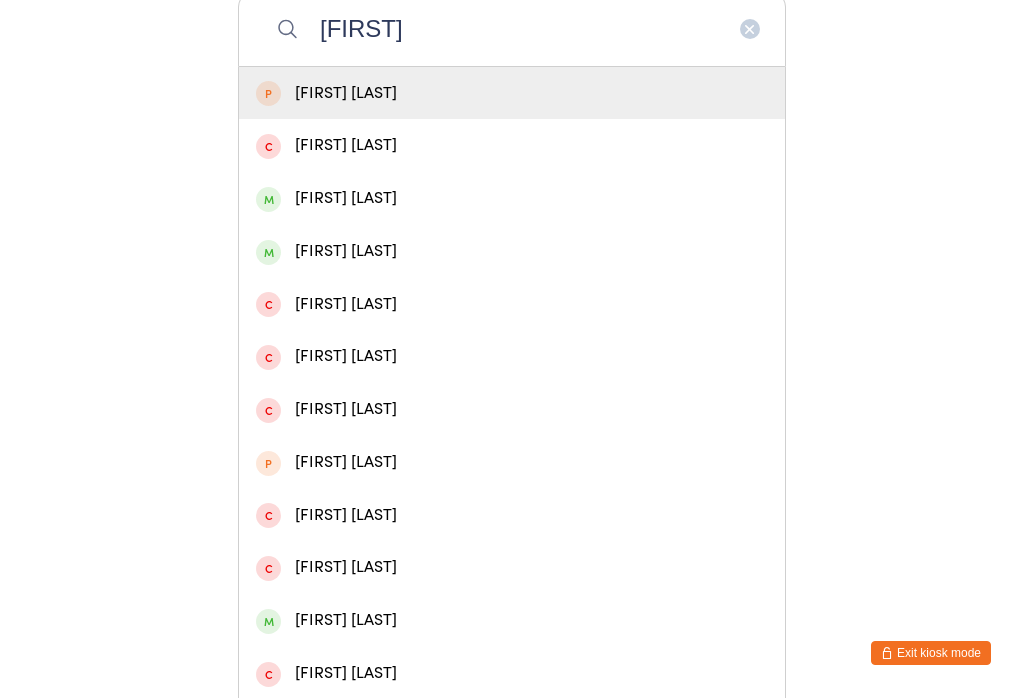 type on "Xavier" 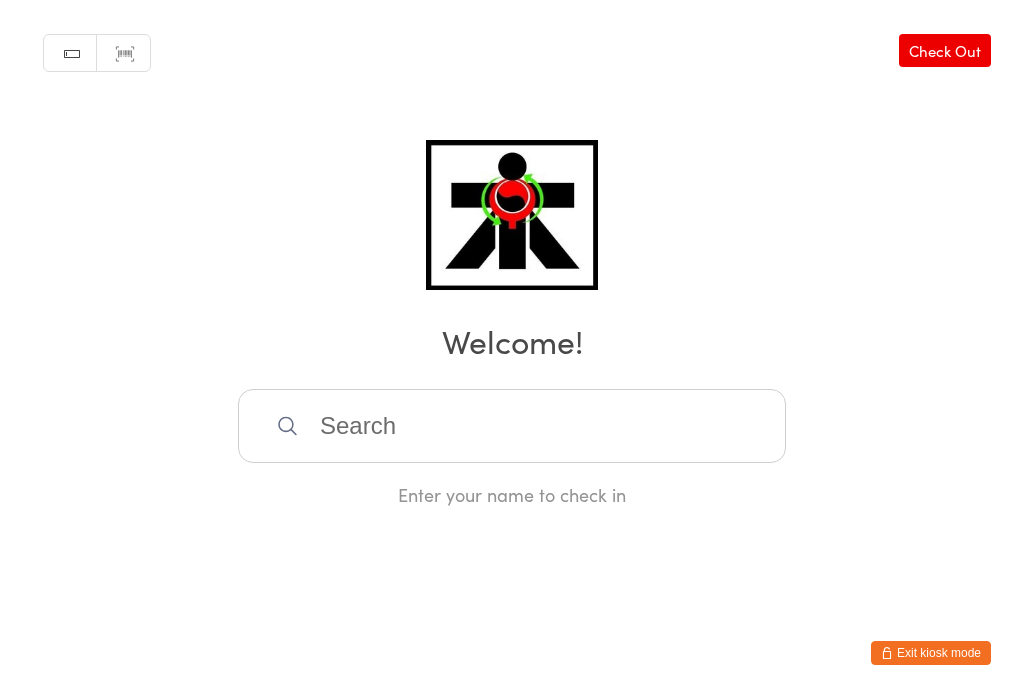 scroll, scrollTop: 0, scrollLeft: 0, axis: both 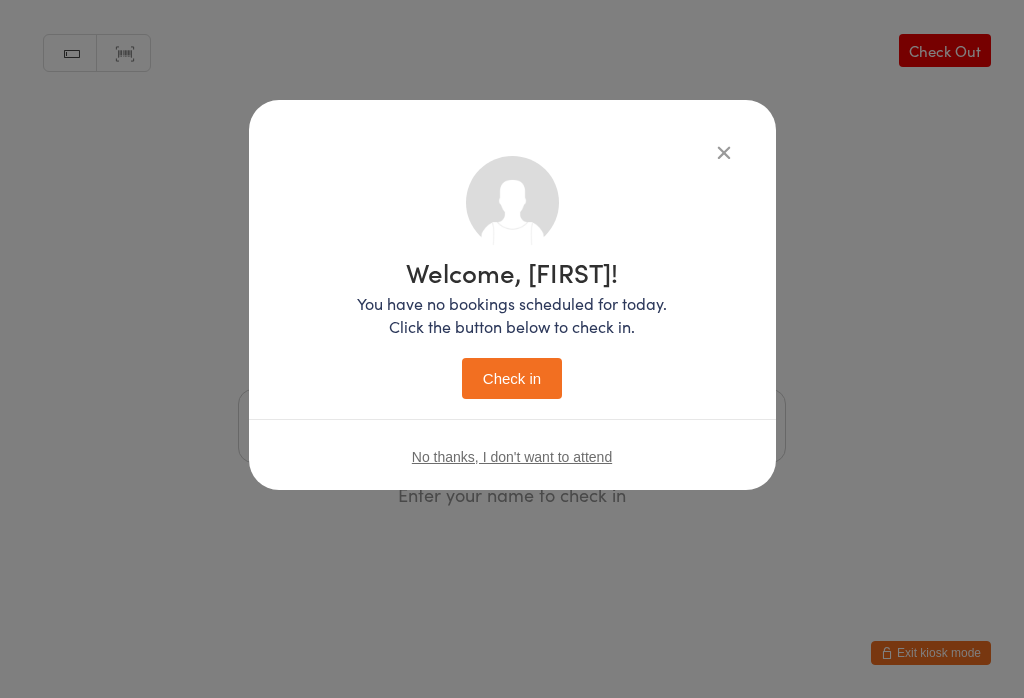 click on "Check in" at bounding box center (512, 378) 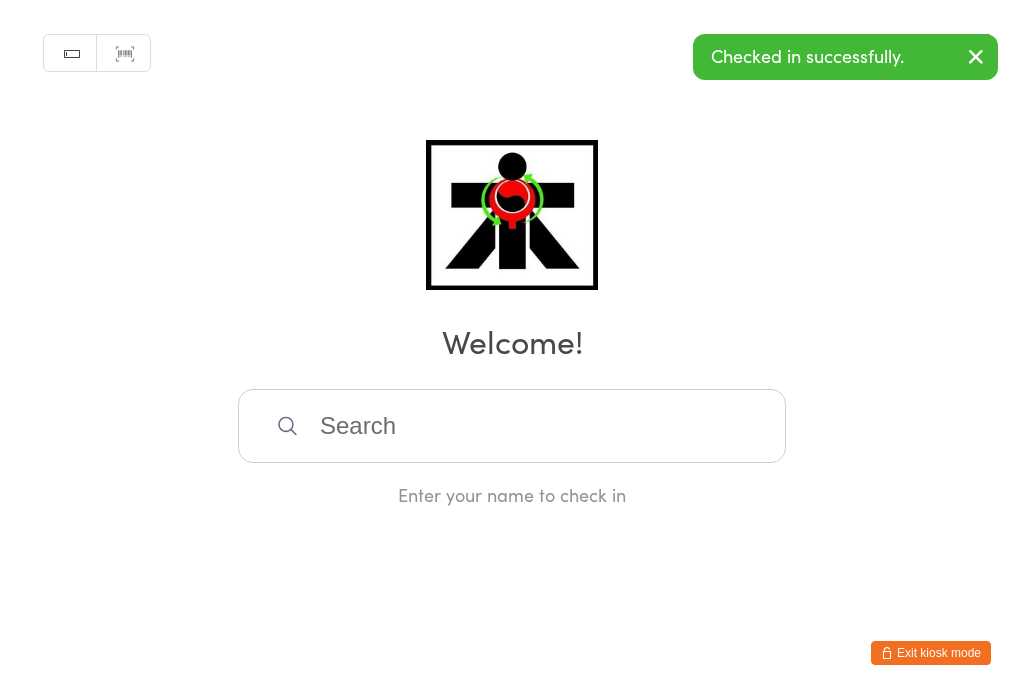 click at bounding box center [512, 426] 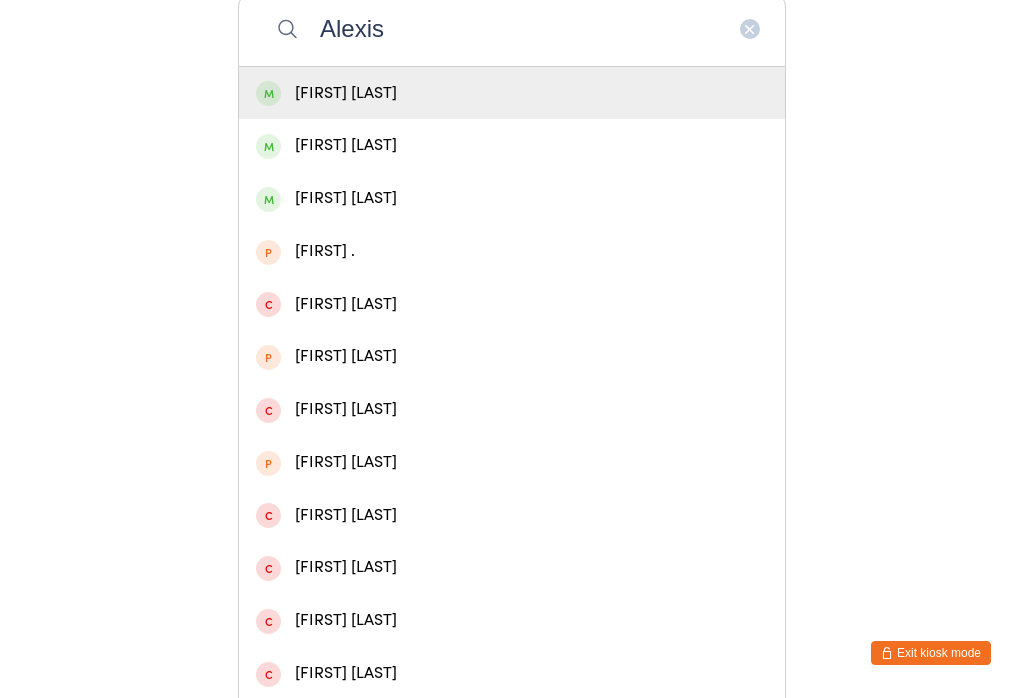 type on "Alexis" 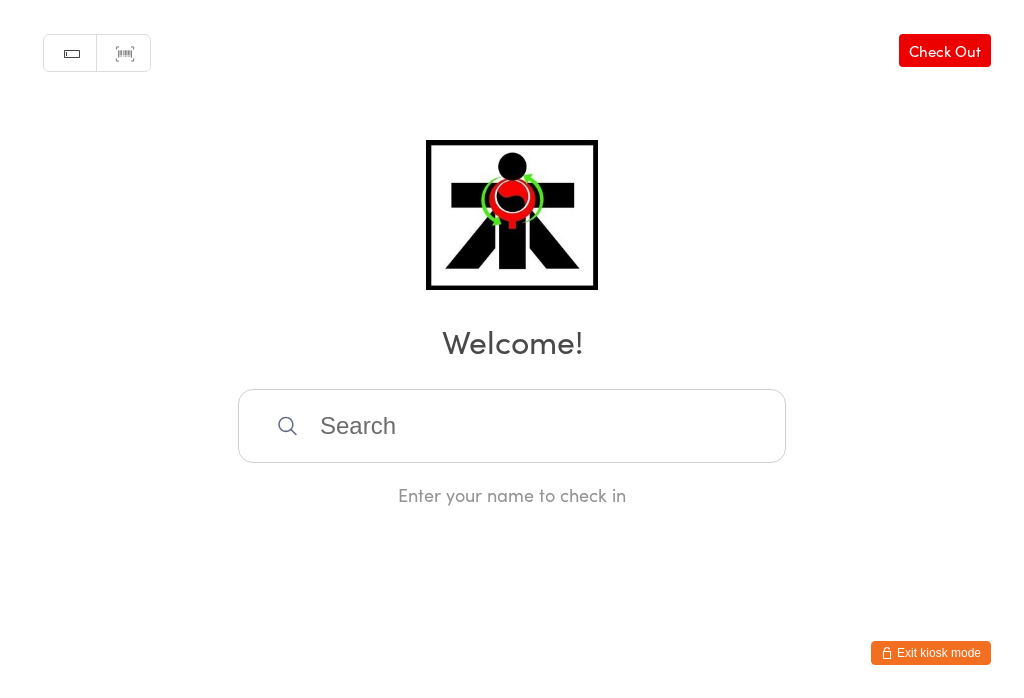 scroll, scrollTop: 0, scrollLeft: 0, axis: both 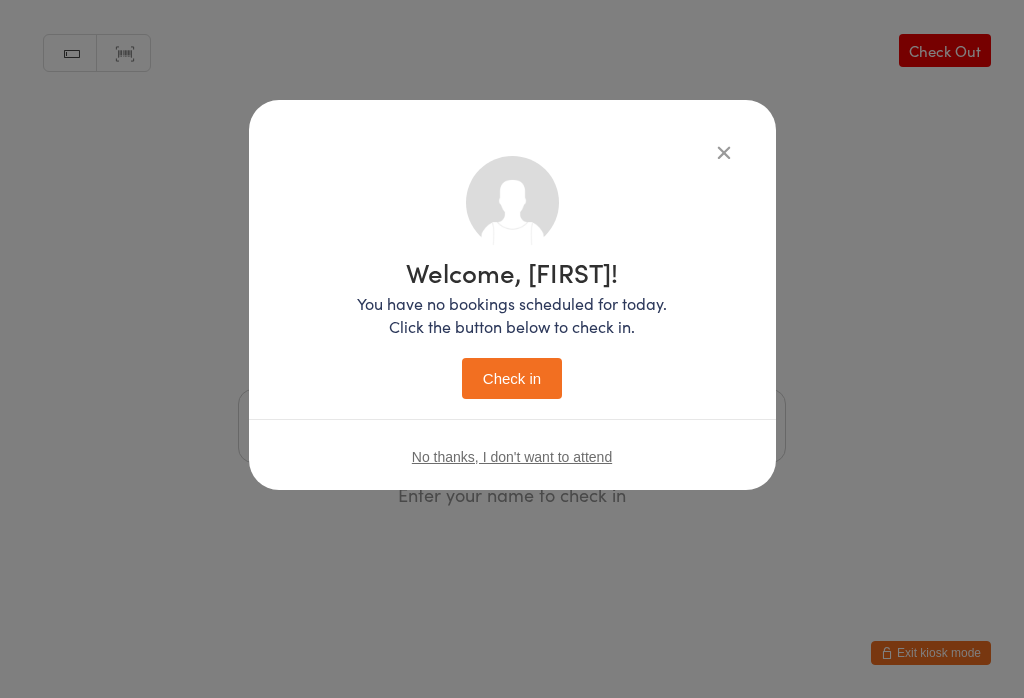 click on "Check in" at bounding box center [512, 378] 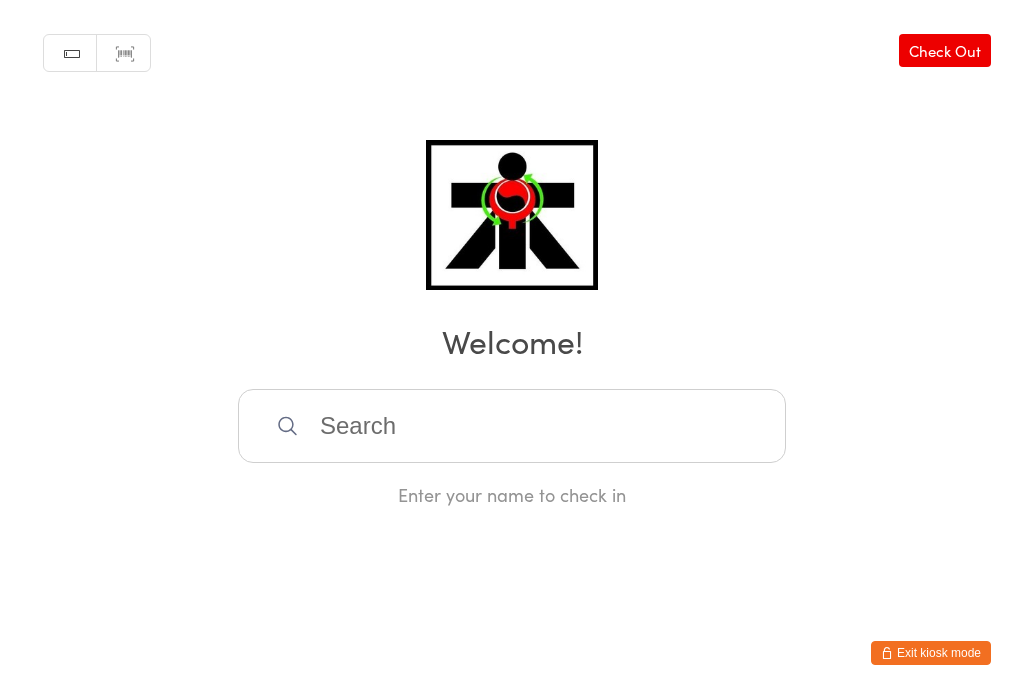 click at bounding box center [512, 426] 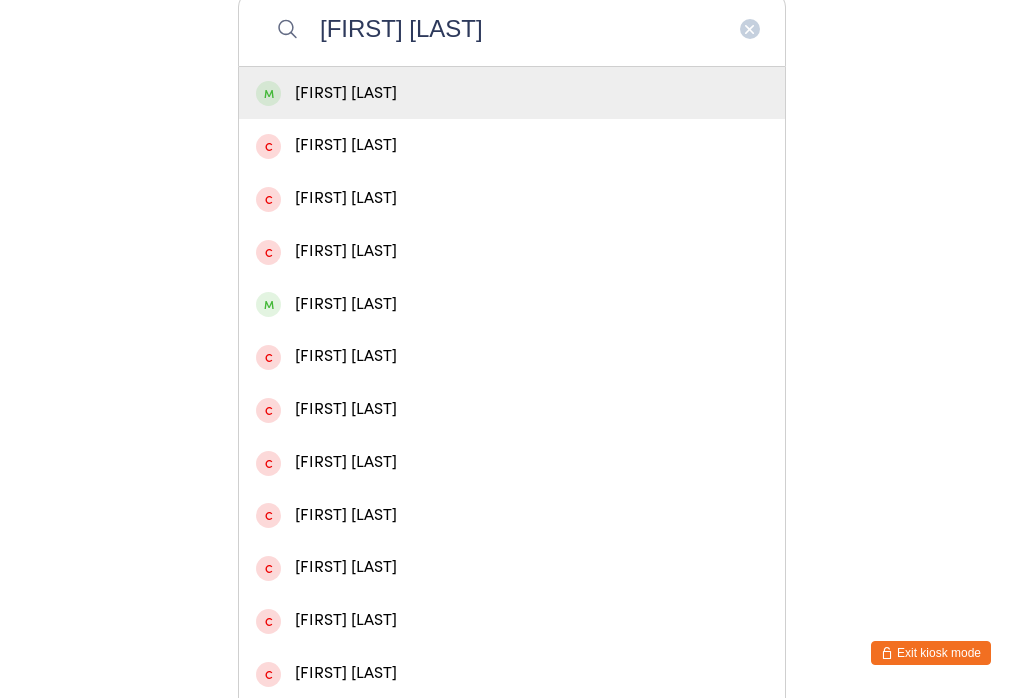 type on "Frankie e" 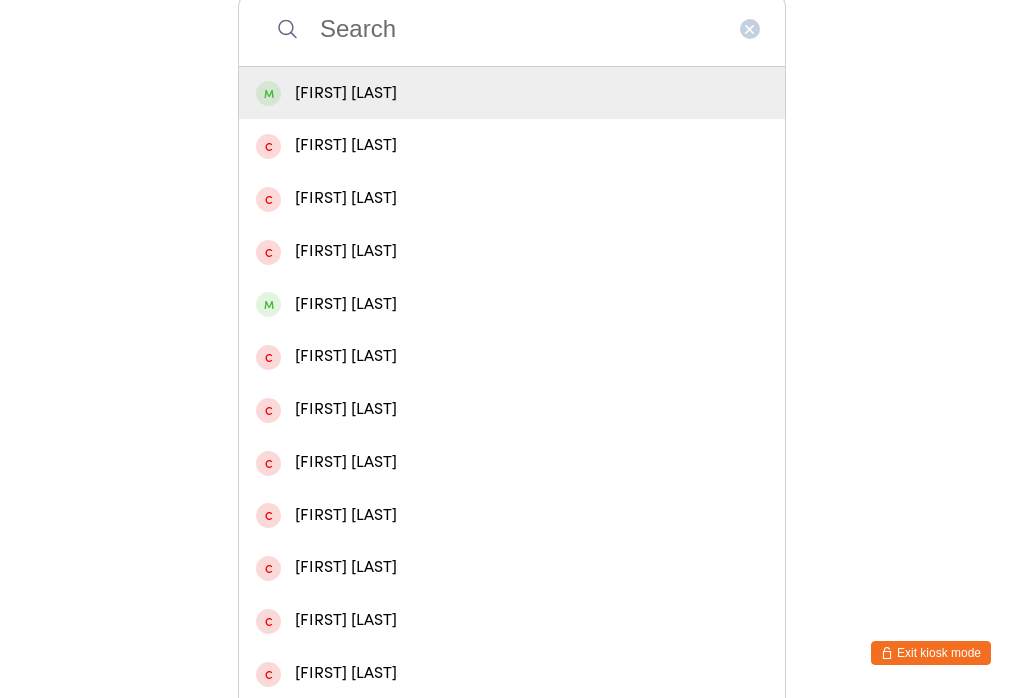 scroll, scrollTop: 0, scrollLeft: 0, axis: both 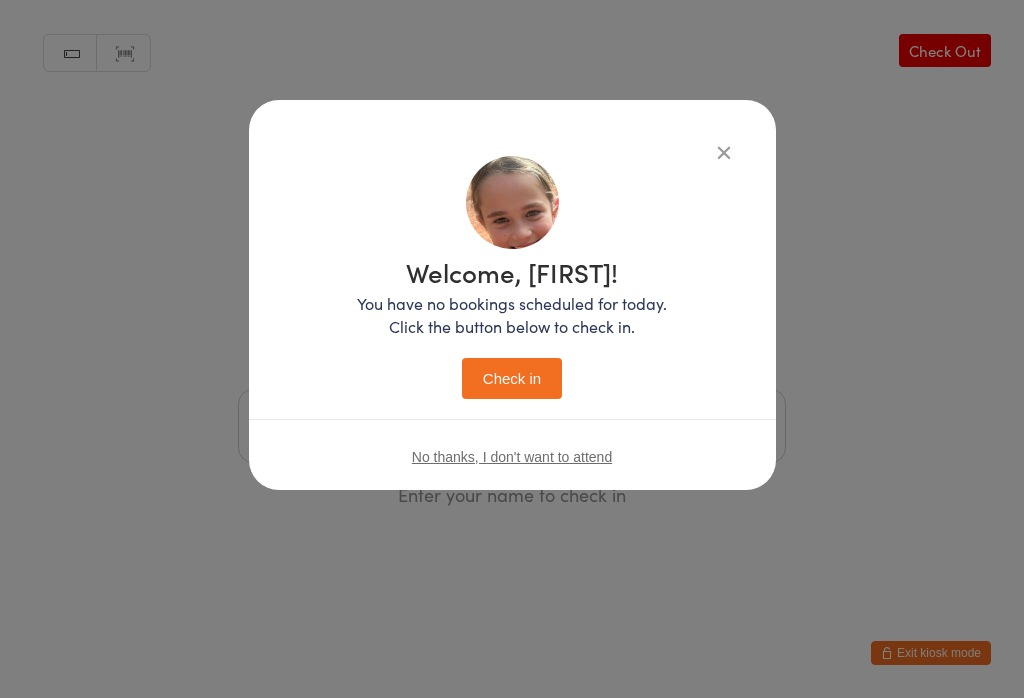 click on "Check in" at bounding box center [512, 378] 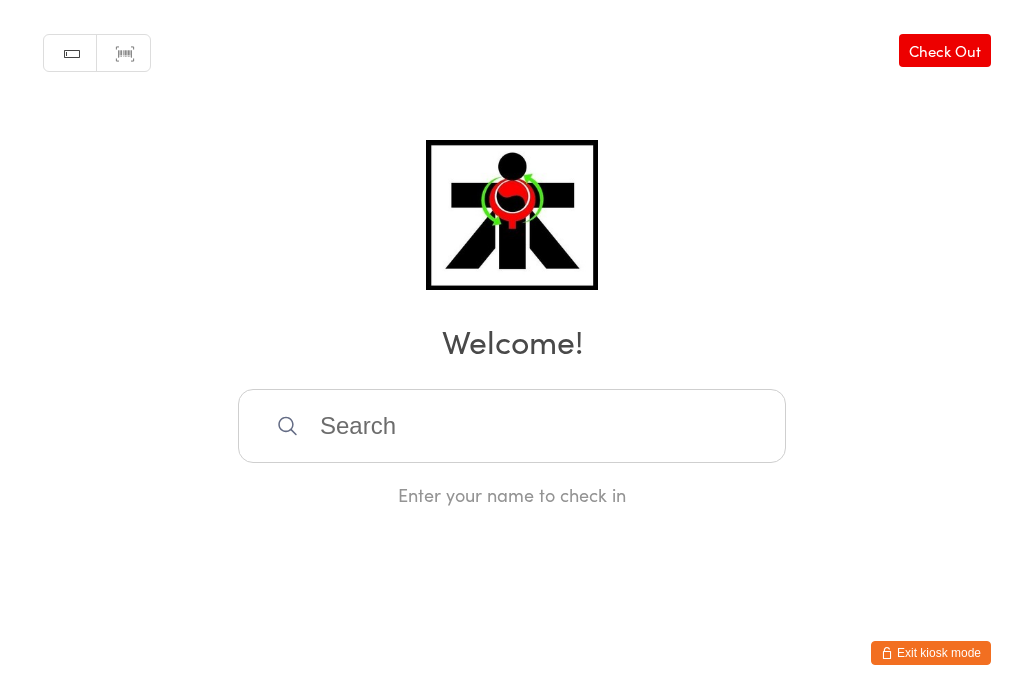 click at bounding box center [512, 426] 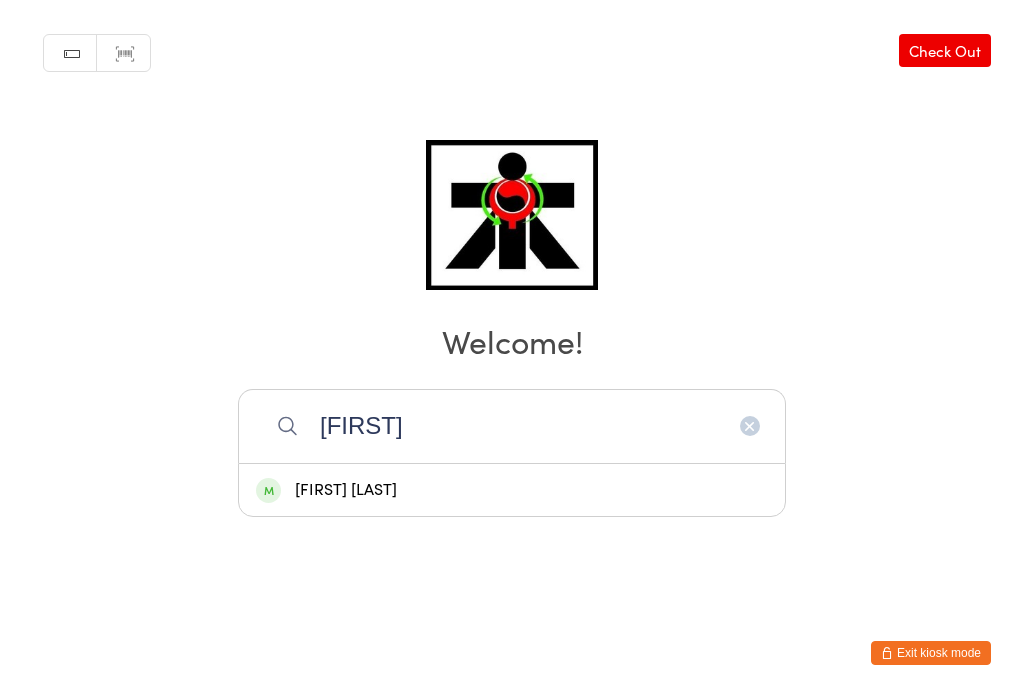 type on "Jigme" 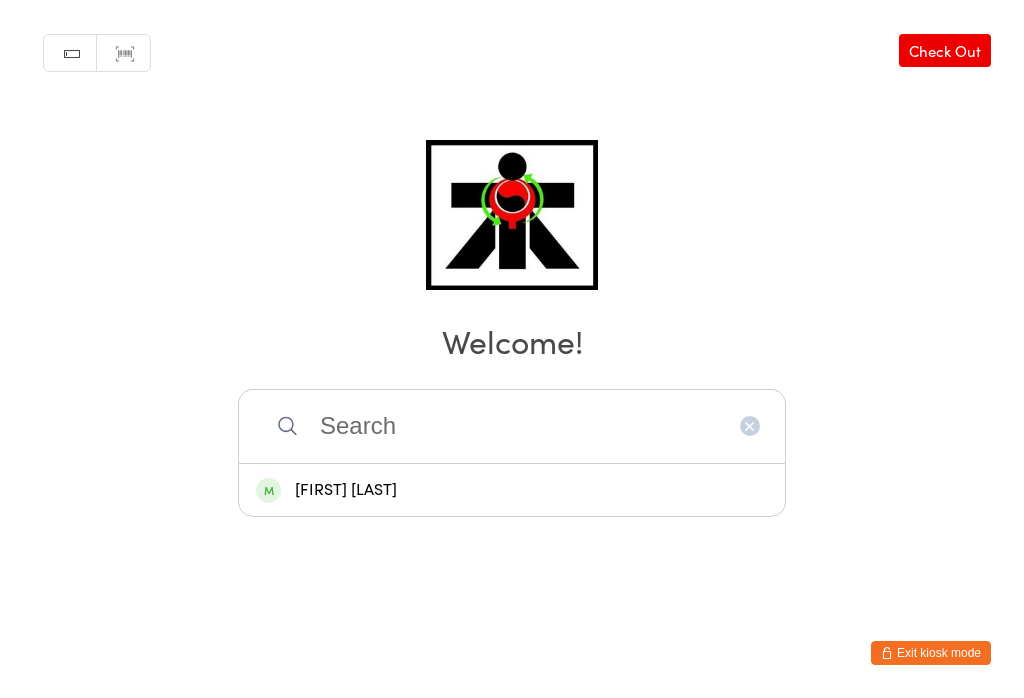 scroll, scrollTop: 0, scrollLeft: 0, axis: both 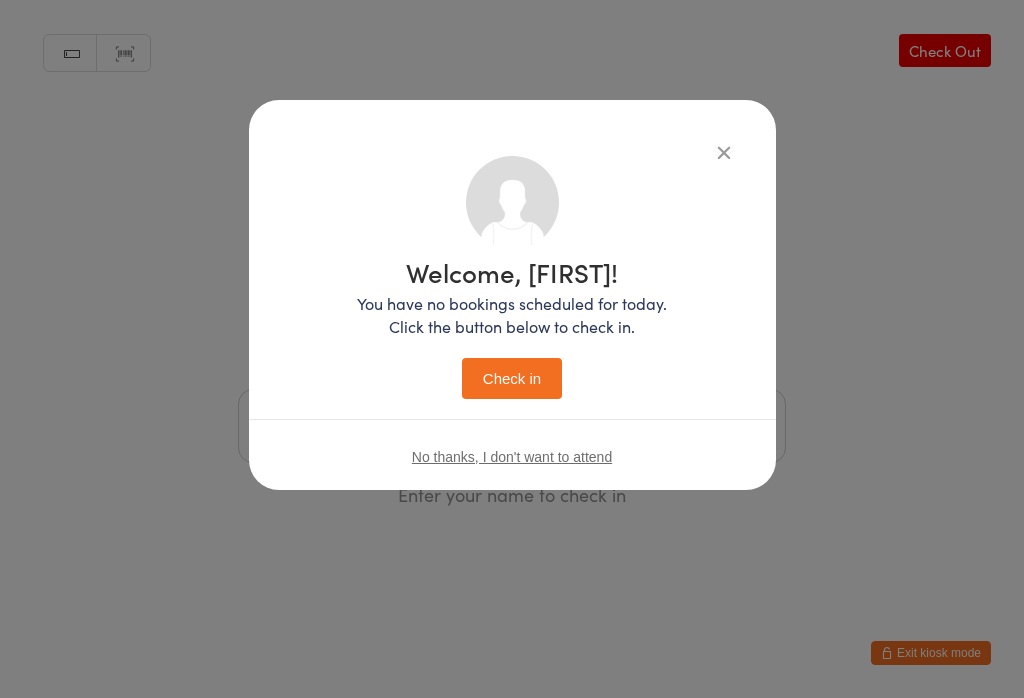 click on "Check in" at bounding box center [512, 378] 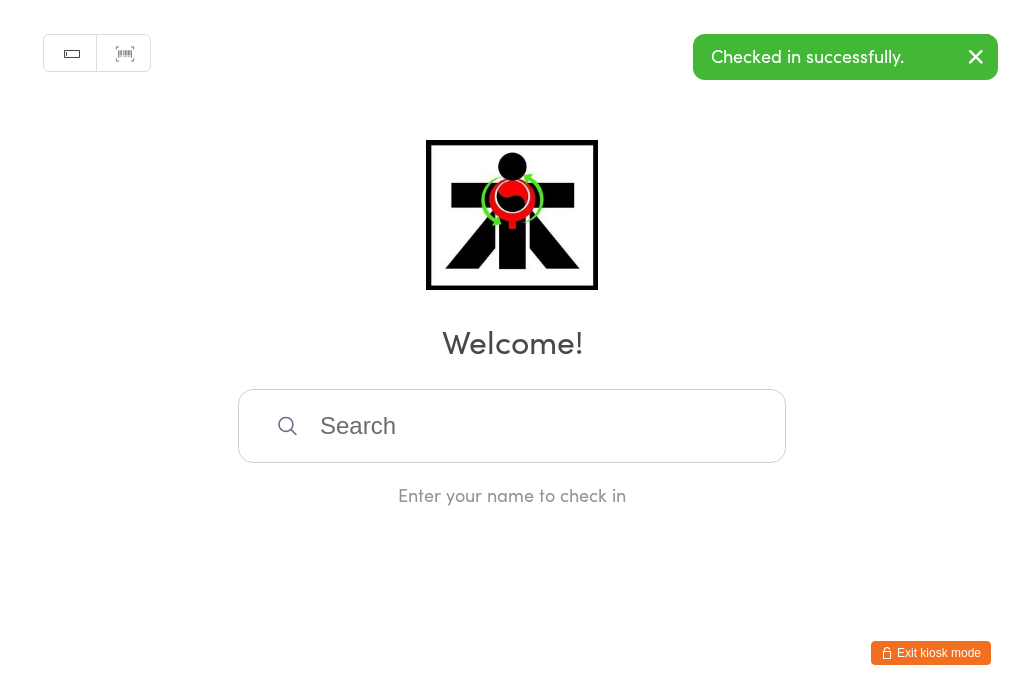 click at bounding box center (512, 426) 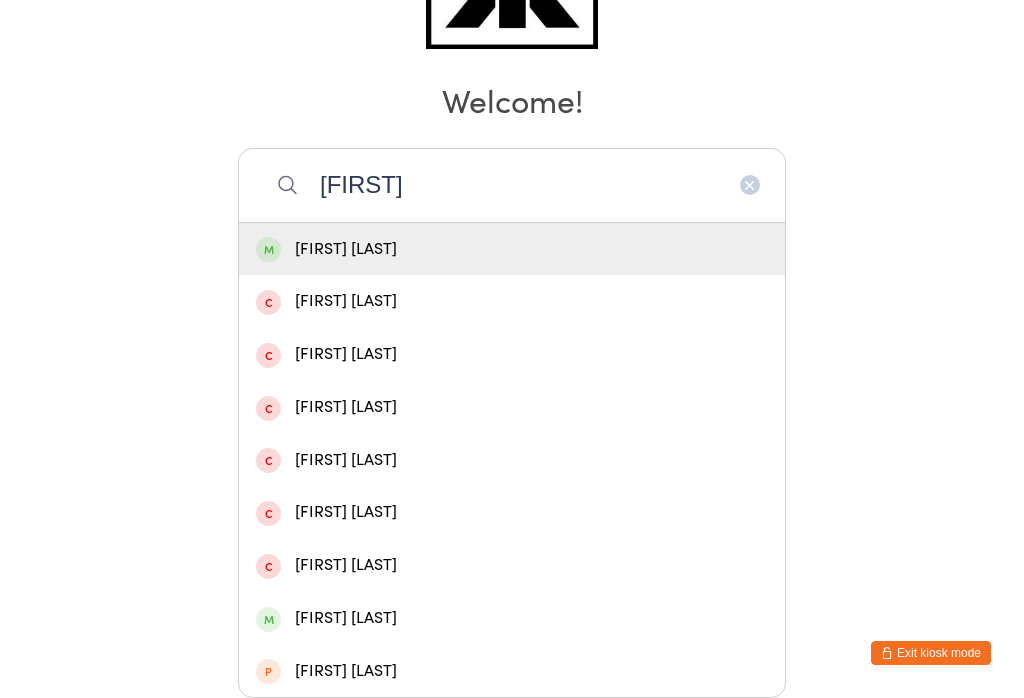 type on "[LAST]" 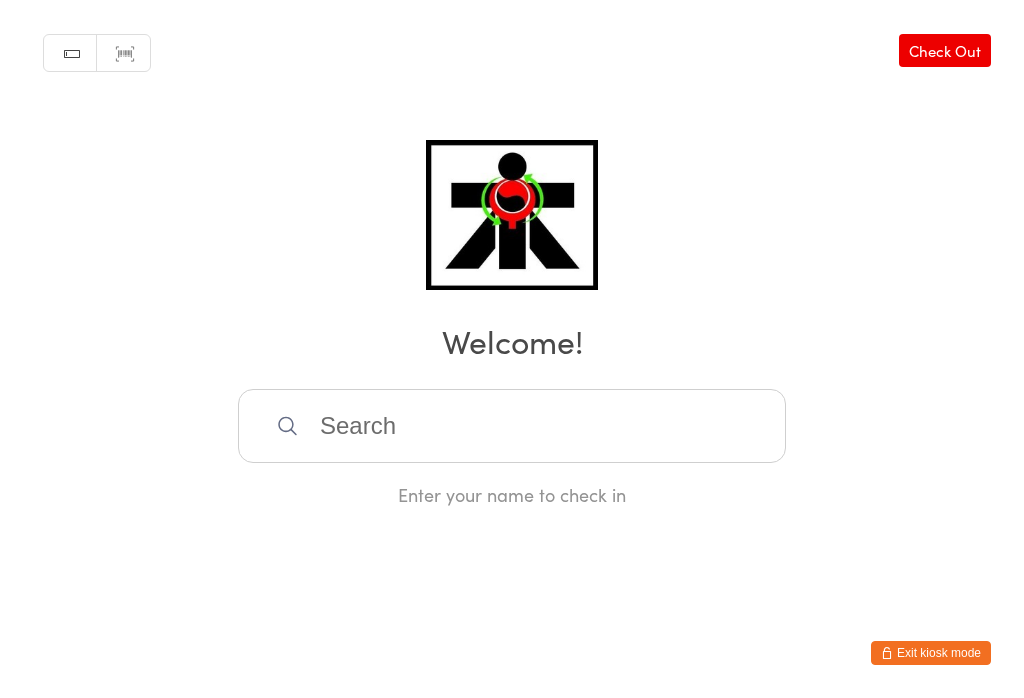 scroll, scrollTop: 0, scrollLeft: 0, axis: both 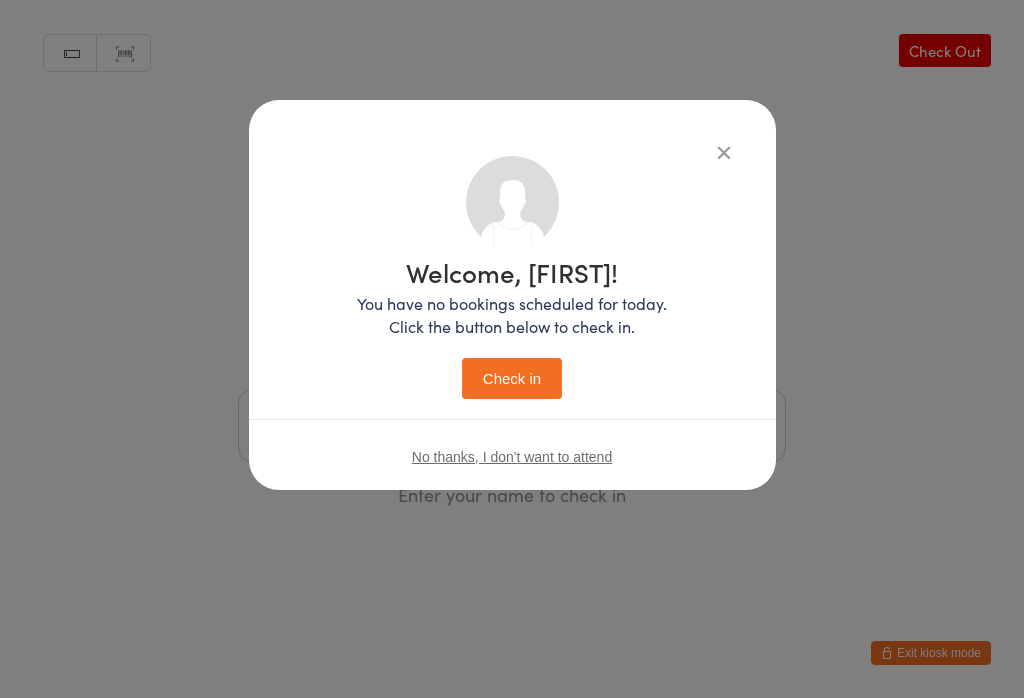 click on "Check in" at bounding box center (512, 378) 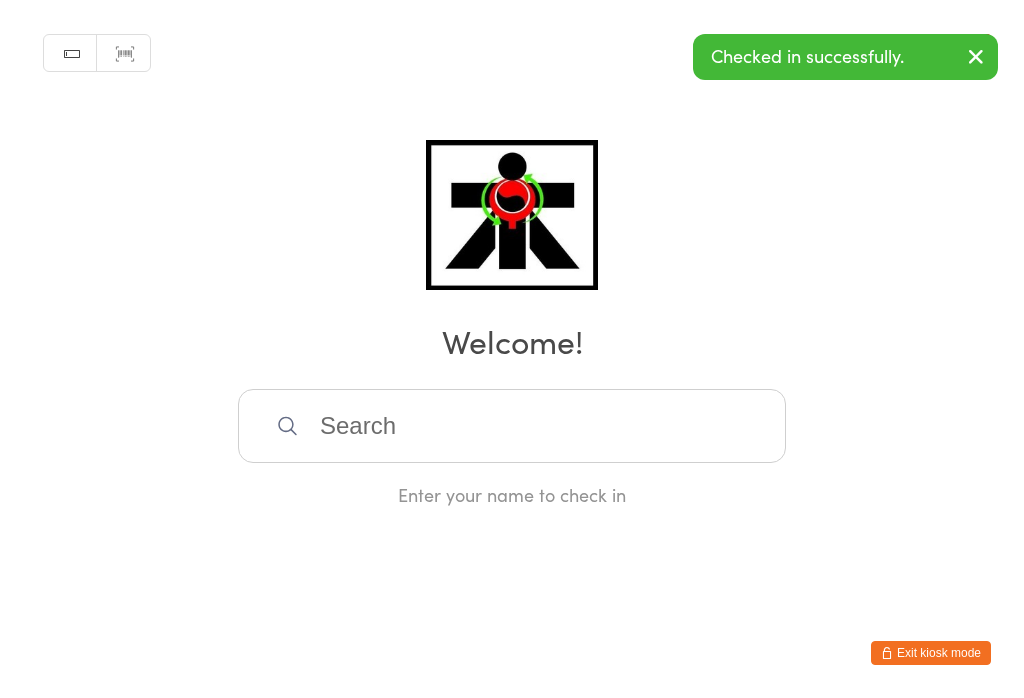 click at bounding box center [512, 426] 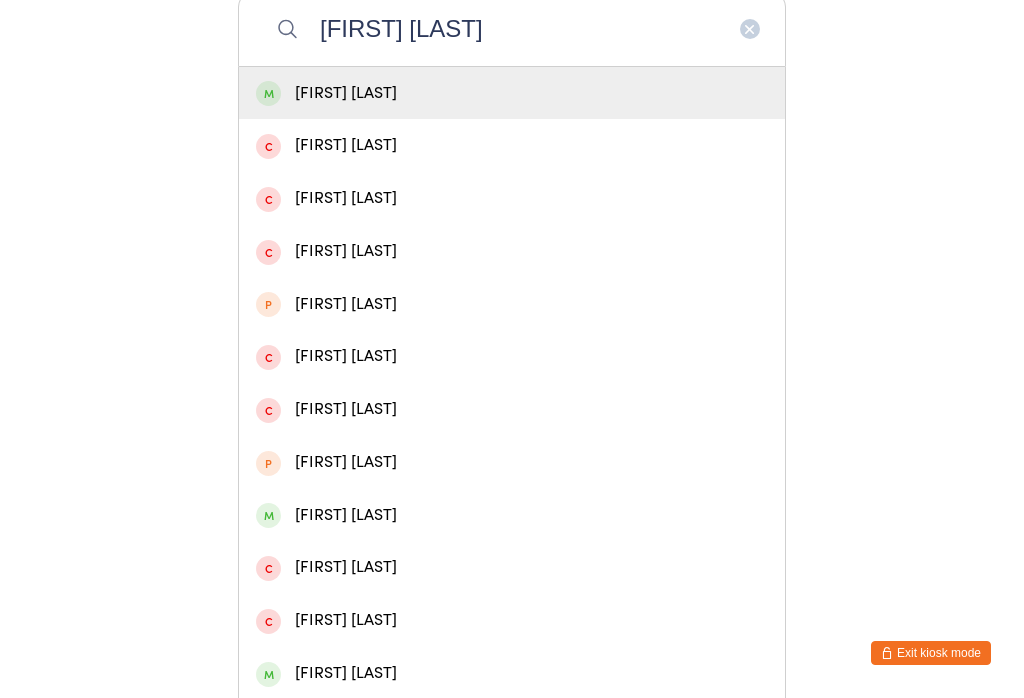 type on "Liam w" 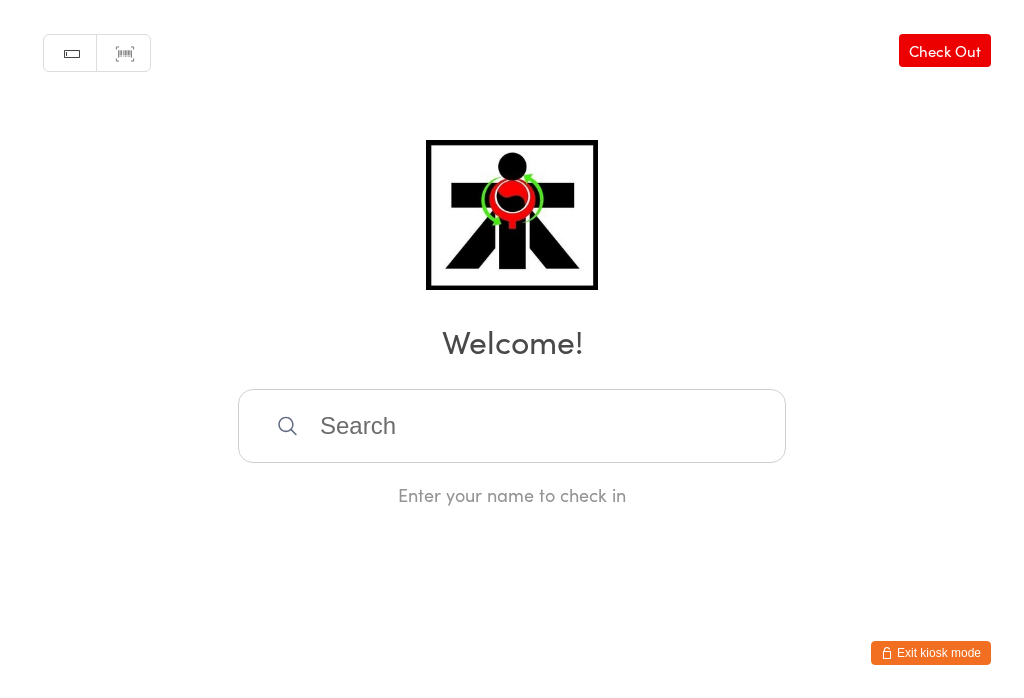 scroll, scrollTop: 0, scrollLeft: 0, axis: both 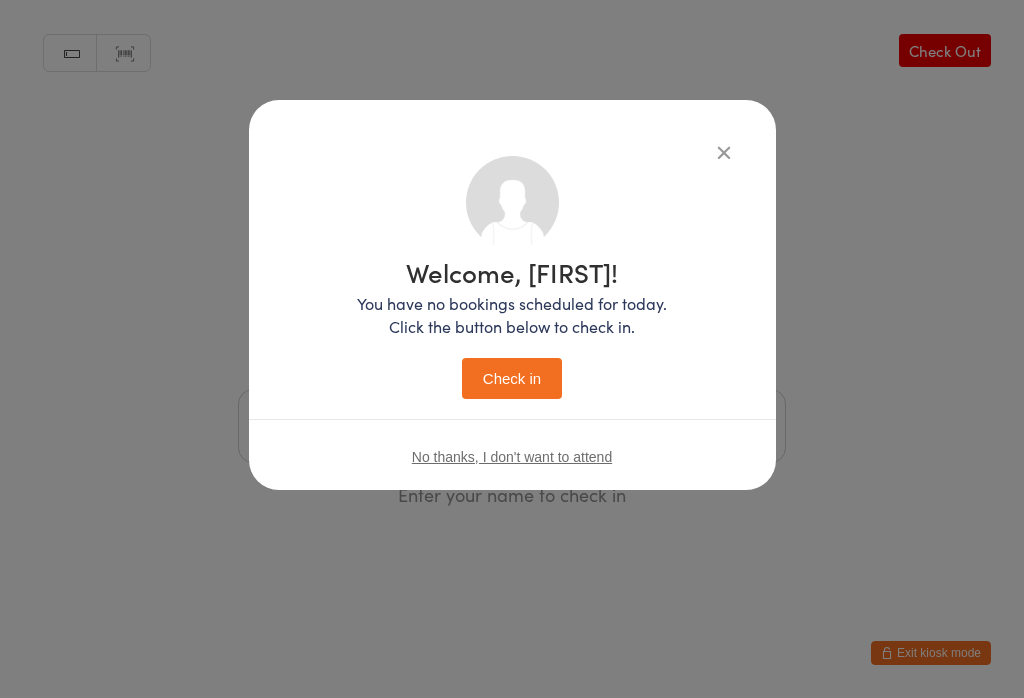 click on "Check in" at bounding box center (512, 378) 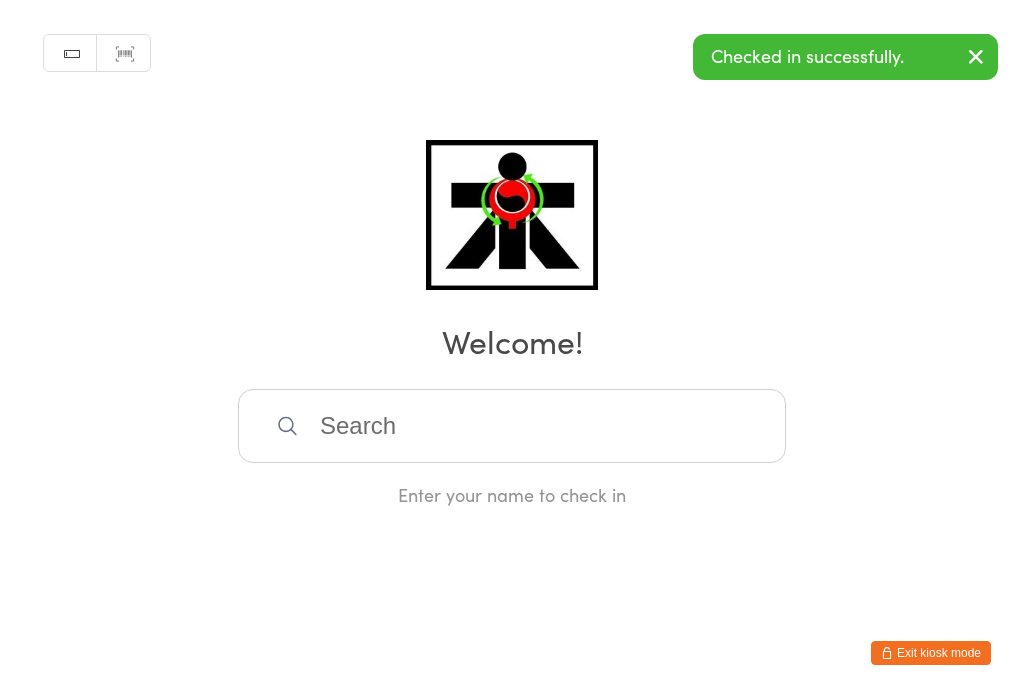 click at bounding box center [512, 426] 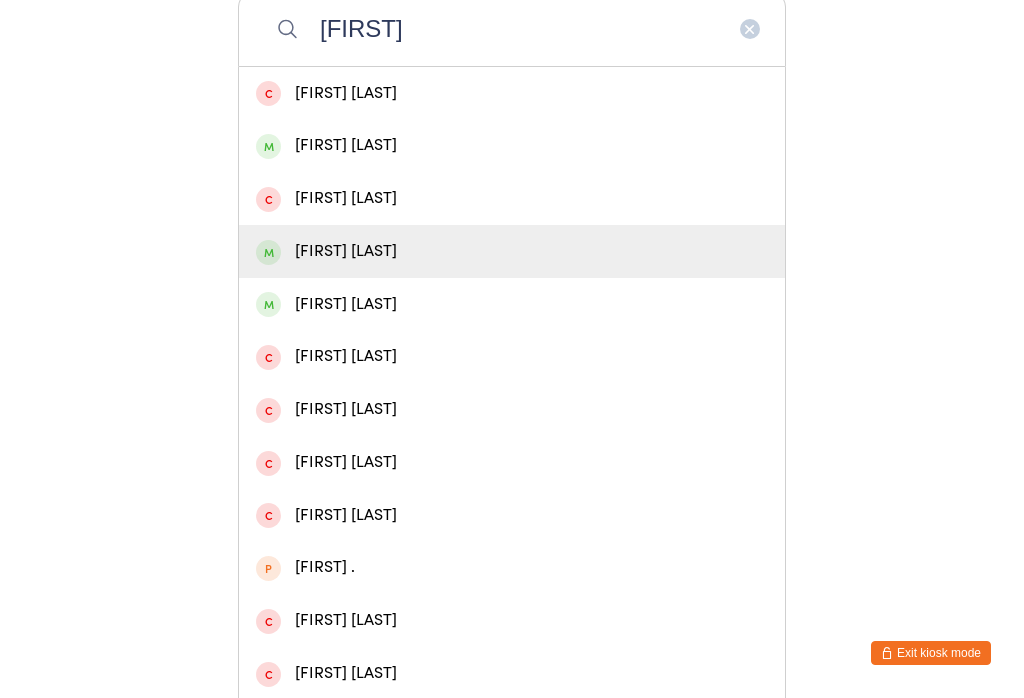 type on "Cody" 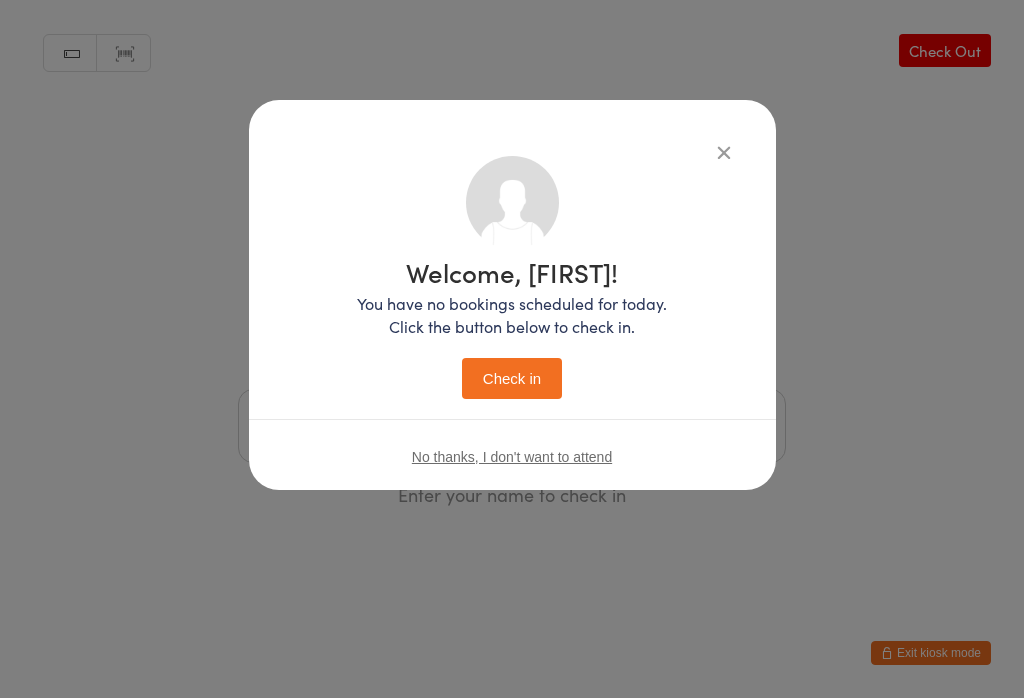 scroll, scrollTop: 0, scrollLeft: 0, axis: both 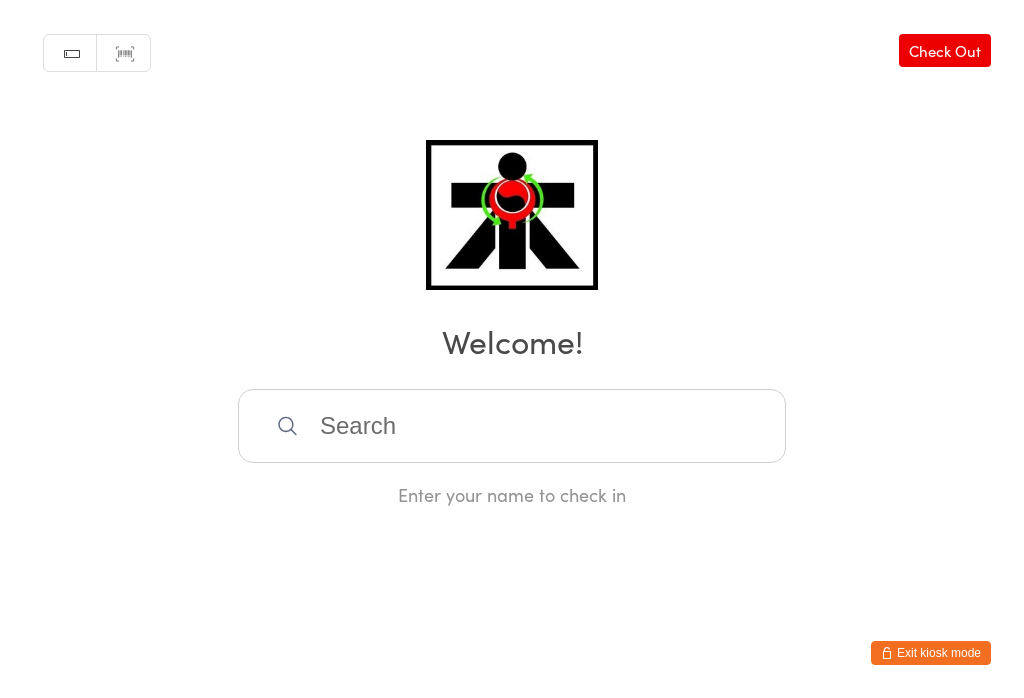 click at bounding box center (512, 426) 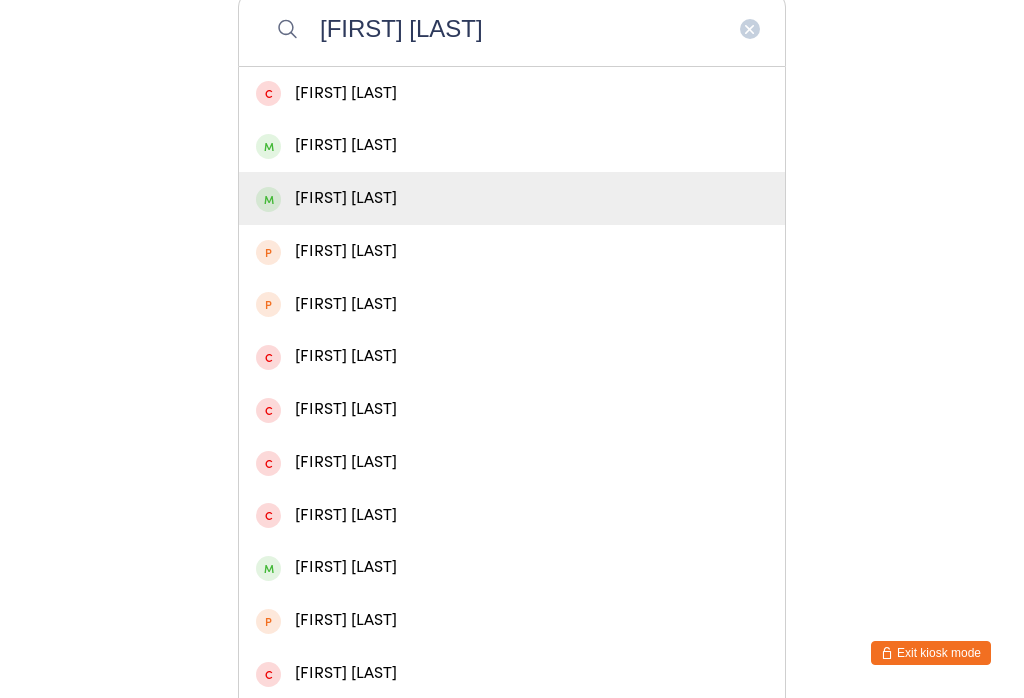 type on "James k" 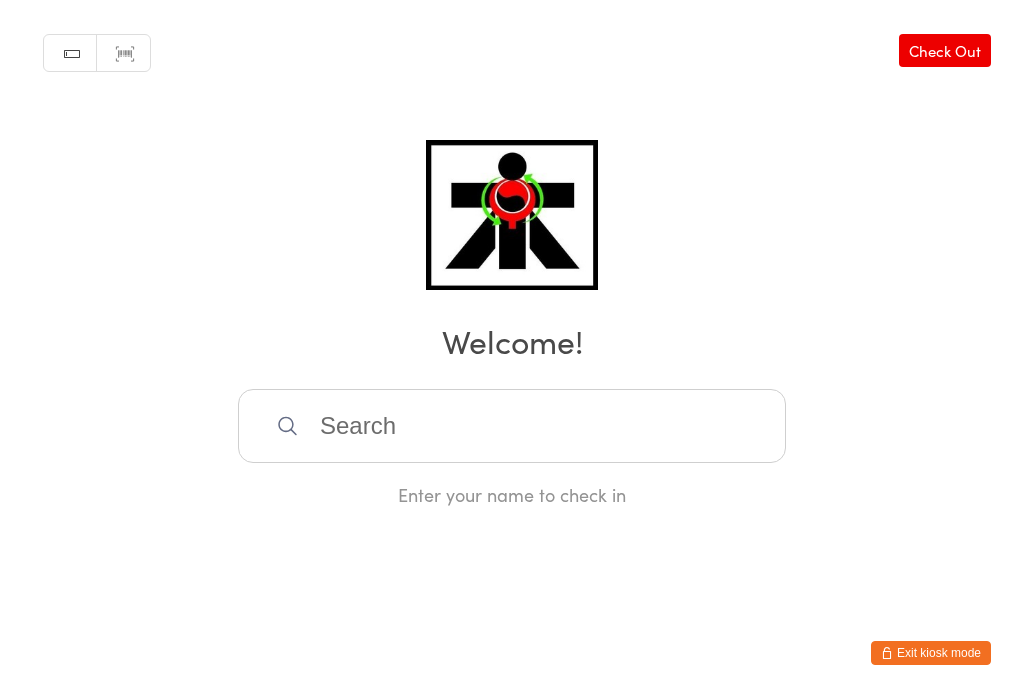 scroll, scrollTop: 0, scrollLeft: 0, axis: both 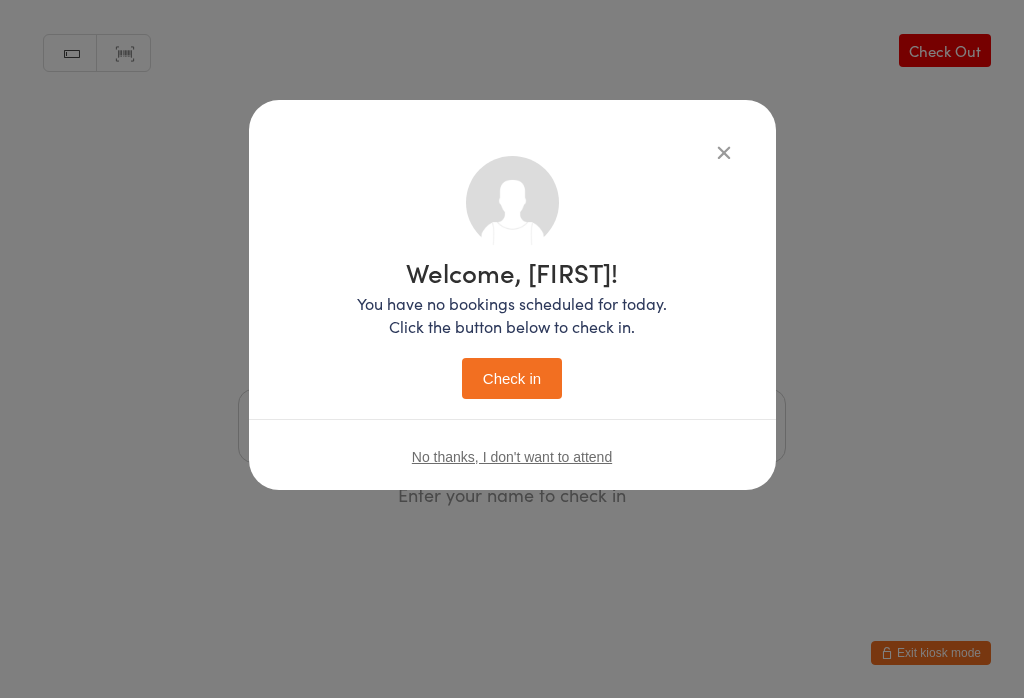 click on "Welcome, James! You have no bookings scheduled for today. Click the button below to check in. Check in" at bounding box center (512, 329) 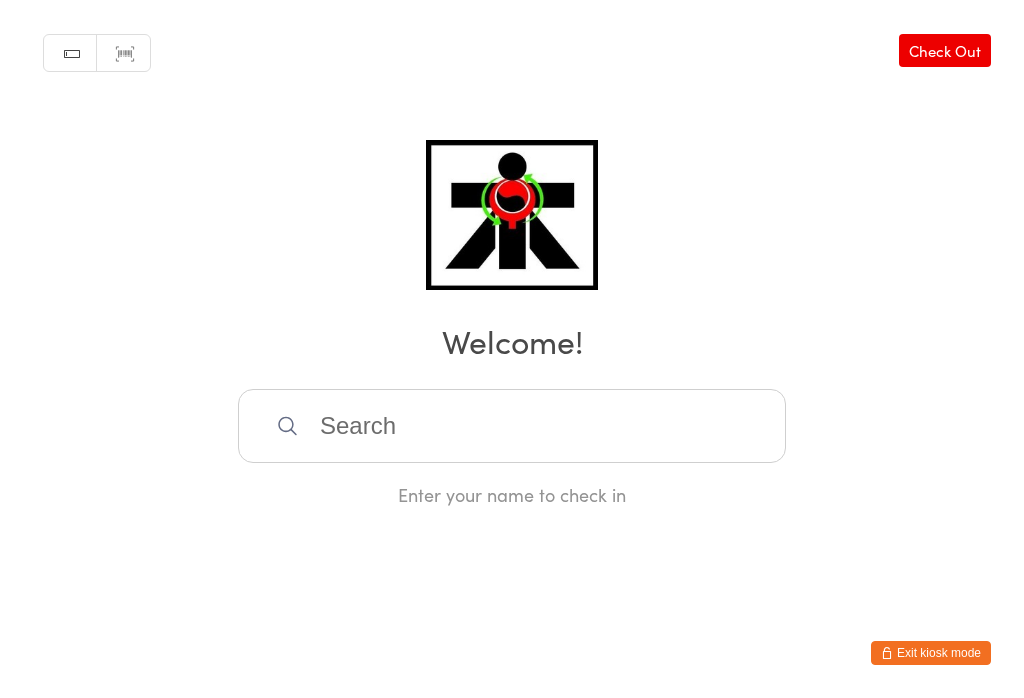 click at bounding box center [512, 426] 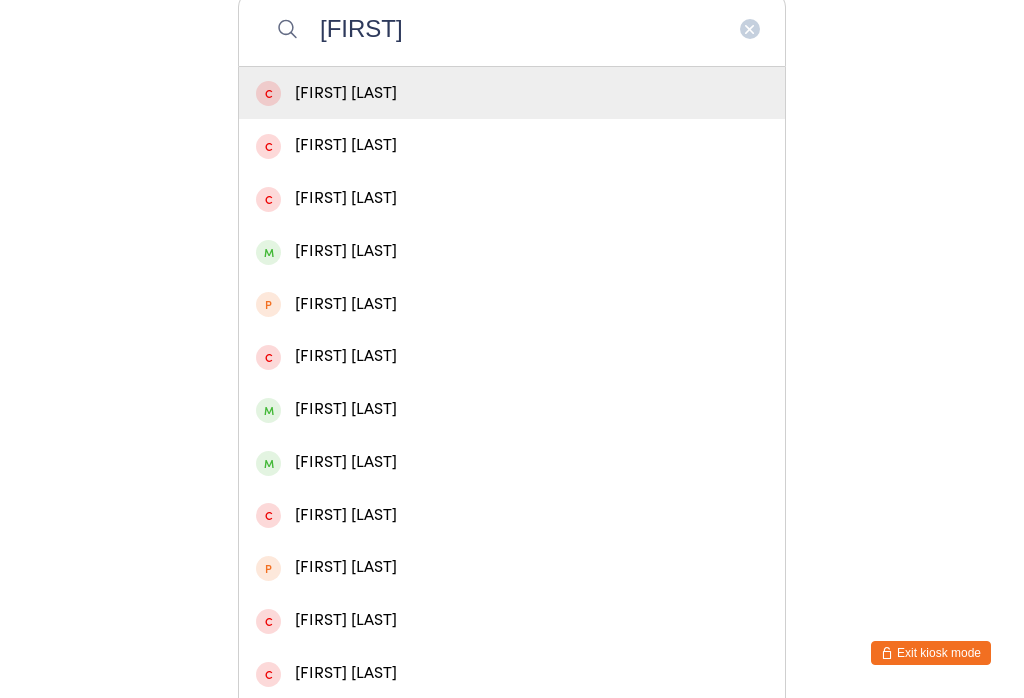 type on "Zavier" 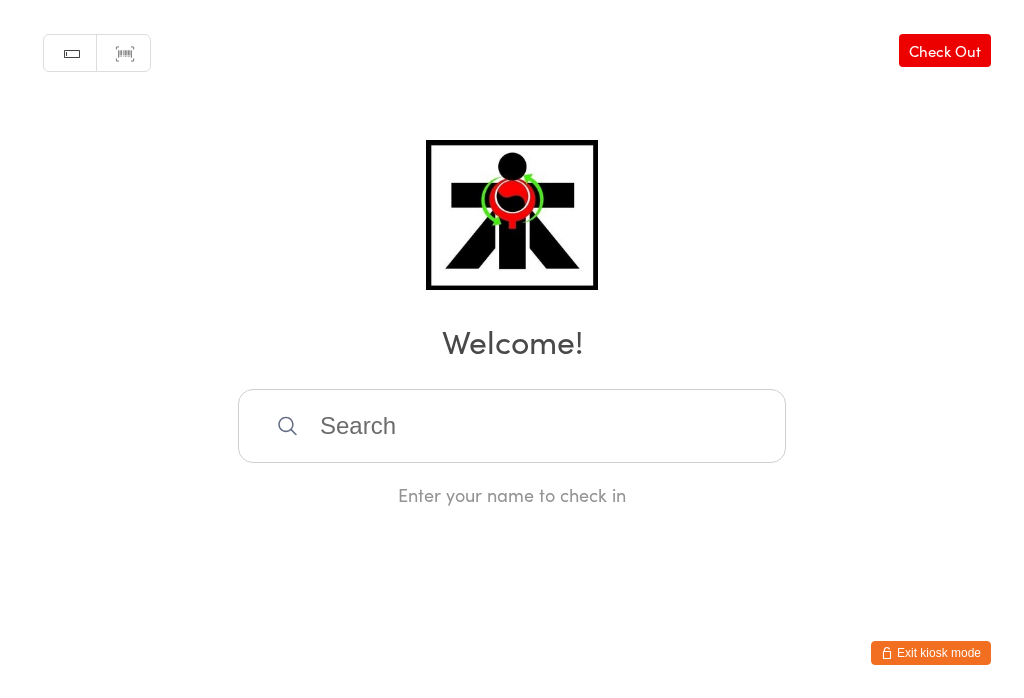 scroll, scrollTop: 0, scrollLeft: 0, axis: both 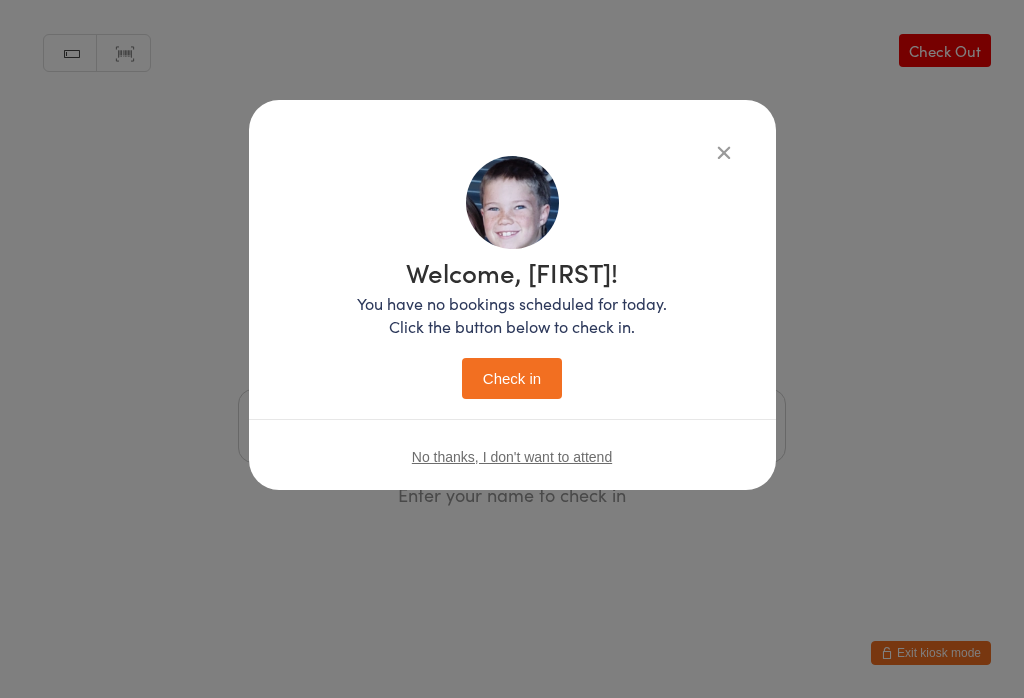click on "Check in" at bounding box center (512, 378) 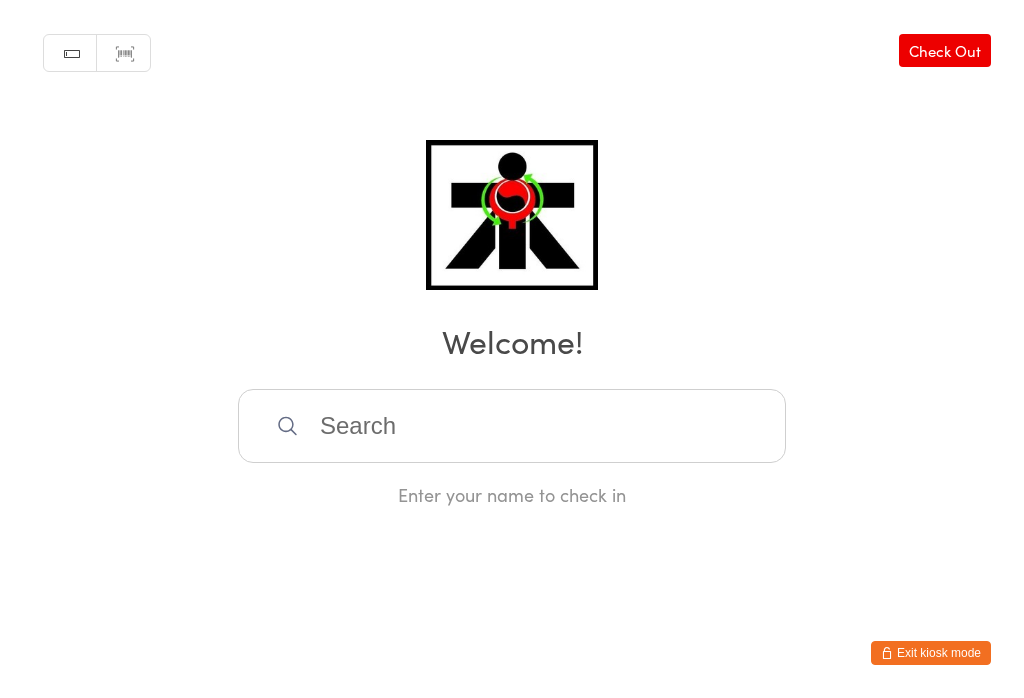 click at bounding box center [512, 426] 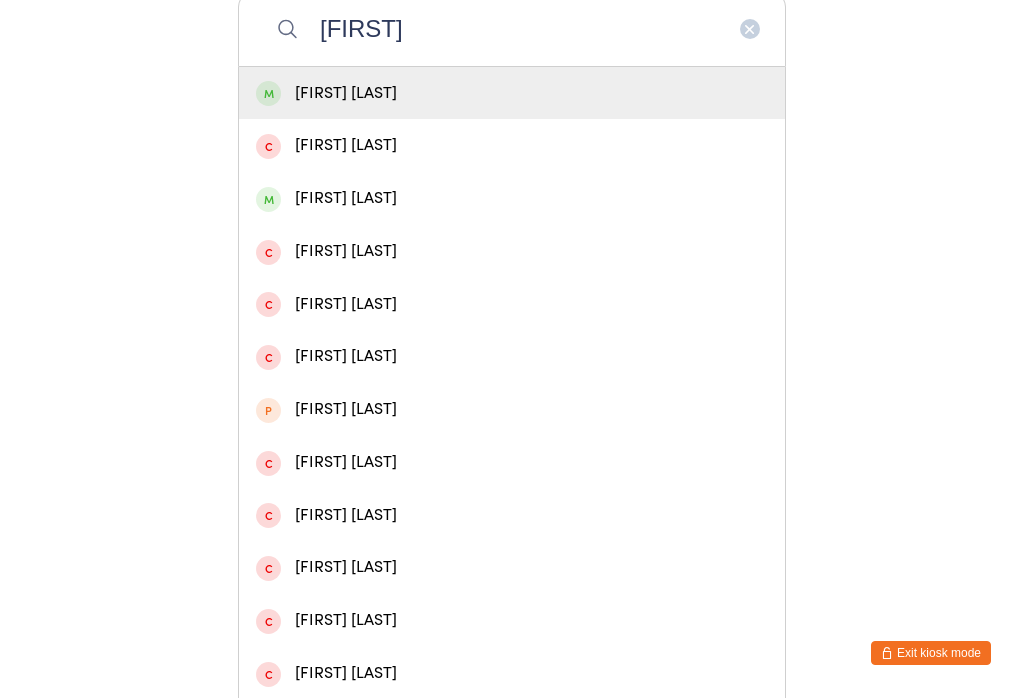 type on "Jasmin" 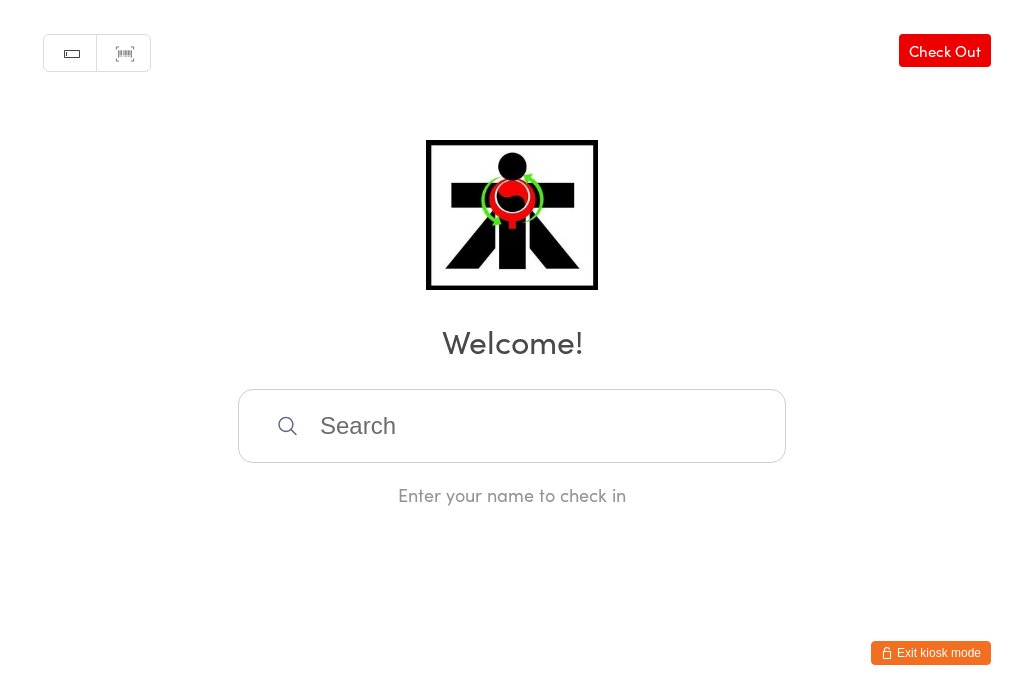 scroll, scrollTop: 0, scrollLeft: 0, axis: both 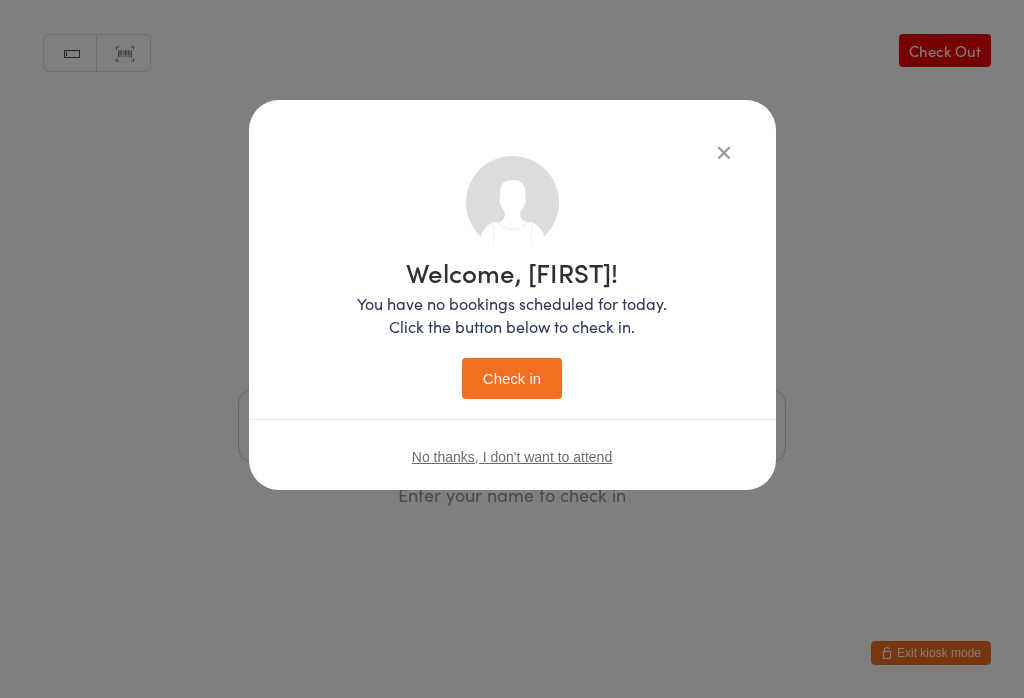 click on "Check in" at bounding box center (512, 378) 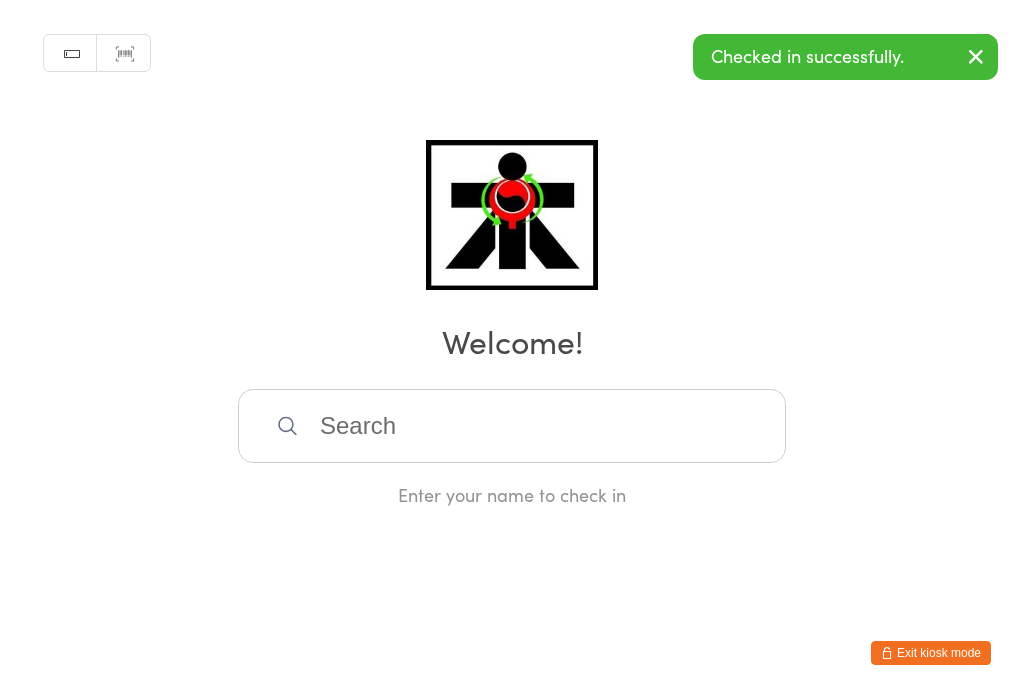 click at bounding box center [512, 426] 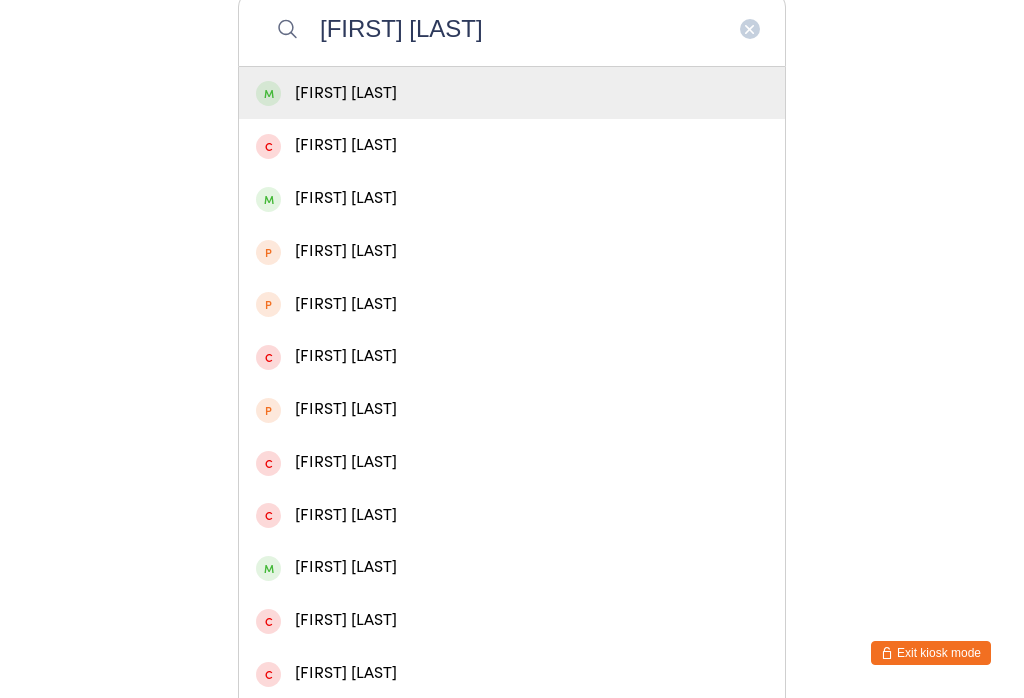 type on "James keady" 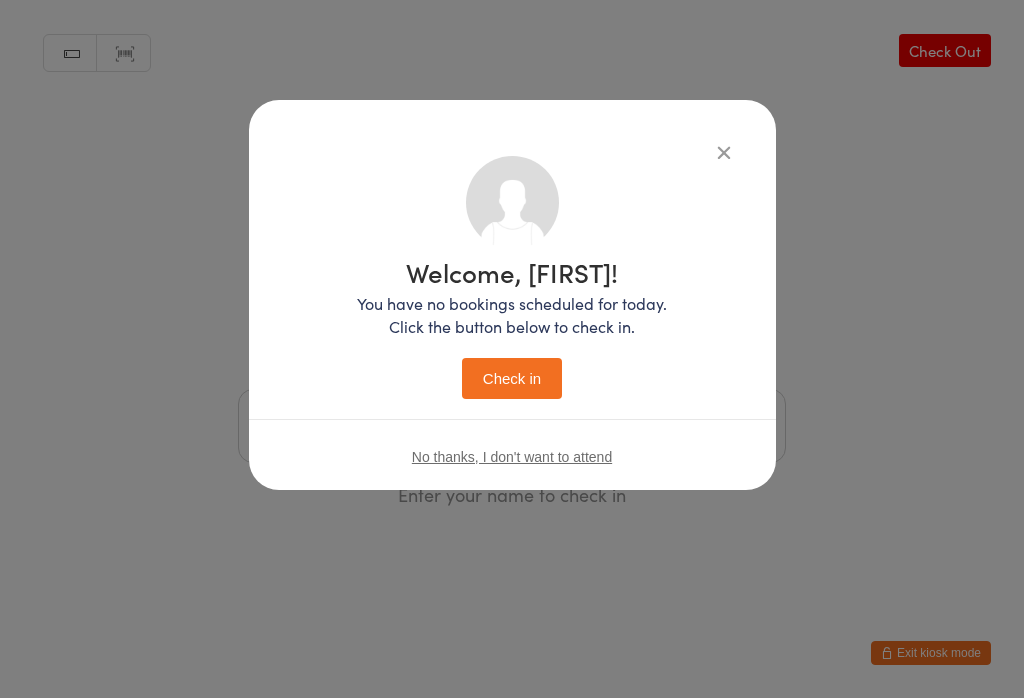 scroll, scrollTop: 0, scrollLeft: 0, axis: both 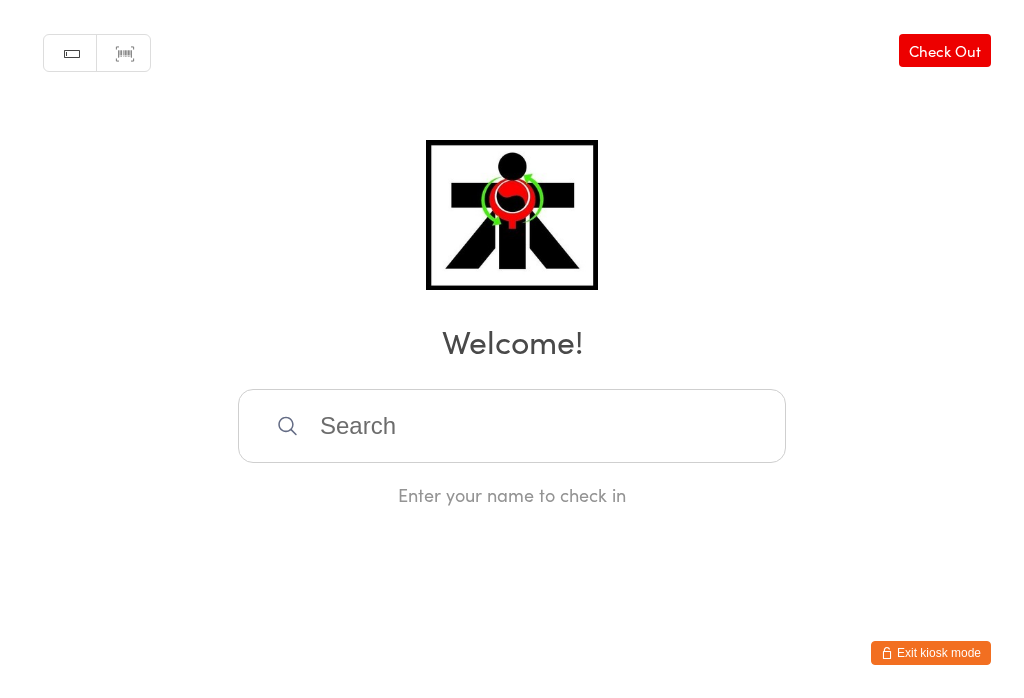 click at bounding box center [512, 426] 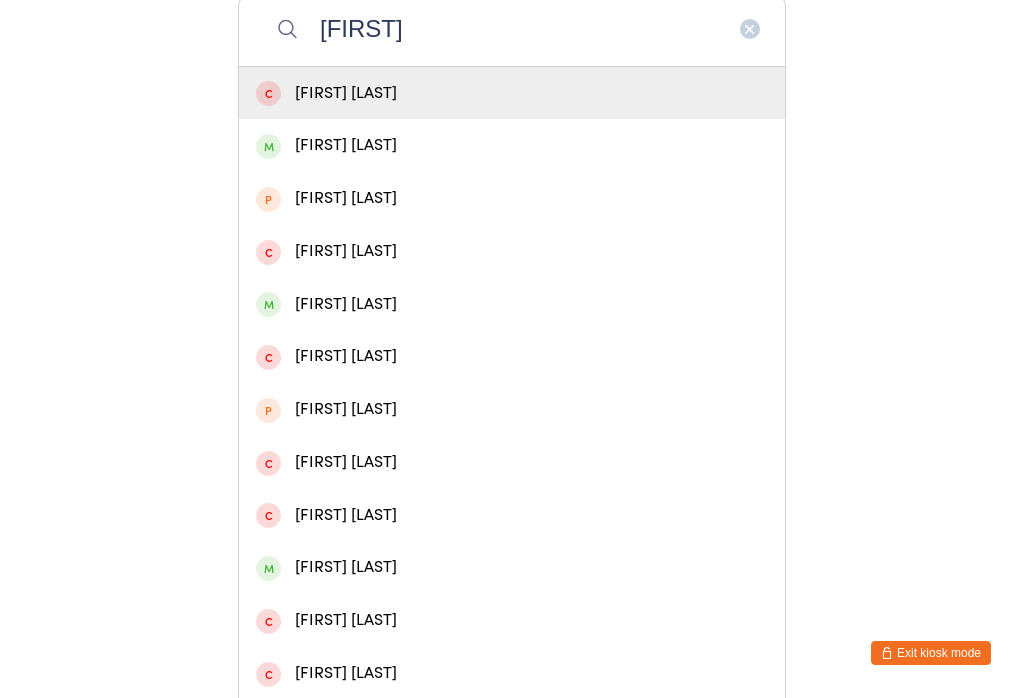type on "Fari" 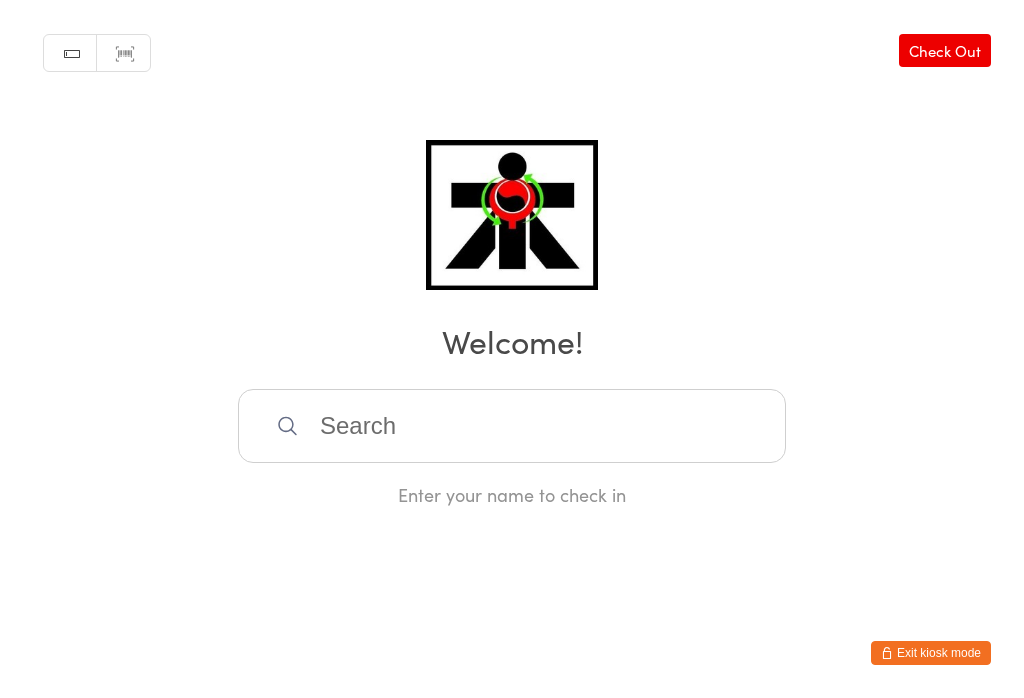 scroll, scrollTop: 0, scrollLeft: 0, axis: both 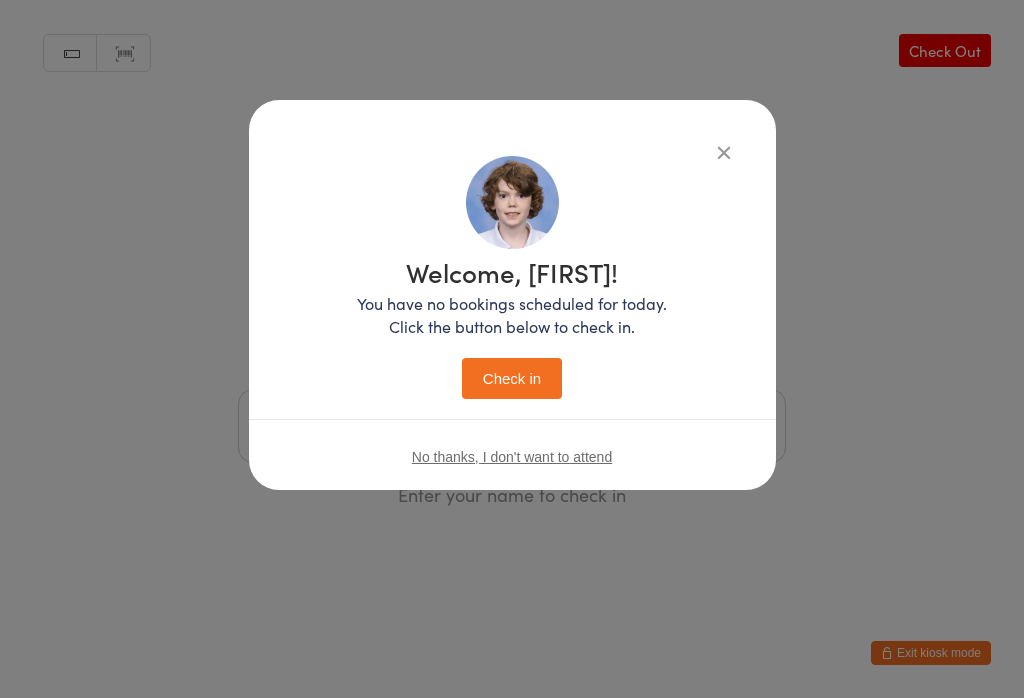 click at bounding box center [724, 152] 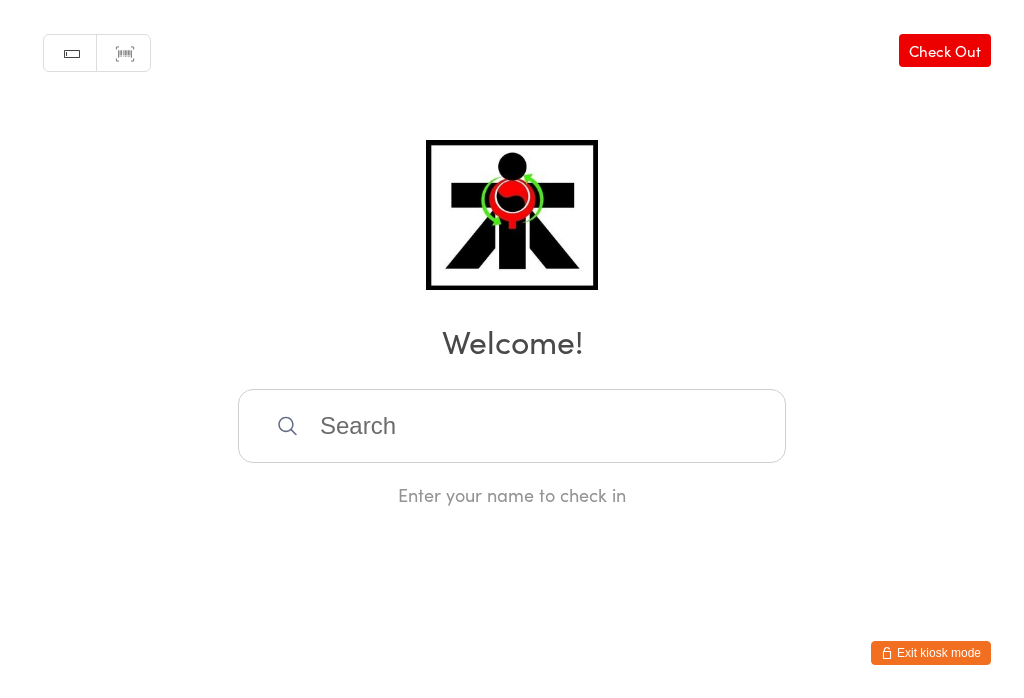 click at bounding box center (512, 426) 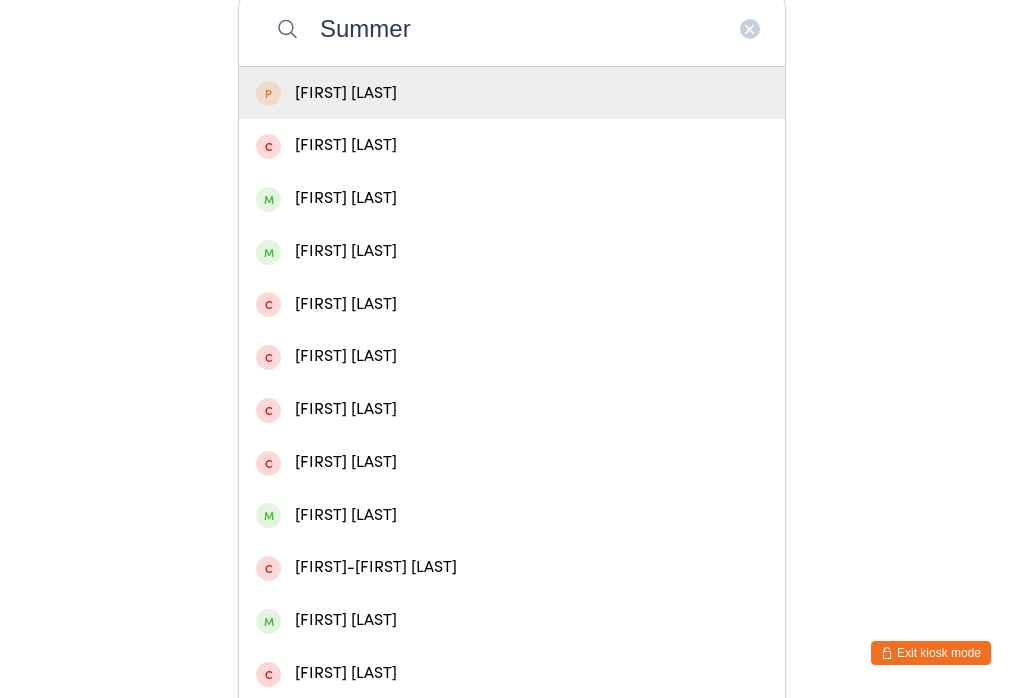 type on "Summer" 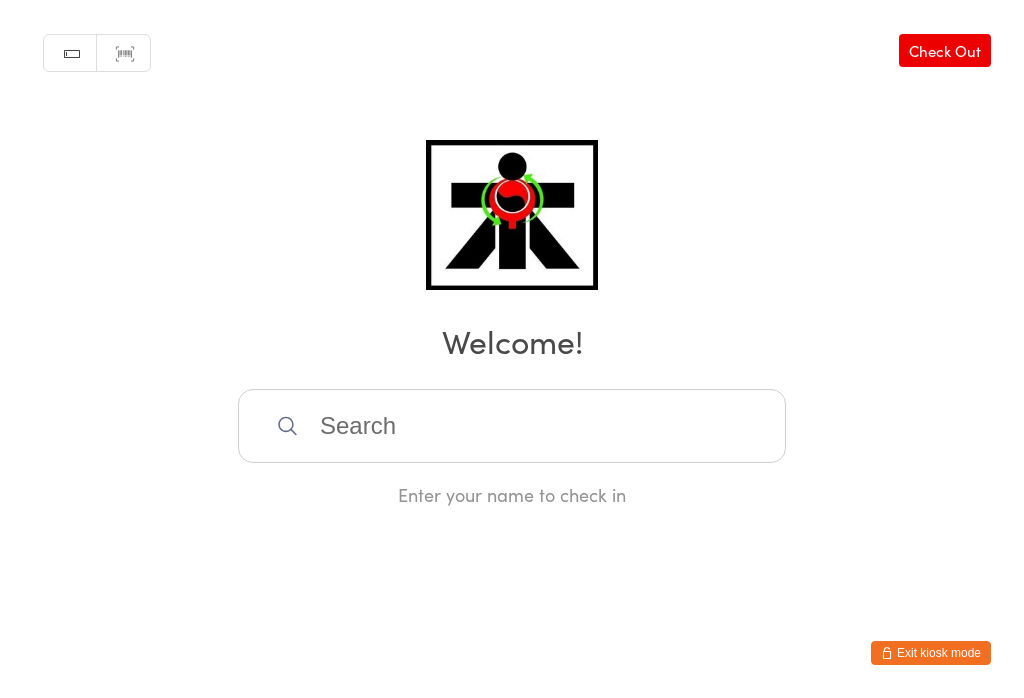 scroll, scrollTop: 0, scrollLeft: 0, axis: both 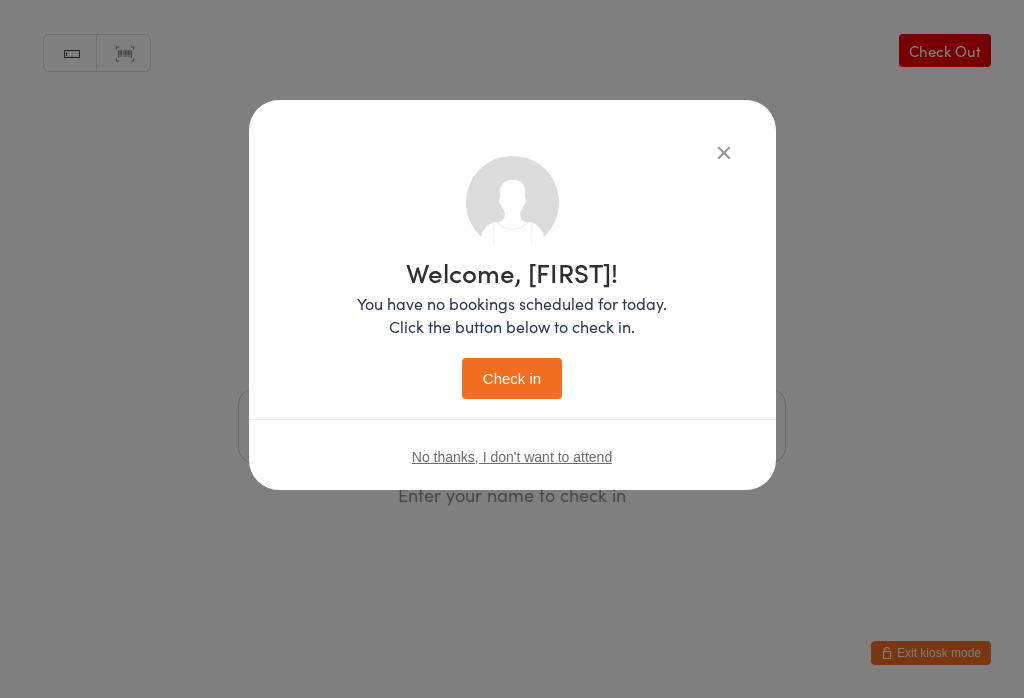 click on "Welcome, Summer! You have no bookings scheduled for today. Click the button below to check in. Check in No thanks, I don't want to attend" at bounding box center [512, 349] 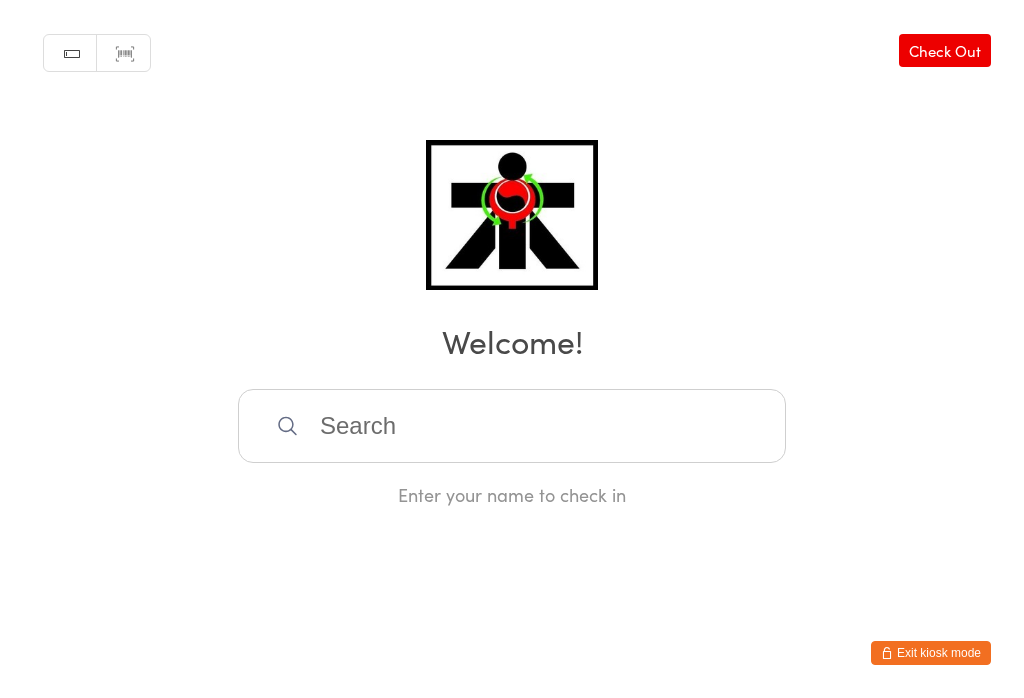 click at bounding box center [512, 426] 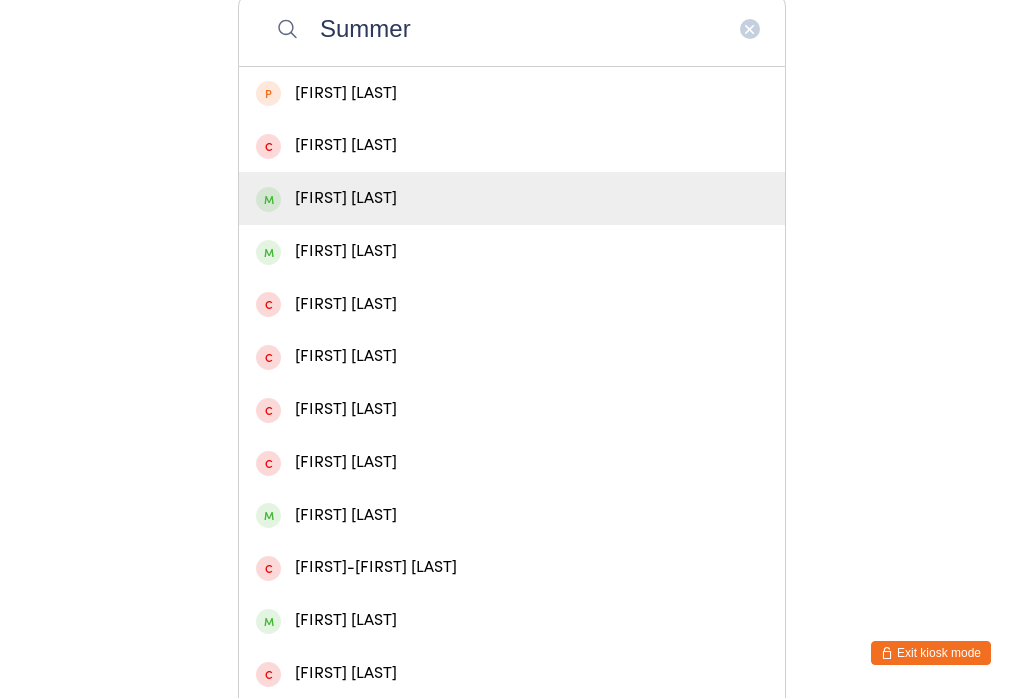 type on "Summer" 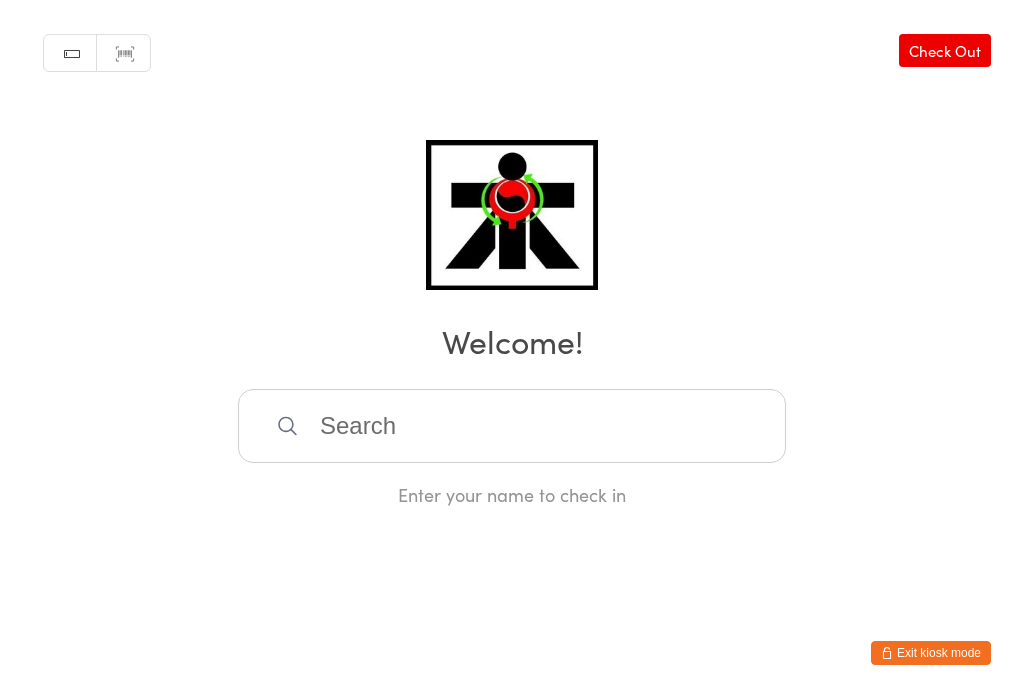 scroll, scrollTop: 0, scrollLeft: 0, axis: both 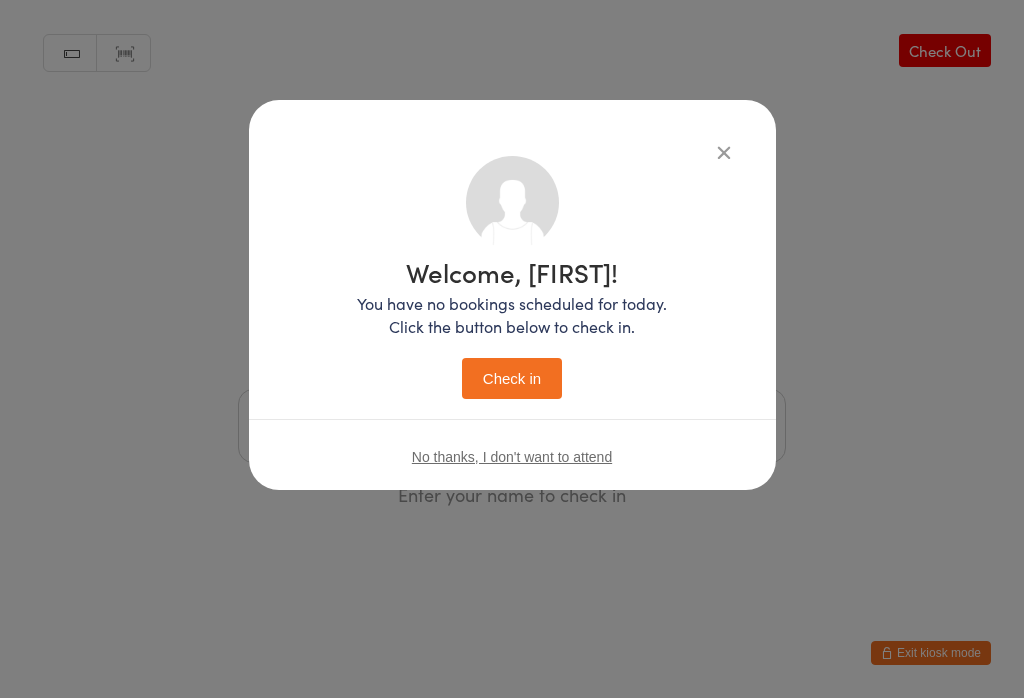 click on "Check in" at bounding box center [512, 378] 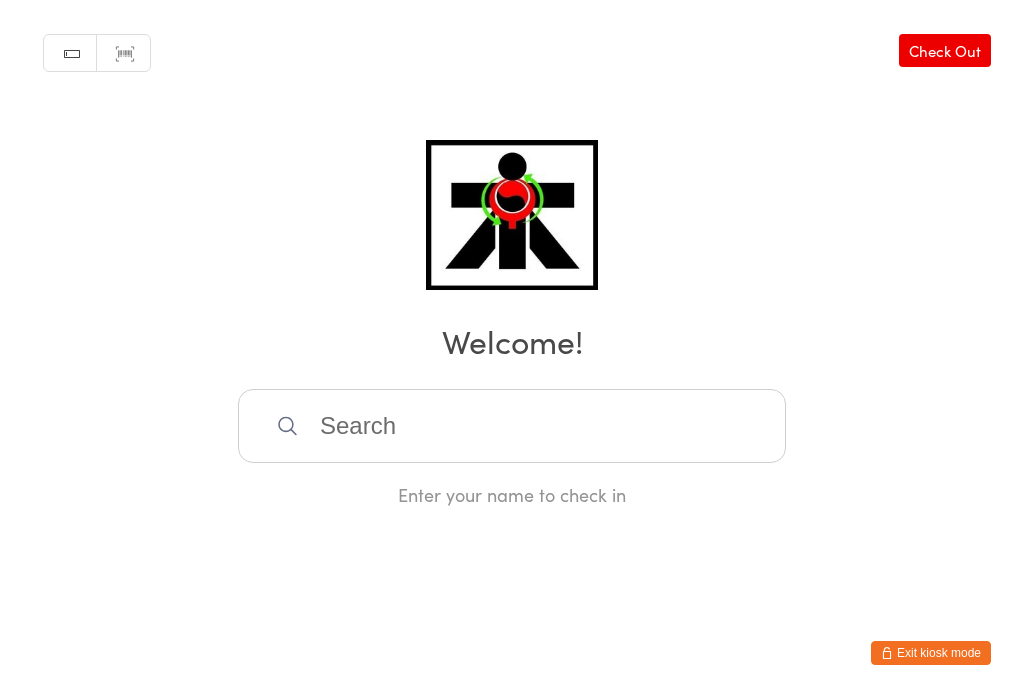 click at bounding box center [512, 426] 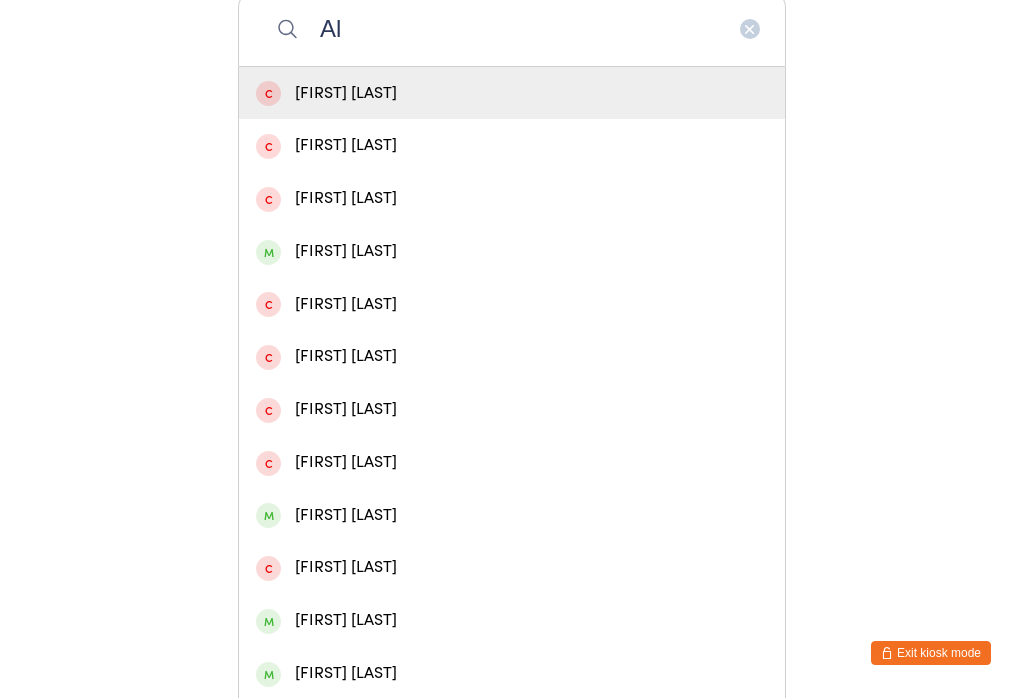 type on "A" 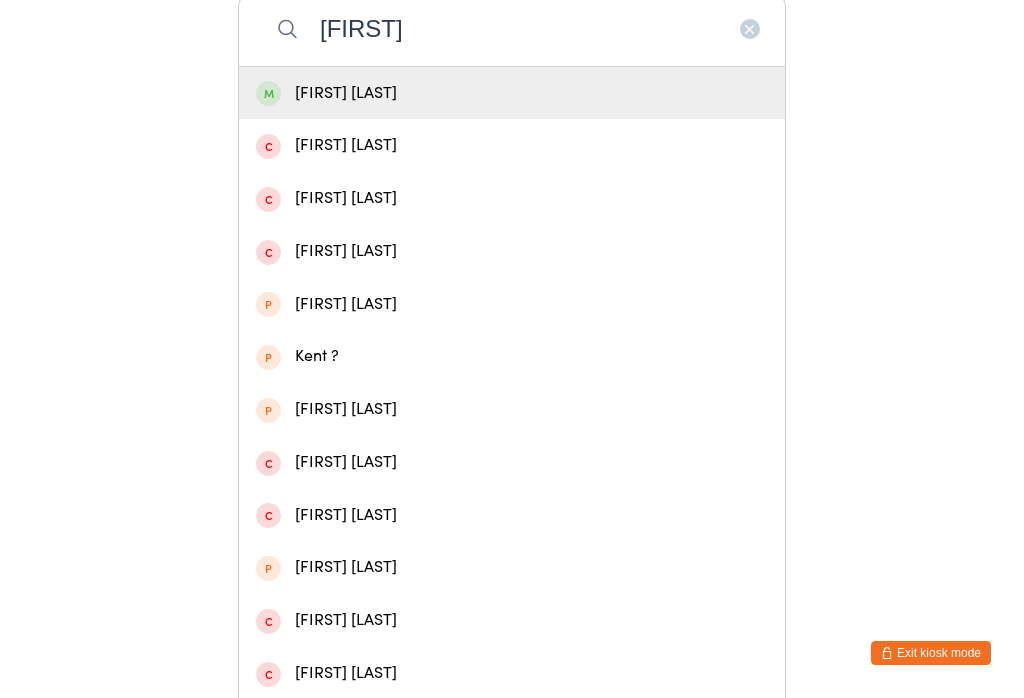 type on "Keira" 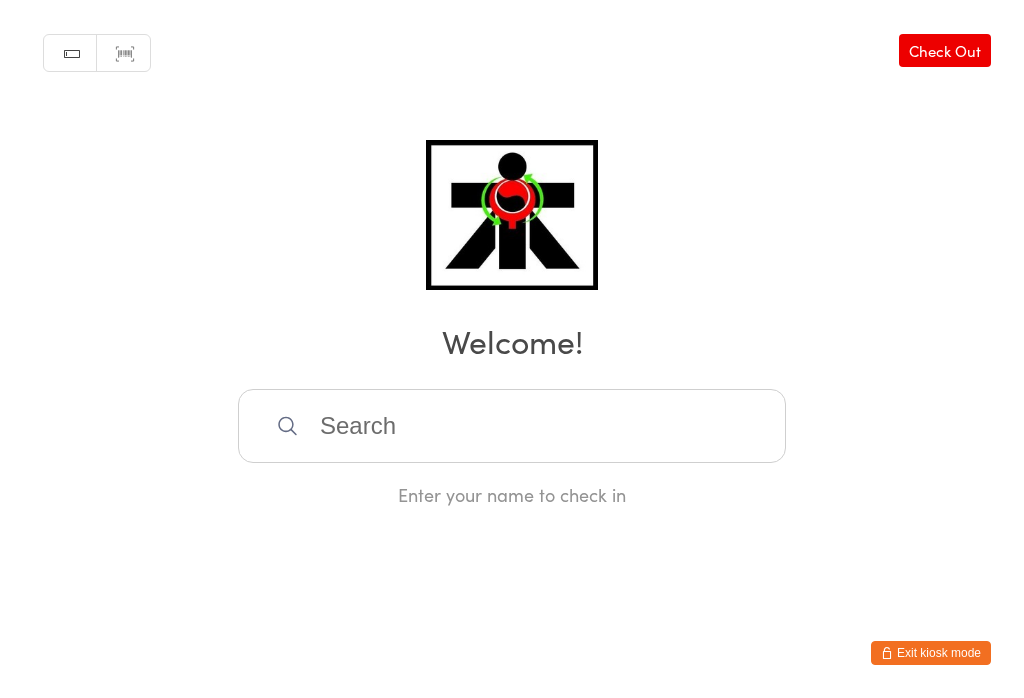 scroll, scrollTop: 0, scrollLeft: 0, axis: both 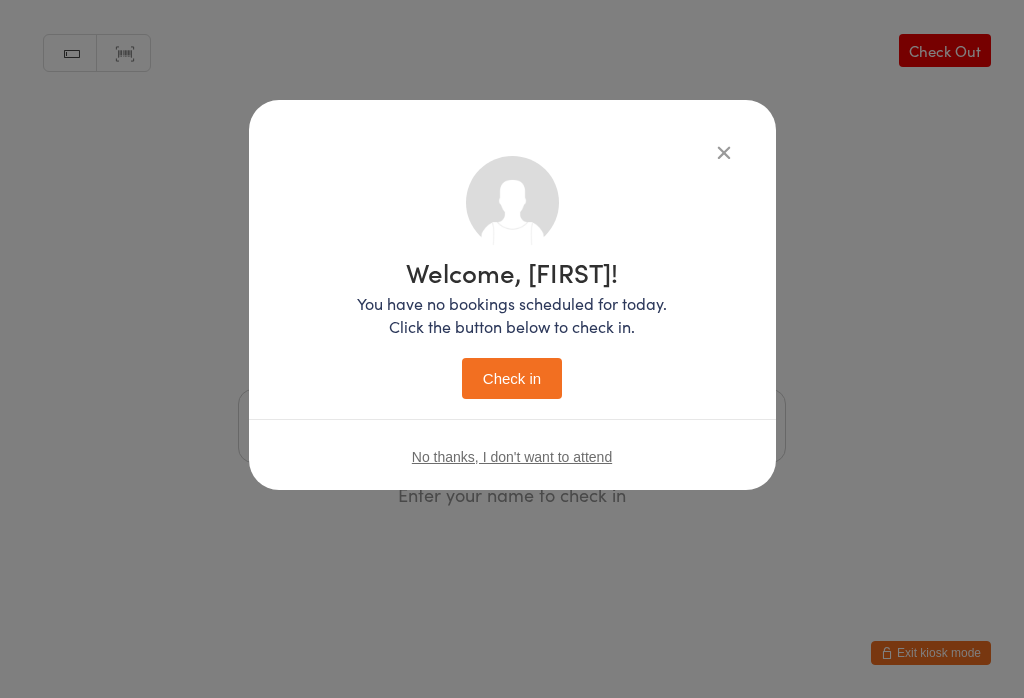 click on "Check in" at bounding box center (512, 378) 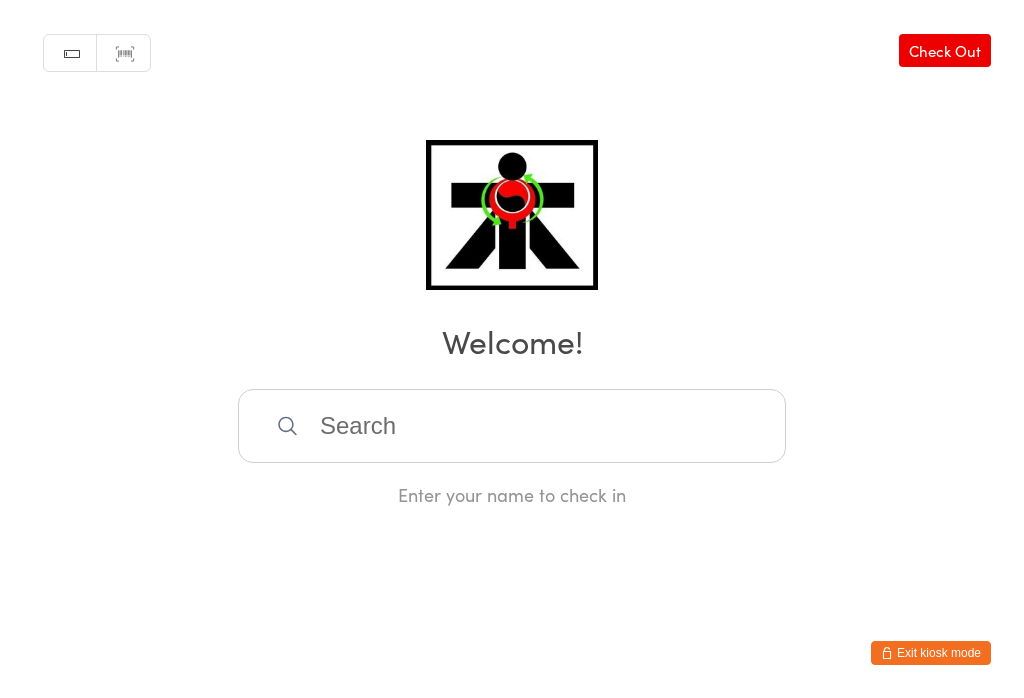 click at bounding box center [512, 426] 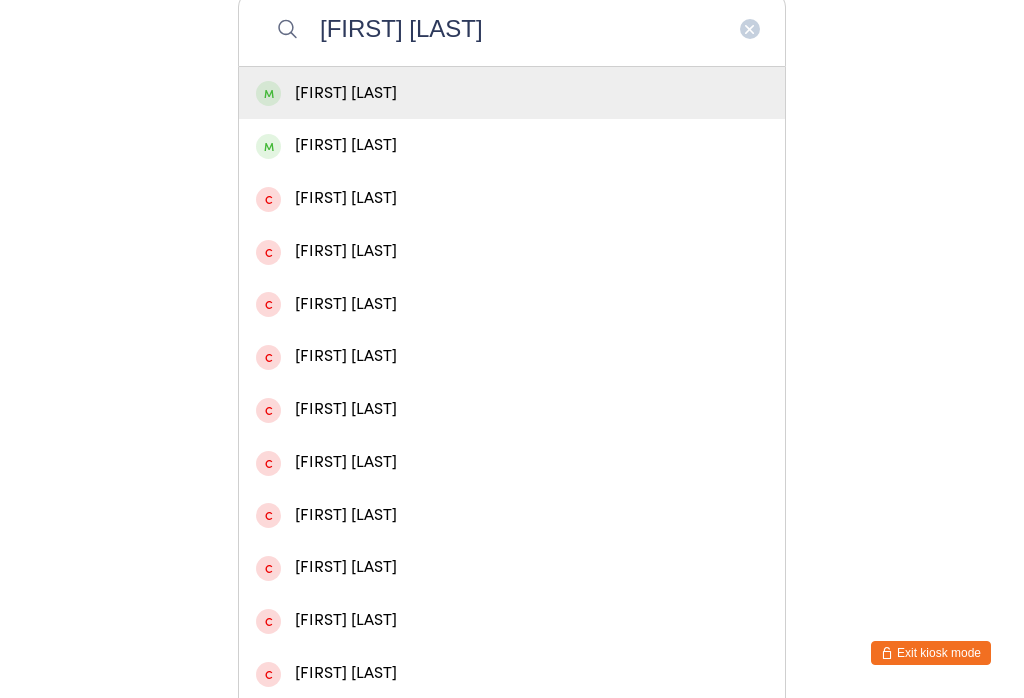 type on "Zavier Williams" 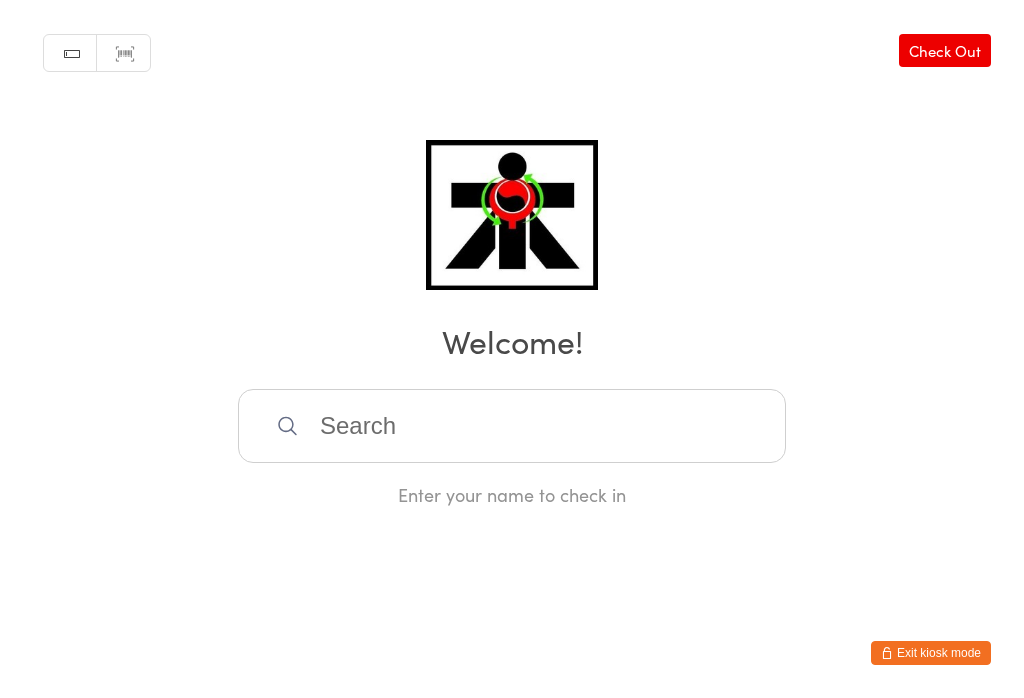 scroll, scrollTop: 0, scrollLeft: 0, axis: both 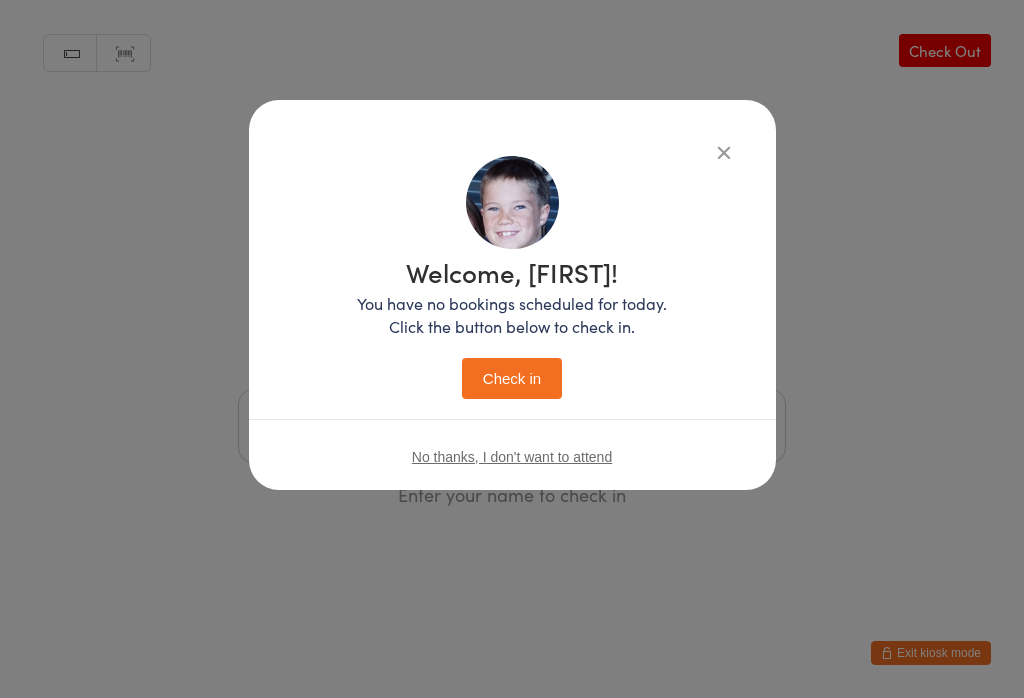 click on "Check in" at bounding box center [512, 378] 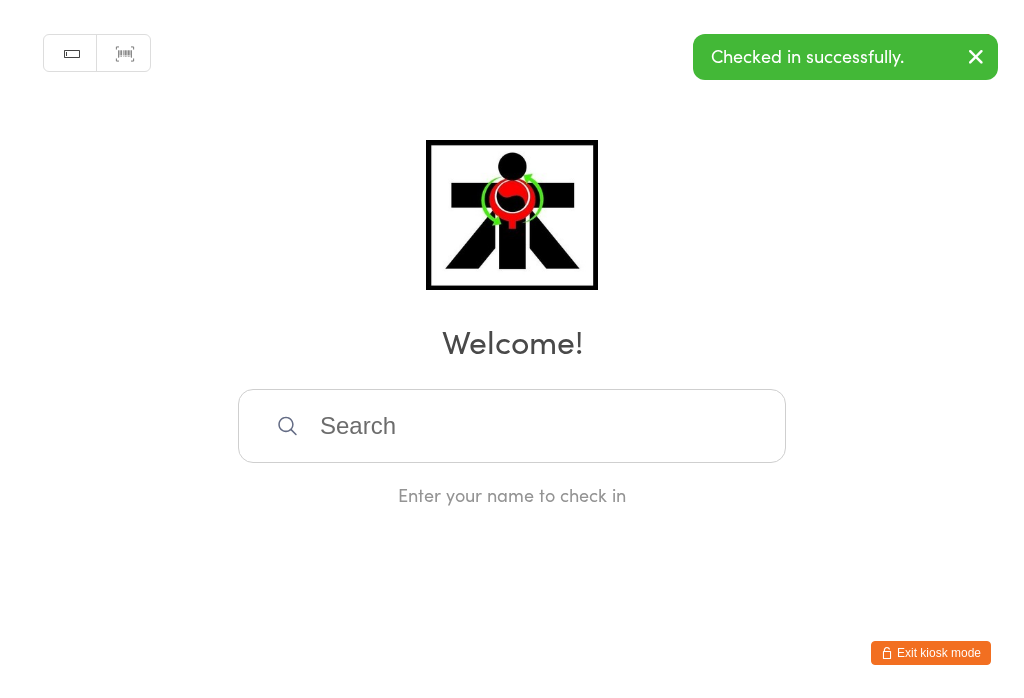 click at bounding box center (512, 426) 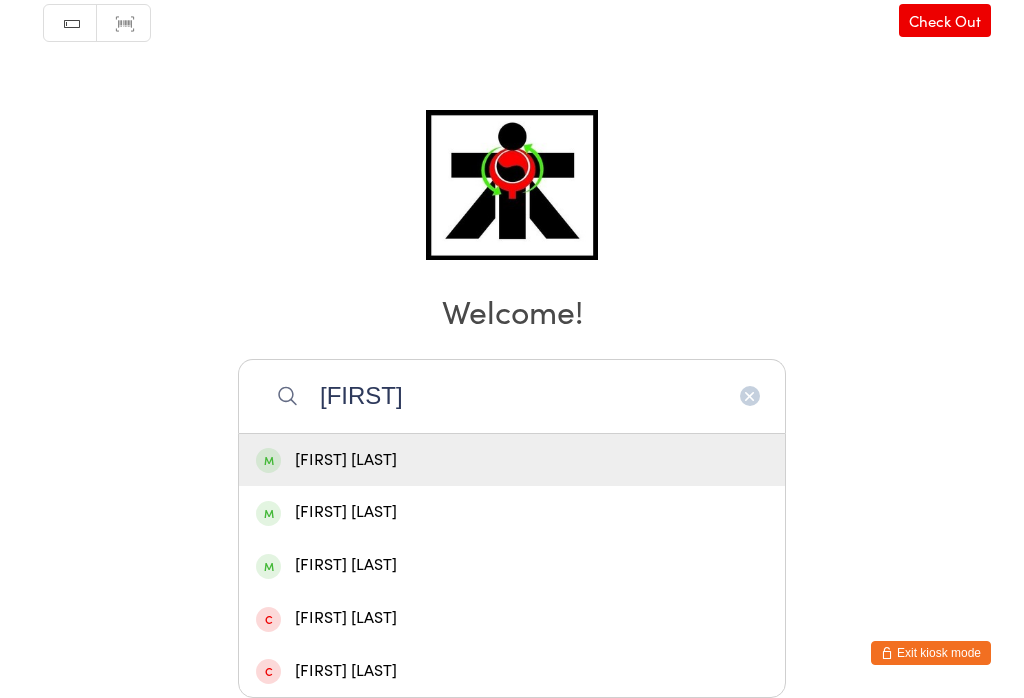 type on "Enzo" 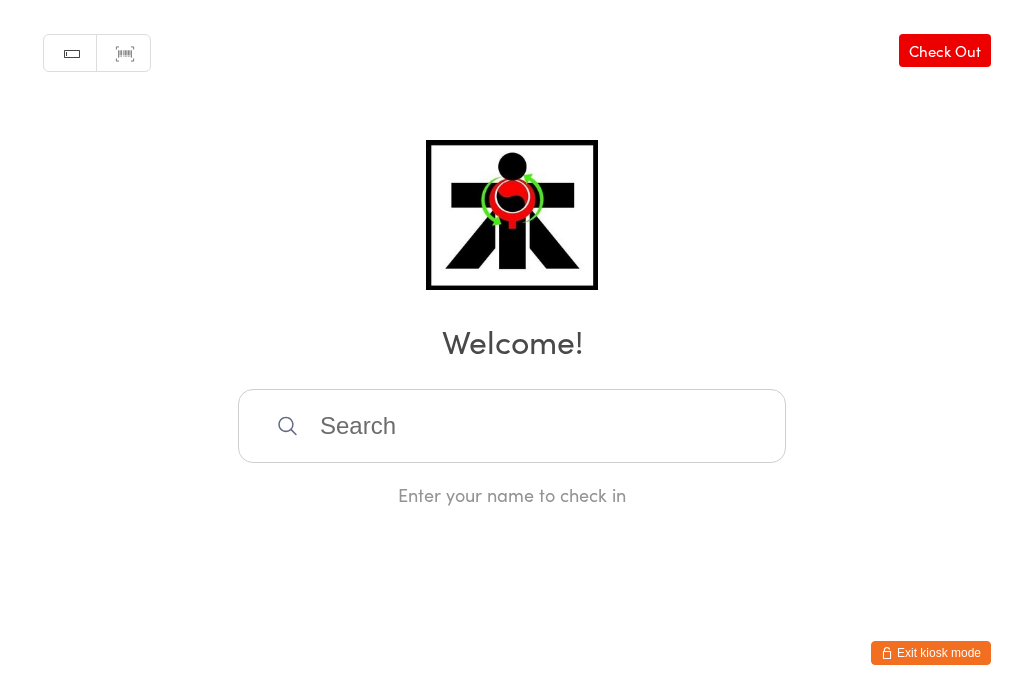scroll, scrollTop: 0, scrollLeft: 0, axis: both 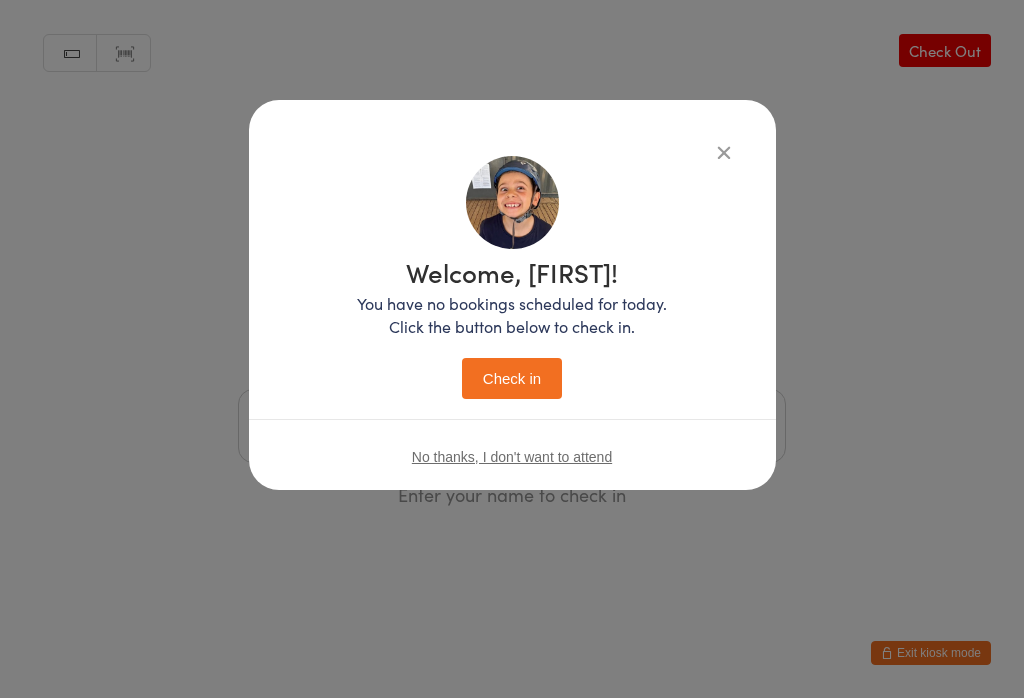 click at bounding box center (724, 152) 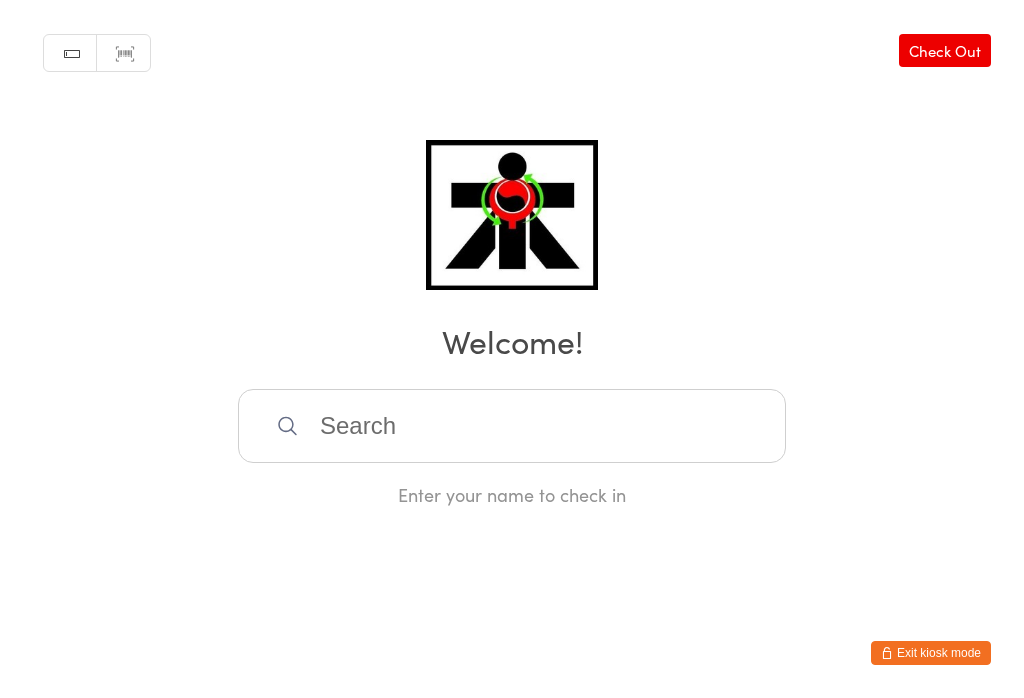 click at bounding box center (512, 426) 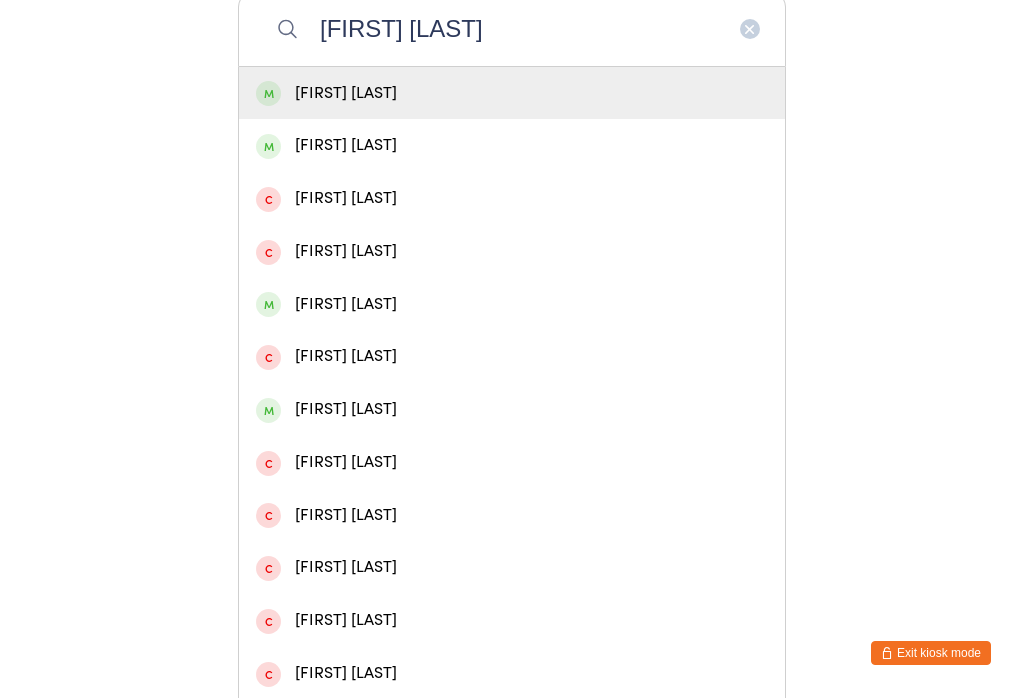 type on "Mason mccarthy" 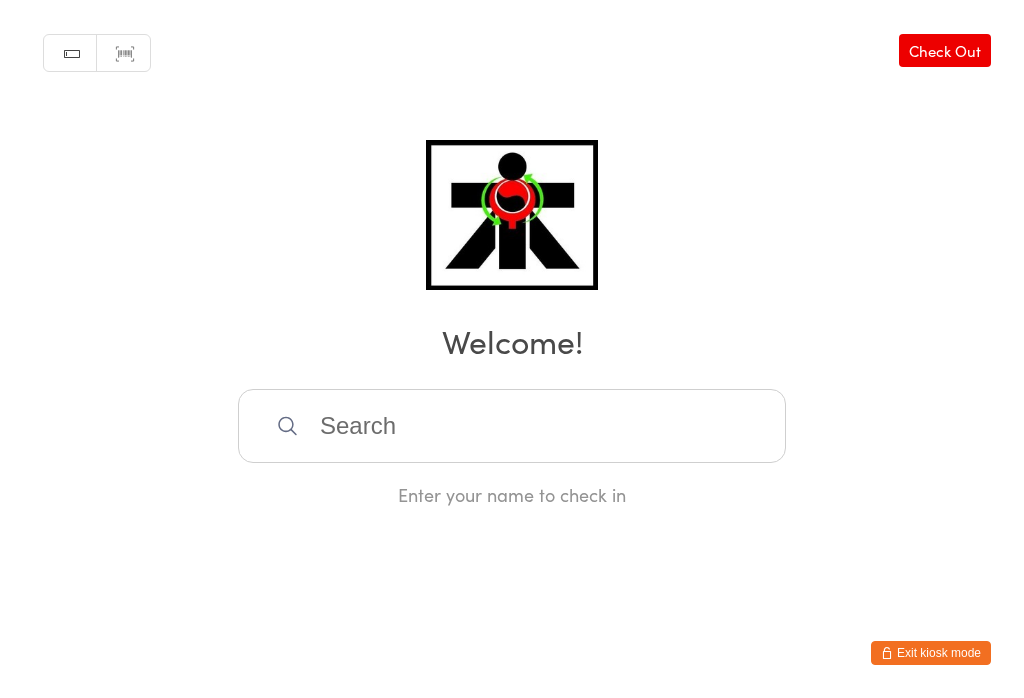 scroll, scrollTop: 0, scrollLeft: 0, axis: both 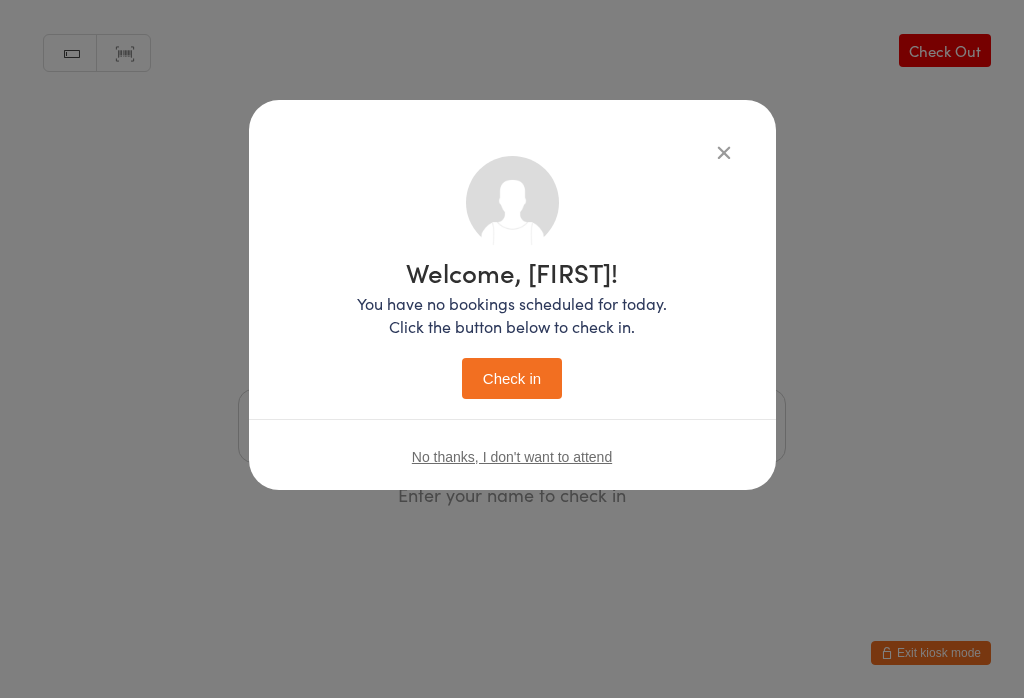 click on "No thanks, I don't want to attend" at bounding box center [512, 456] 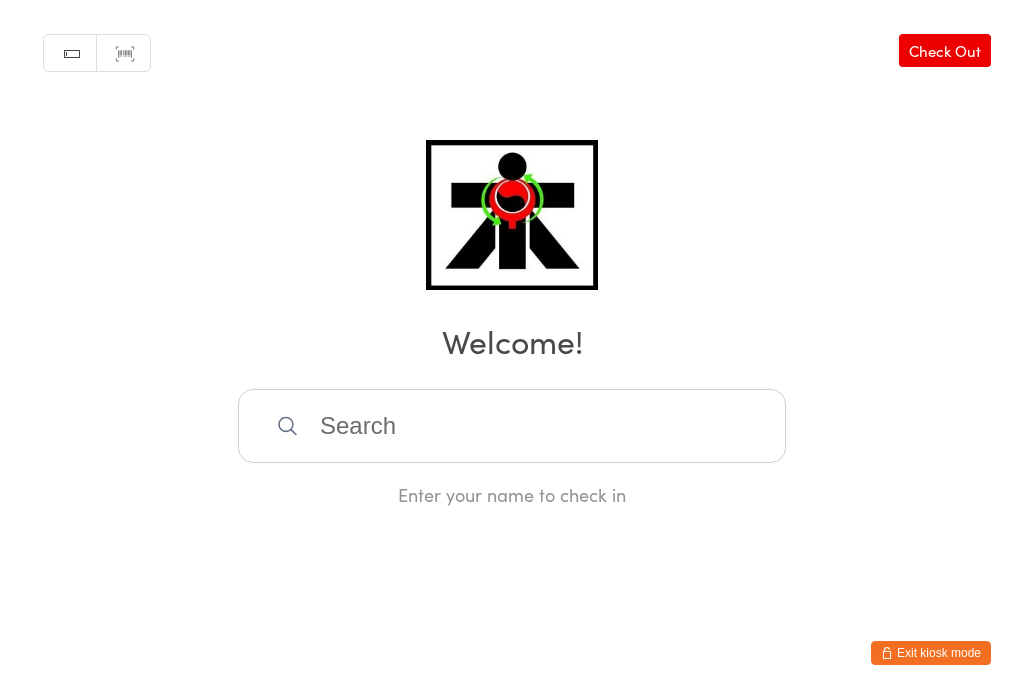 click at bounding box center [512, 426] 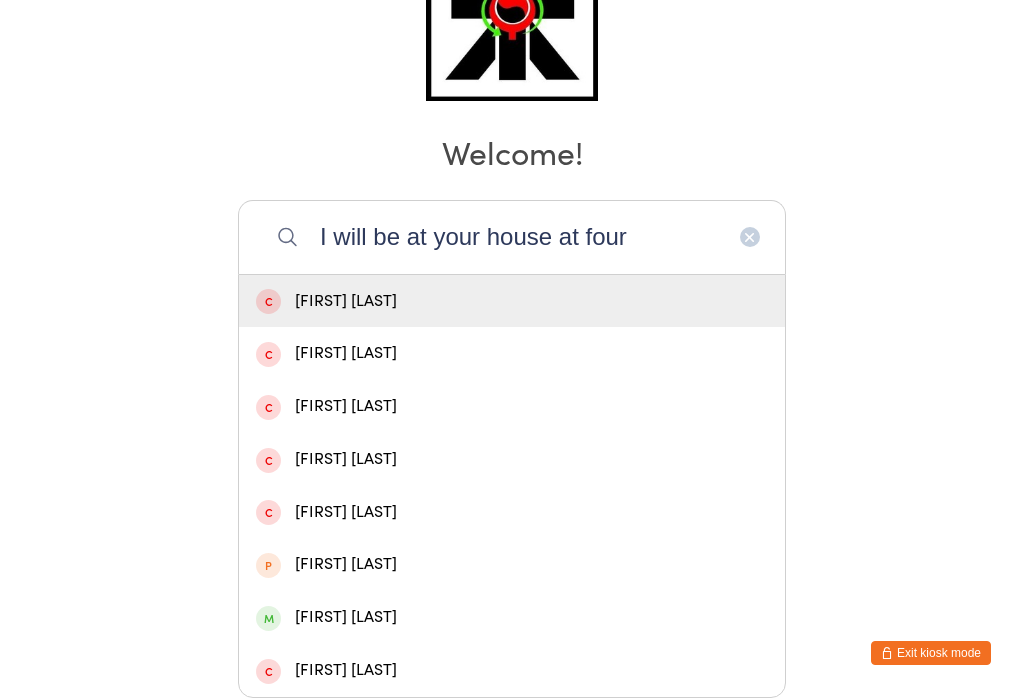 type on "I will be at your house at four" 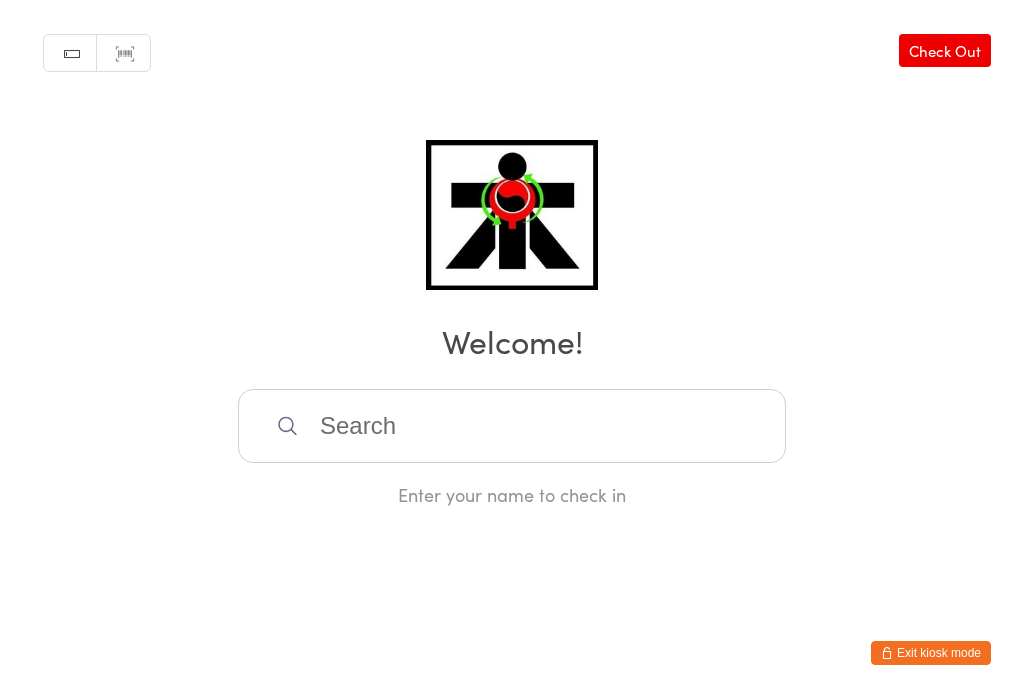 scroll, scrollTop: 0, scrollLeft: 0, axis: both 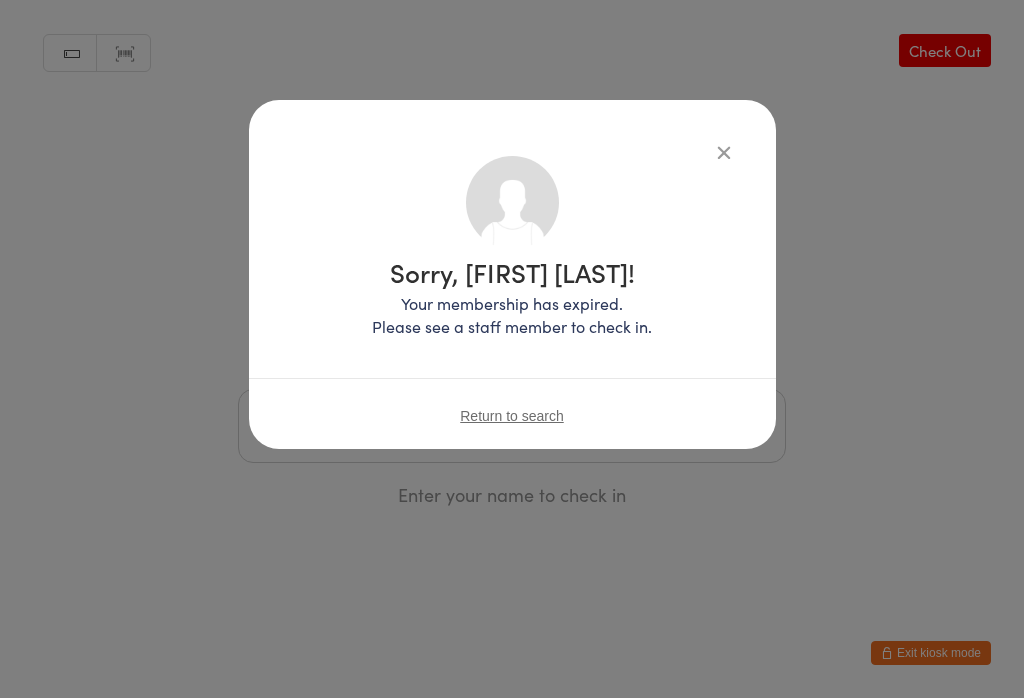 click at bounding box center (724, 152) 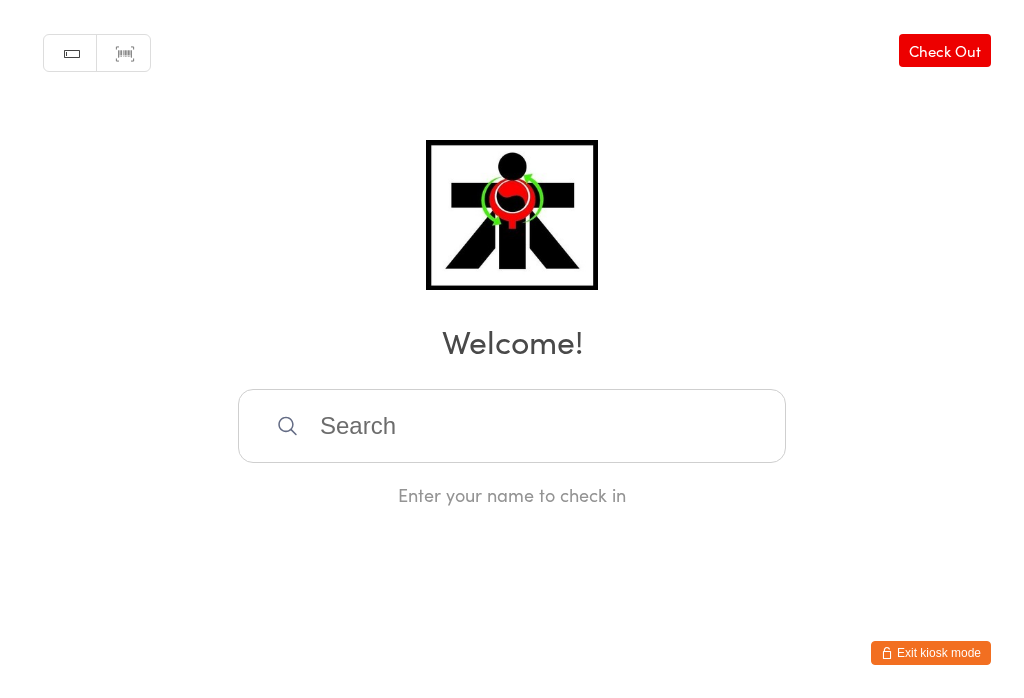 click at bounding box center [512, 426] 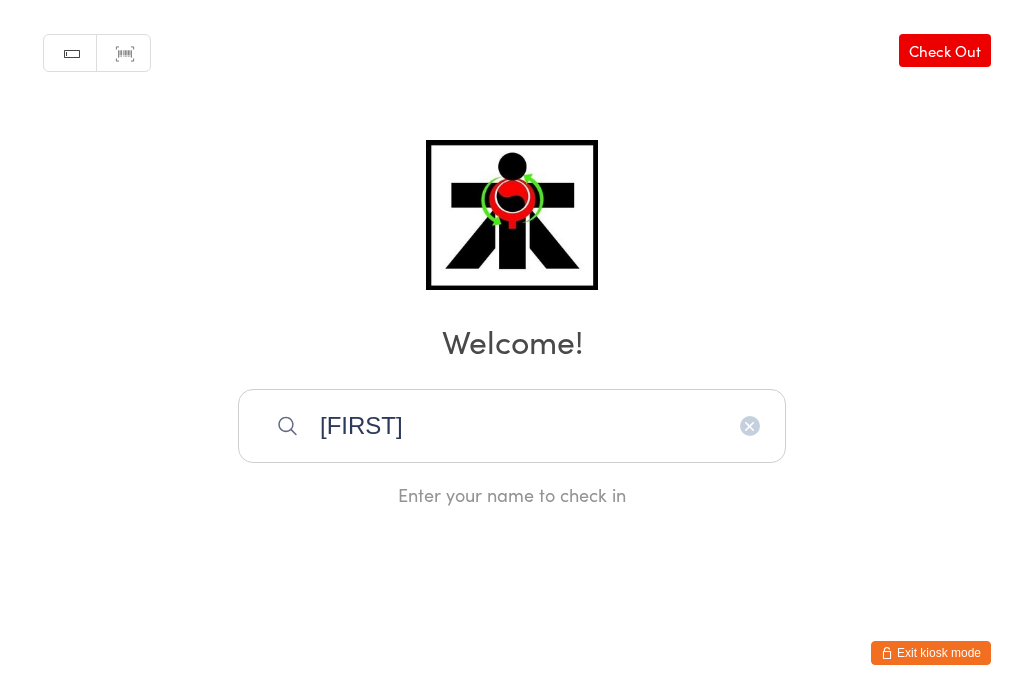 click on "You have now entered Kiosk Mode. Members will be able to check themselves in using the search field below. Click "Exit kiosk mode" below to exit Kiosk Mode at any time. Checked in successfully. Manual search Scanner input Check Out Welcome! Cdsy Enter your name to check in Exit kiosk mode" at bounding box center (512, 349) 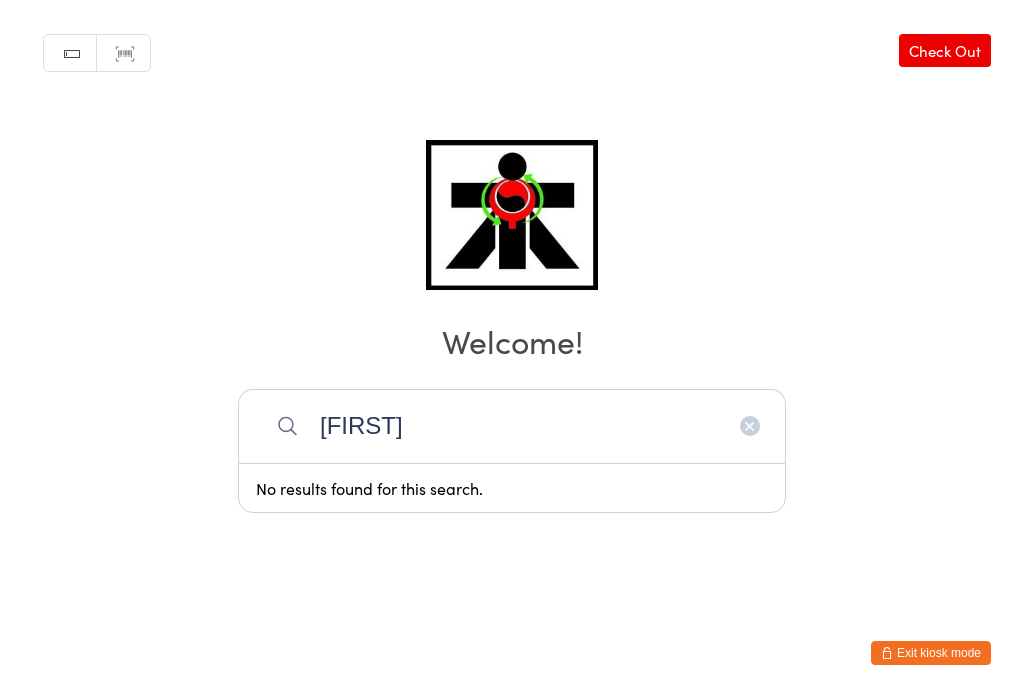 click on "Cdsy" at bounding box center (512, 426) 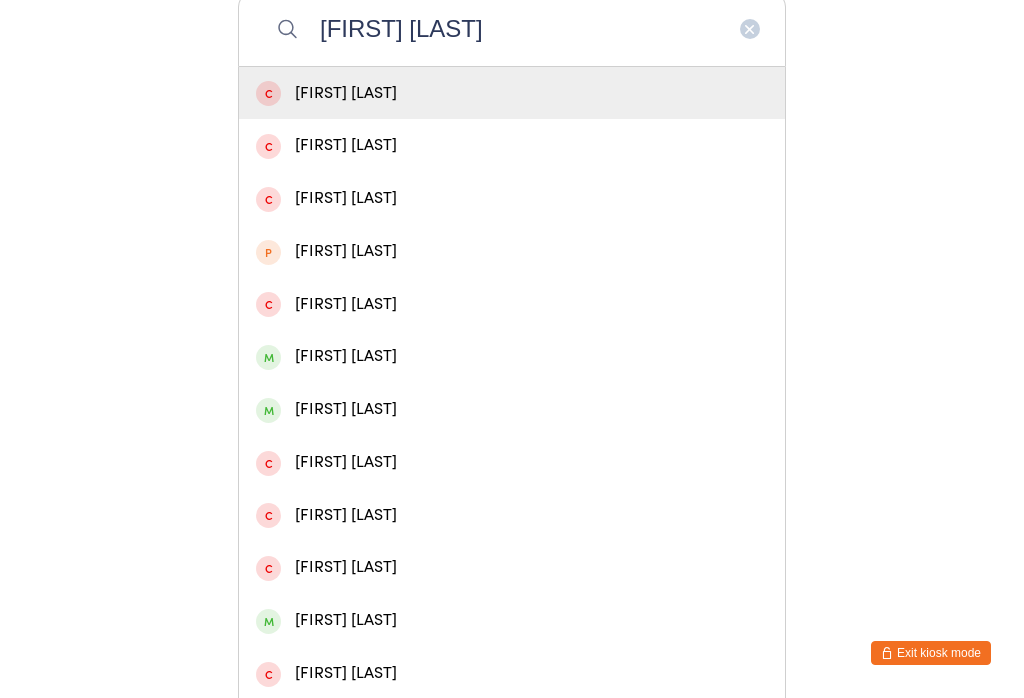 click on "Tommy Cdsy" at bounding box center (512, 29) 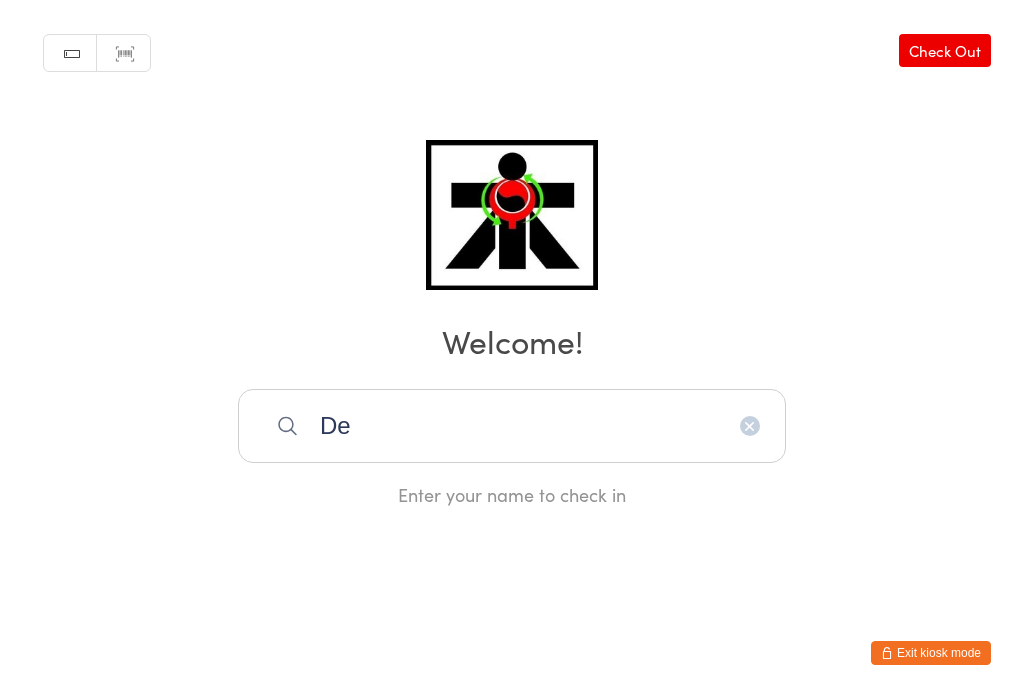 click on "You have now entered Kiosk Mode. Members will be able to check themselves in using the search field below. Click "Exit kiosk mode" below to exit Kiosk Mode at any time. Checked in successfully. Manual search Scanner input Check Out Welcome! De Enter your name to check in Exit kiosk mode" at bounding box center (512, 349) 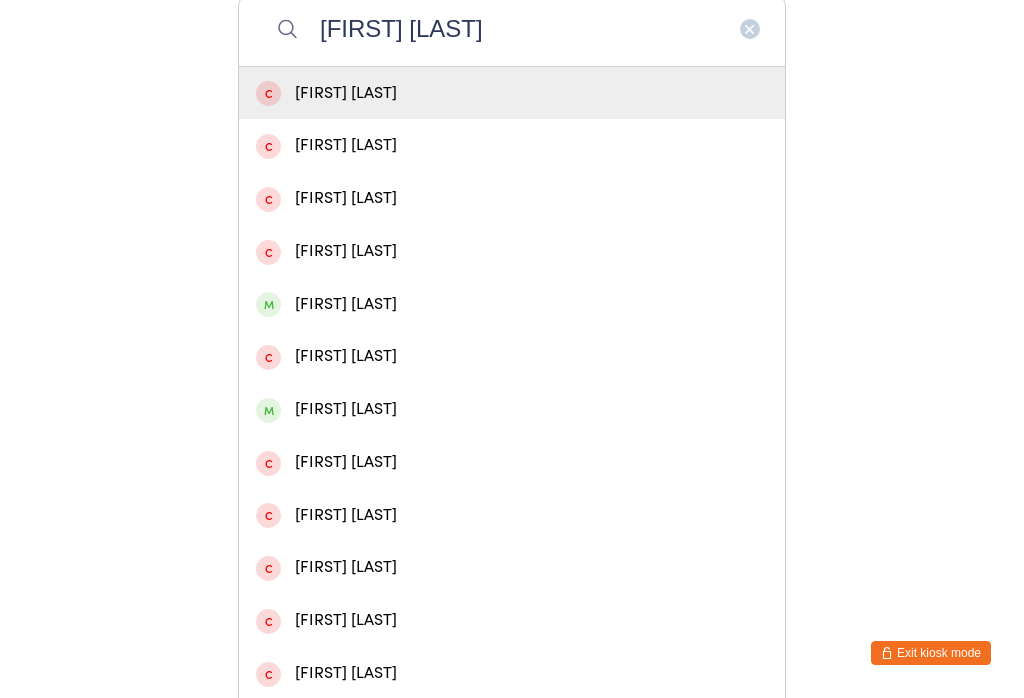 click on "Dean e" at bounding box center (512, 29) 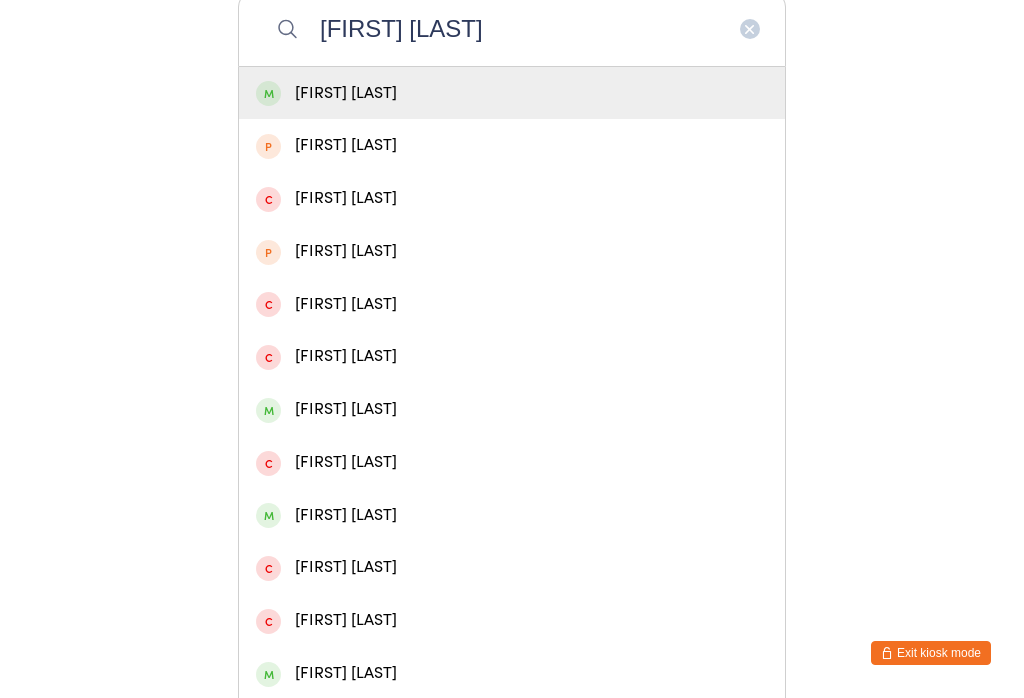 click on "Dexter flynn" at bounding box center (512, 29) 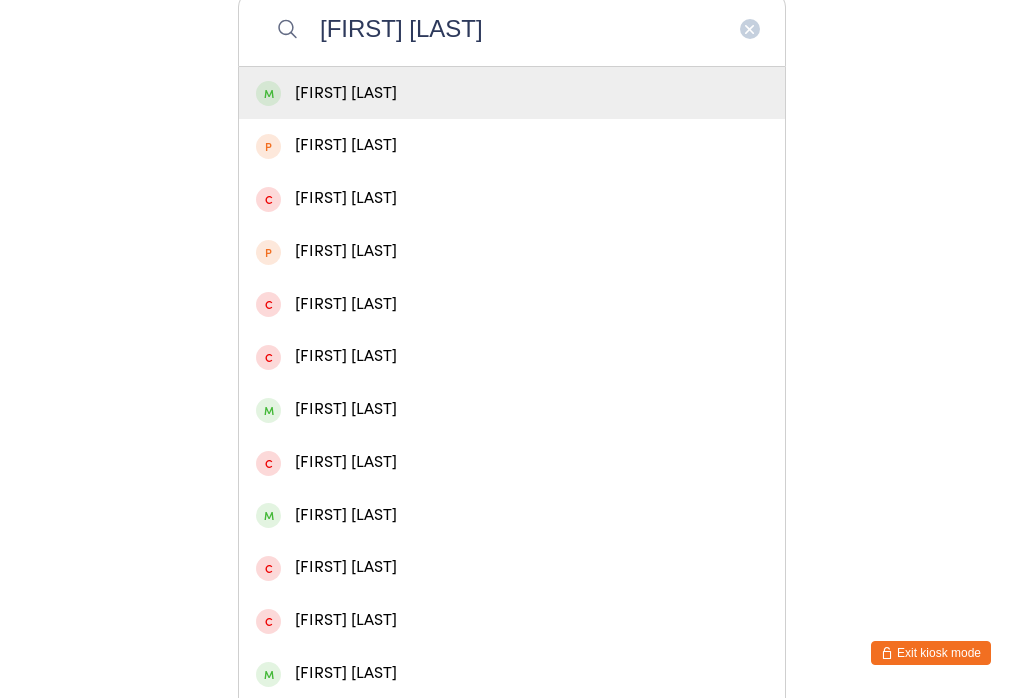 type on "flynn" 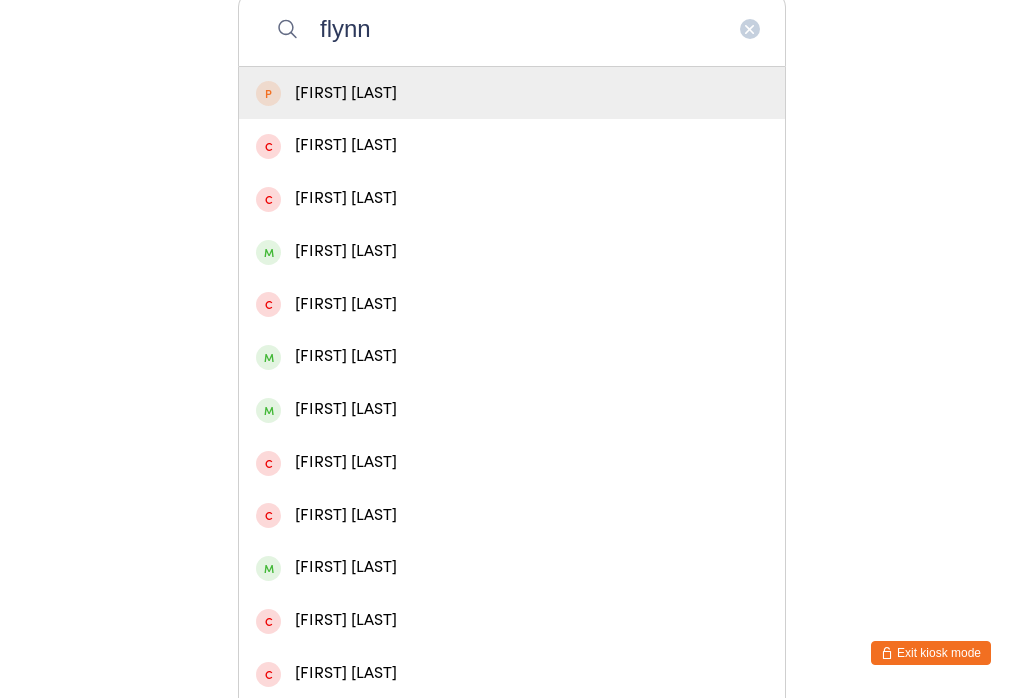 click on "flynn" at bounding box center [512, 29] 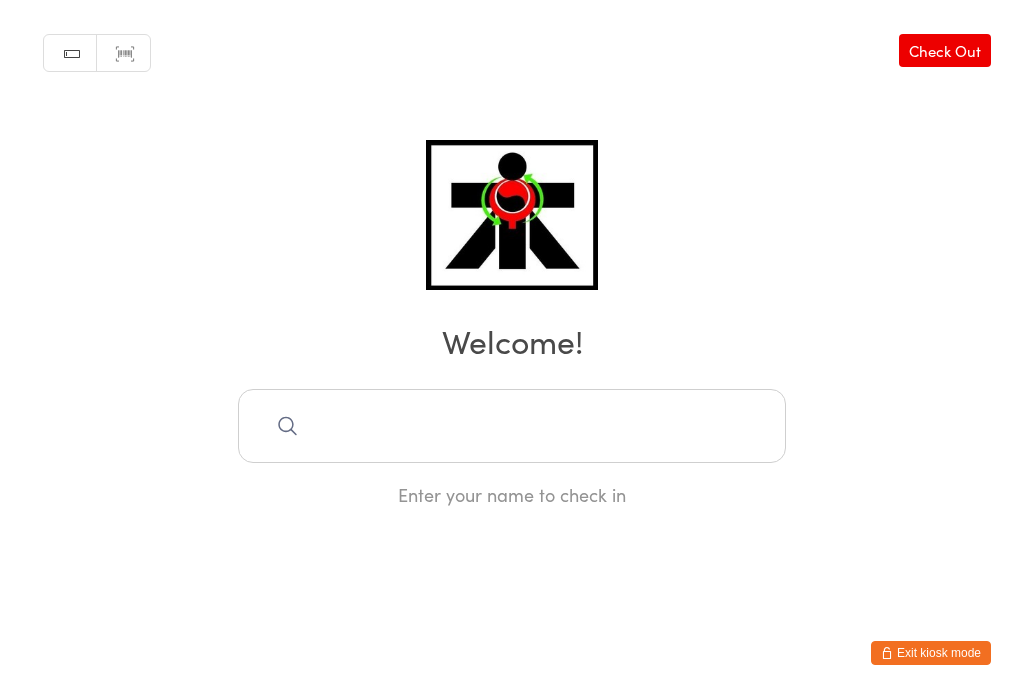 scroll, scrollTop: 353, scrollLeft: 0, axis: vertical 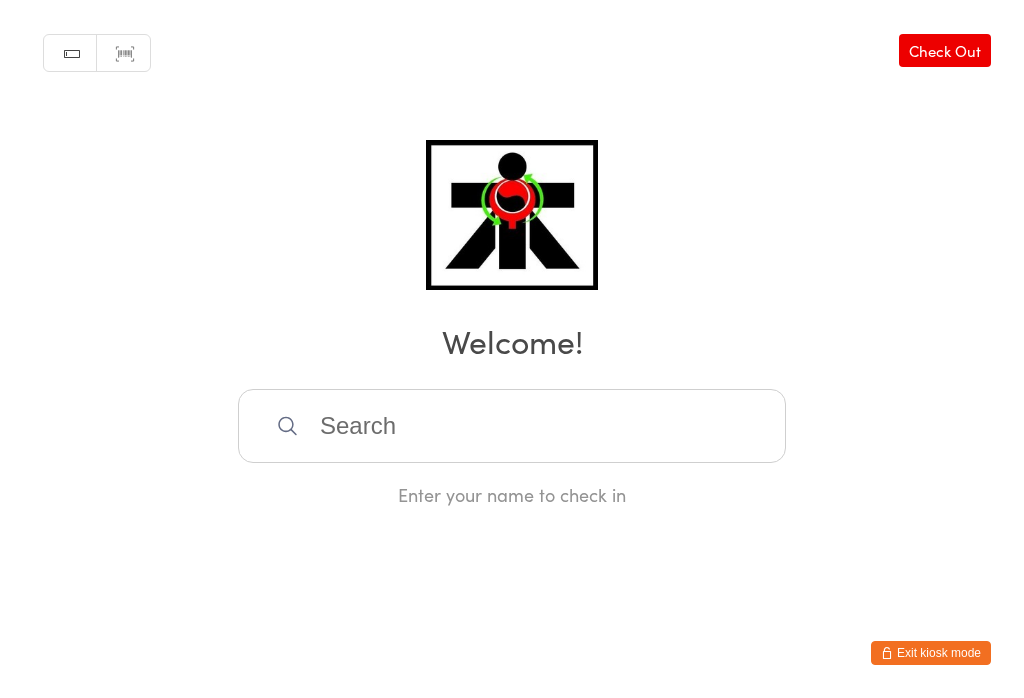 click at bounding box center [512, 426] 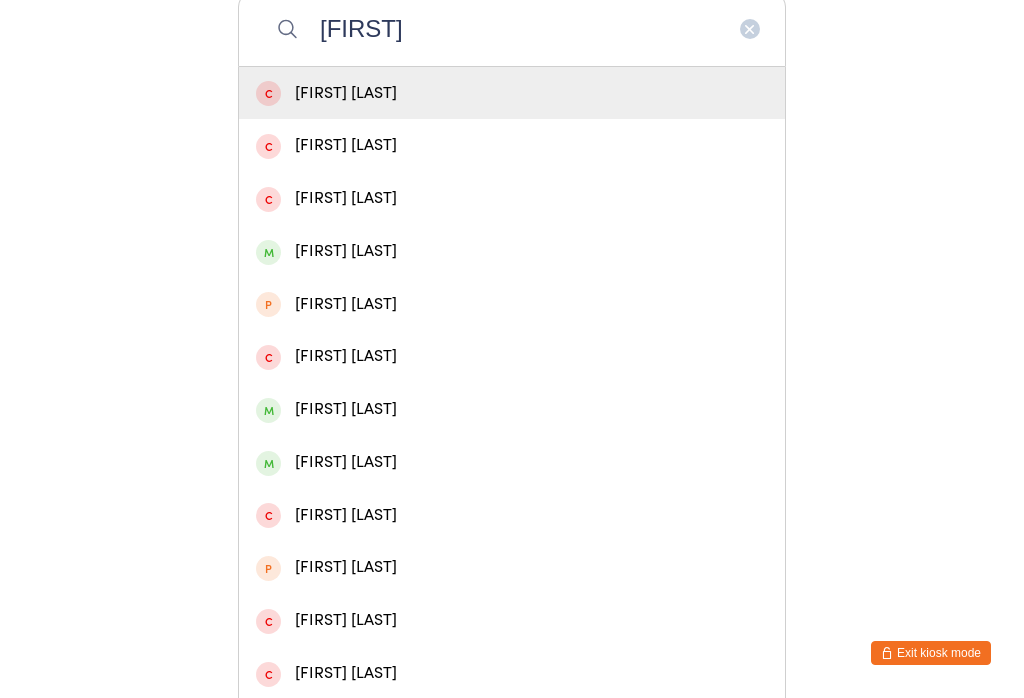 type on "[FIRST]" 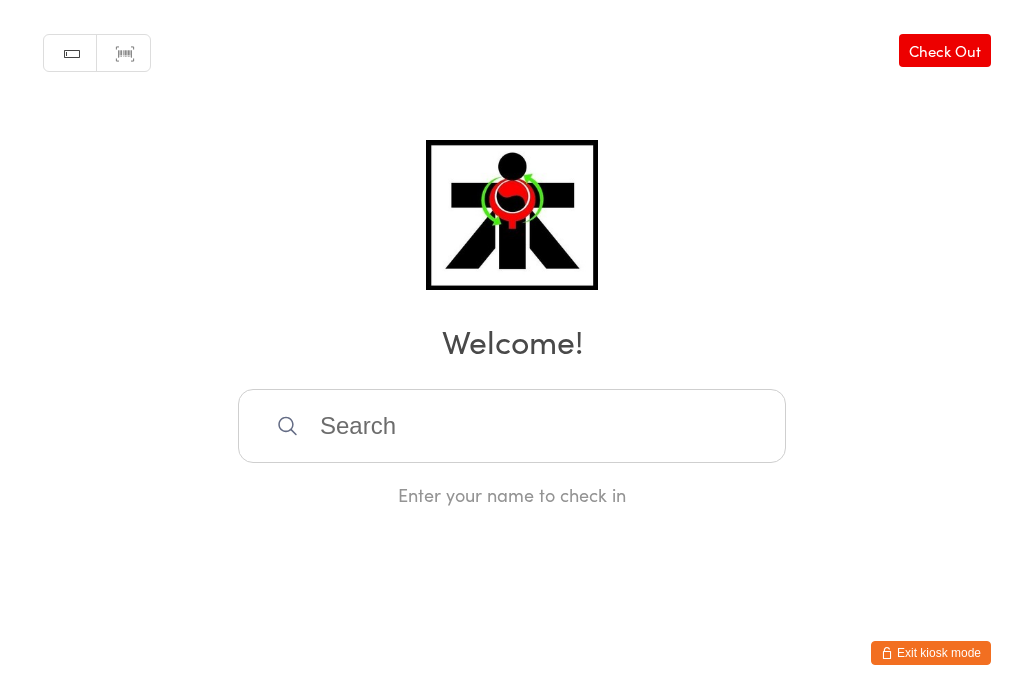 scroll, scrollTop: 0, scrollLeft: 0, axis: both 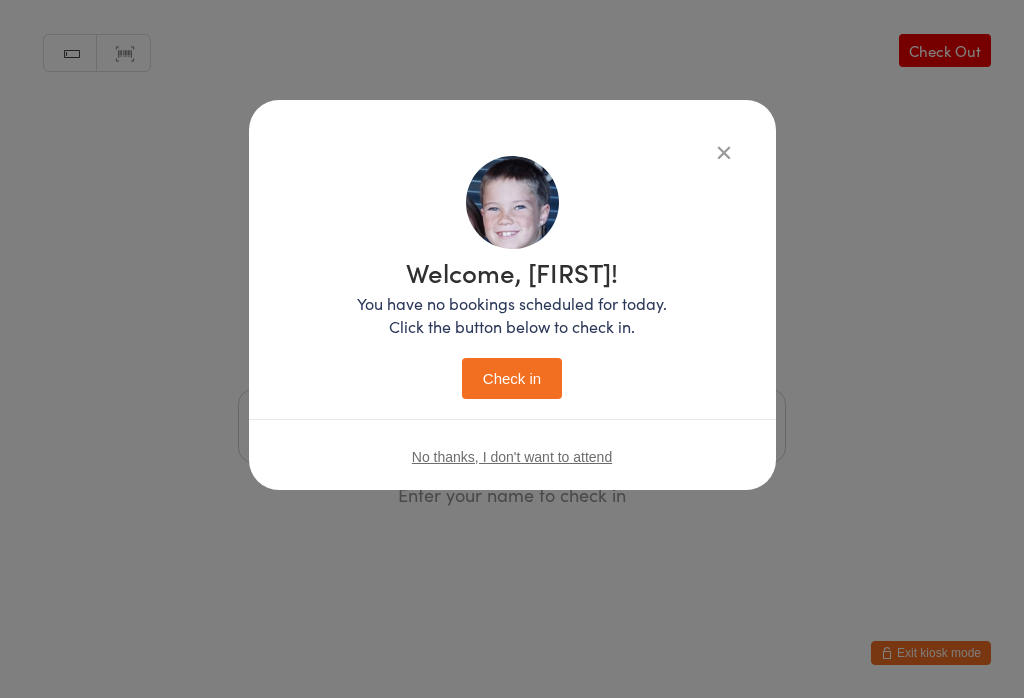 click on "Check in" at bounding box center [512, 378] 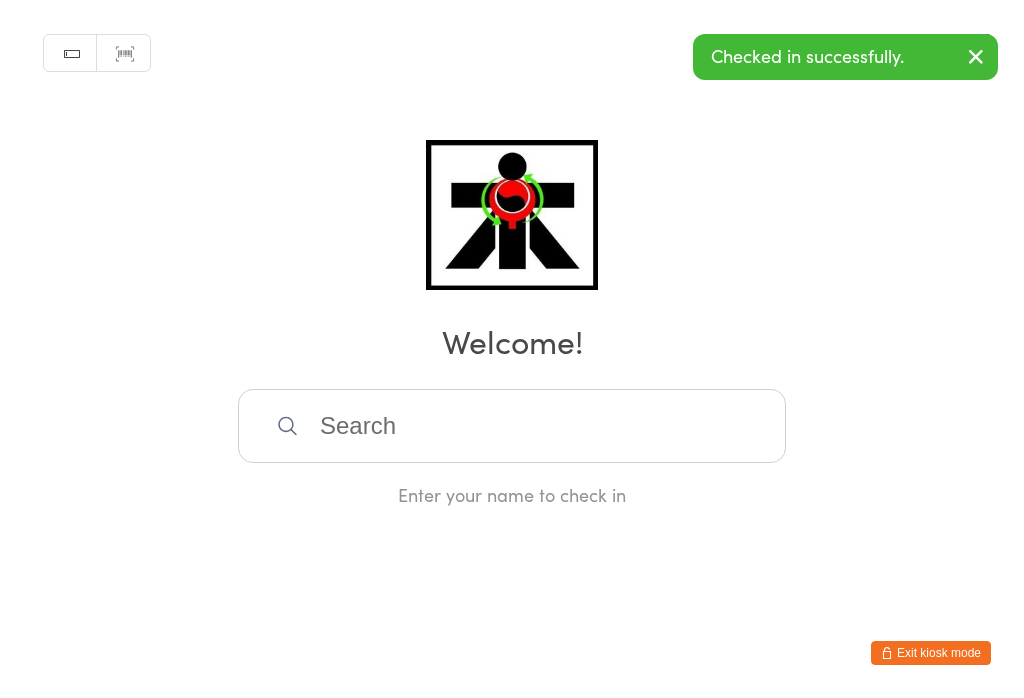 click at bounding box center [512, 426] 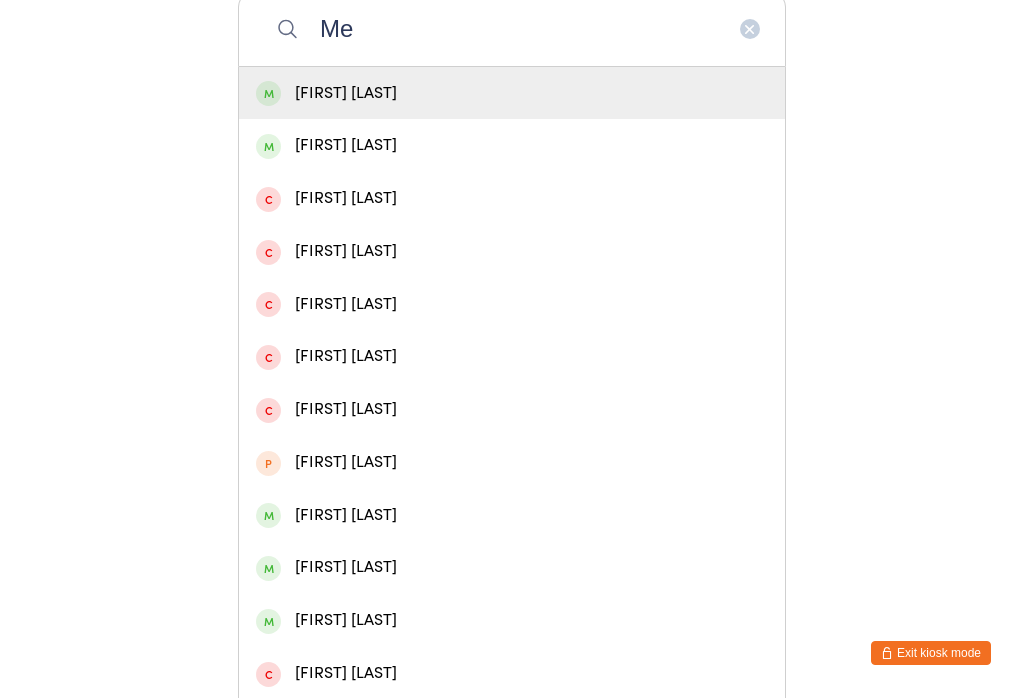 type on "M" 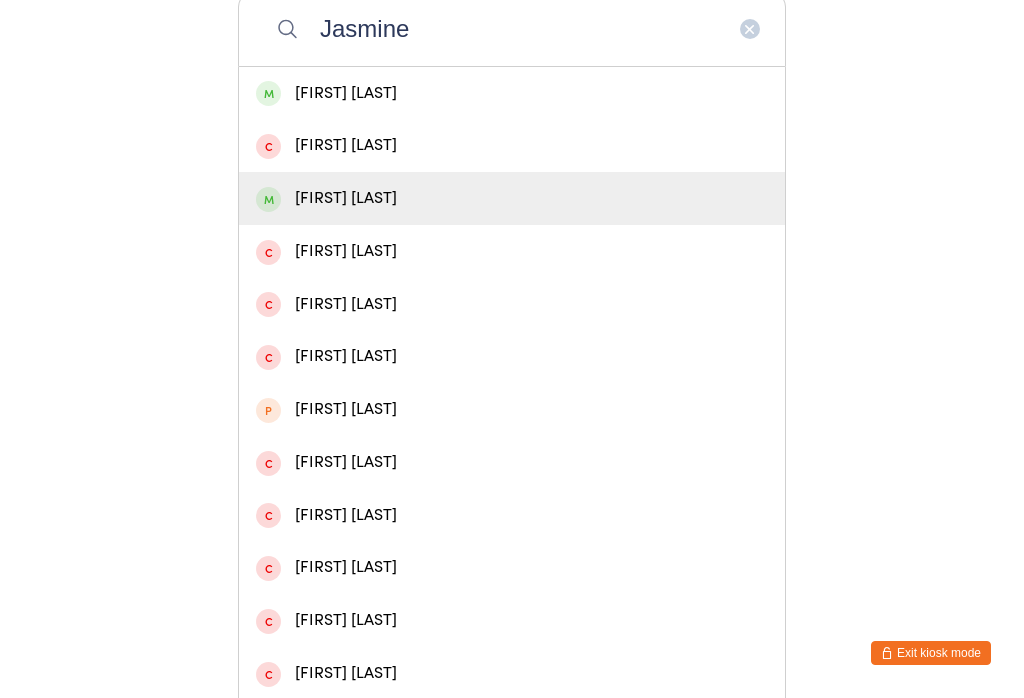 type on "Jasmine" 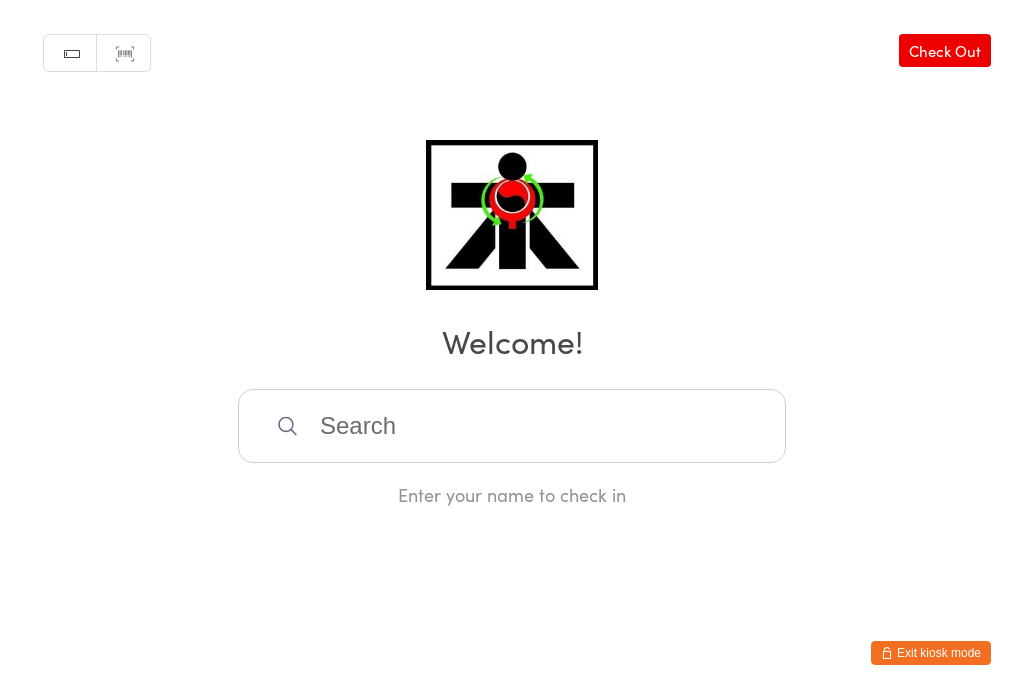 scroll, scrollTop: 0, scrollLeft: 0, axis: both 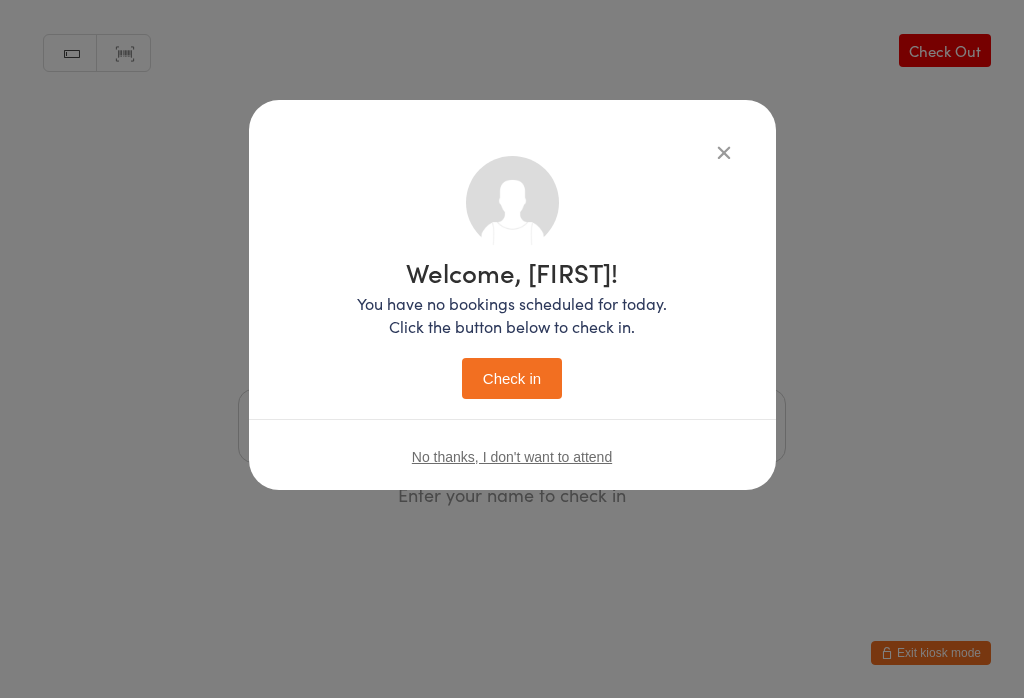 click on "Check in" at bounding box center (512, 378) 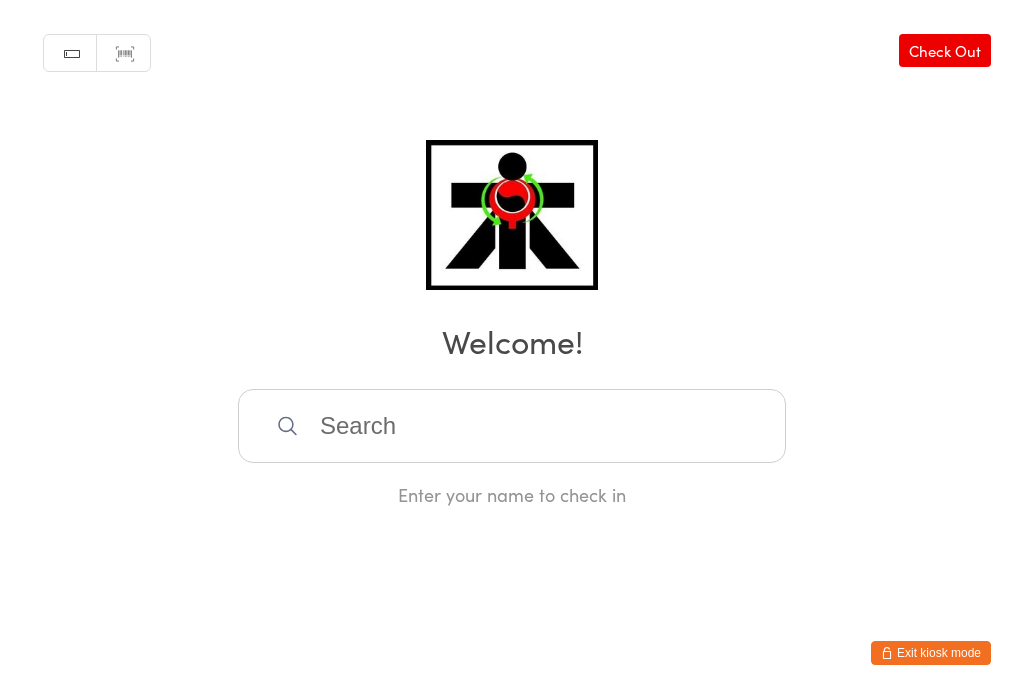 click on "You have now entered Kiosk Mode. Members will be able to check themselves in using the search field below. Click "Exit kiosk mode" below to exit Kiosk Mode at any time. Checked in successfully. Manual search Scanner input Check Out Welcome! Enter your name to check in Exit kiosk mode" at bounding box center [512, 349] 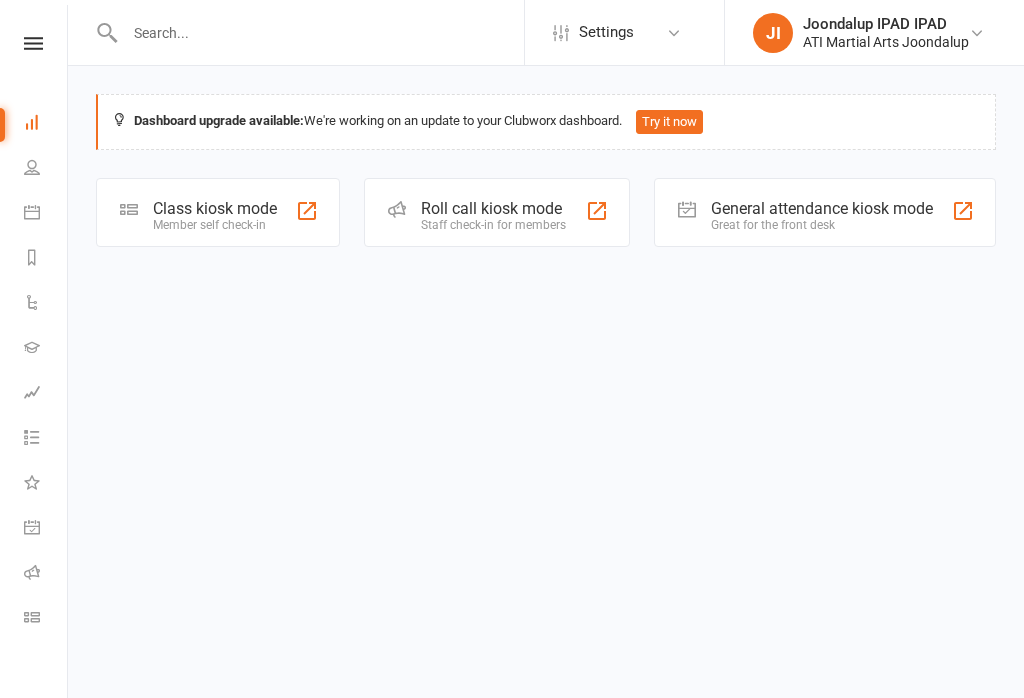 scroll, scrollTop: 0, scrollLeft: 0, axis: both 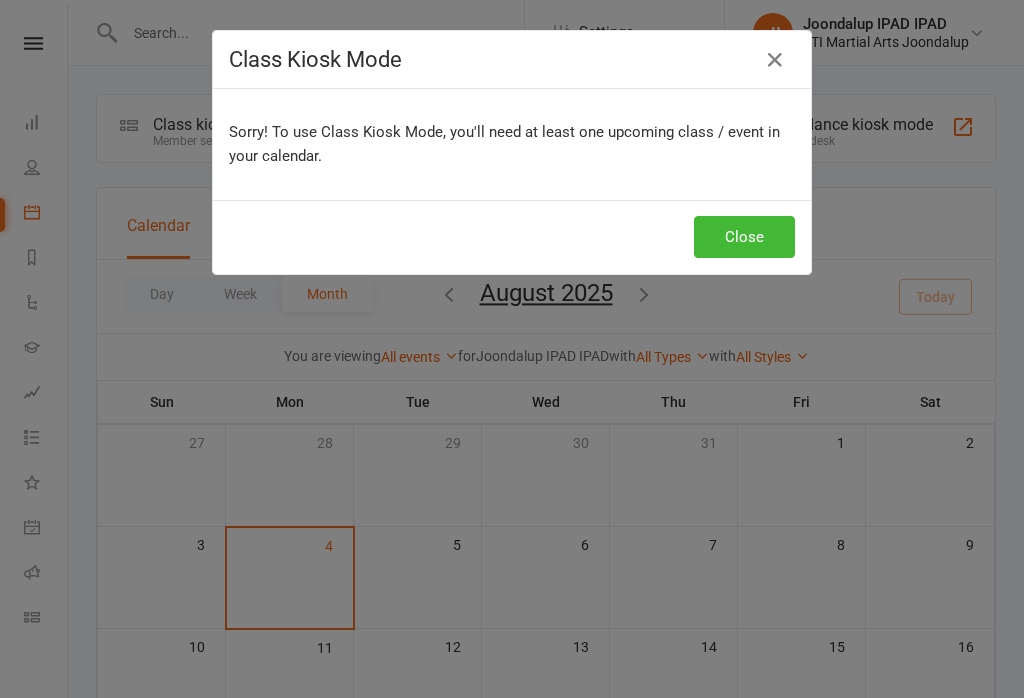 click on "Close" at bounding box center [744, 237] 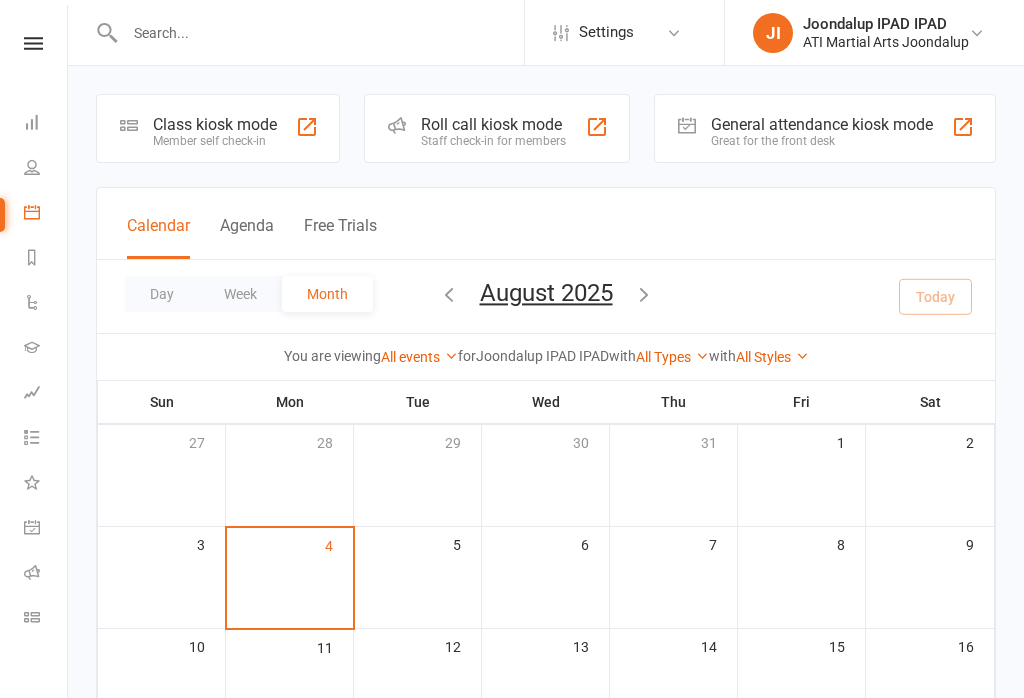 click on "4" at bounding box center [290, 578] 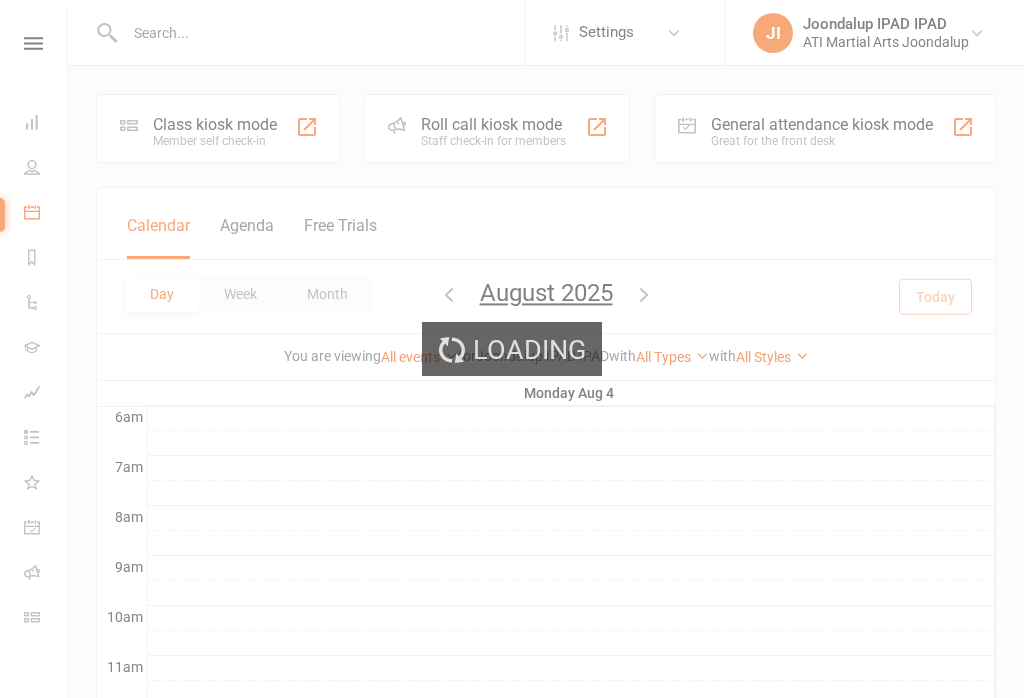 scroll, scrollTop: 0, scrollLeft: 0, axis: both 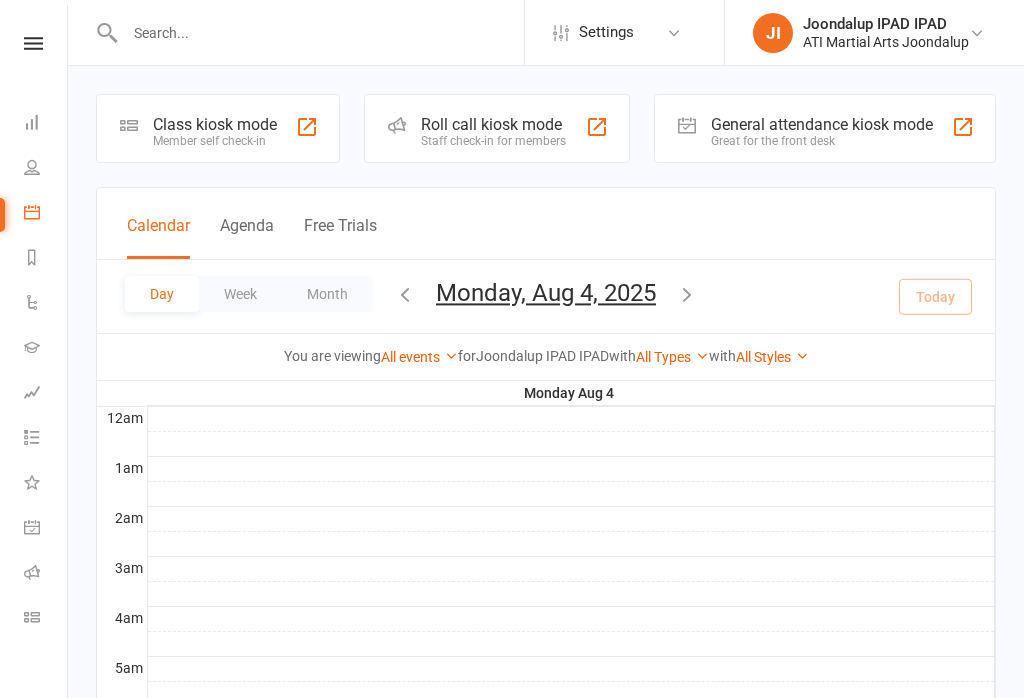 click at bounding box center [32, 167] 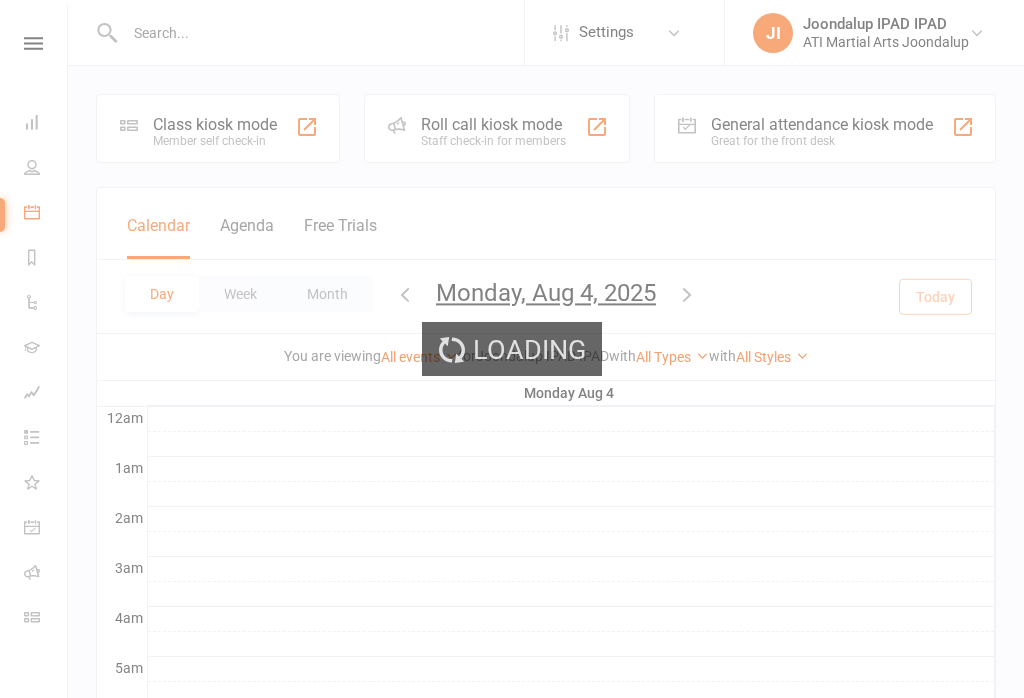 select on "100" 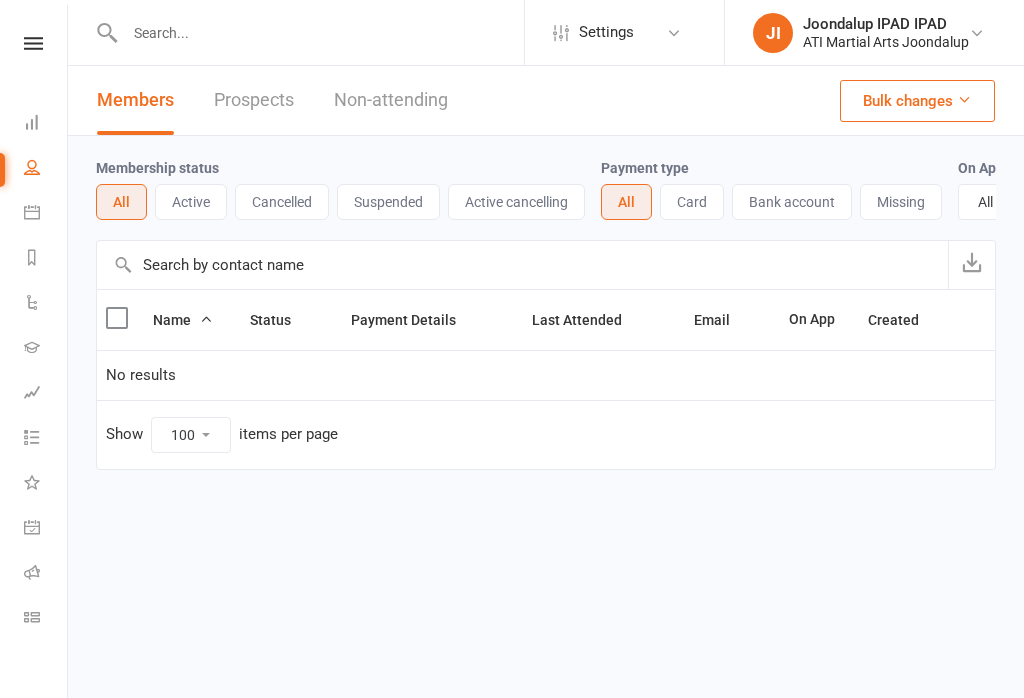 click on "Dashboard" at bounding box center [46, 124] 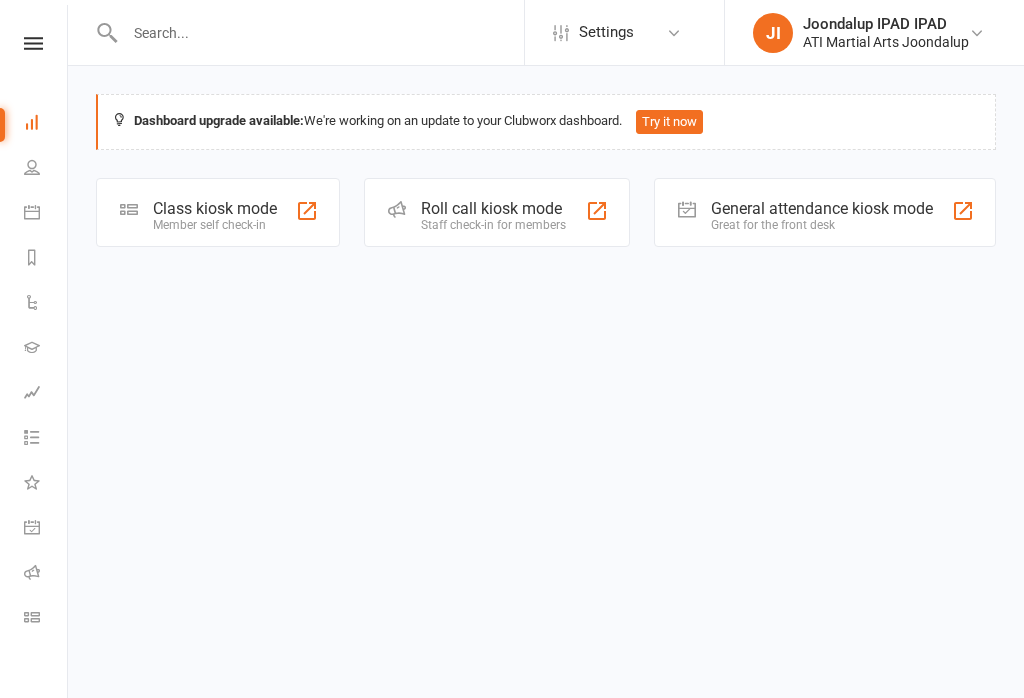 click on "Great for the front desk" at bounding box center (822, 225) 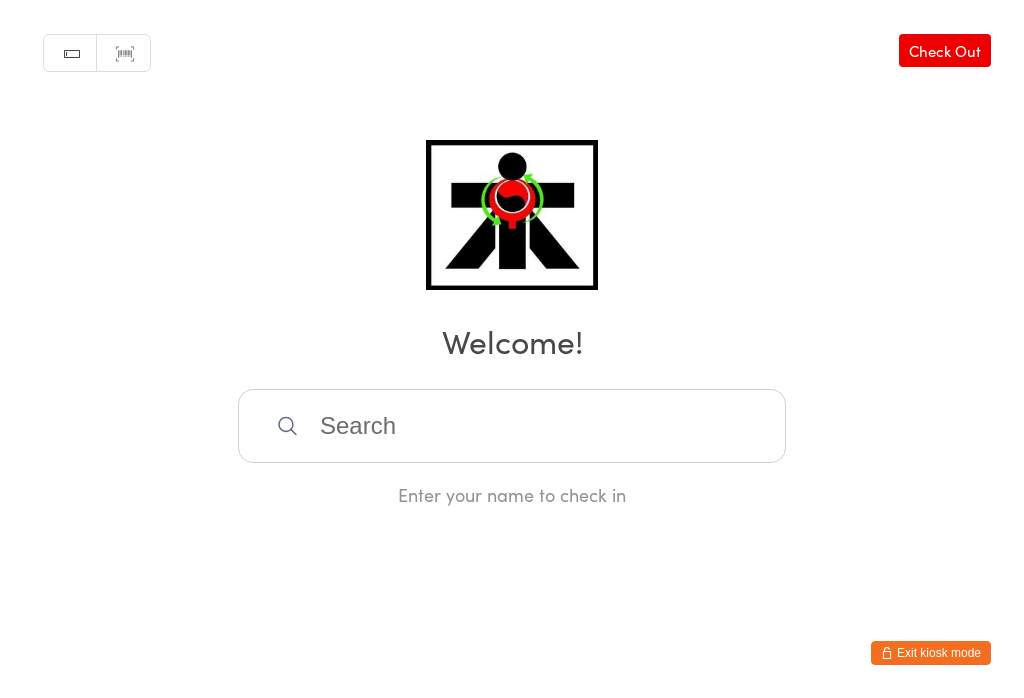 scroll, scrollTop: 0, scrollLeft: 0, axis: both 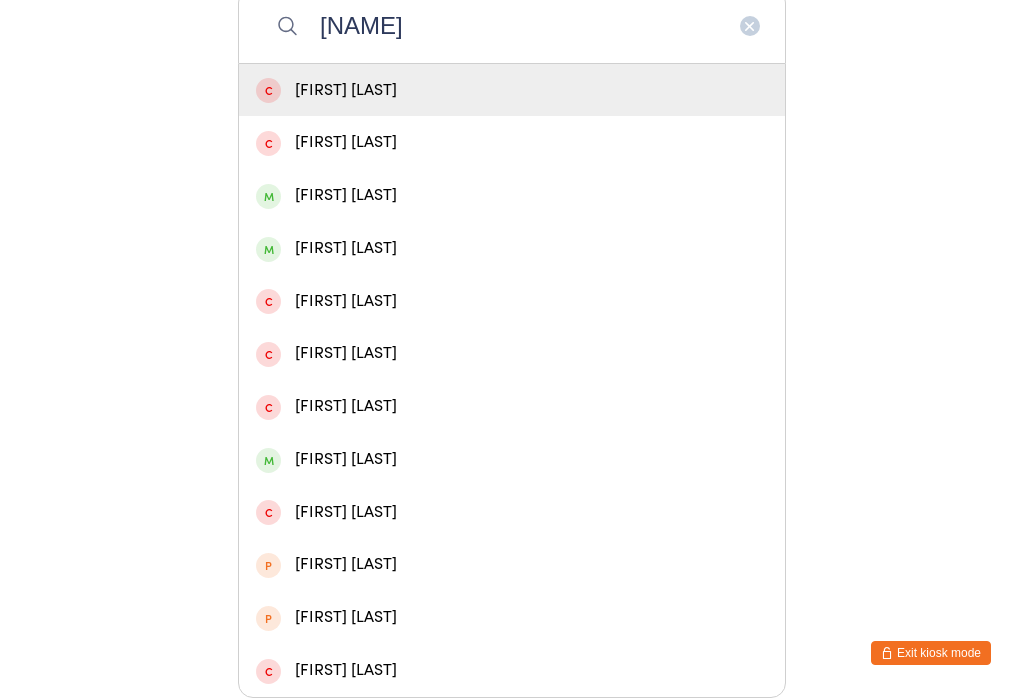 type on "[NAME]" 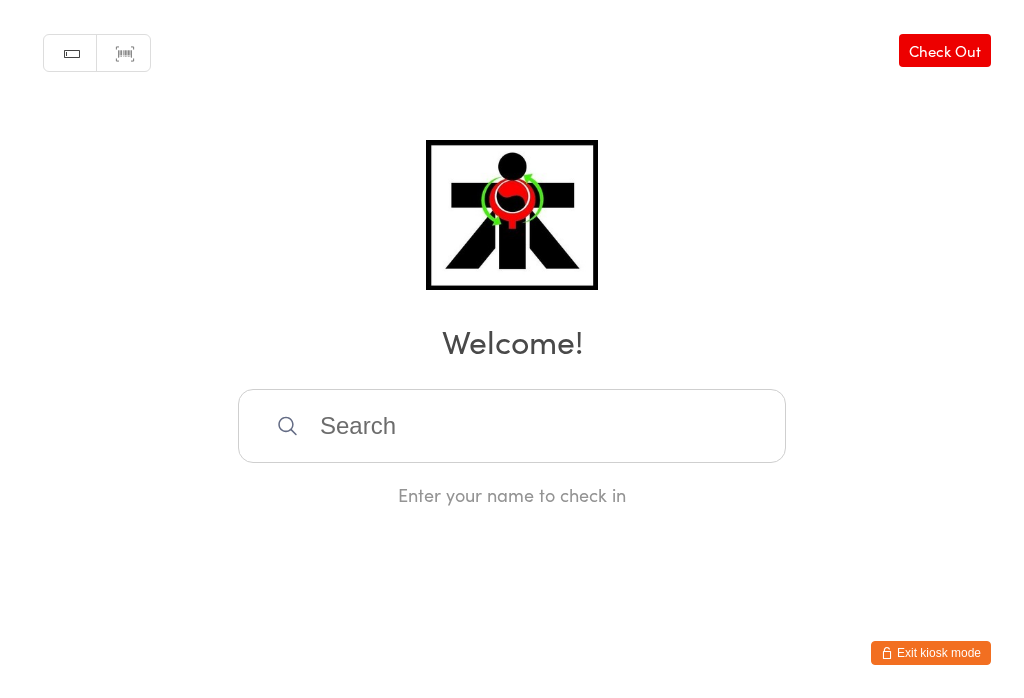 scroll, scrollTop: 0, scrollLeft: 0, axis: both 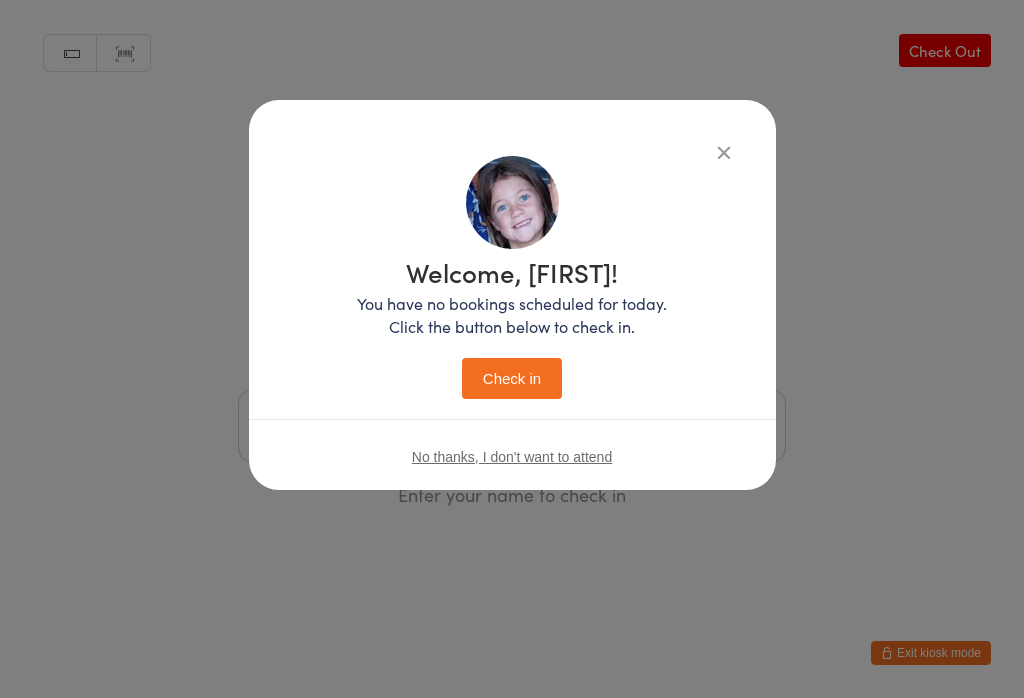 click on "Check in" at bounding box center [512, 378] 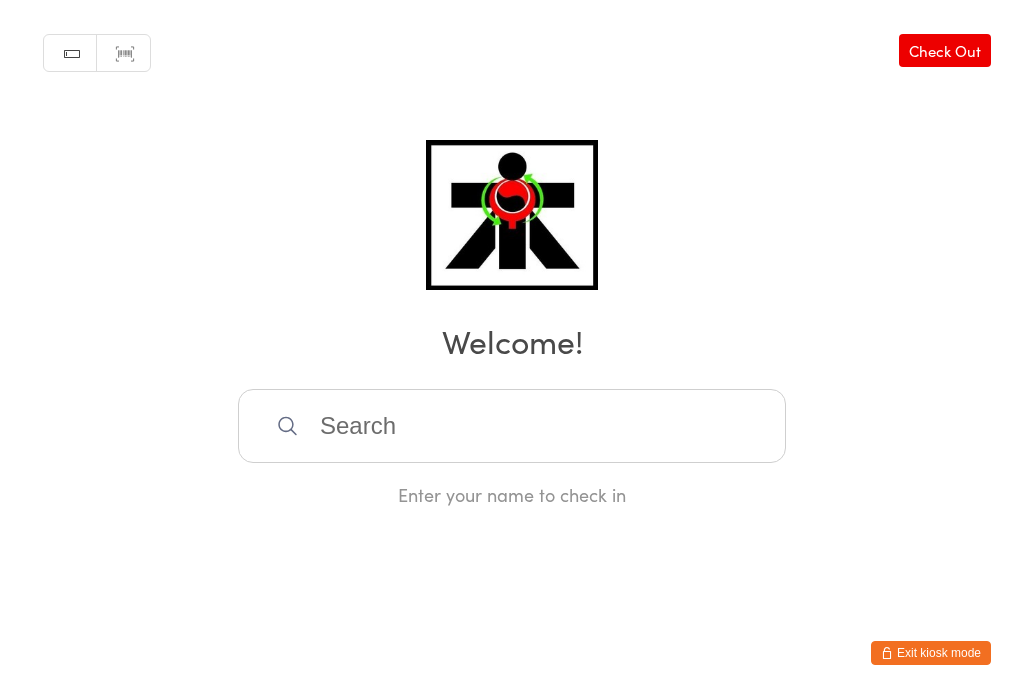 click at bounding box center [512, 426] 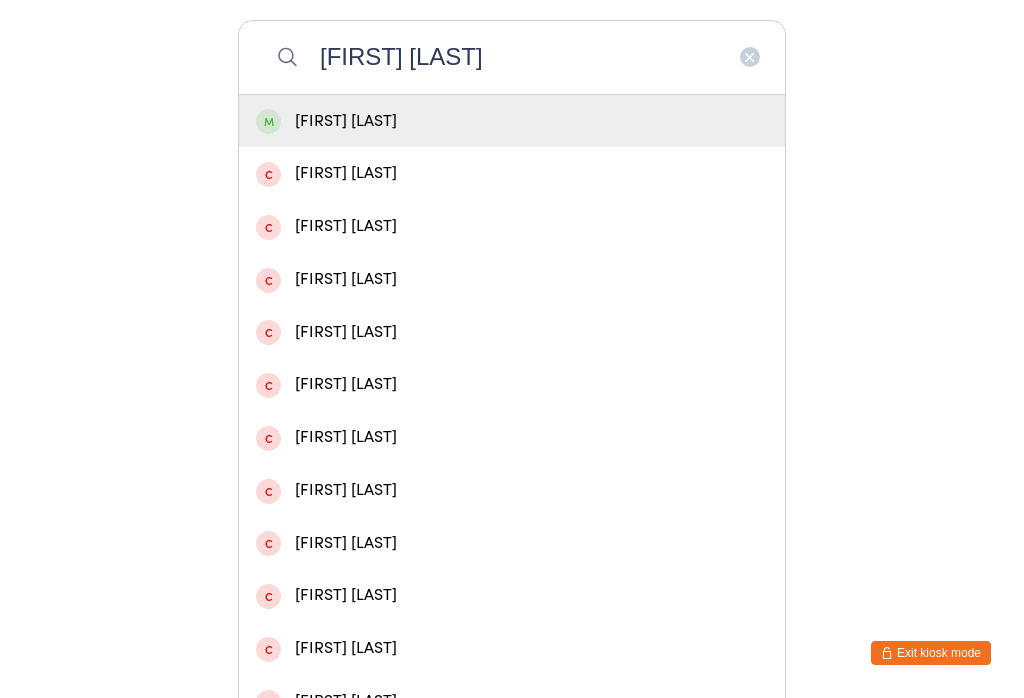type on "[FIRST] [LAST]" 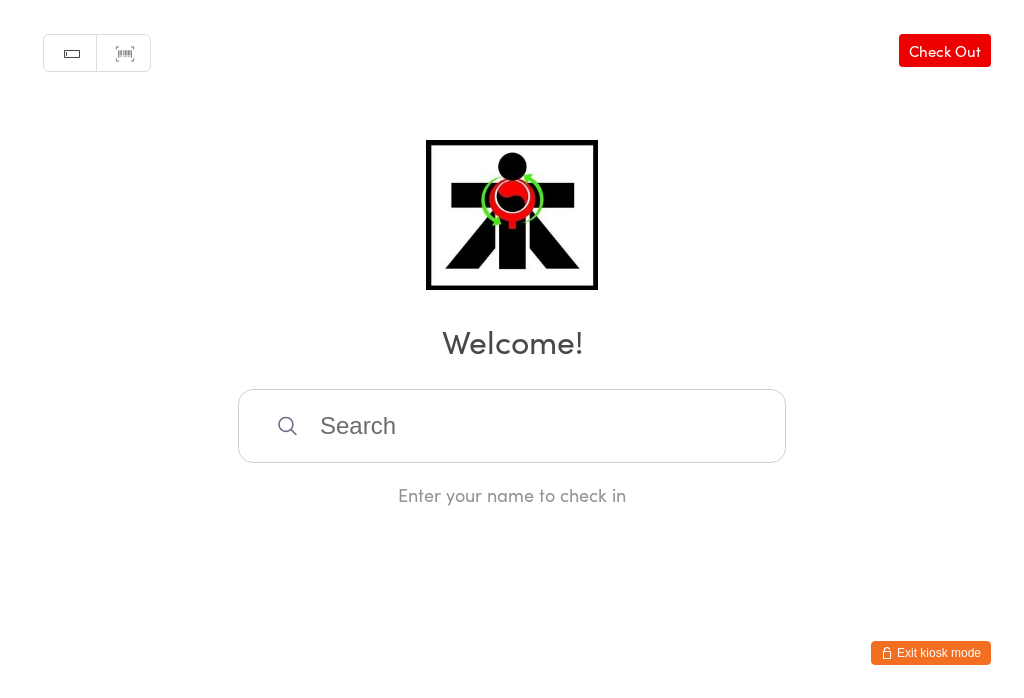 scroll, scrollTop: 0, scrollLeft: 0, axis: both 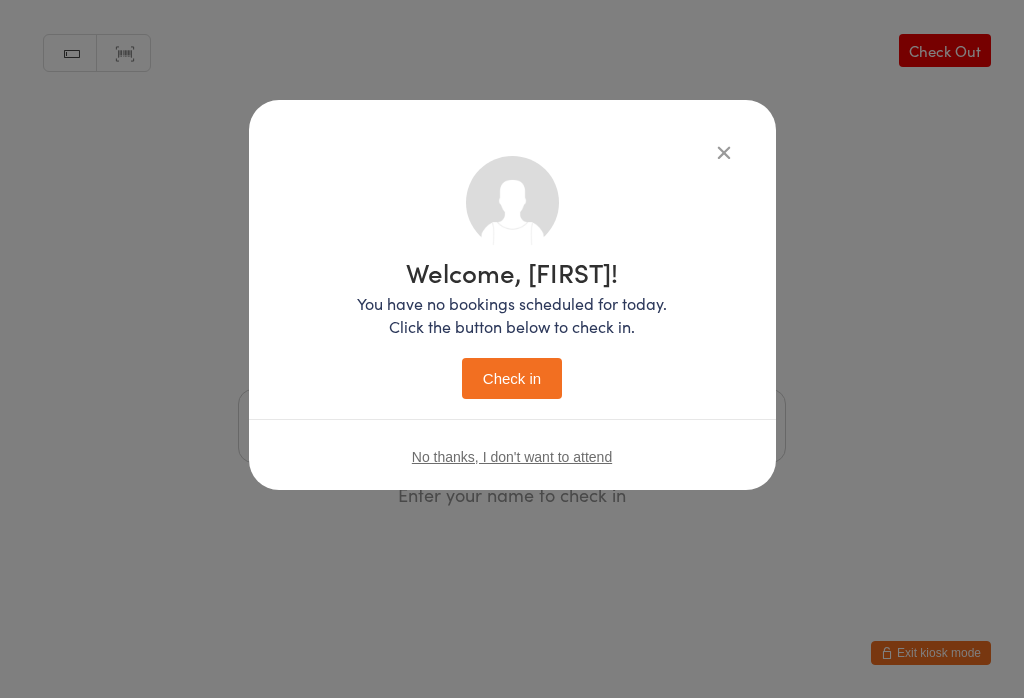click on "Check in" at bounding box center (512, 378) 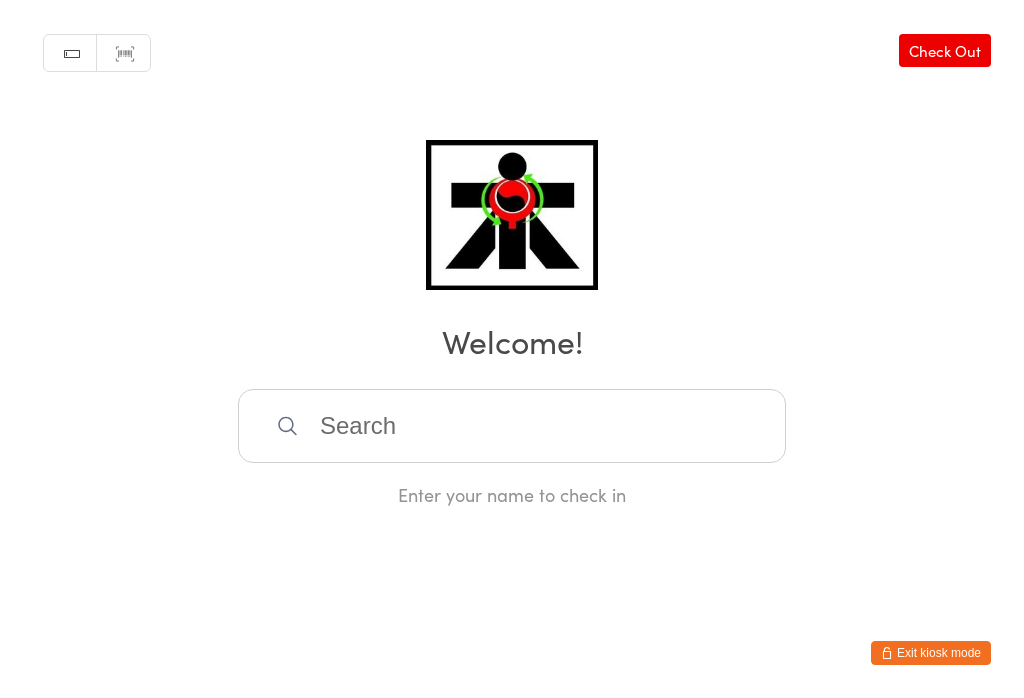 click at bounding box center [512, 426] 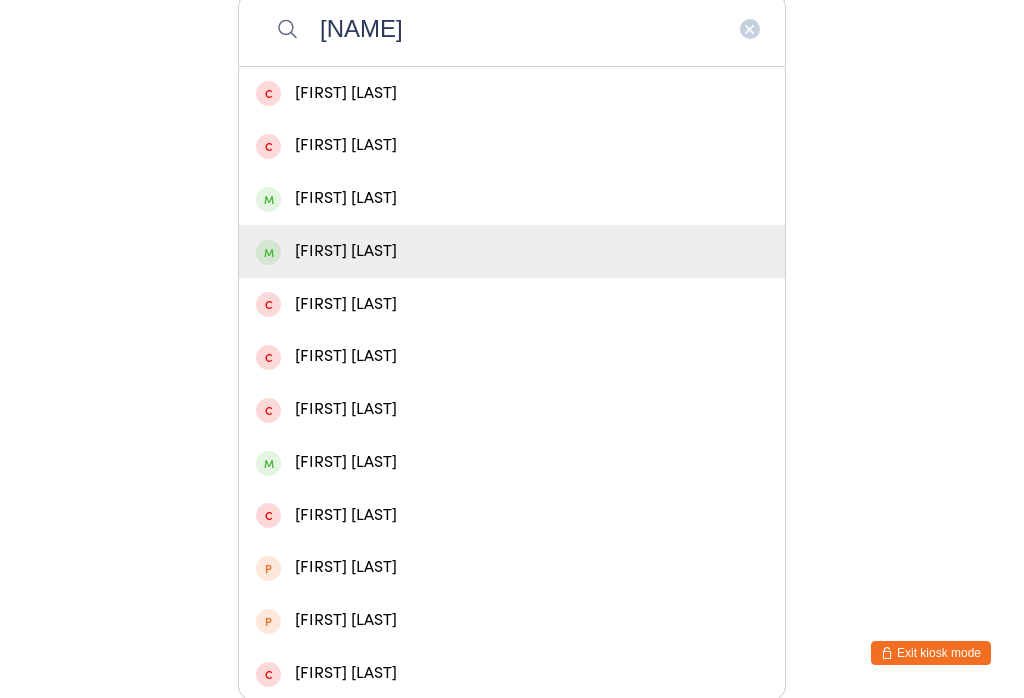 type on "[NAME]" 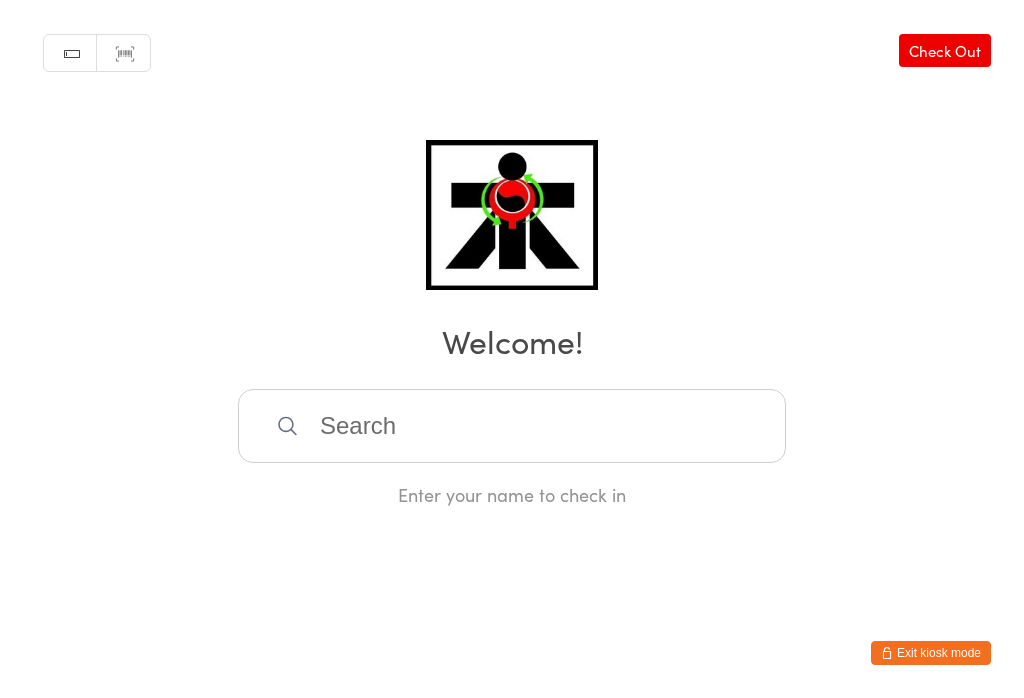 scroll, scrollTop: 0, scrollLeft: 0, axis: both 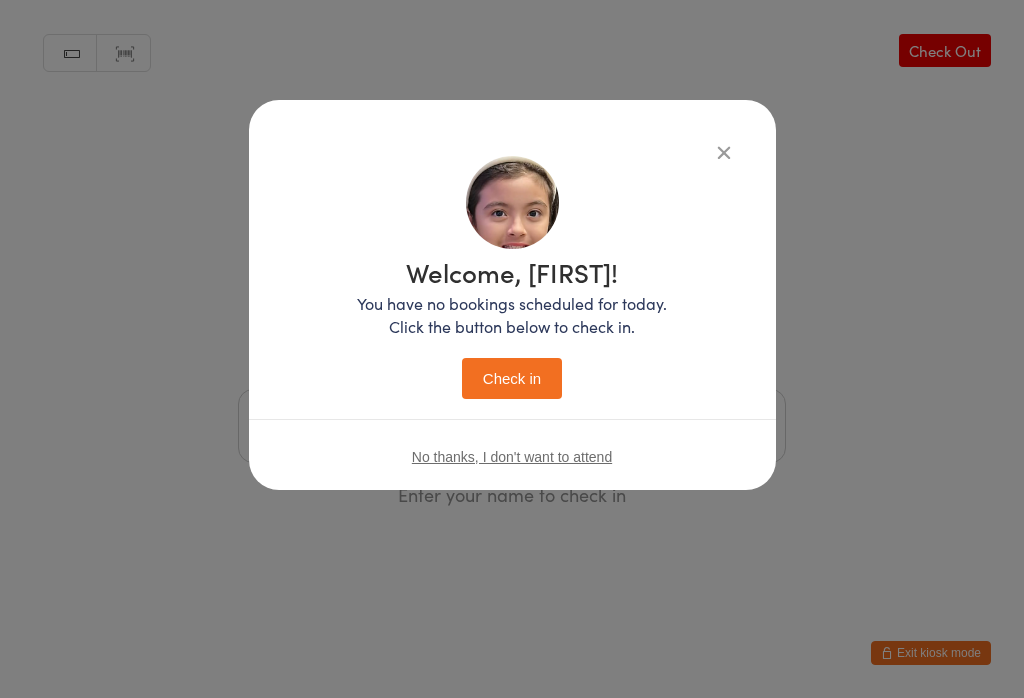 click on "You have no bookings scheduled for today. Click the button below to check in." at bounding box center [512, 315] 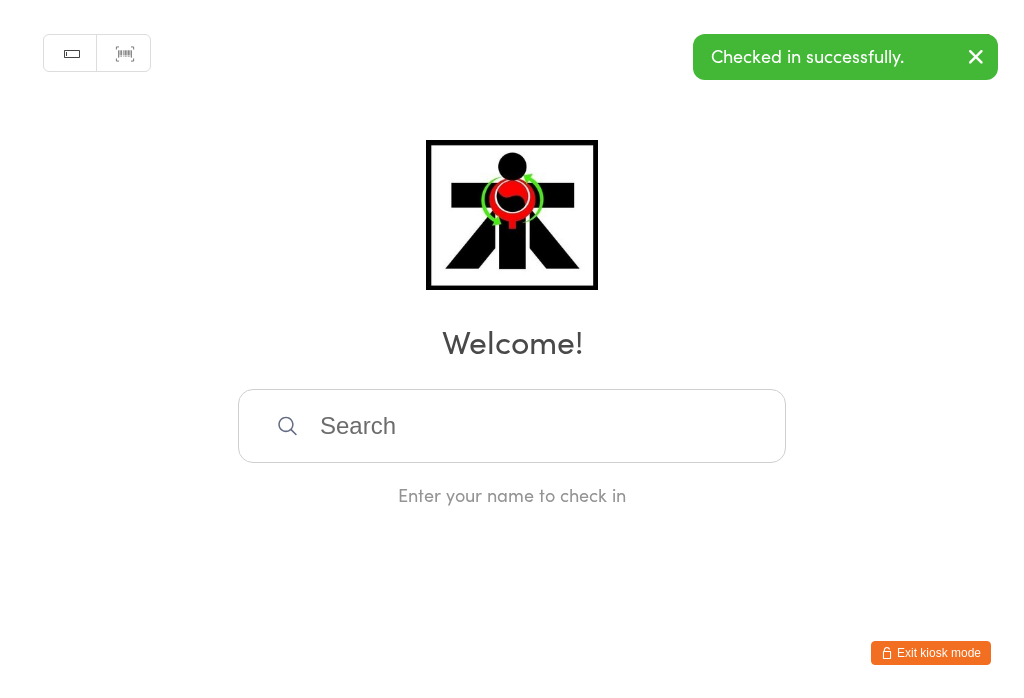 click at bounding box center [512, 426] 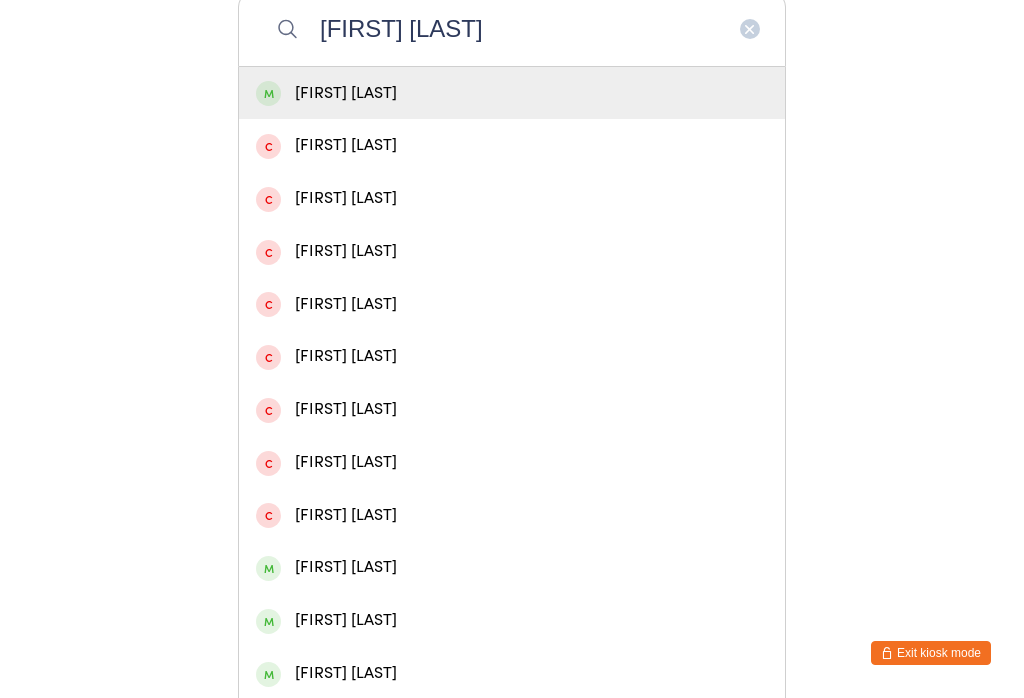 type on "[FIRST] [LAST]" 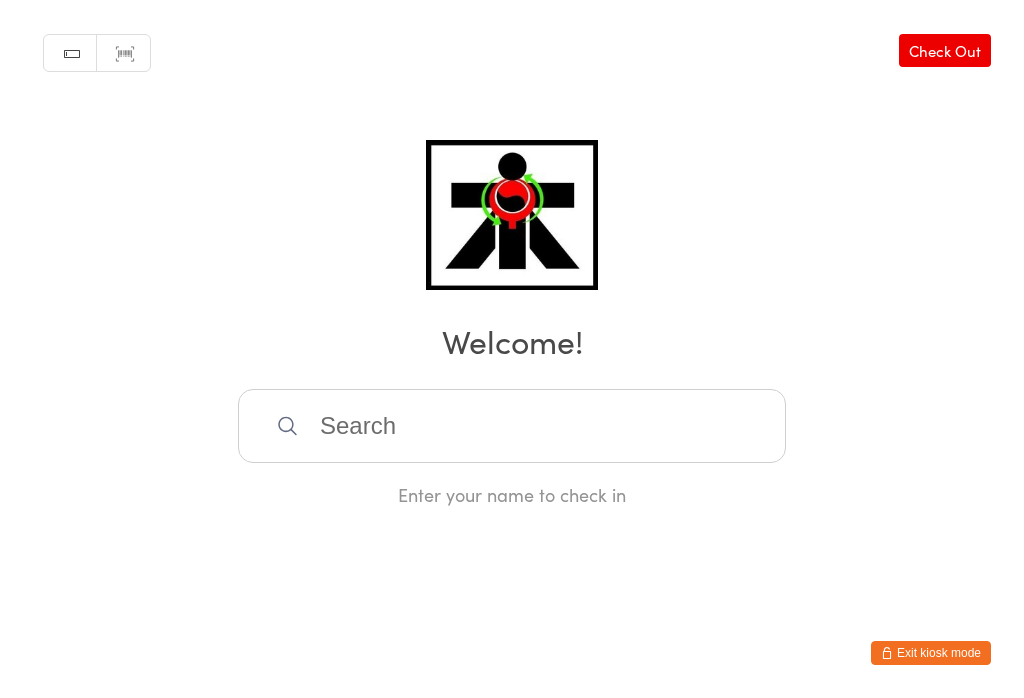 scroll, scrollTop: 0, scrollLeft: 0, axis: both 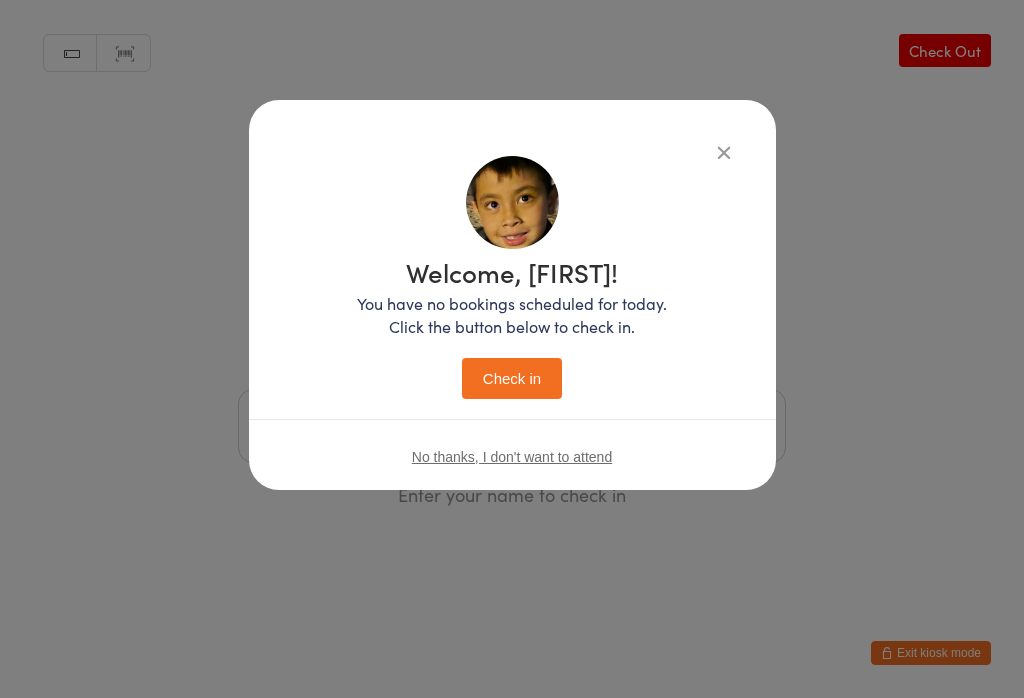 click on "Check in" at bounding box center (512, 378) 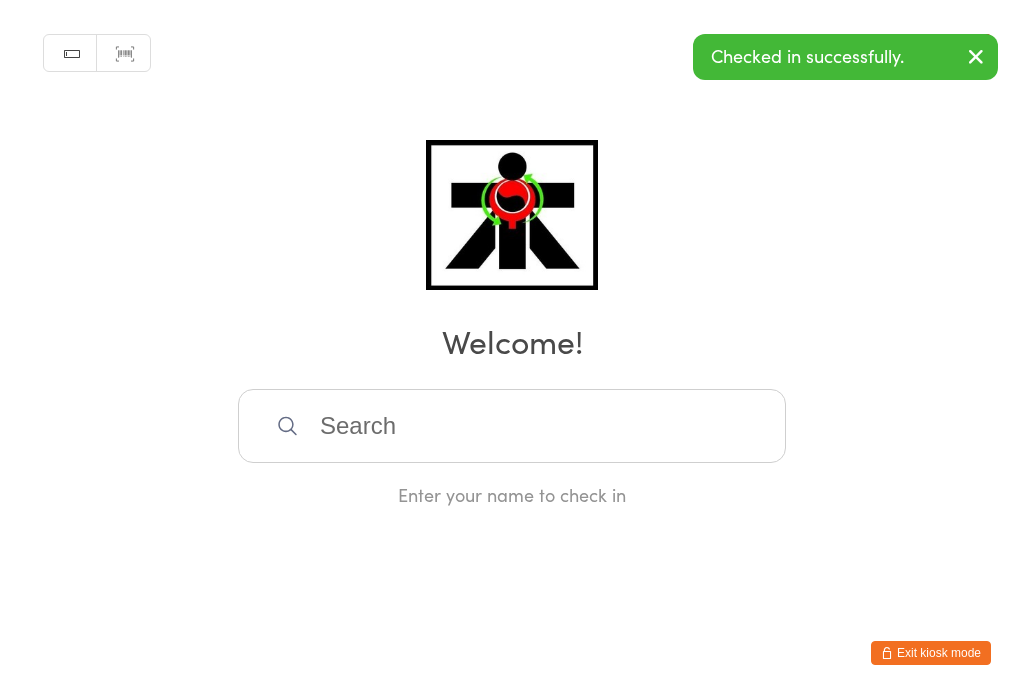 click at bounding box center (512, 426) 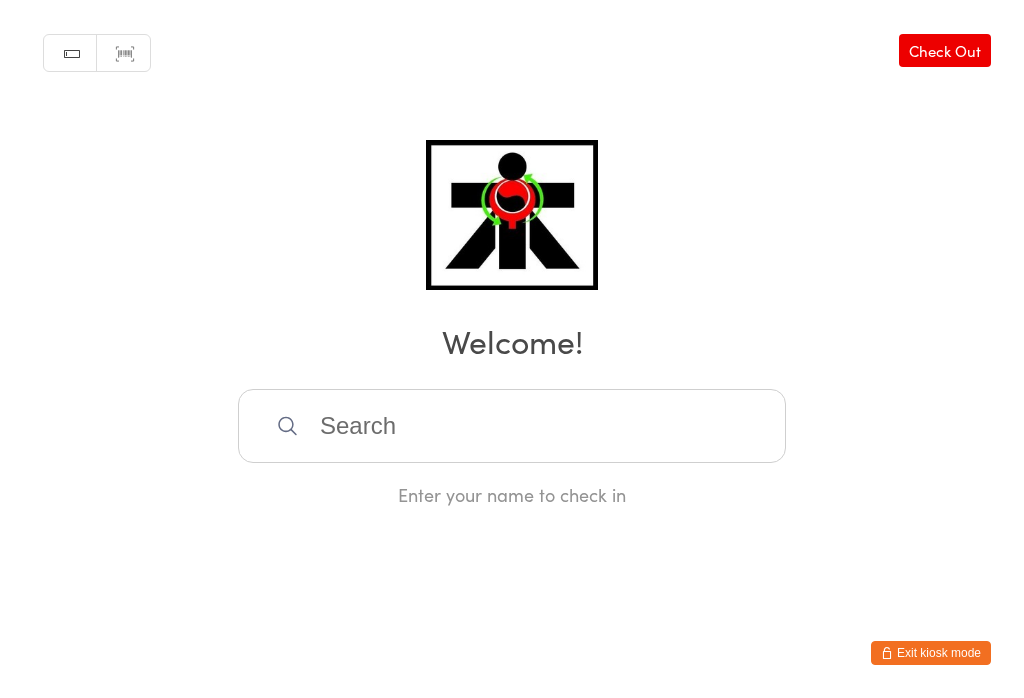 scroll, scrollTop: 397, scrollLeft: 0, axis: vertical 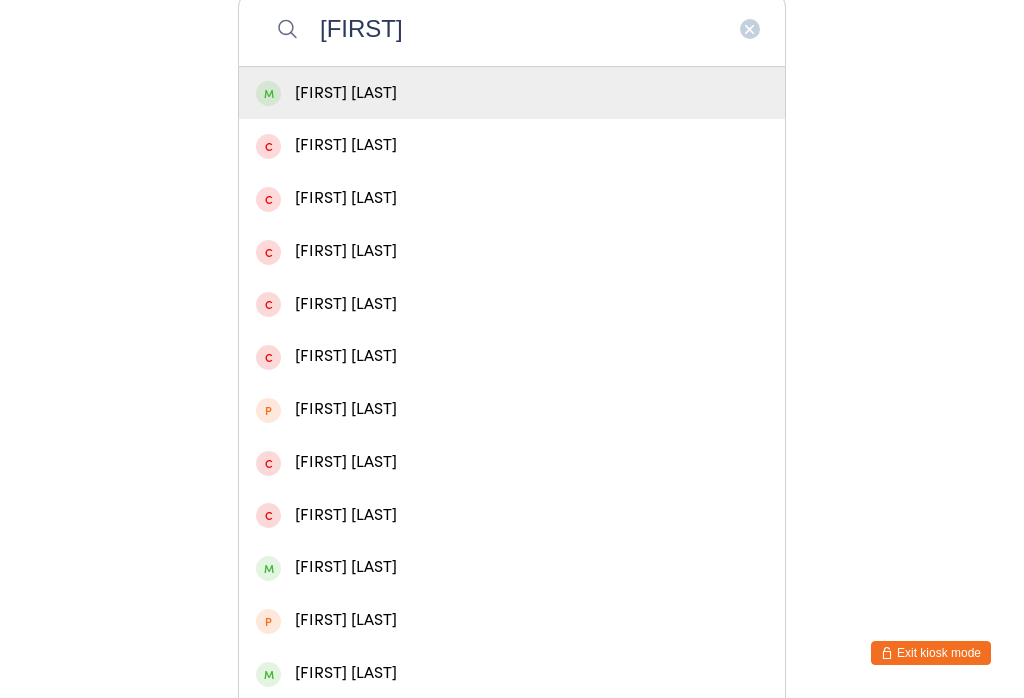 type on "[FIRST]" 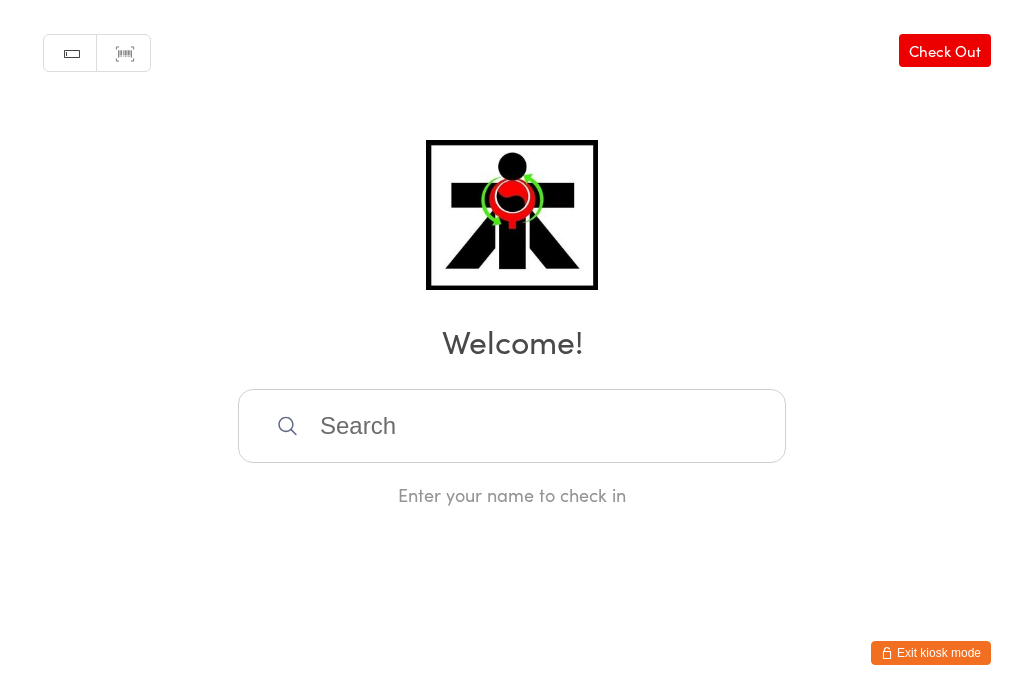 scroll, scrollTop: 0, scrollLeft: 0, axis: both 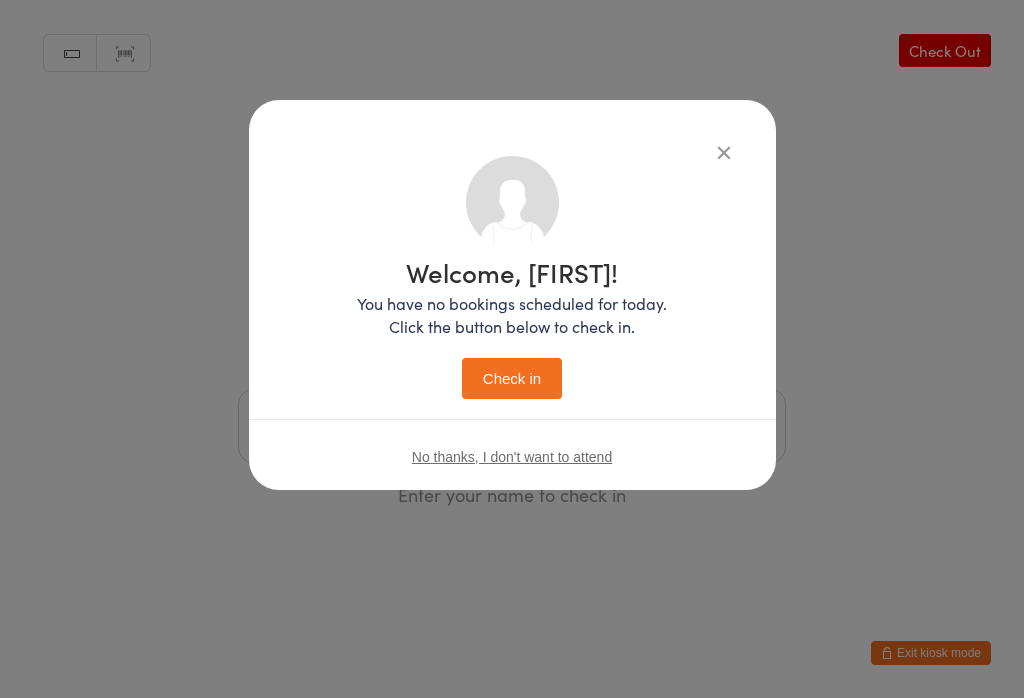 click on "Check in" at bounding box center [512, 378] 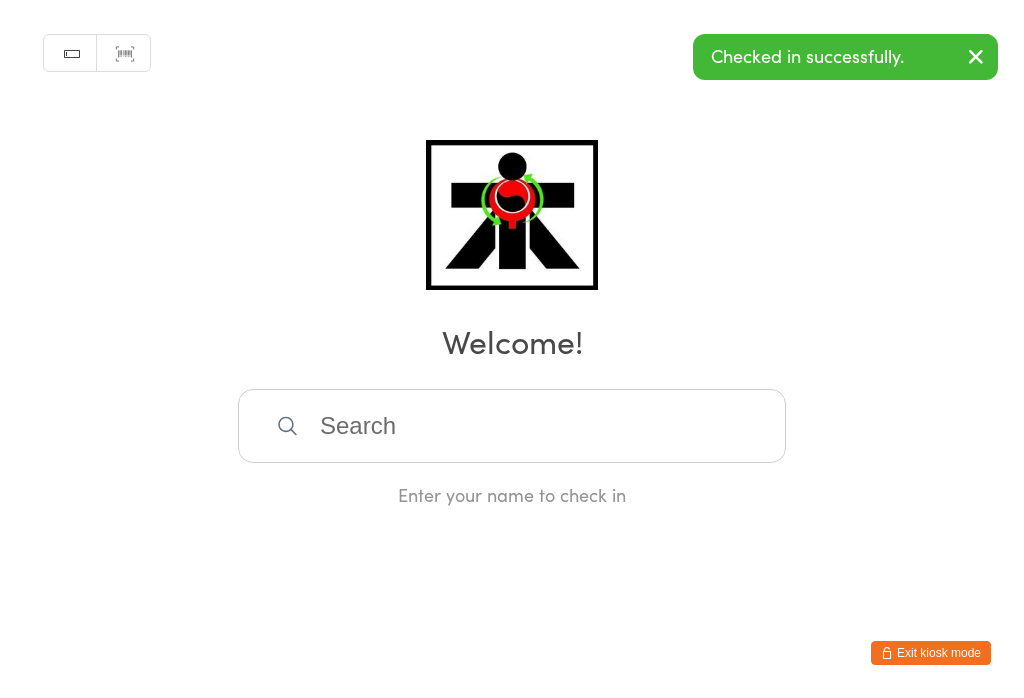 click at bounding box center [512, 426] 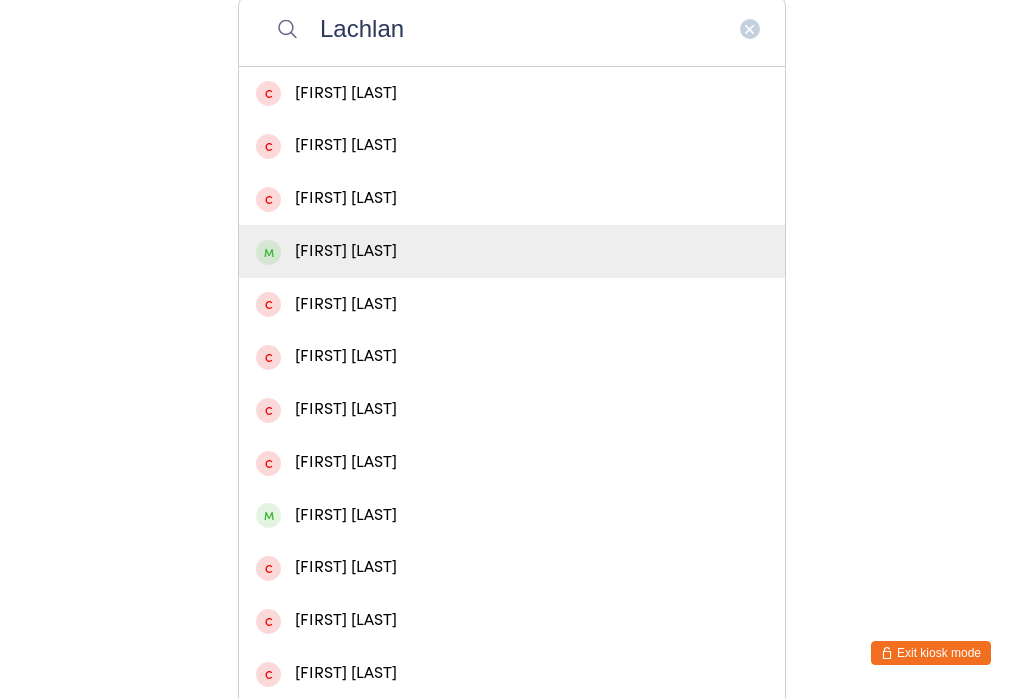 type on "Lachlan" 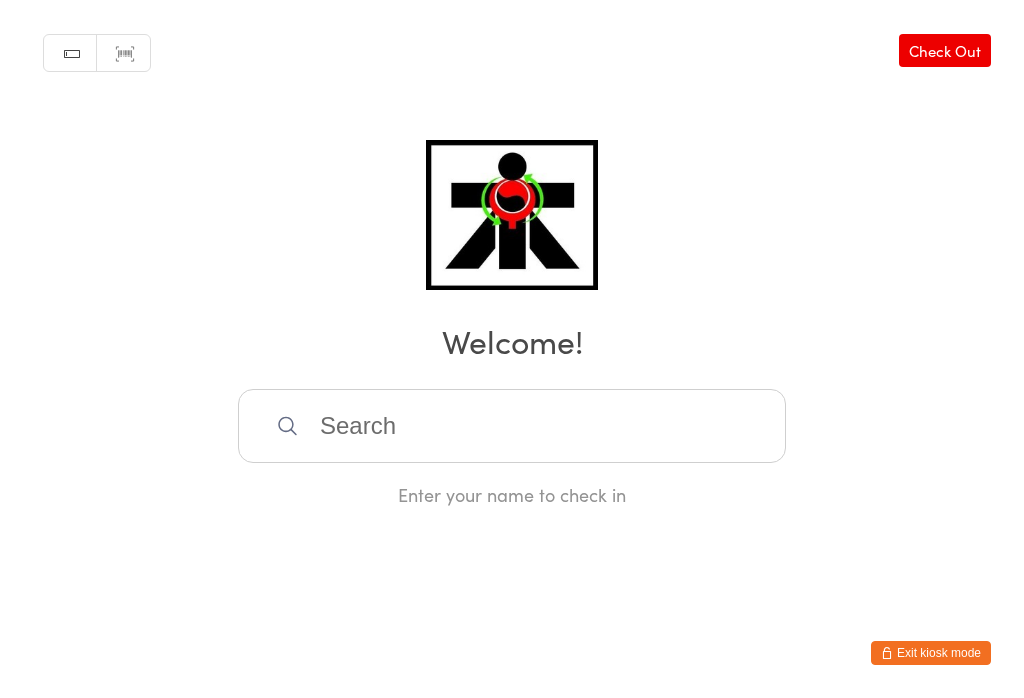 scroll, scrollTop: 0, scrollLeft: 0, axis: both 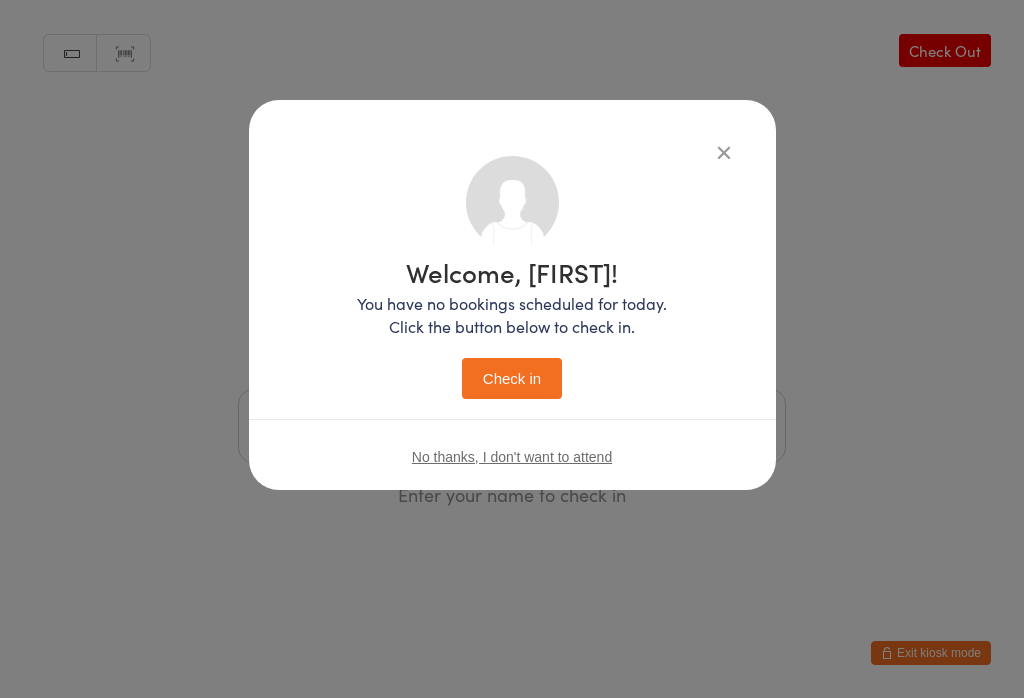 click on "Check in" at bounding box center (512, 378) 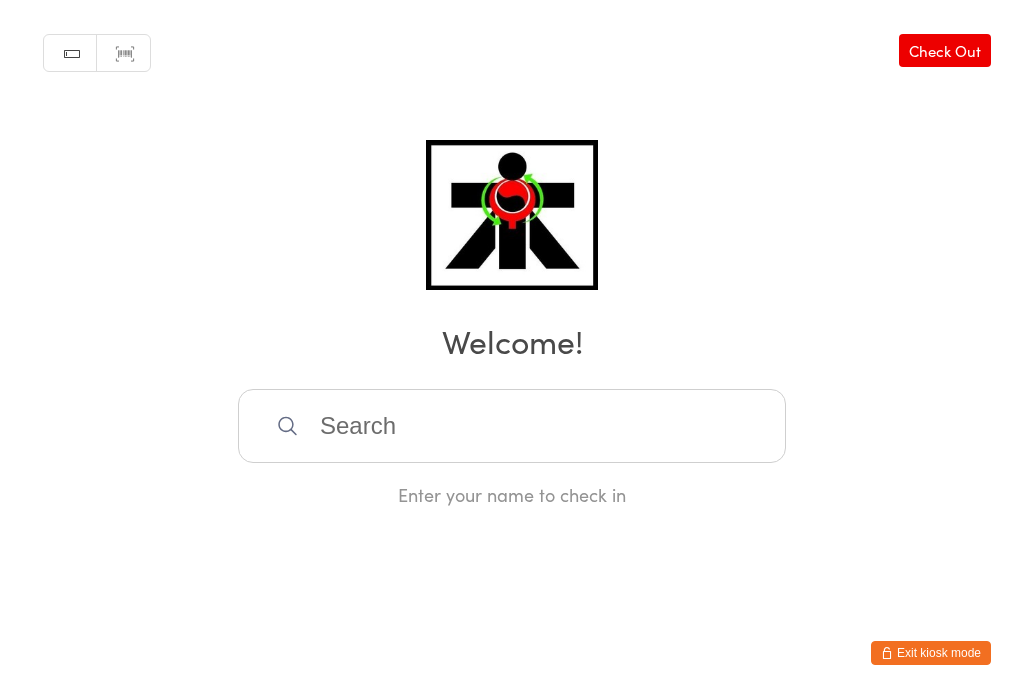 click at bounding box center (512, 426) 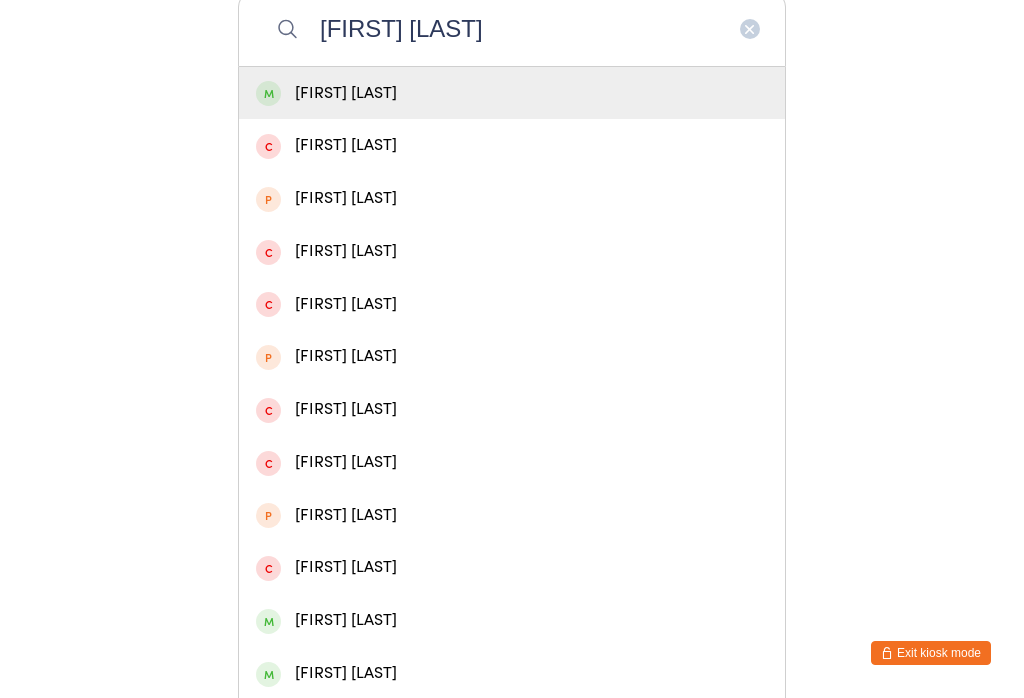 type on "[FIRST] [LAST]" 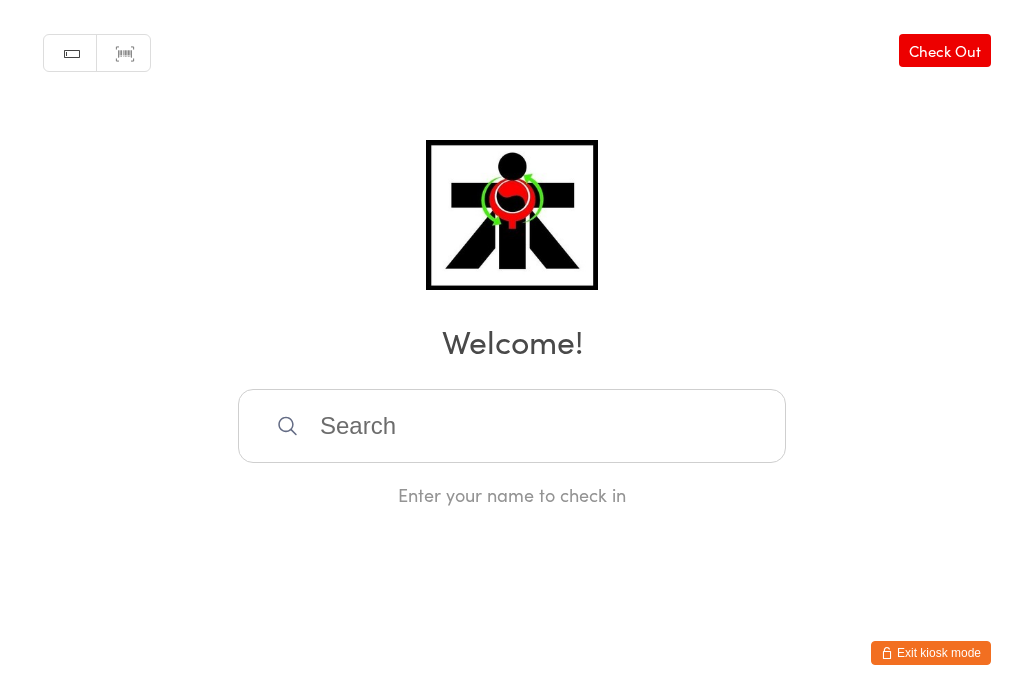 scroll, scrollTop: 0, scrollLeft: 0, axis: both 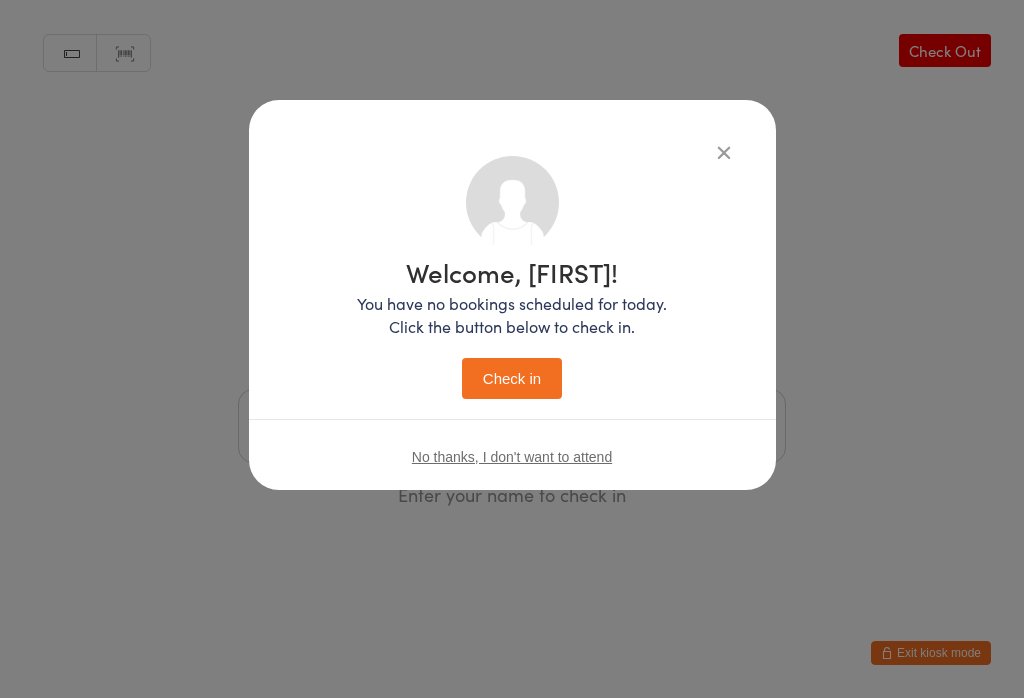 click on "Welcome, [FIRST]! You have no bookings scheduled for today. Click the button below to check in. Check in No thanks, I don't want to attend" at bounding box center (512, 325) 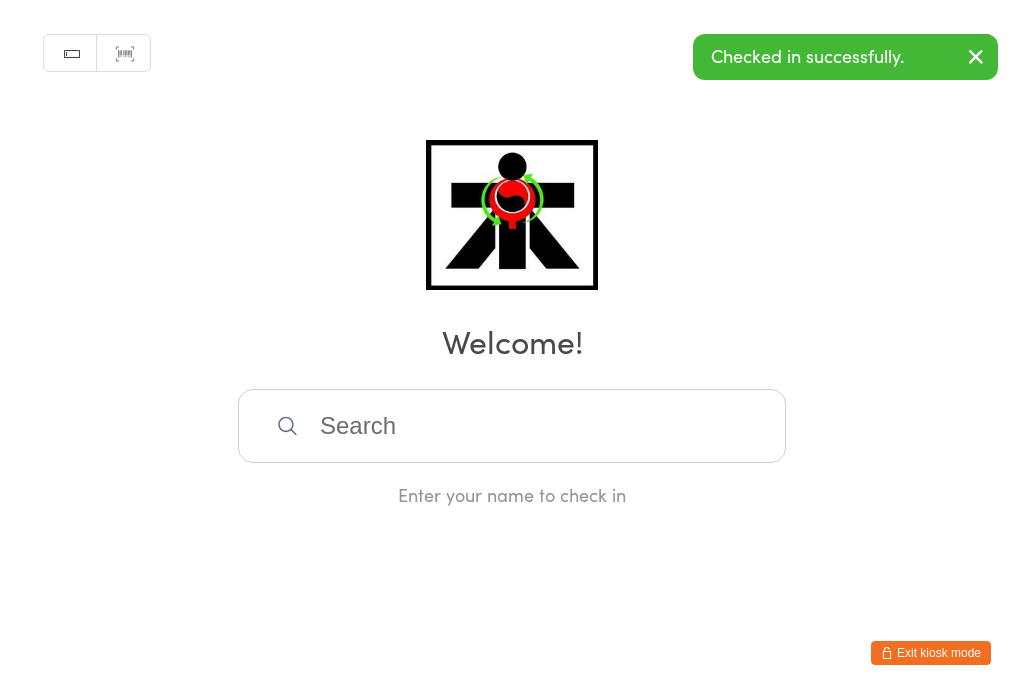 click at bounding box center [512, 426] 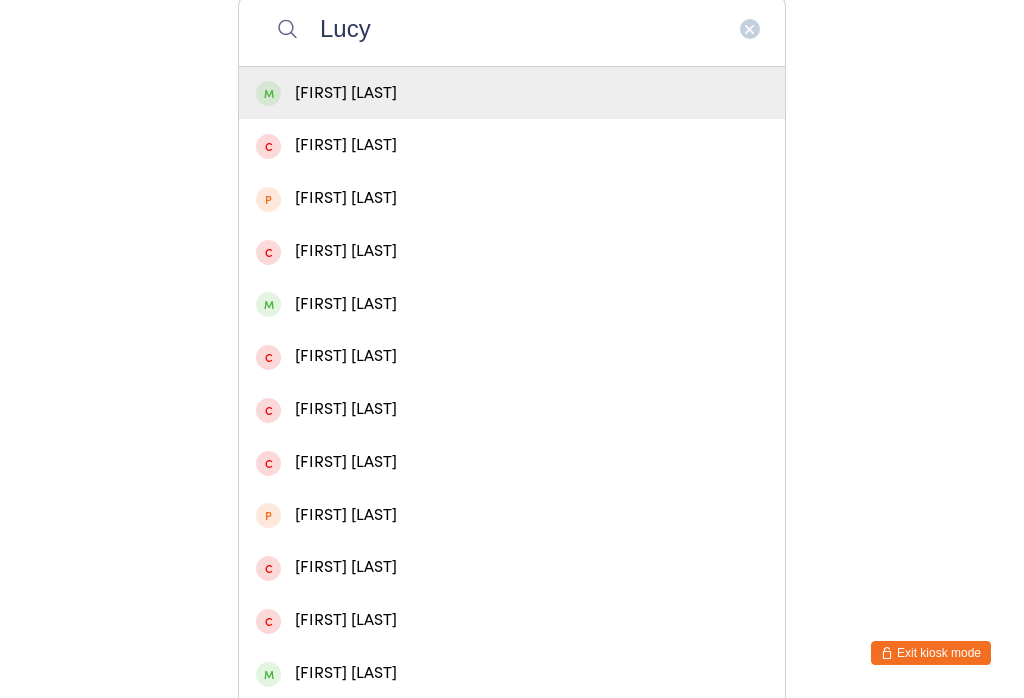 type on "Lucy" 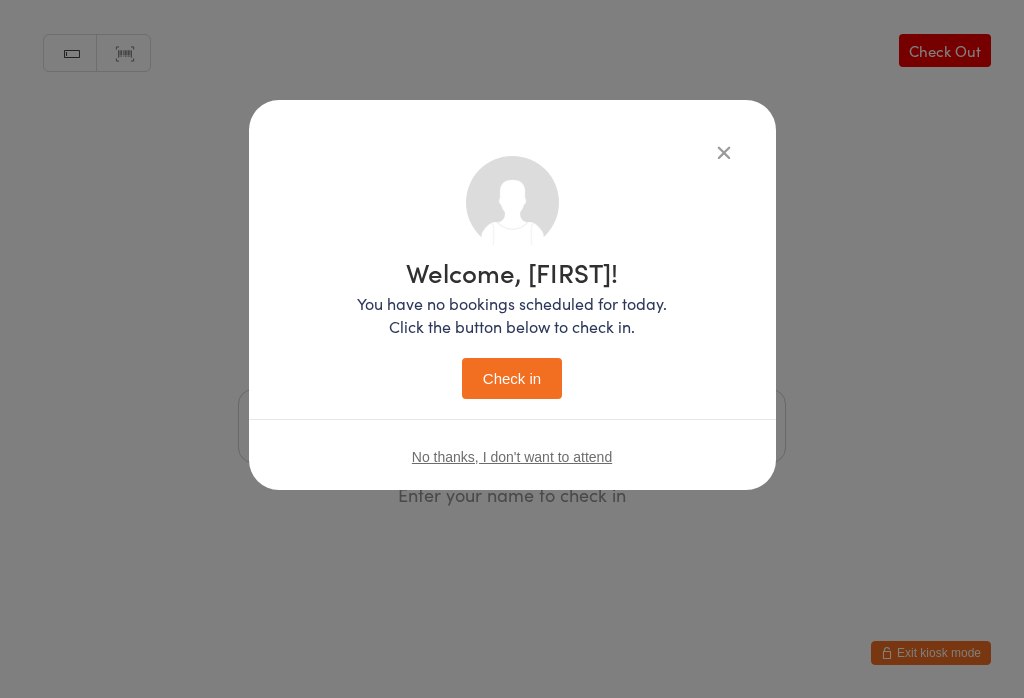 scroll, scrollTop: 0, scrollLeft: 0, axis: both 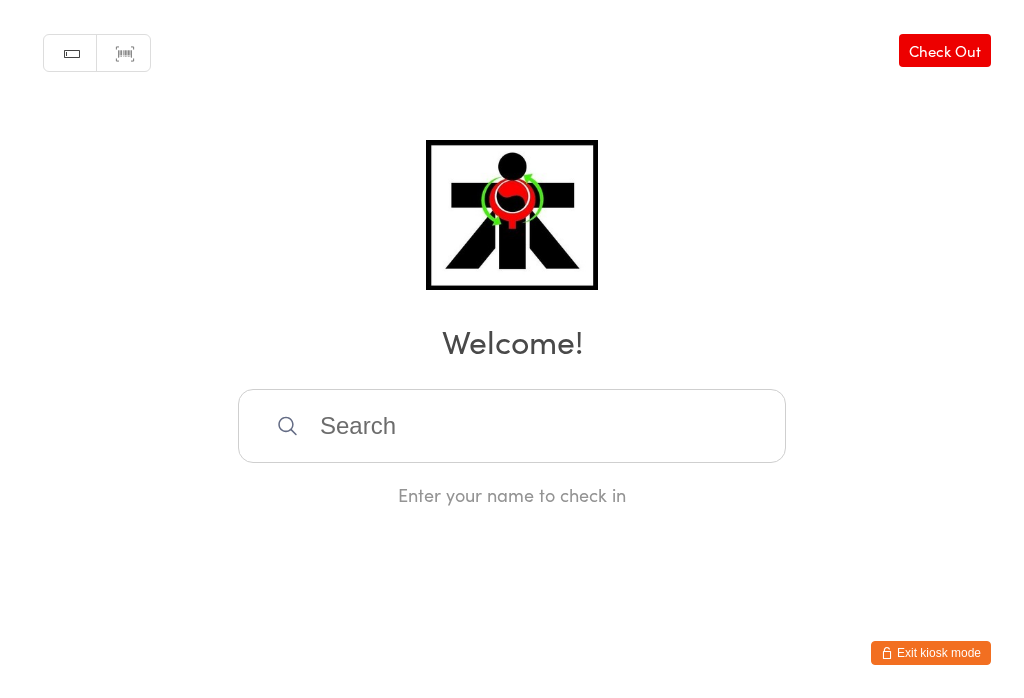 click at bounding box center [512, 426] 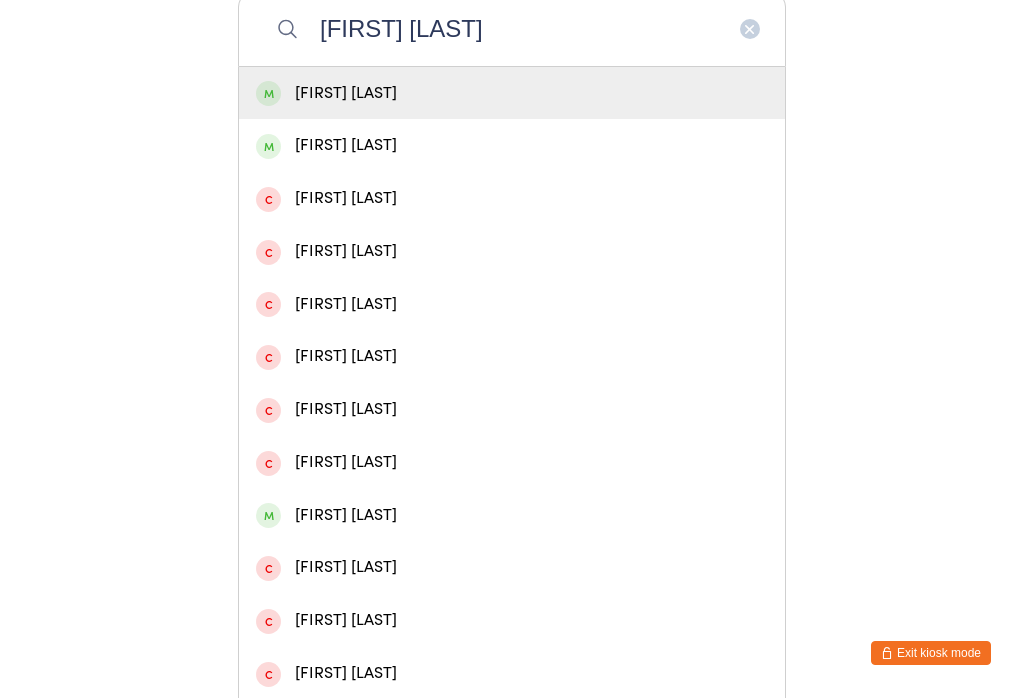 type on "[FIRST] [LAST]" 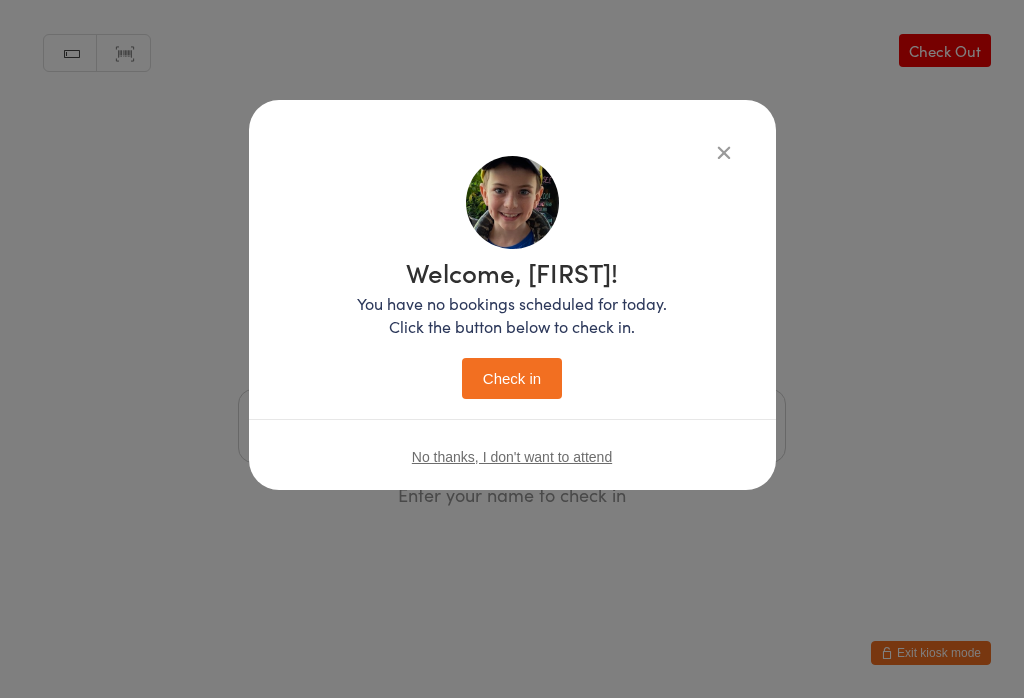 scroll, scrollTop: 0, scrollLeft: 0, axis: both 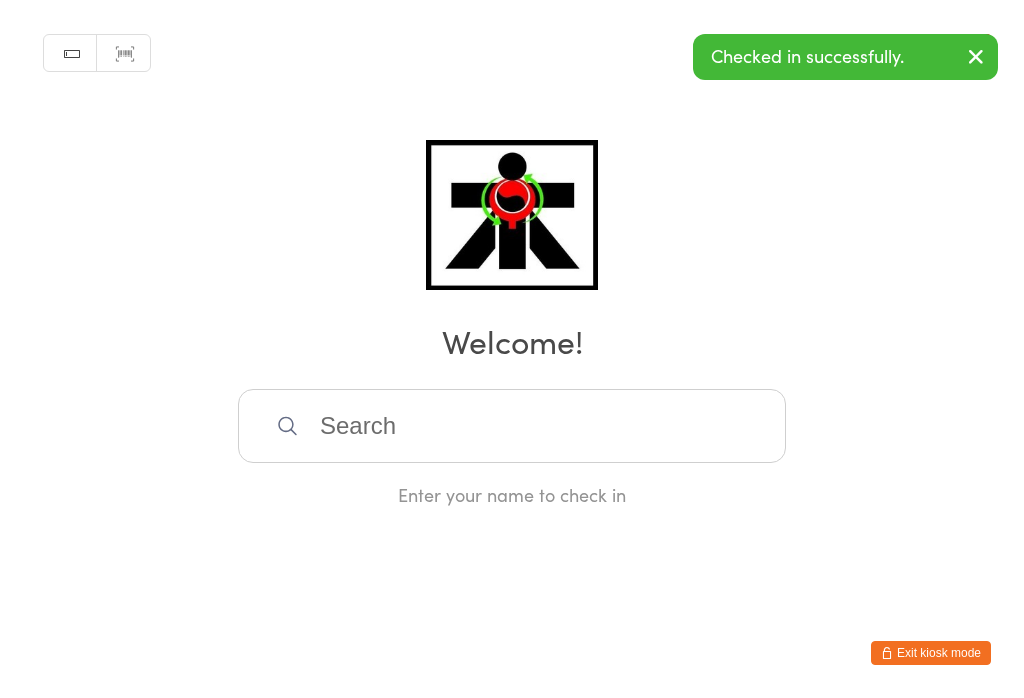 click at bounding box center [512, 426] 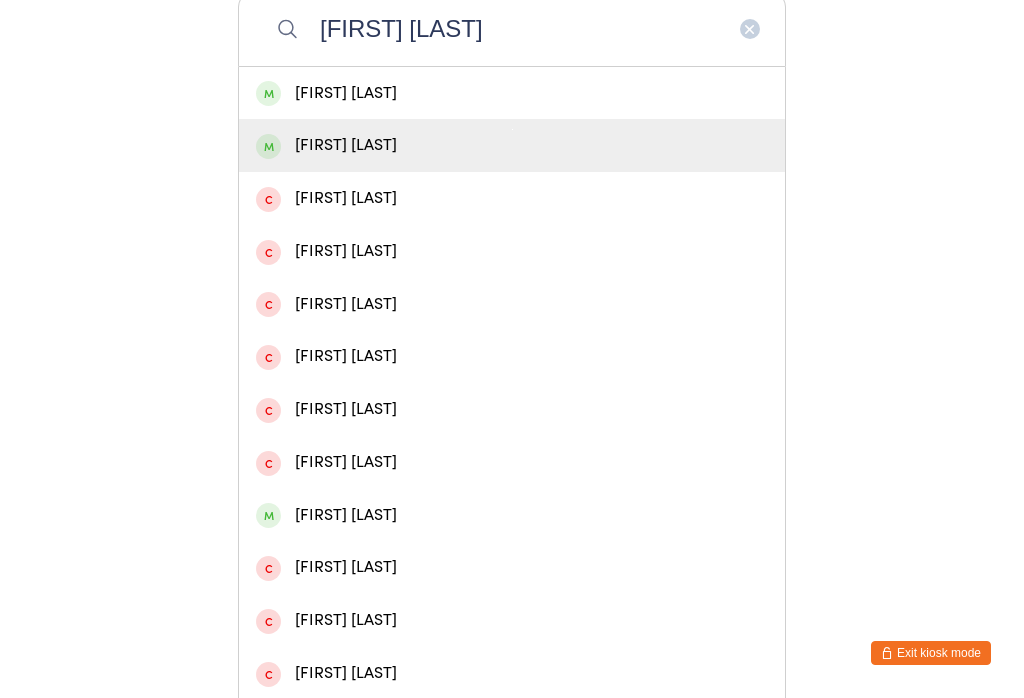 type on "[FIRST] [LAST]" 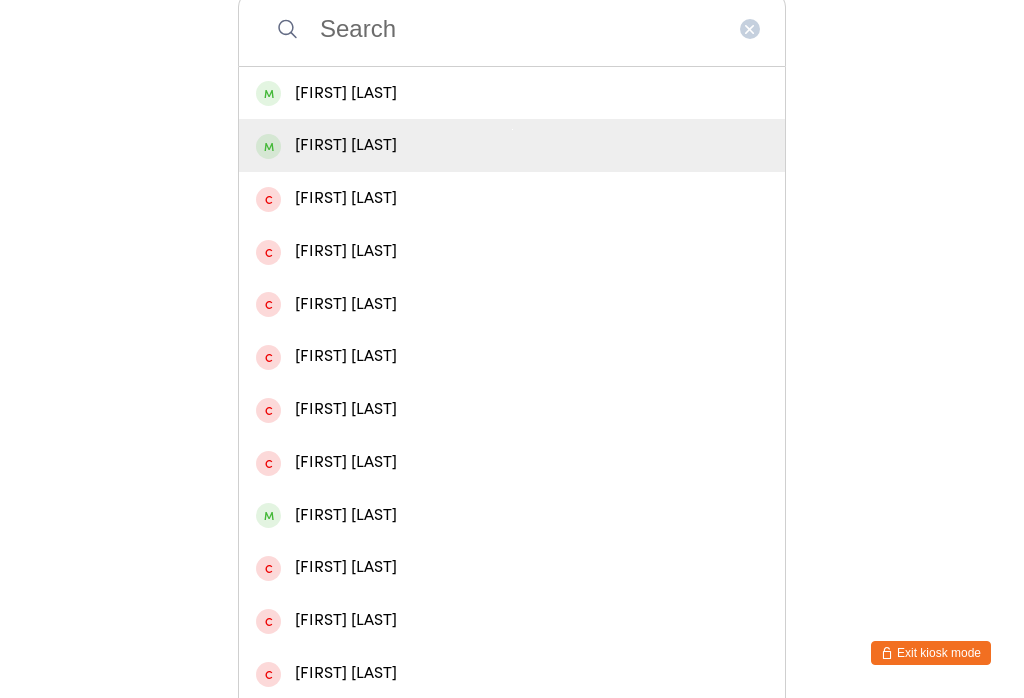 scroll, scrollTop: 0, scrollLeft: 0, axis: both 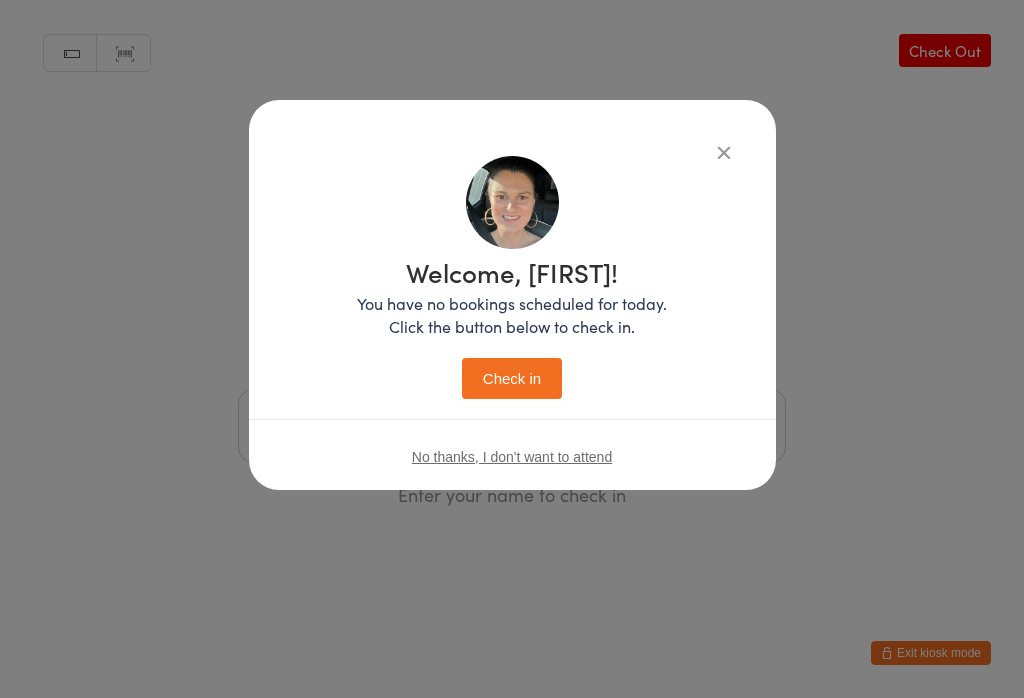 click on "You have no bookings scheduled for today. Click the button below to check in." at bounding box center [512, 315] 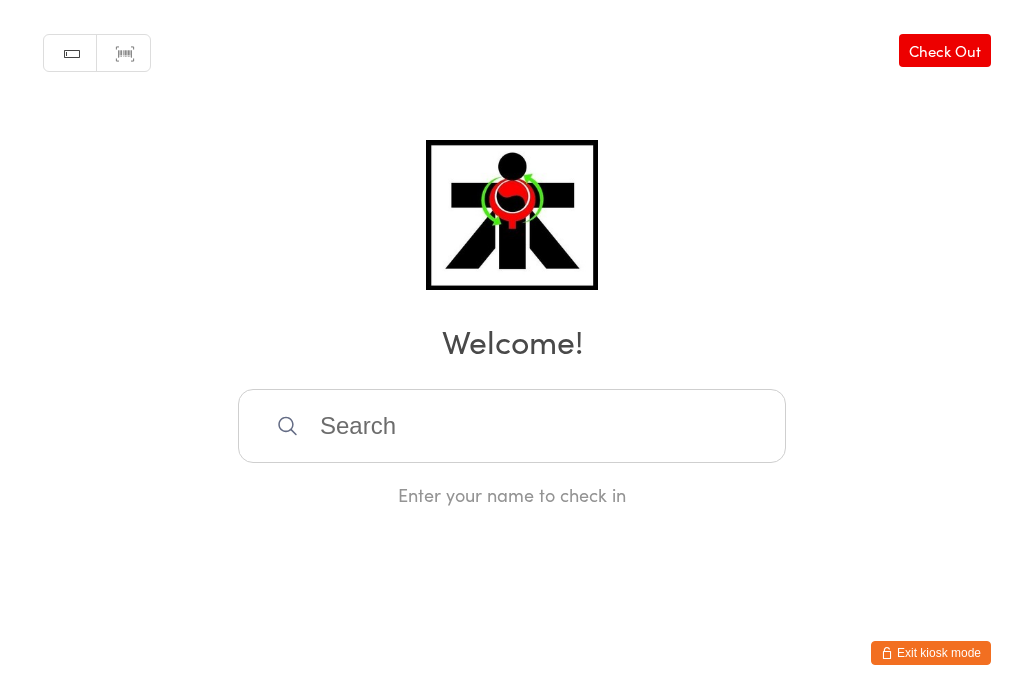 click at bounding box center [512, 426] 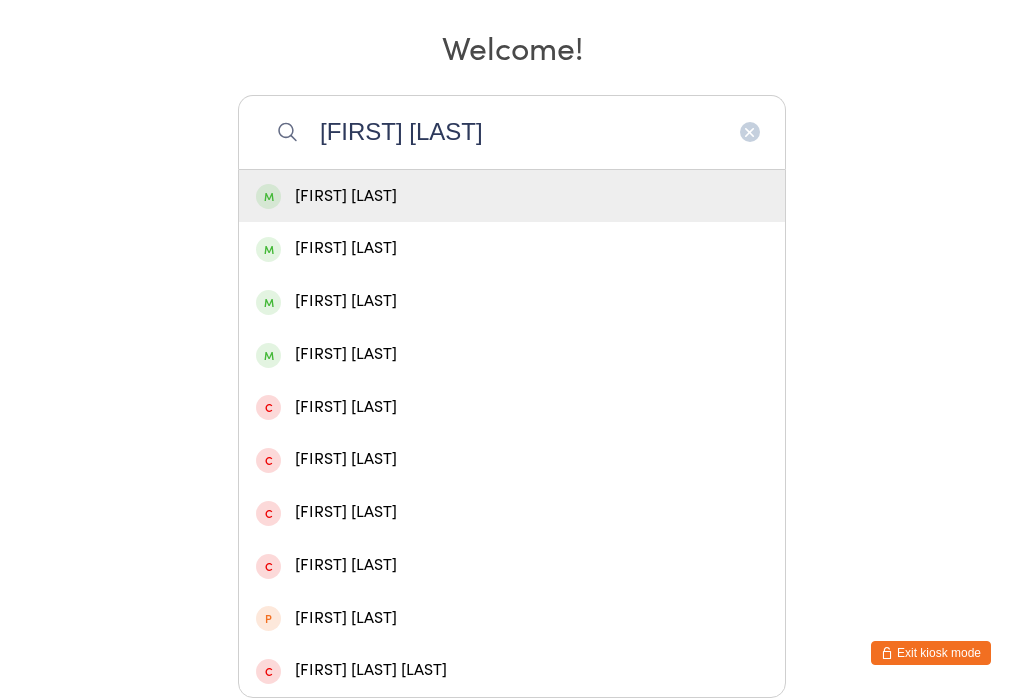 scroll, scrollTop: 326, scrollLeft: 0, axis: vertical 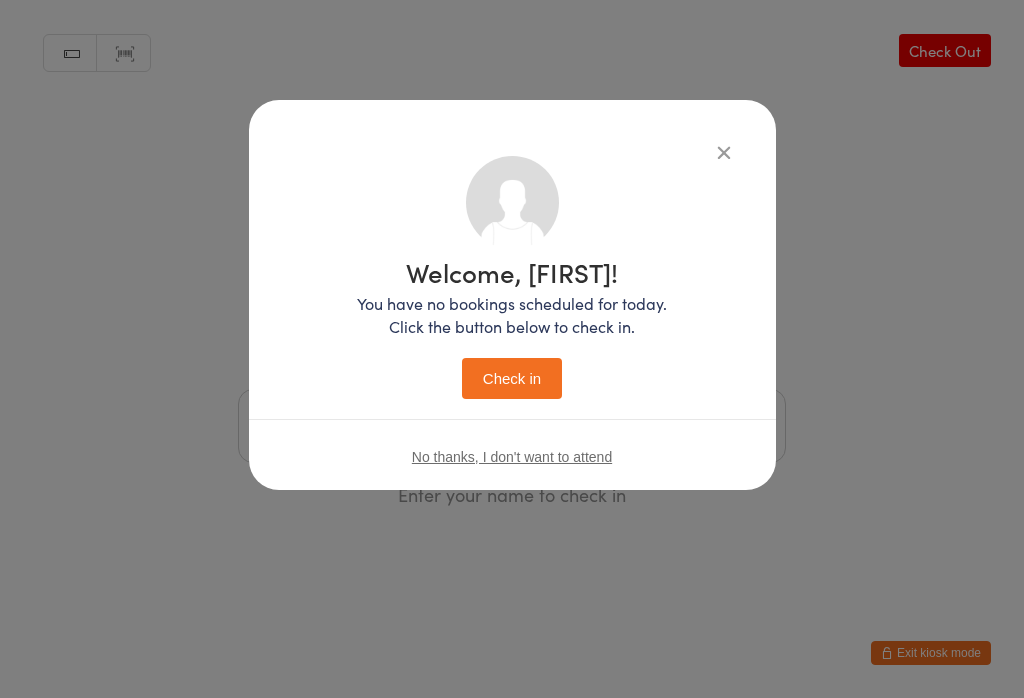click on "Check in" at bounding box center [512, 378] 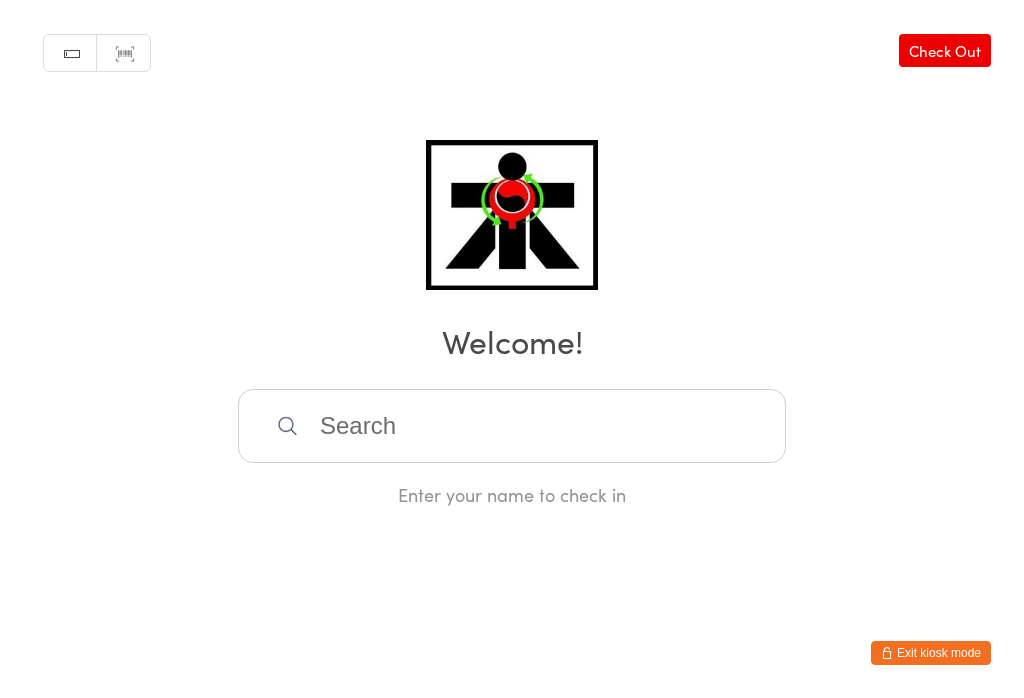 click at bounding box center (512, 426) 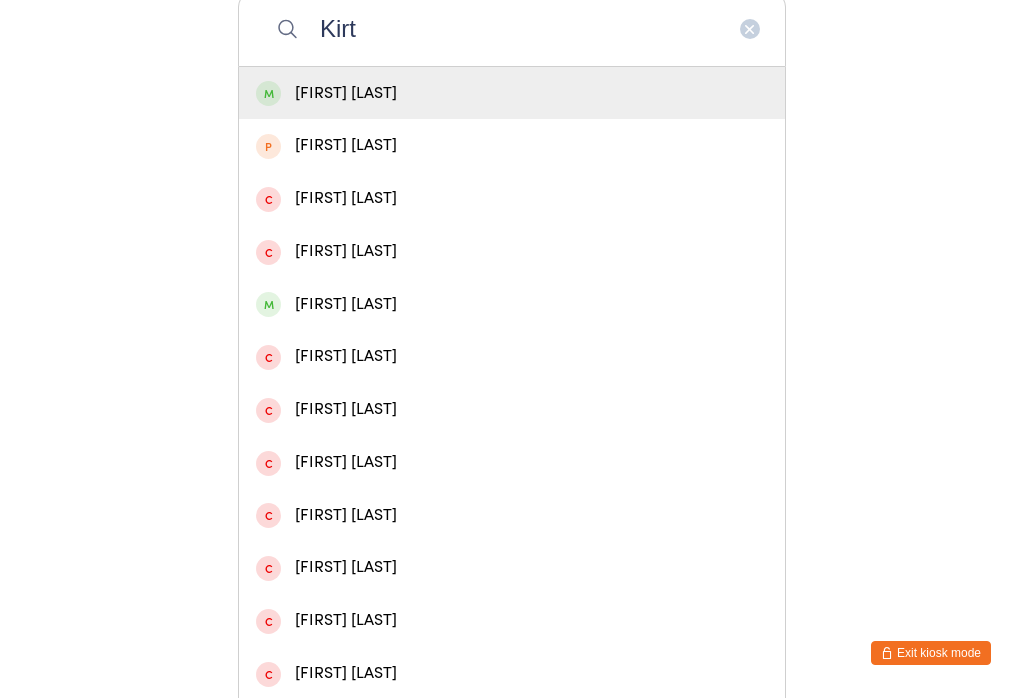 type on "Kirt" 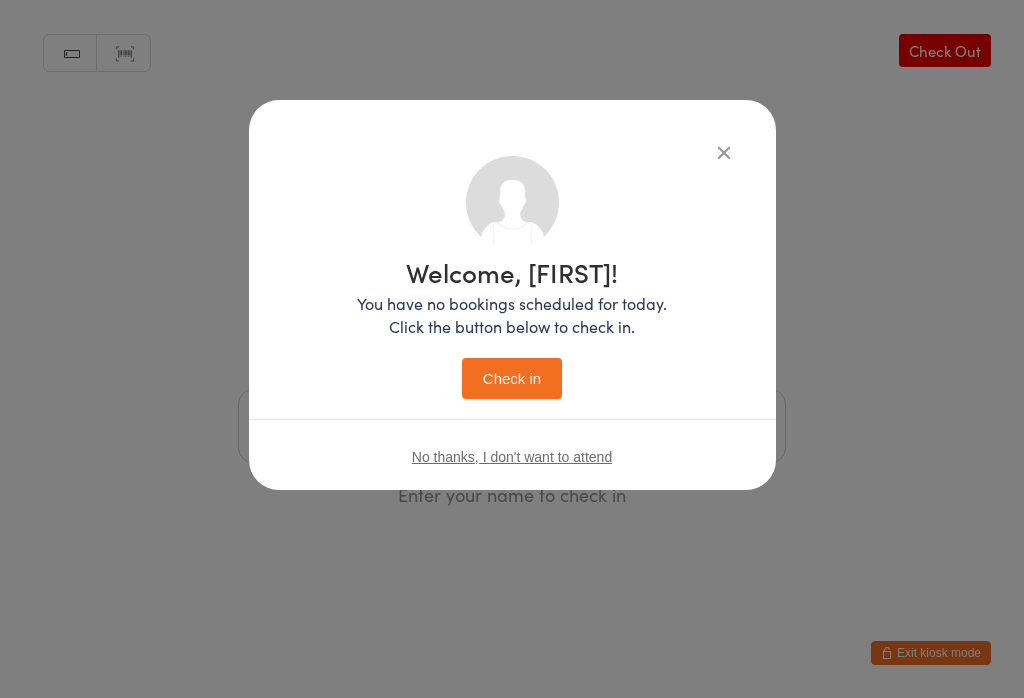 scroll, scrollTop: 0, scrollLeft: 0, axis: both 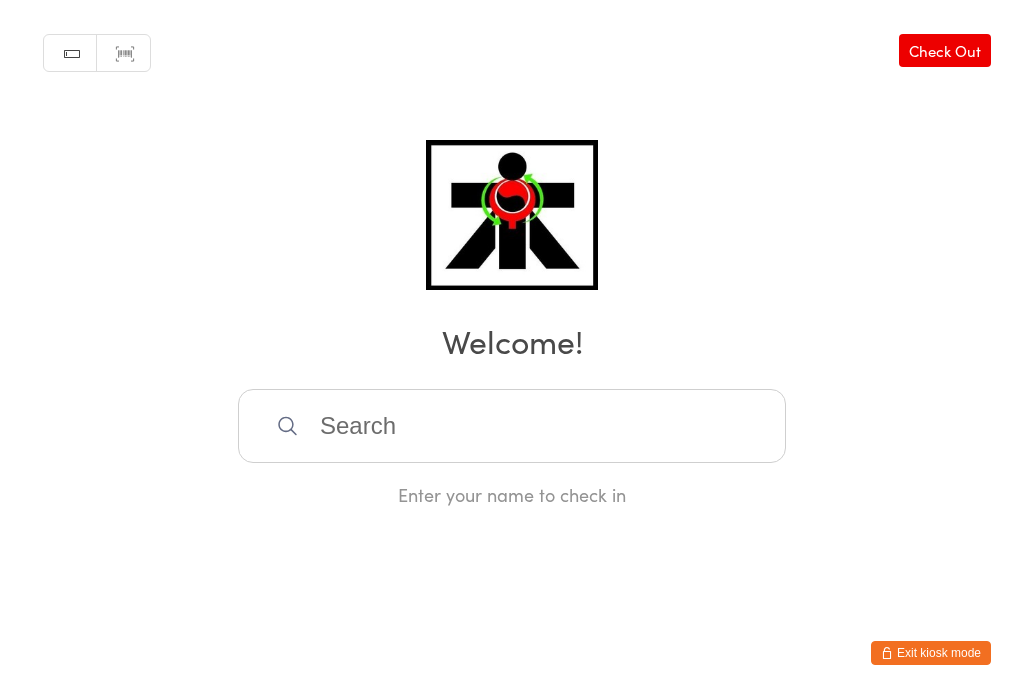 click at bounding box center [512, 426] 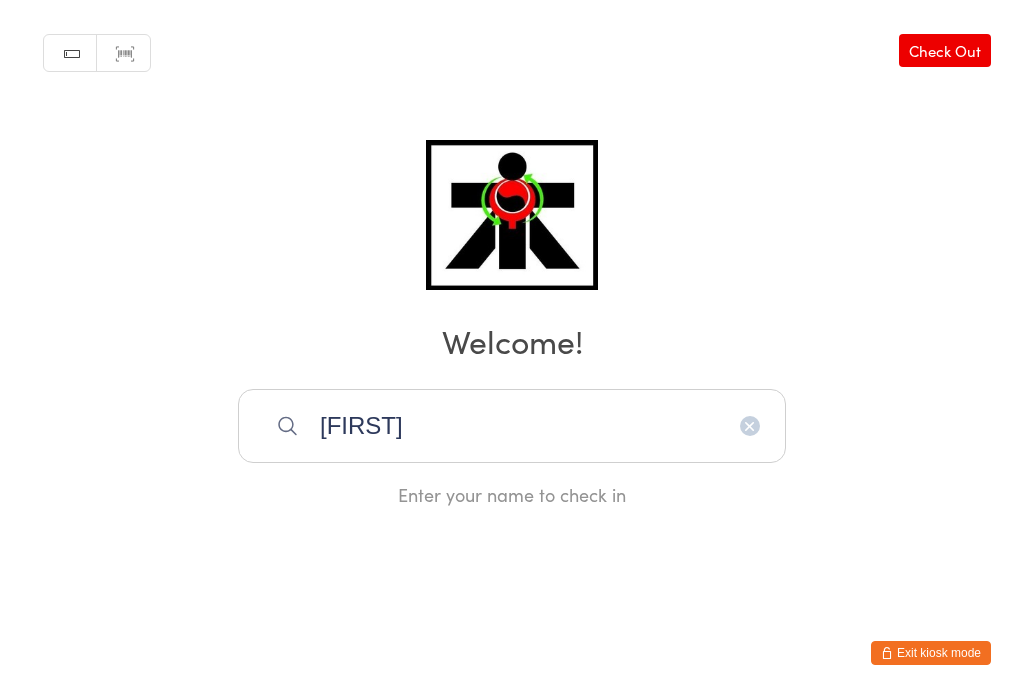 type on "[FIRST]" 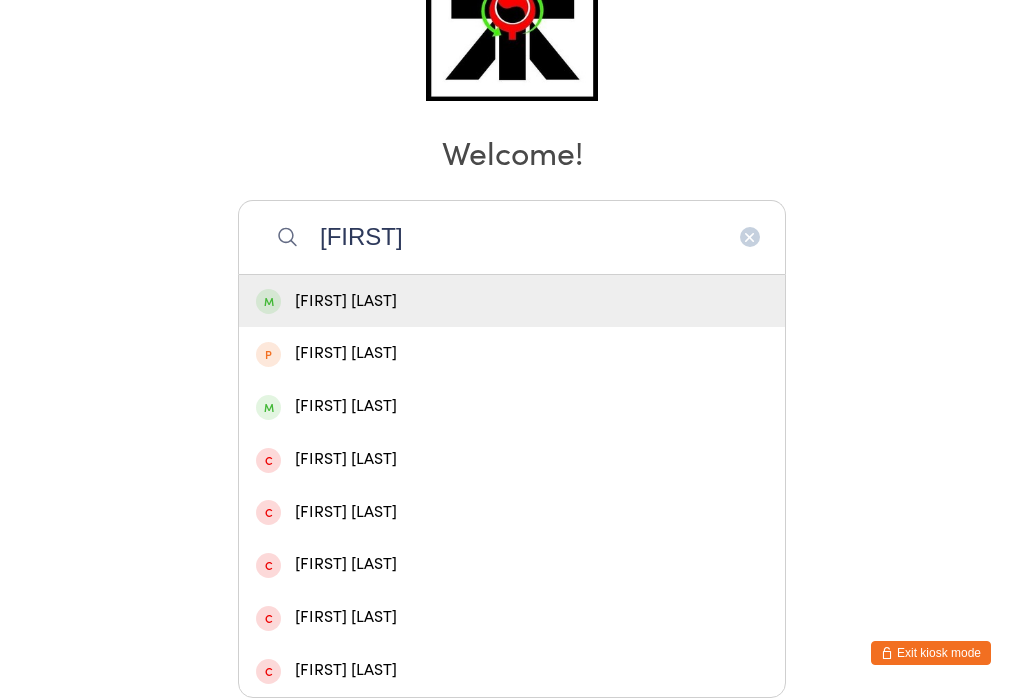 click on "[FIRST] [LAST]" at bounding box center (512, 301) 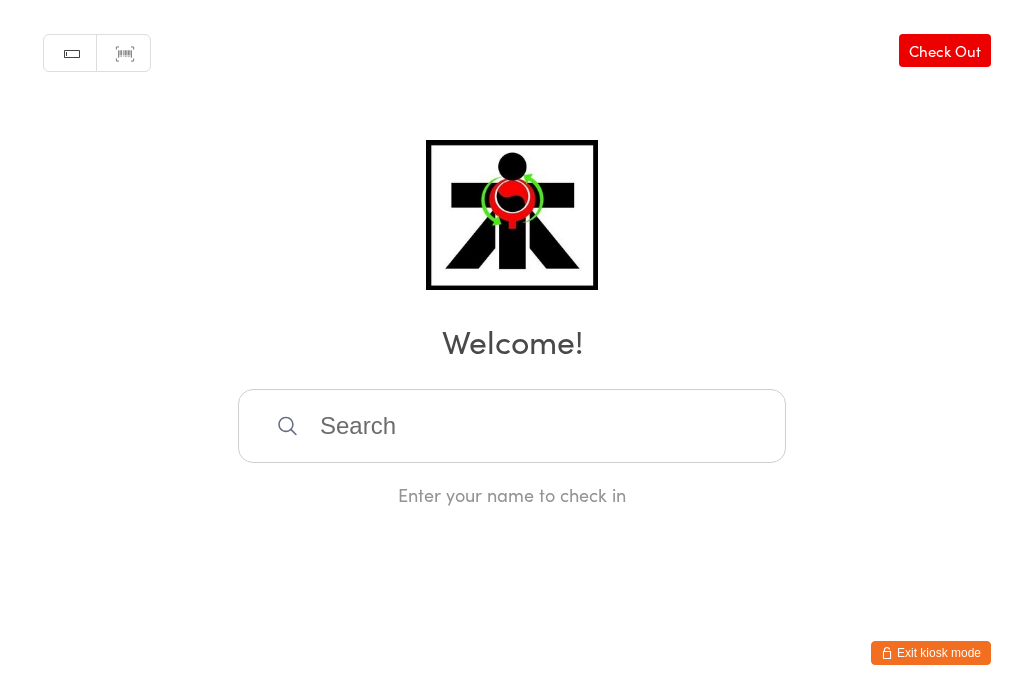 scroll, scrollTop: 0, scrollLeft: 0, axis: both 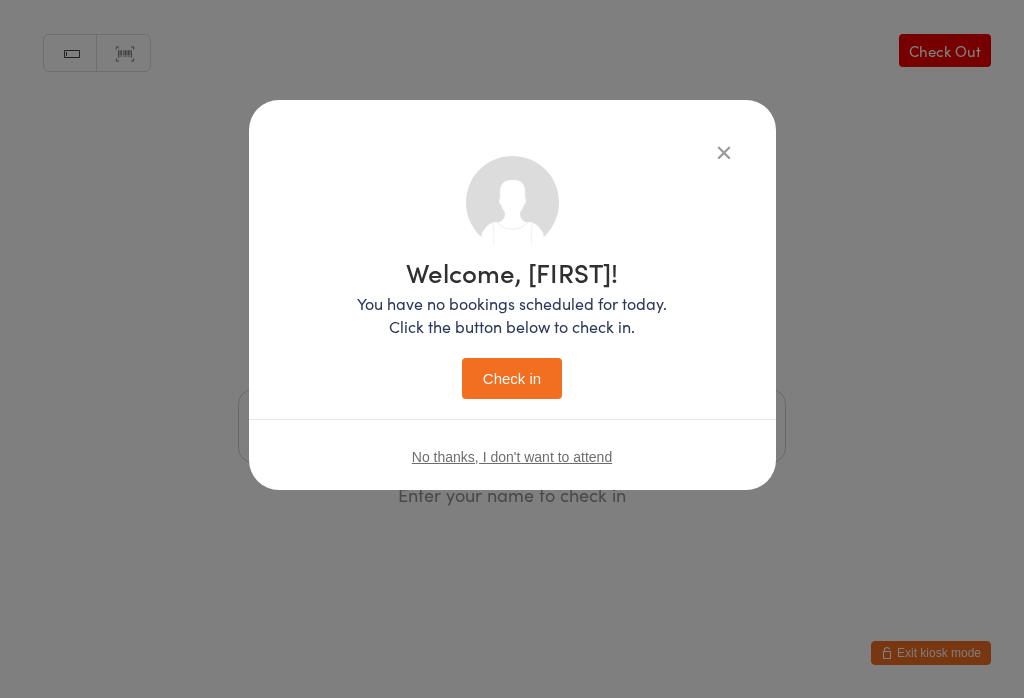 click on "Check in" at bounding box center (512, 378) 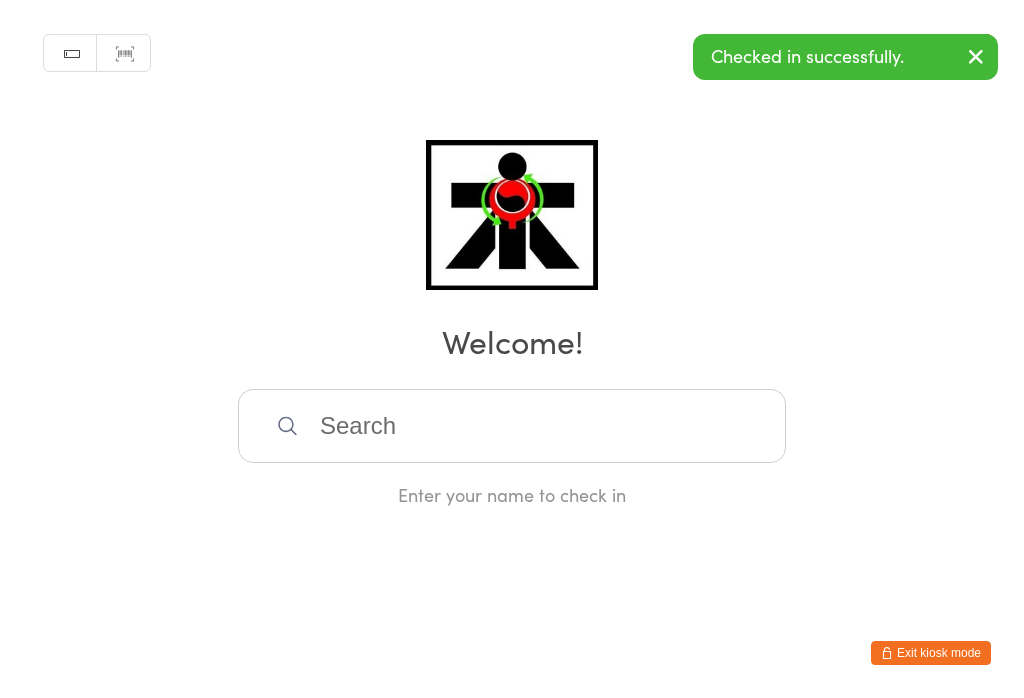 click at bounding box center (512, 426) 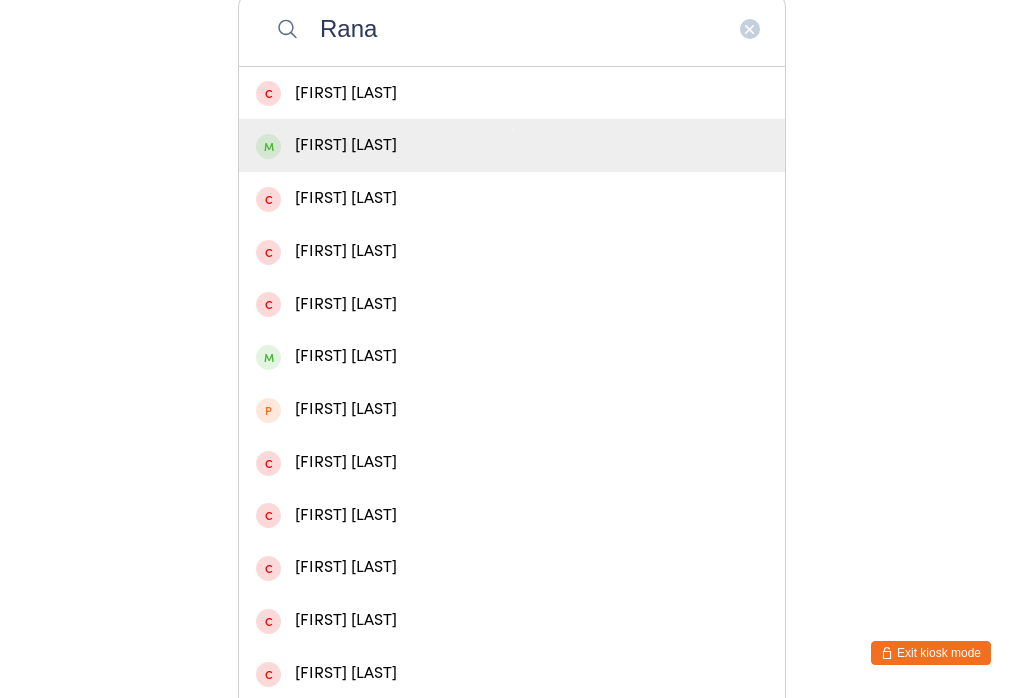type on "Rana" 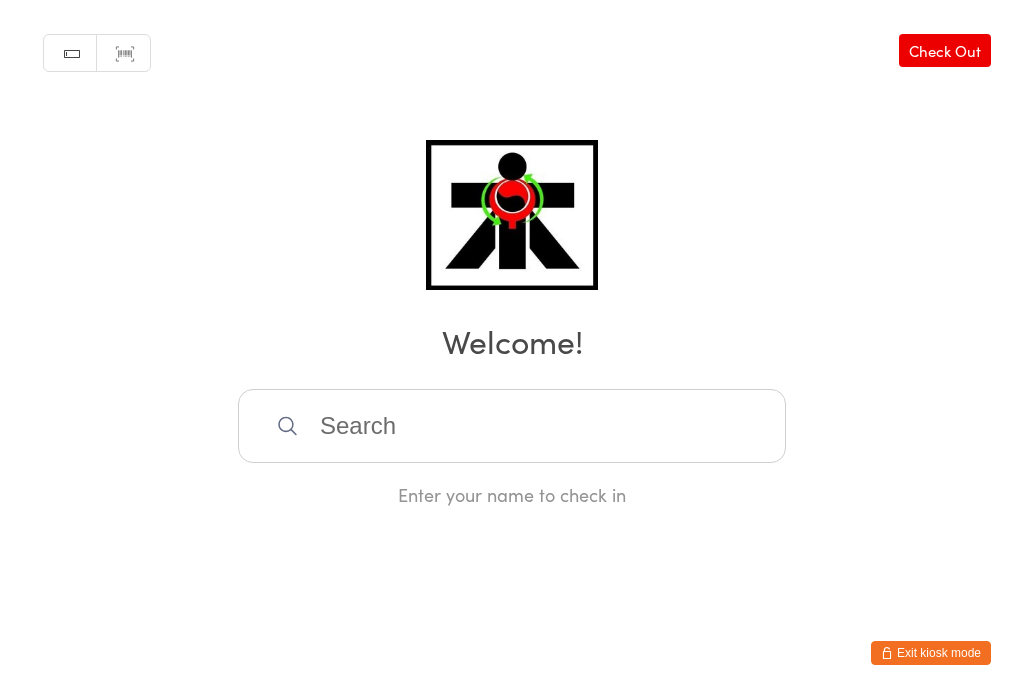 scroll, scrollTop: 0, scrollLeft: 0, axis: both 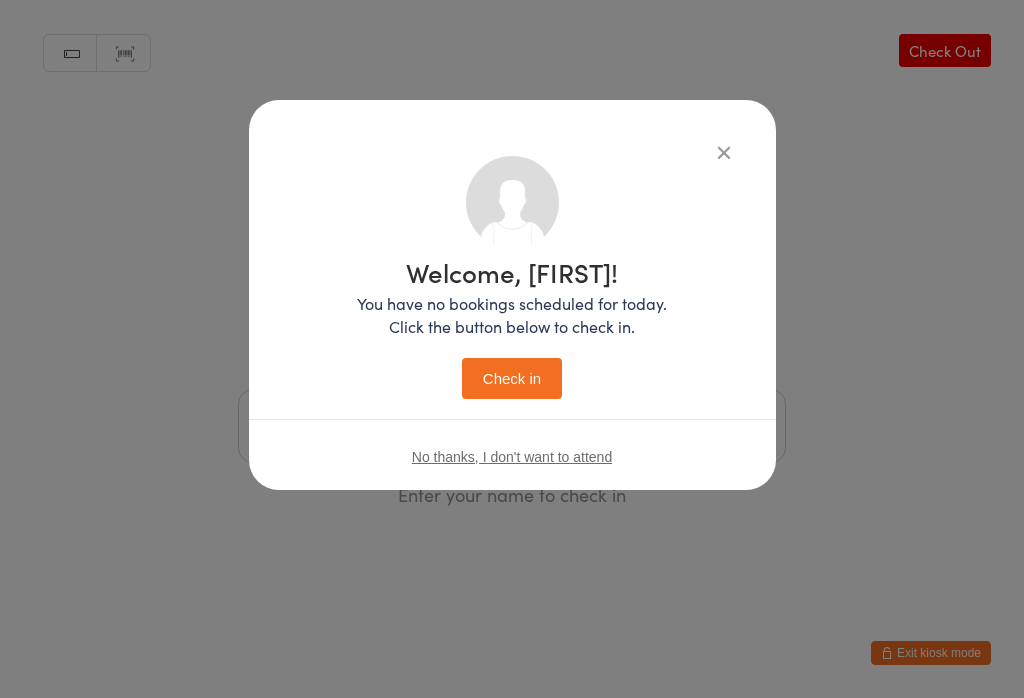 click on "Check in" at bounding box center [512, 378] 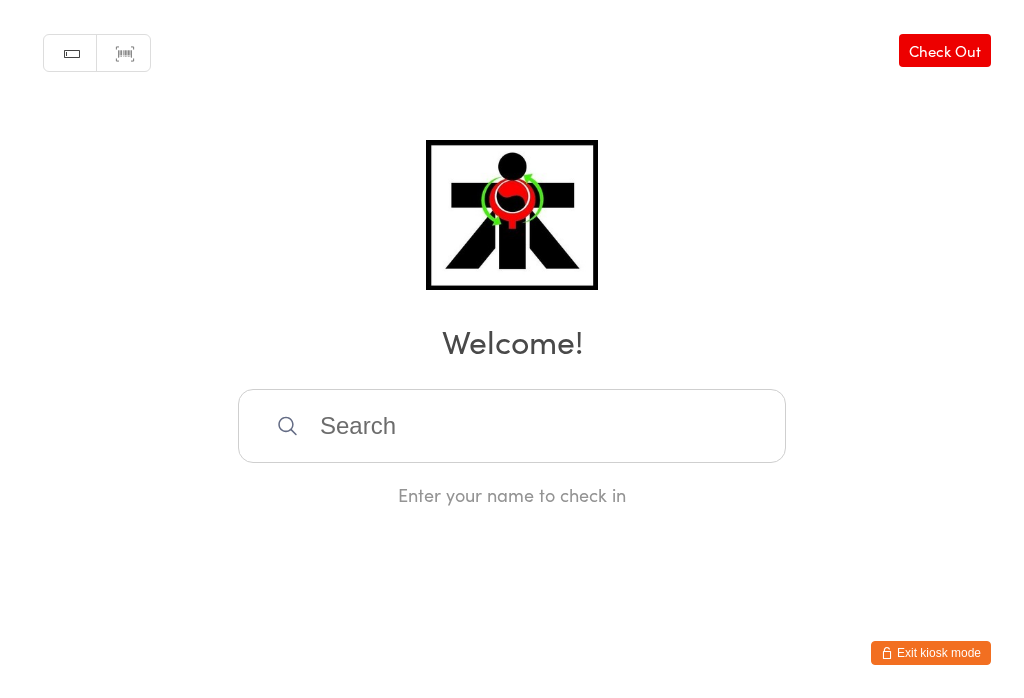 click at bounding box center (512, 426) 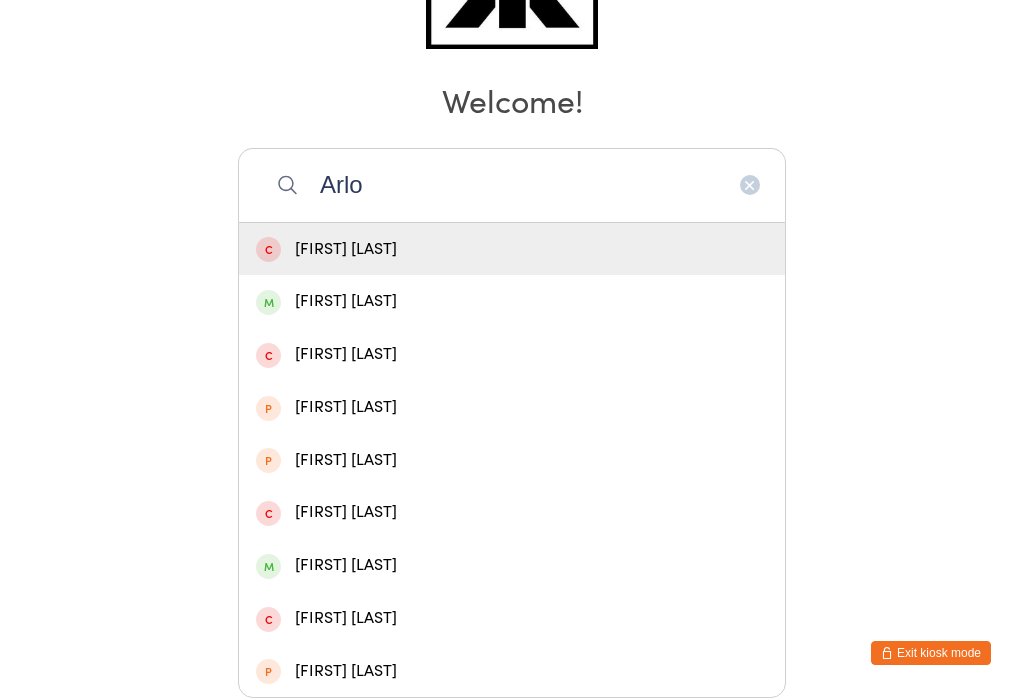 type on "Arlo" 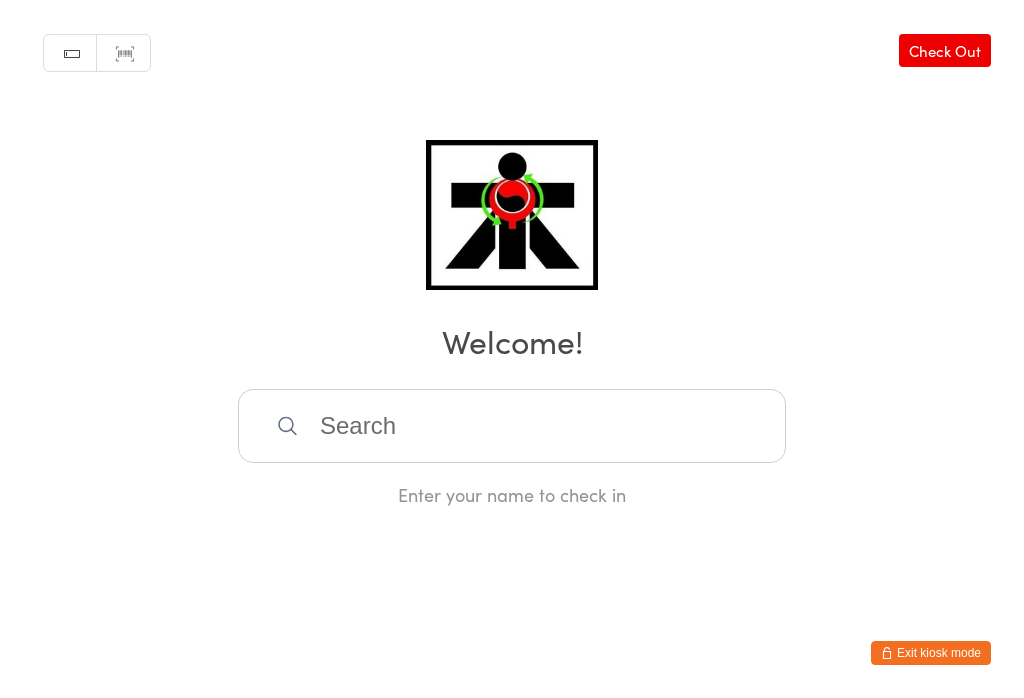 scroll, scrollTop: 261, scrollLeft: 0, axis: vertical 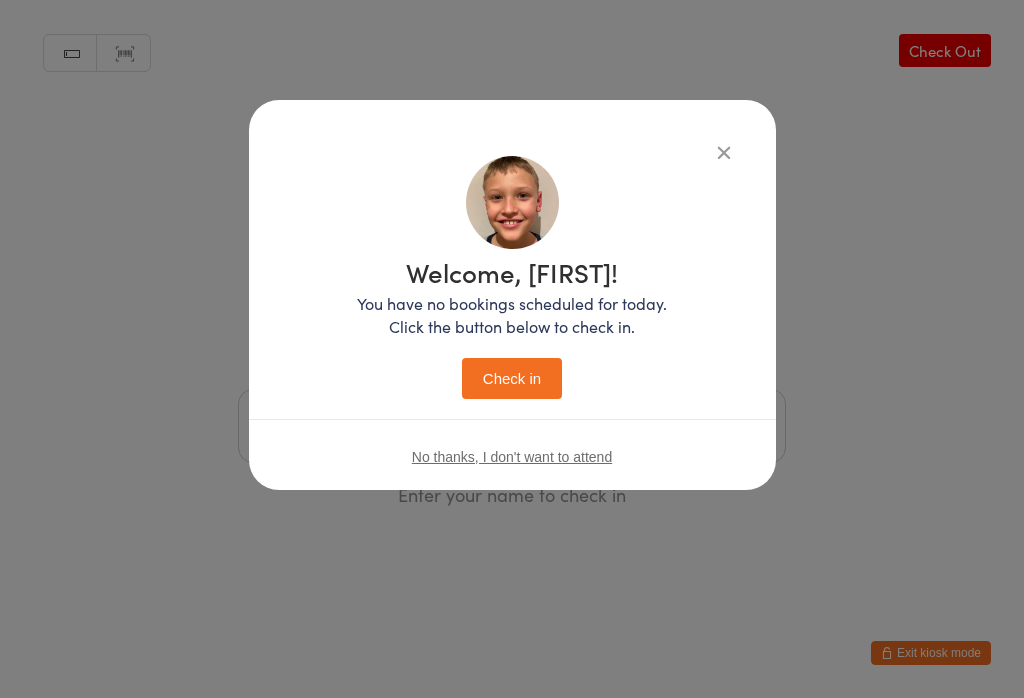 click on "Check in" at bounding box center [512, 378] 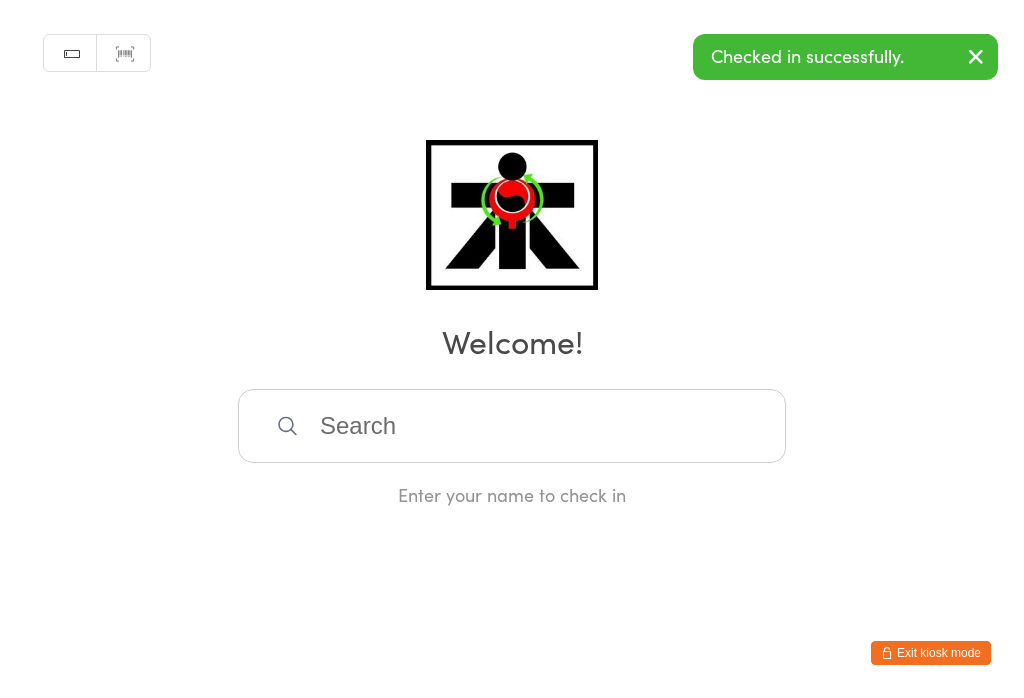 click at bounding box center (512, 426) 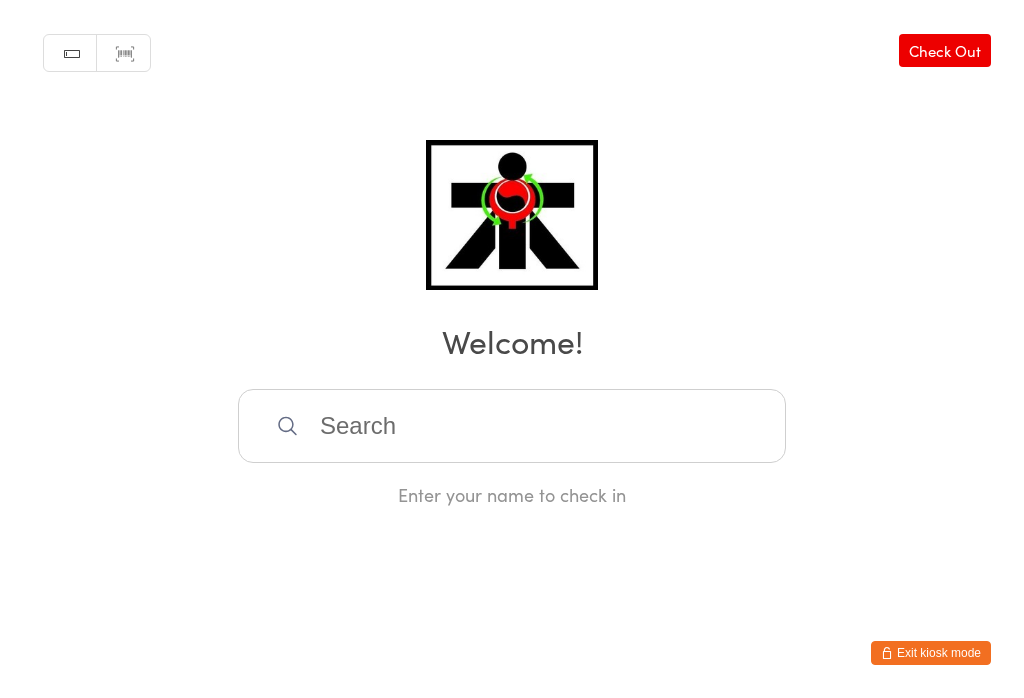 type on "R" 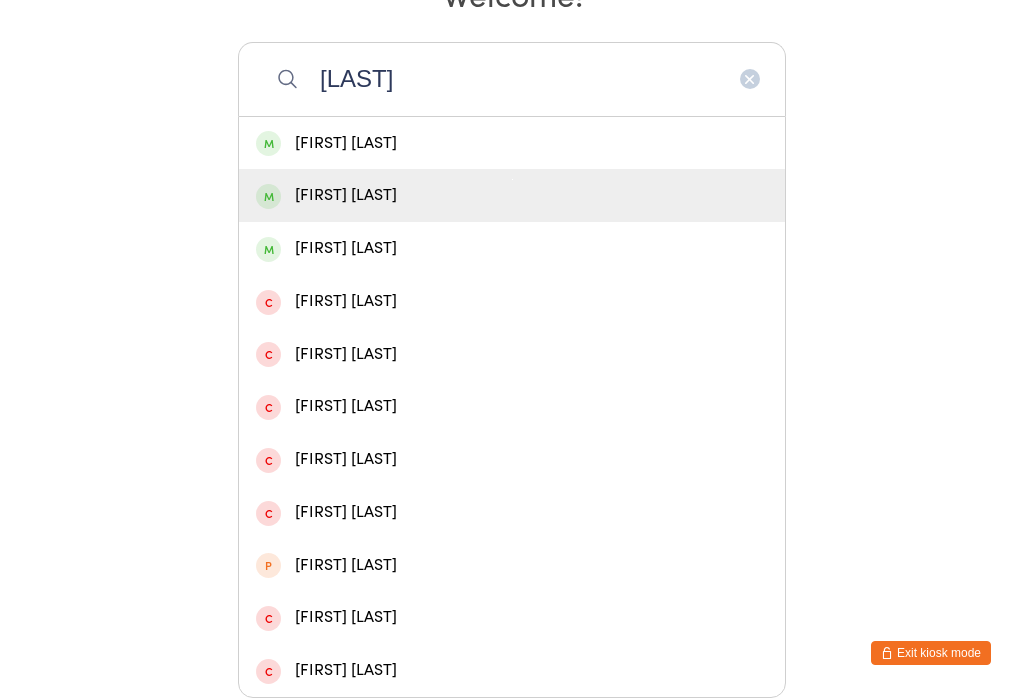 type on "[LAST]" 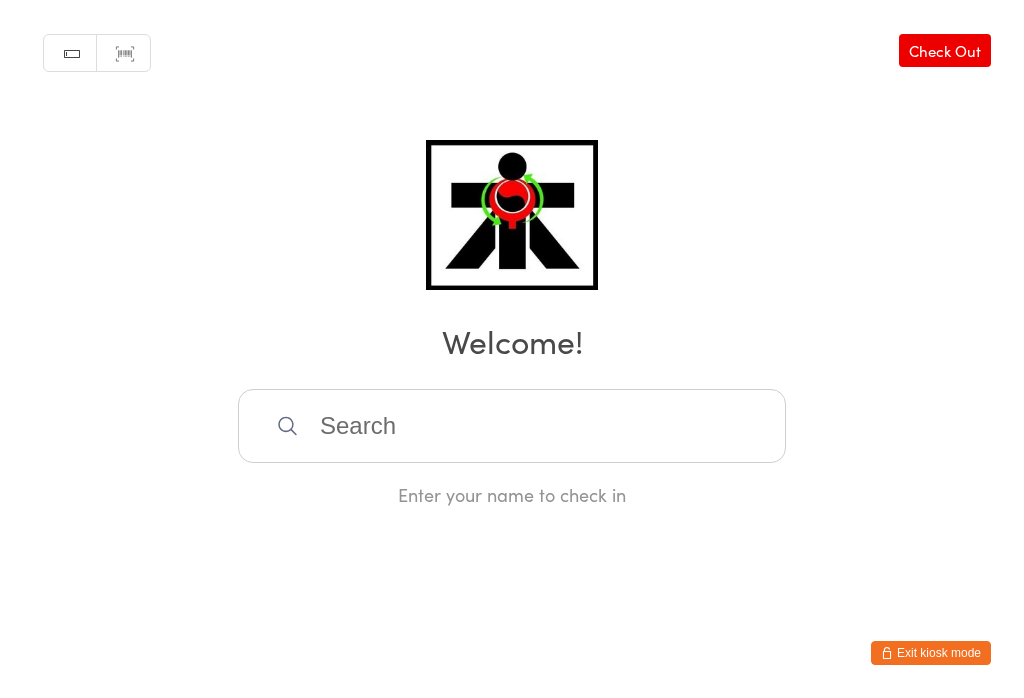 scroll, scrollTop: 0, scrollLeft: 0, axis: both 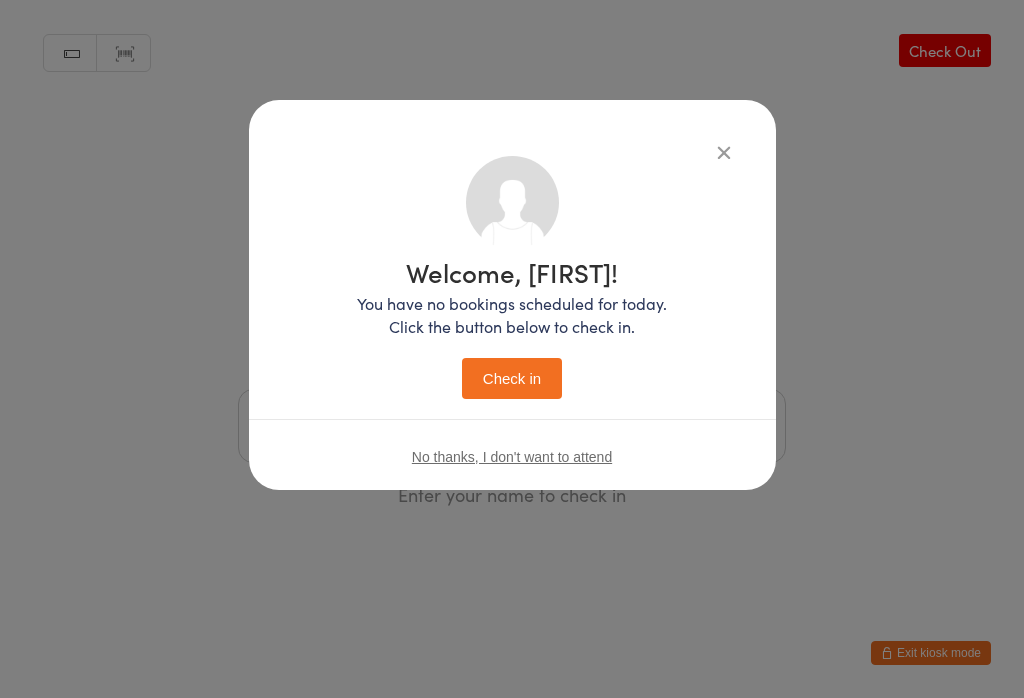 click on "Check in" at bounding box center (512, 378) 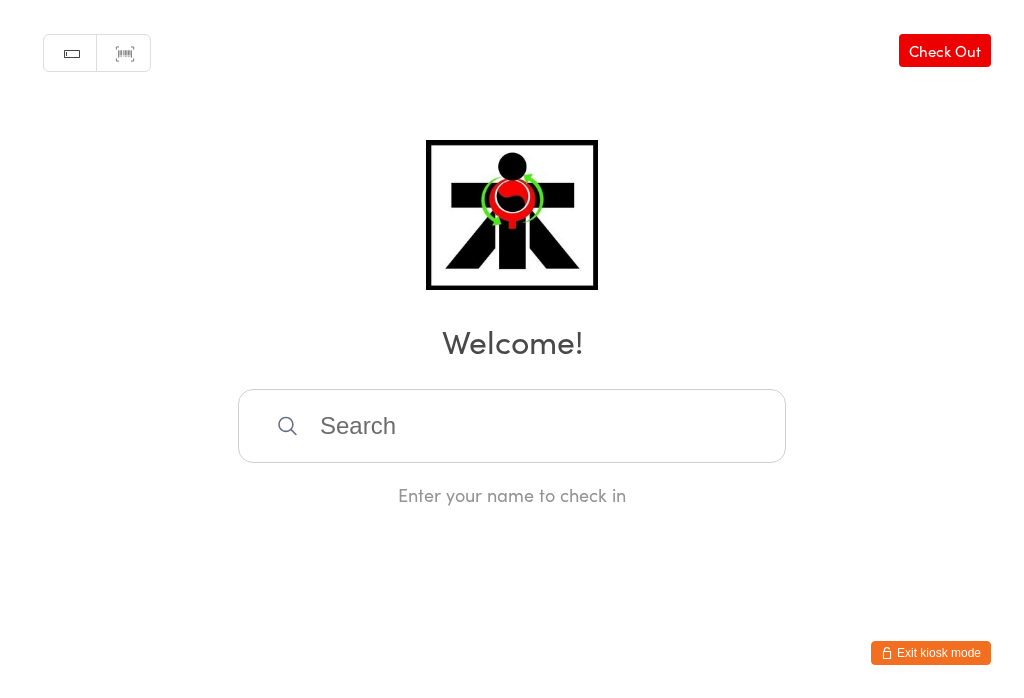 click at bounding box center (512, 426) 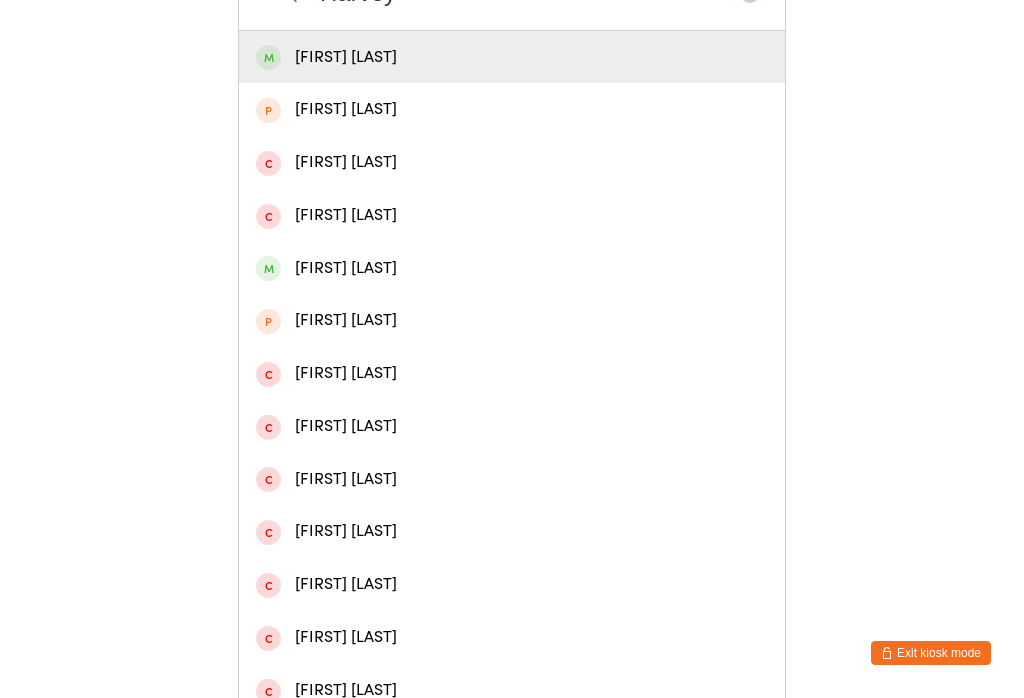 scroll, scrollTop: 438, scrollLeft: 0, axis: vertical 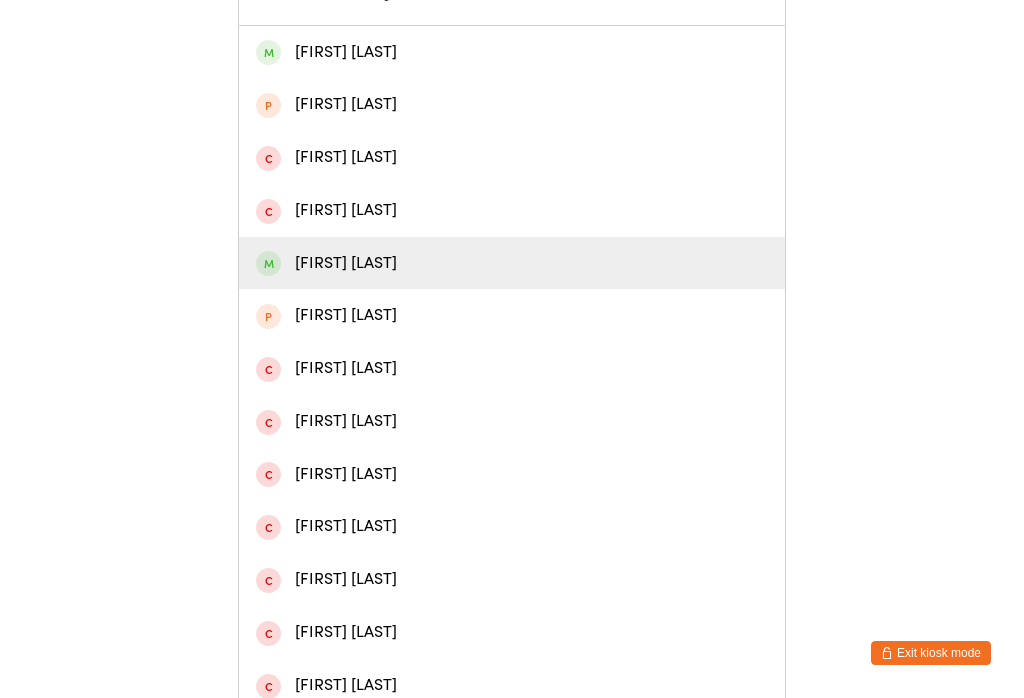 type on "Harvey" 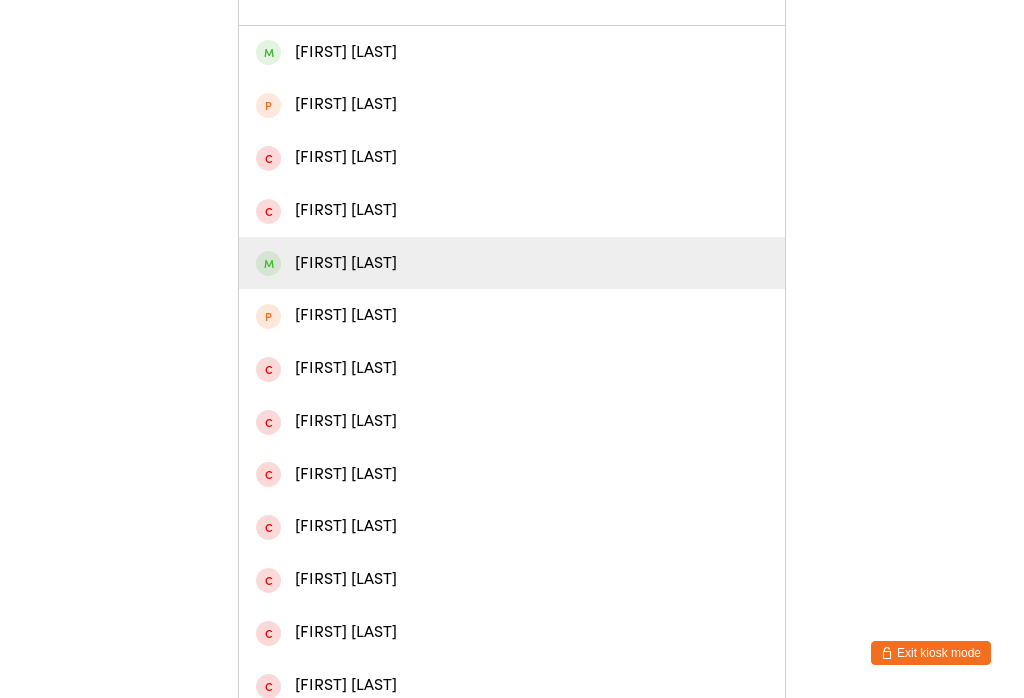 scroll, scrollTop: 0, scrollLeft: 0, axis: both 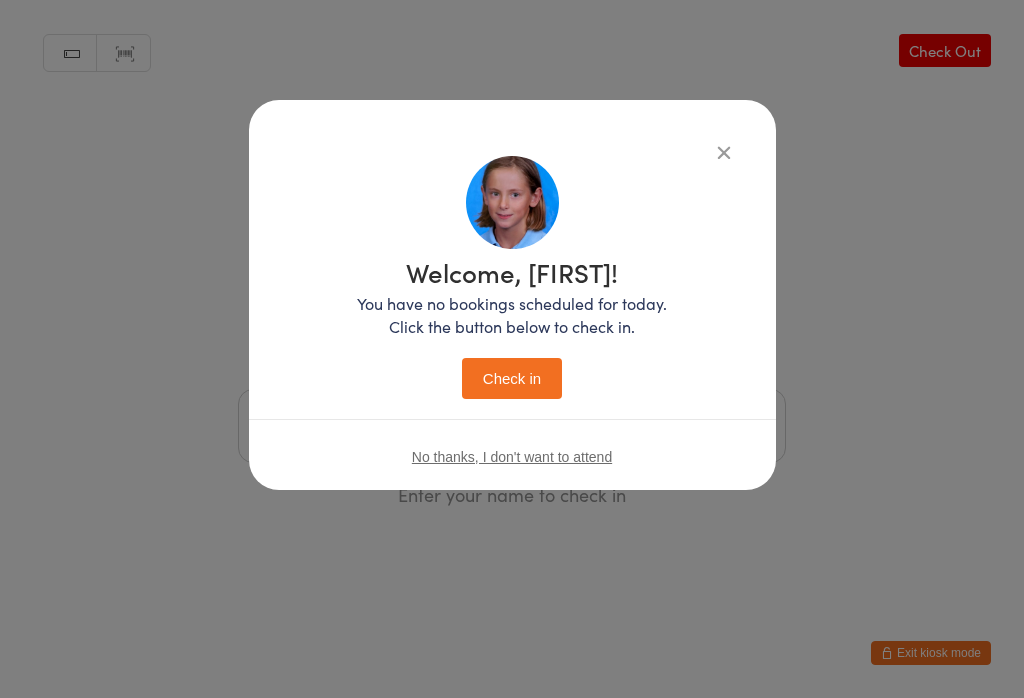 click on "Check in" at bounding box center [512, 378] 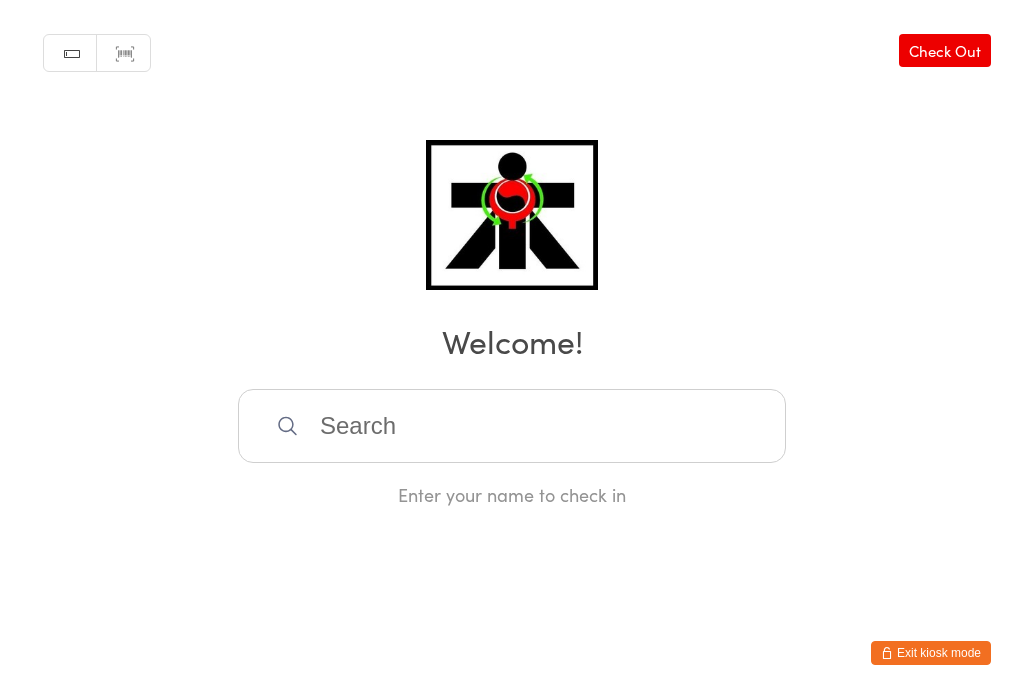 scroll, scrollTop: 0, scrollLeft: 0, axis: both 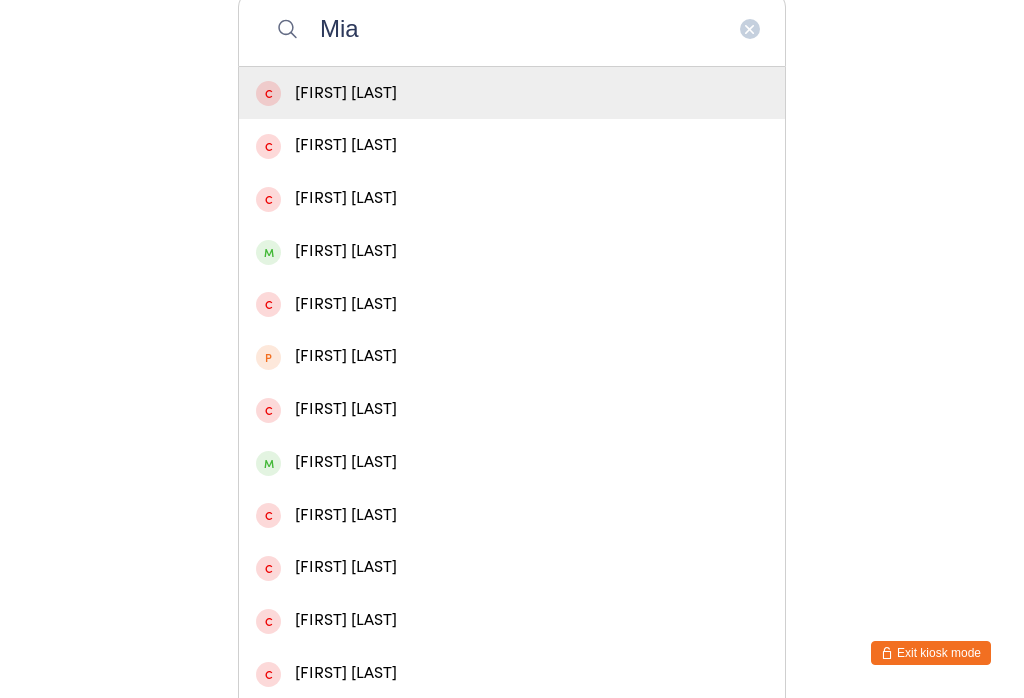 type on "Mia" 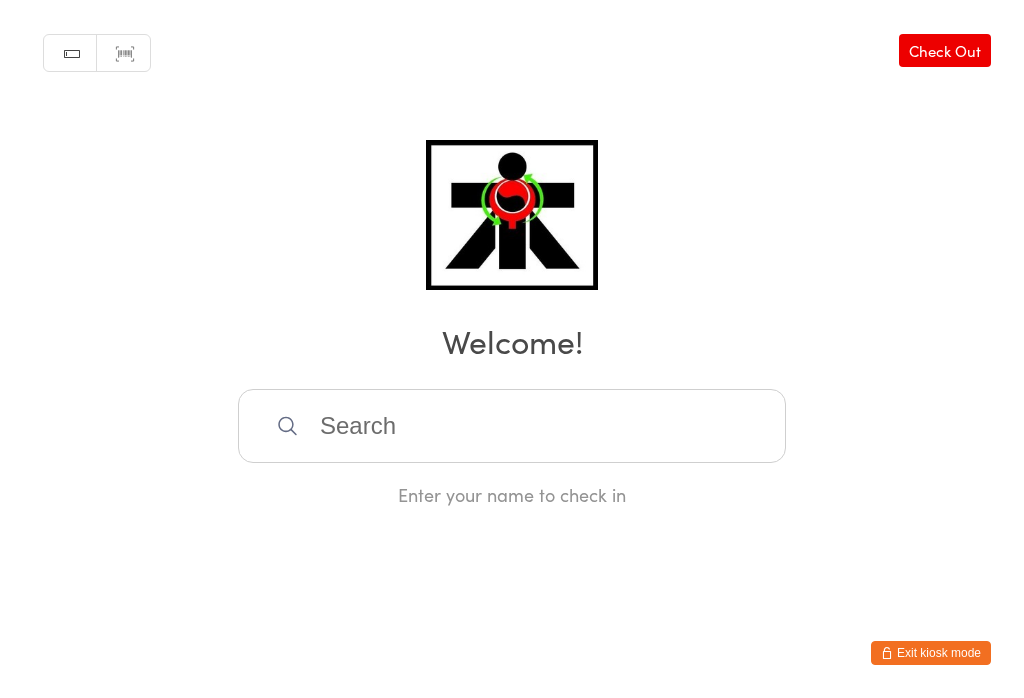 scroll, scrollTop: 0, scrollLeft: 0, axis: both 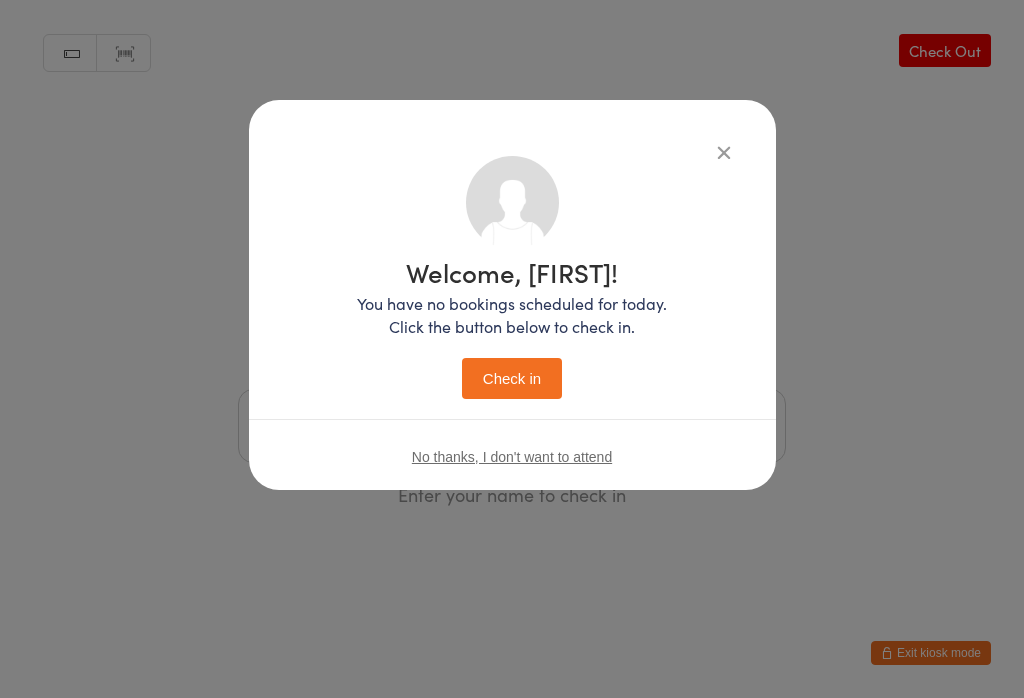 click on "Check in" at bounding box center (512, 378) 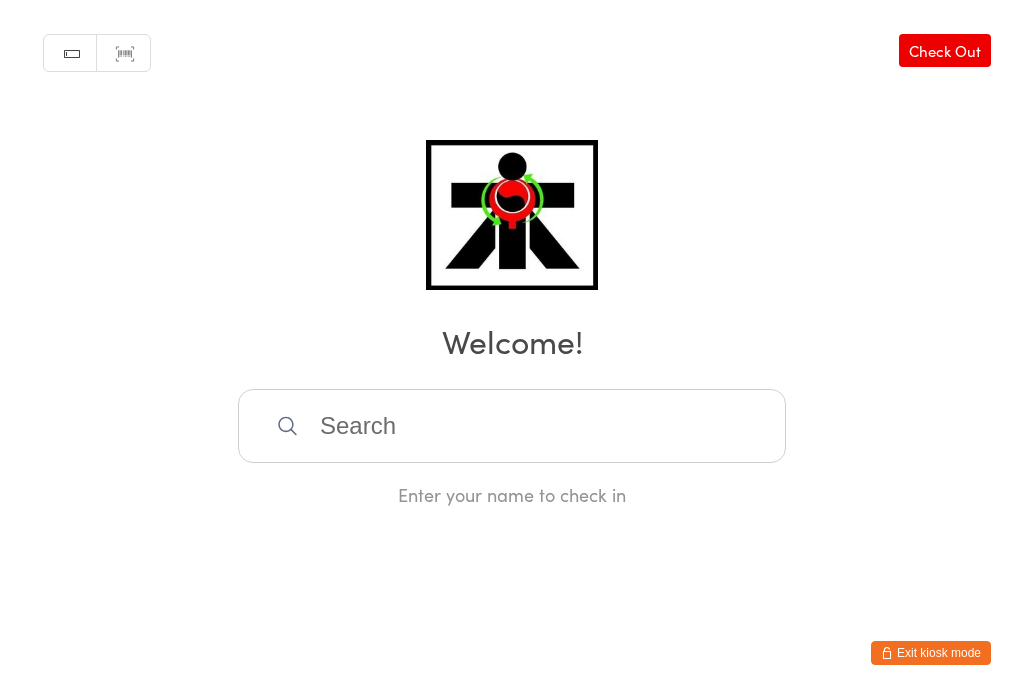 click at bounding box center [512, 426] 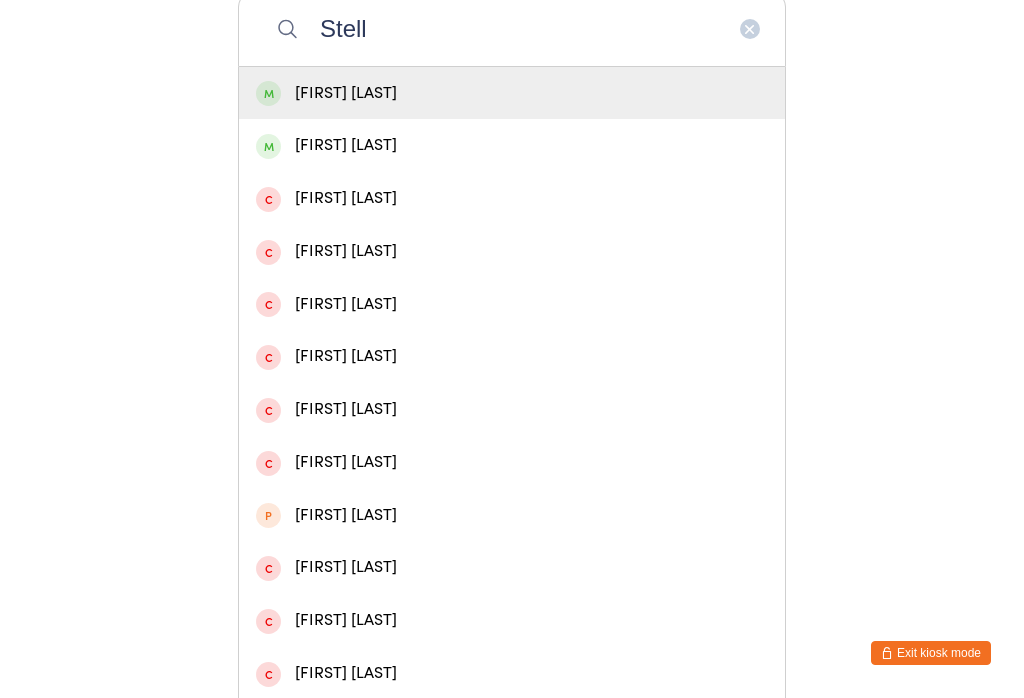 type on "Stell" 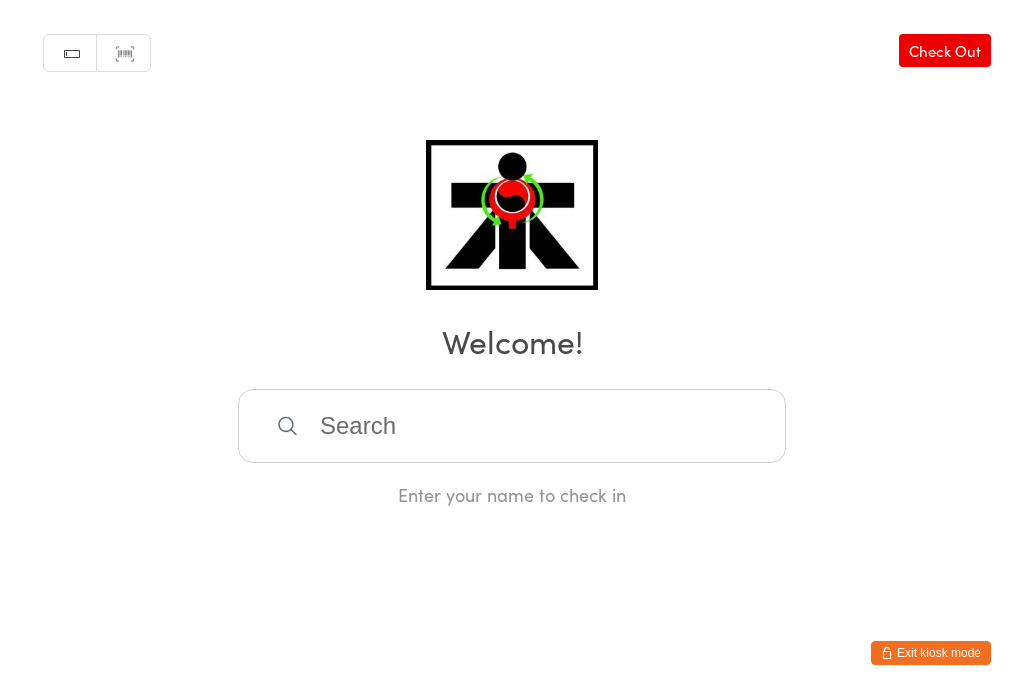 scroll, scrollTop: 0, scrollLeft: 0, axis: both 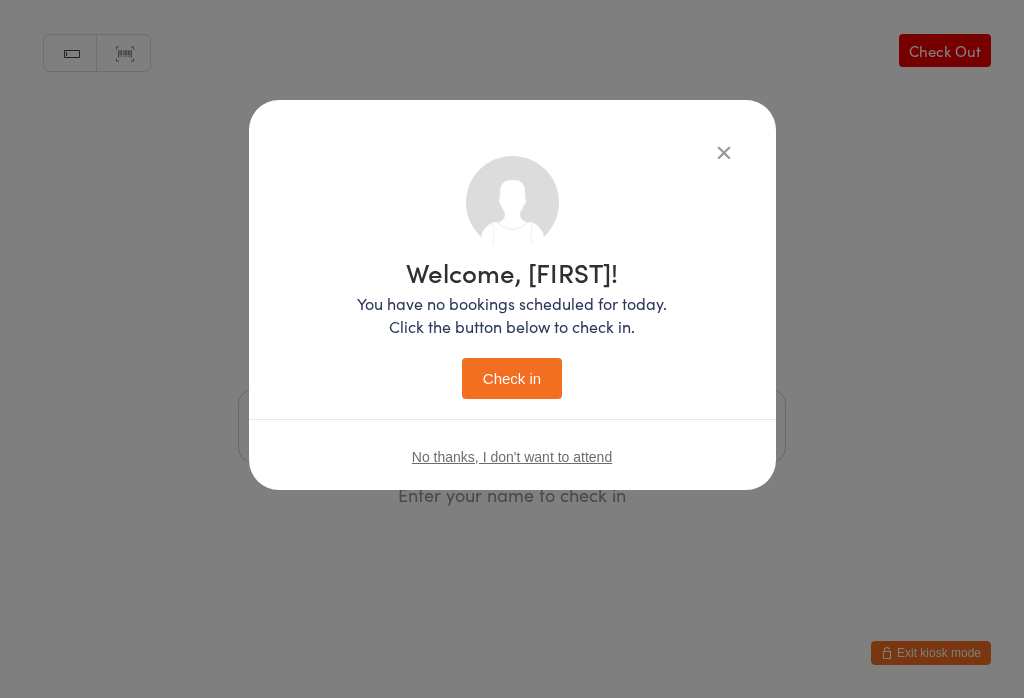 click on "Check in" at bounding box center [512, 378] 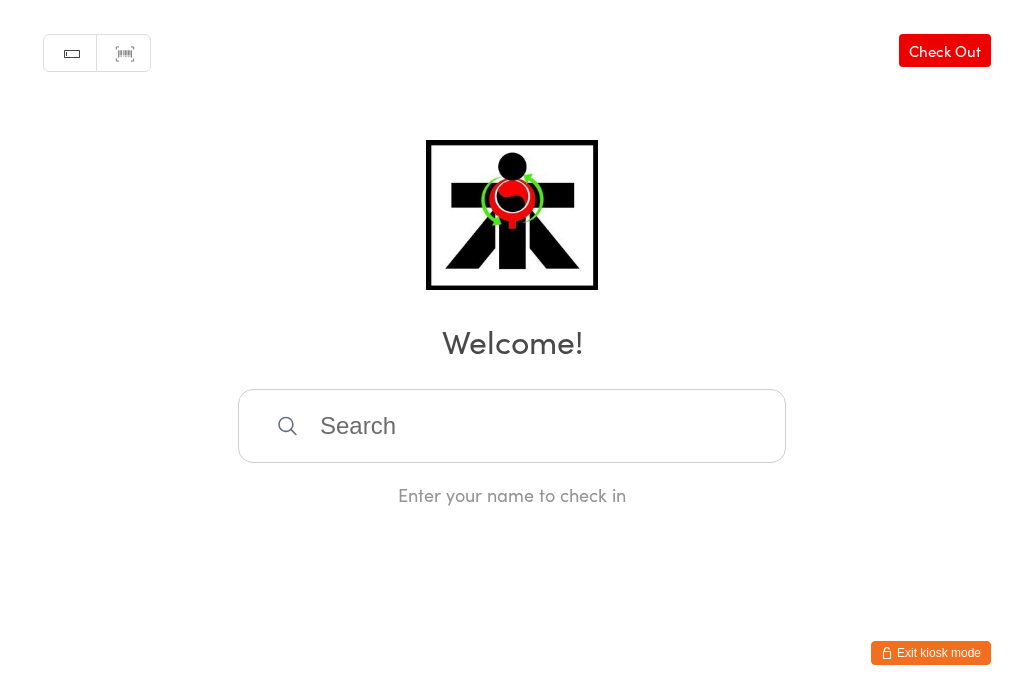 click at bounding box center [512, 426] 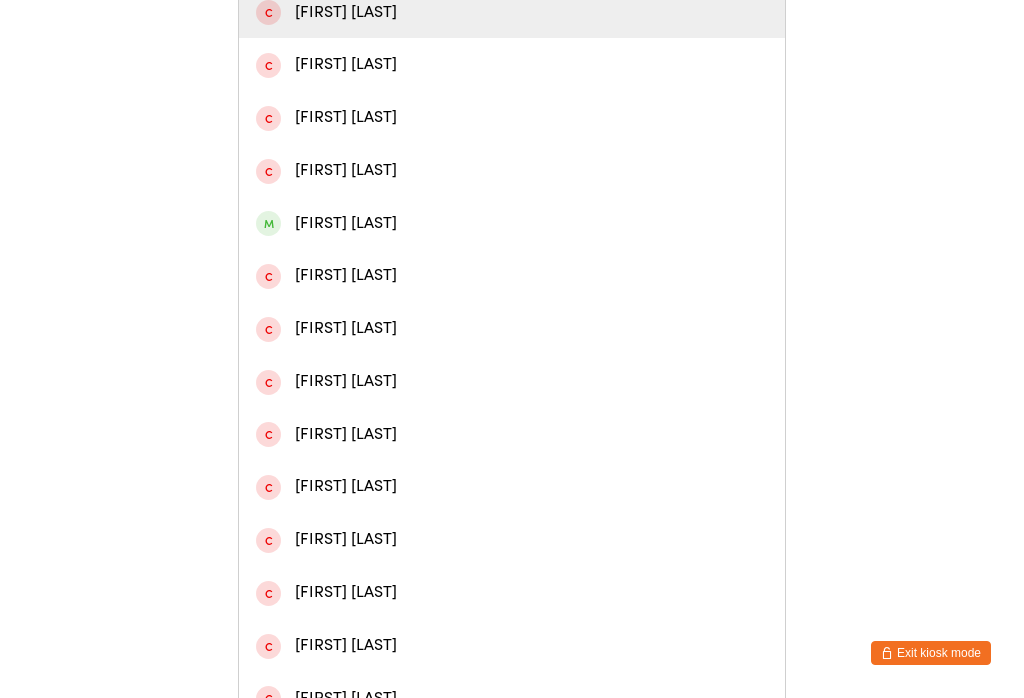 scroll, scrollTop: 477, scrollLeft: 0, axis: vertical 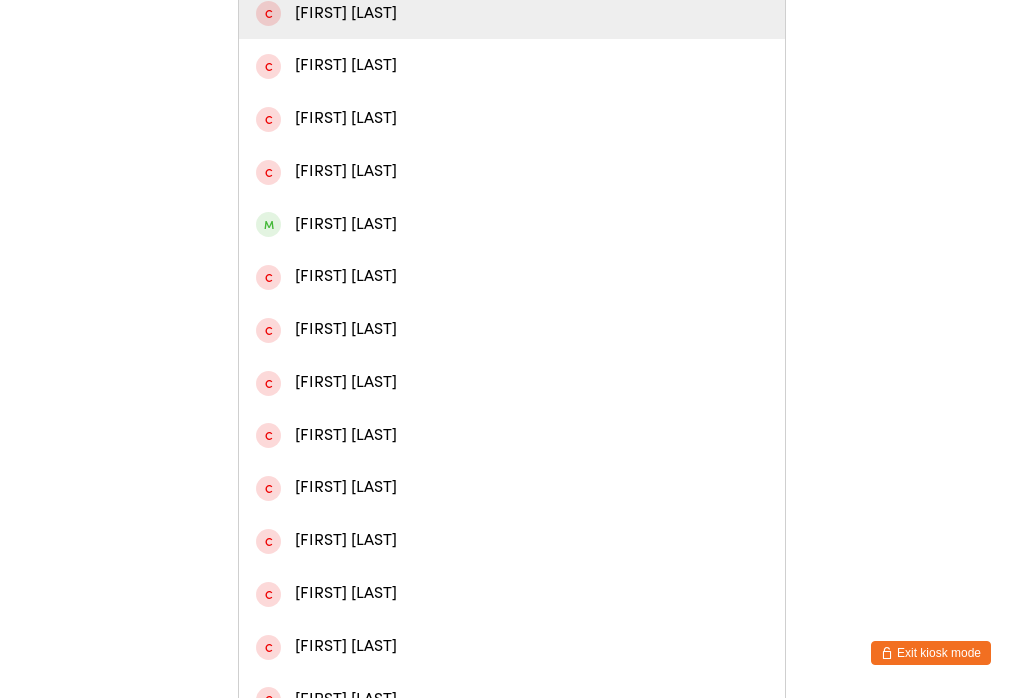 type on "Jesse" 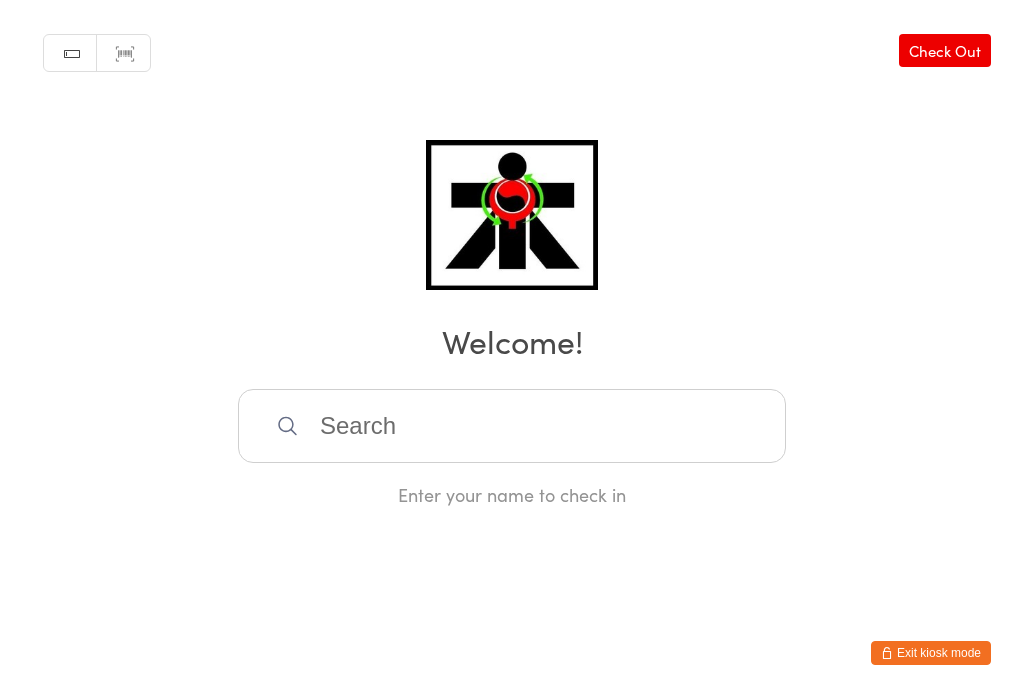 scroll, scrollTop: 0, scrollLeft: 0, axis: both 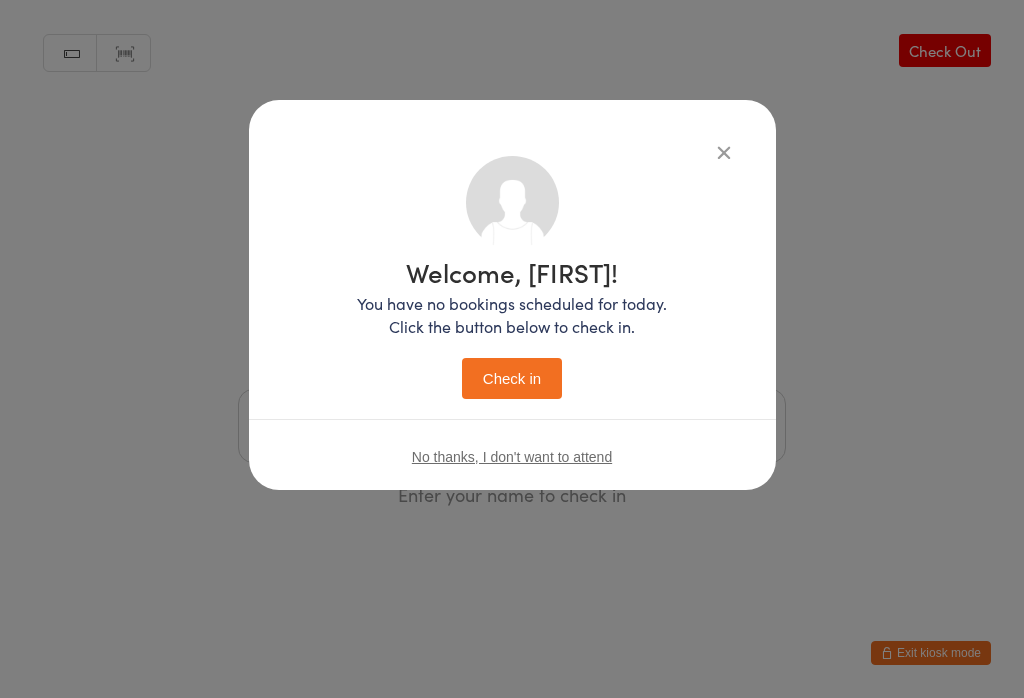 click on "Check in" at bounding box center (512, 378) 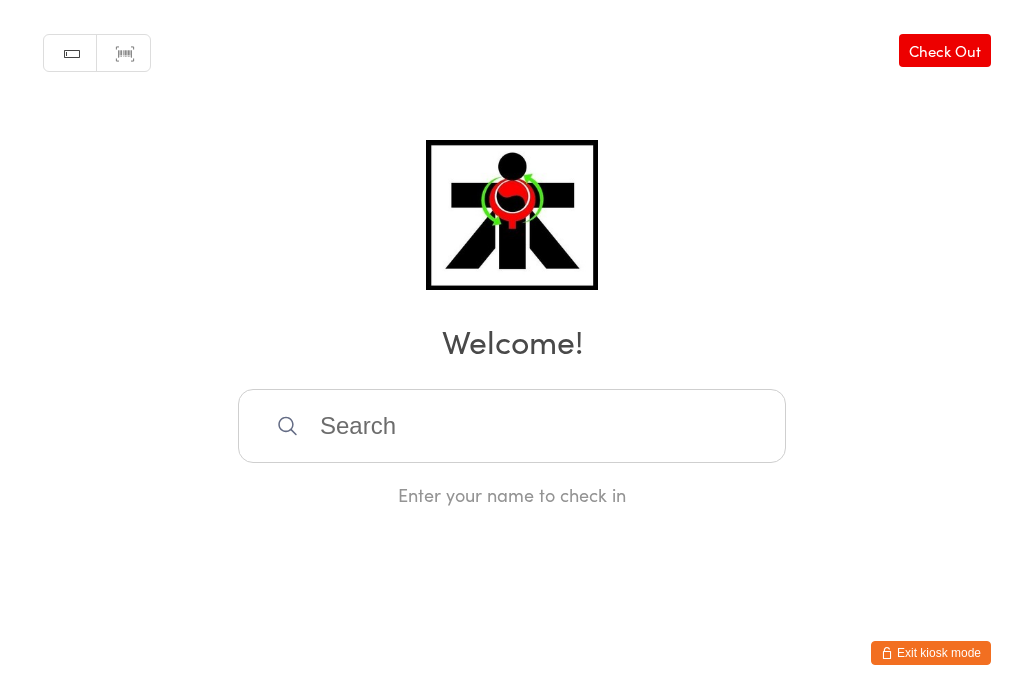 click at bounding box center (512, 426) 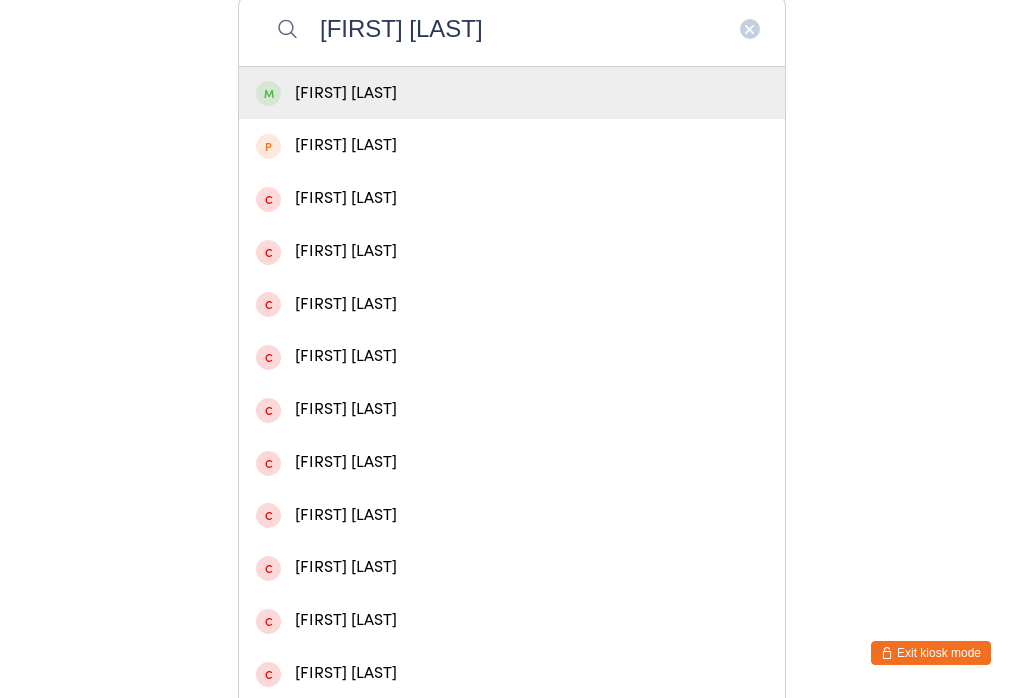 type on "[FIRST] [LAST]" 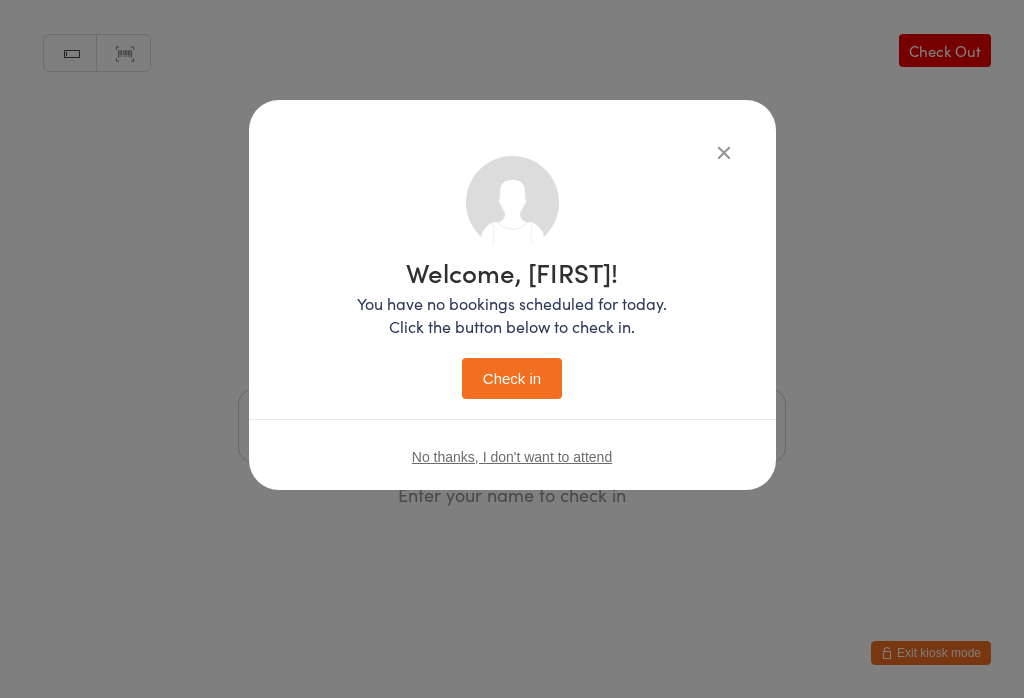 scroll, scrollTop: 0, scrollLeft: 0, axis: both 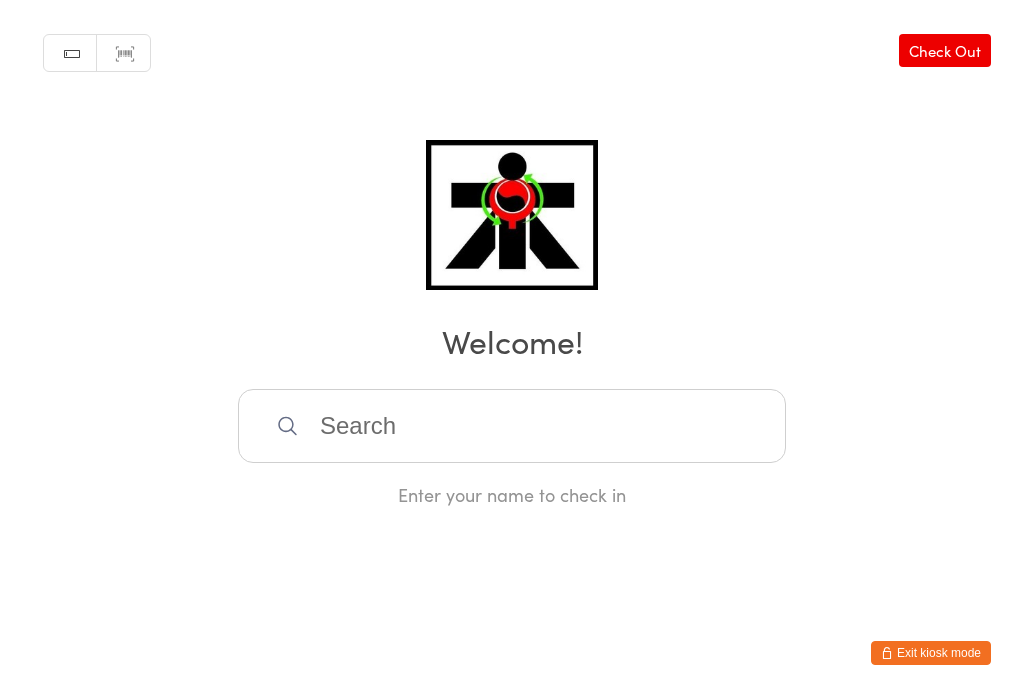 click on "Check Out" at bounding box center (945, 50) 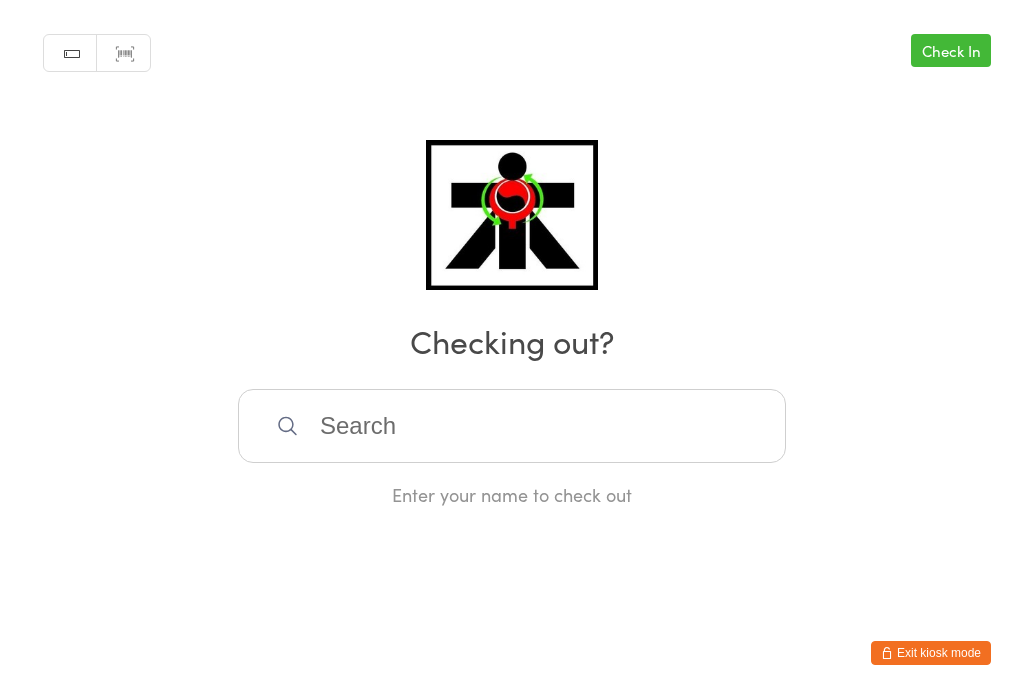 click at bounding box center [512, 426] 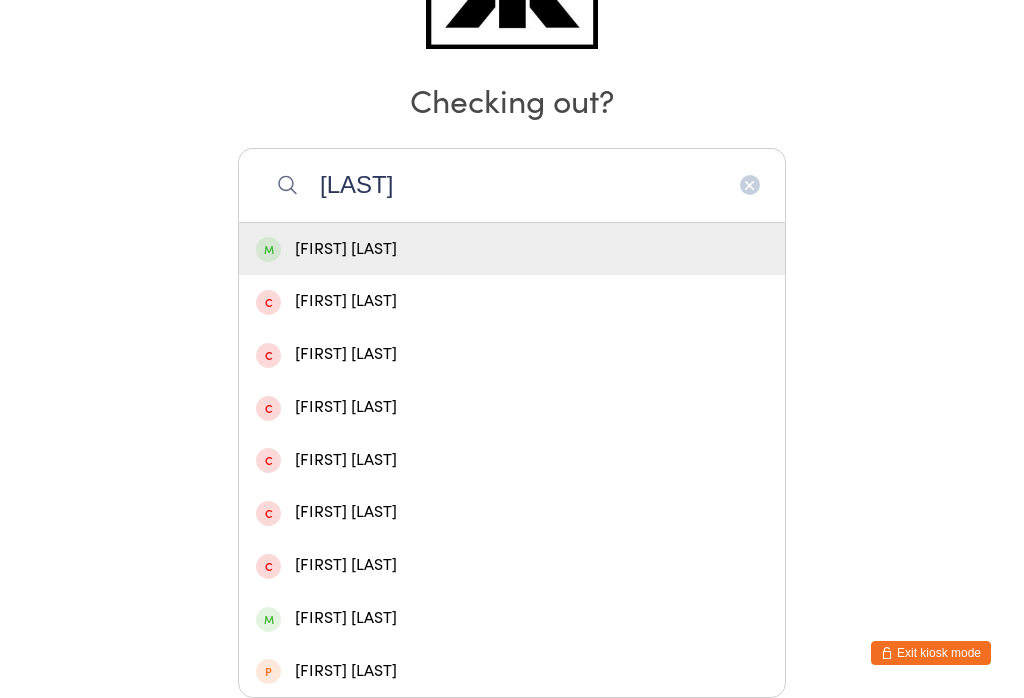 type on "[LAST]" 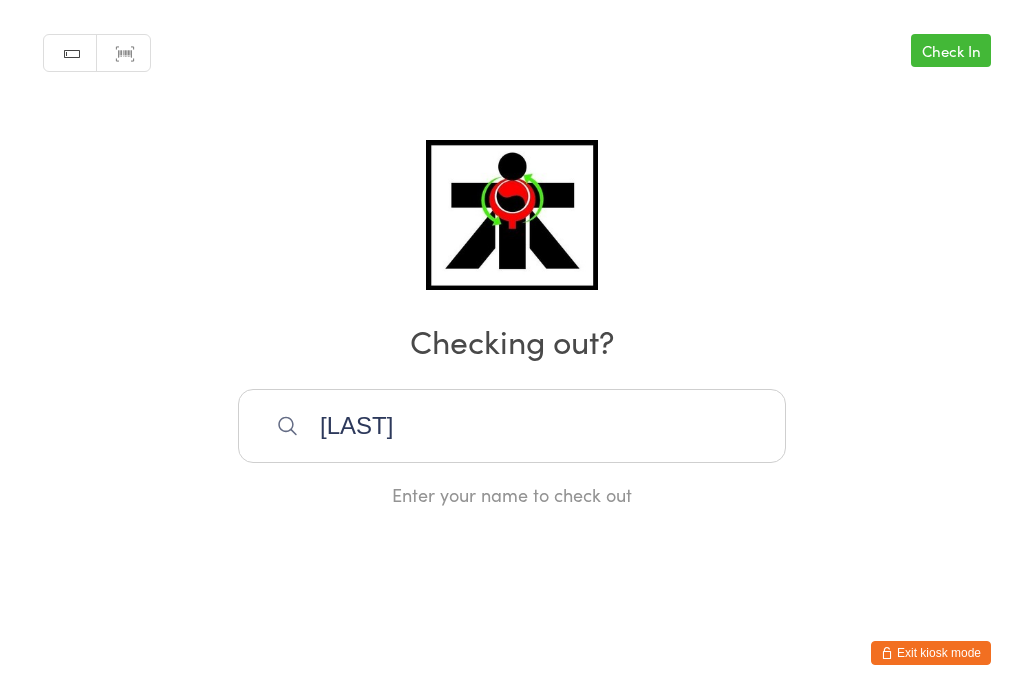 type 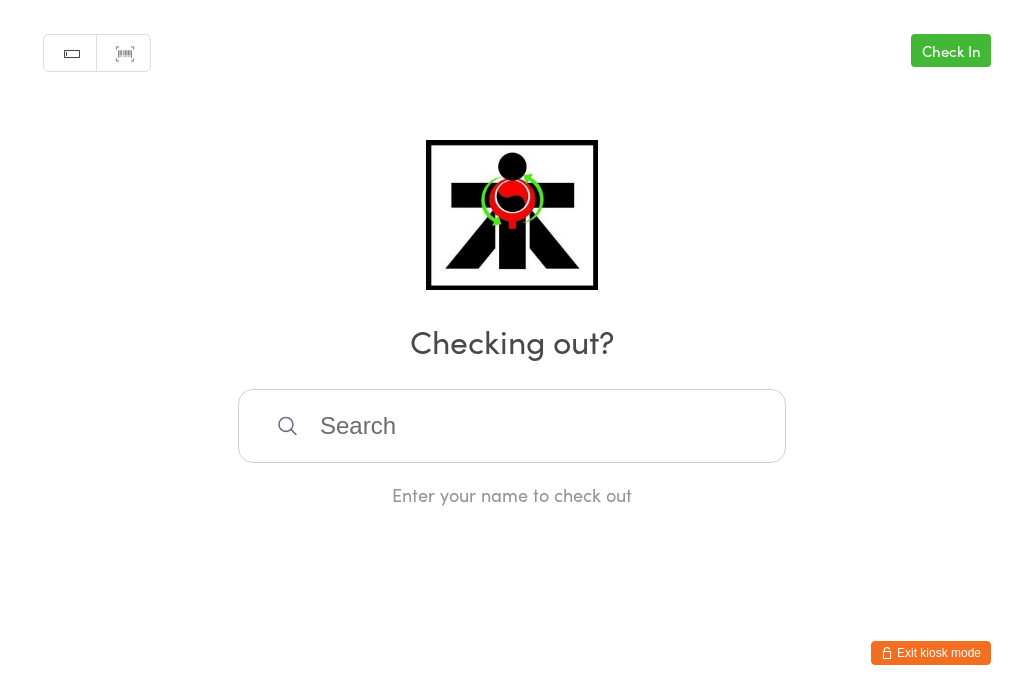 scroll, scrollTop: 0, scrollLeft: 0, axis: both 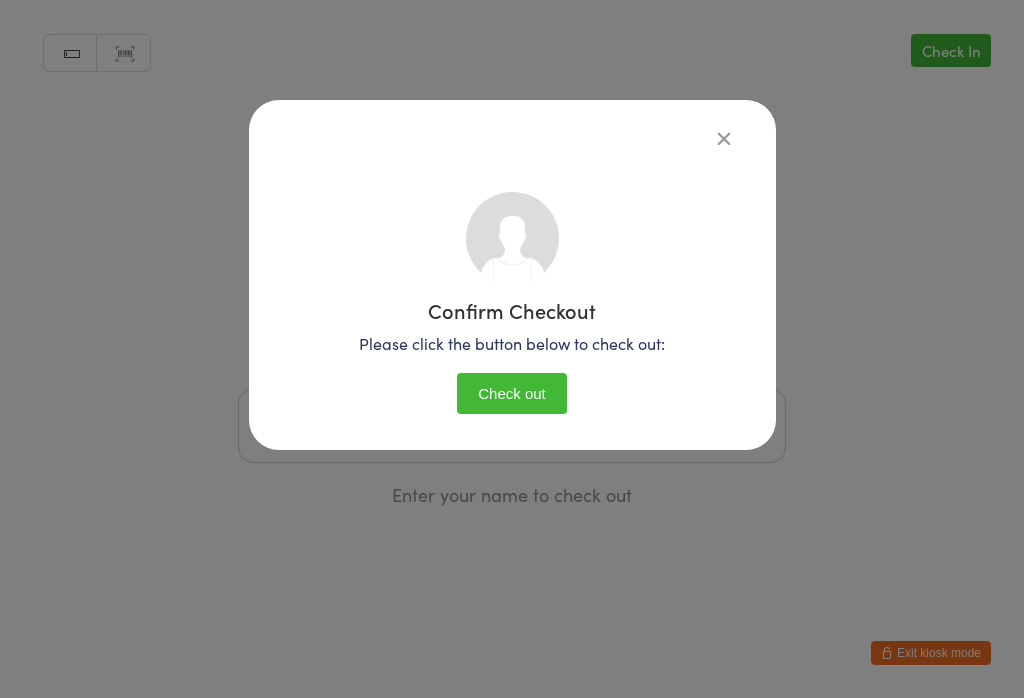 click on "Check out" at bounding box center [512, 393] 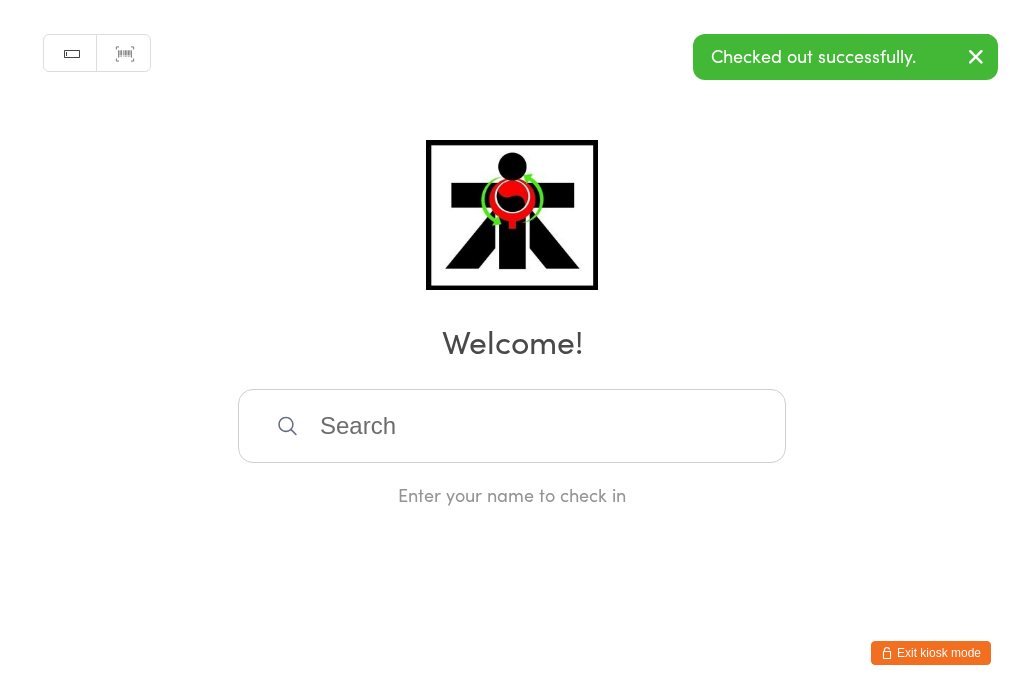 click at bounding box center (976, 58) 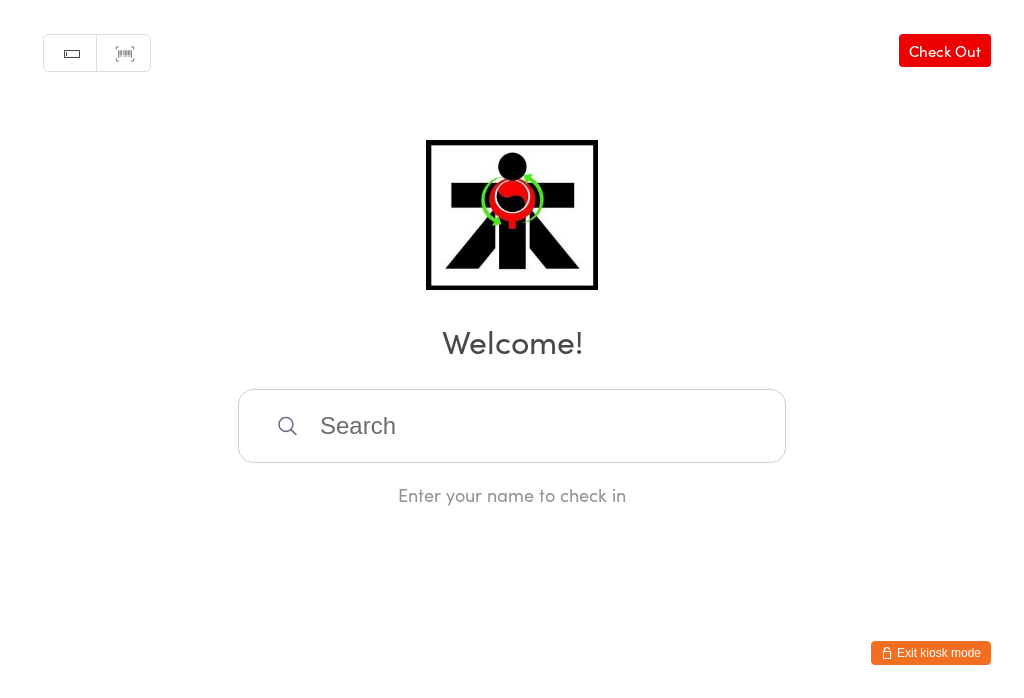 click on "Check Out" at bounding box center (945, 50) 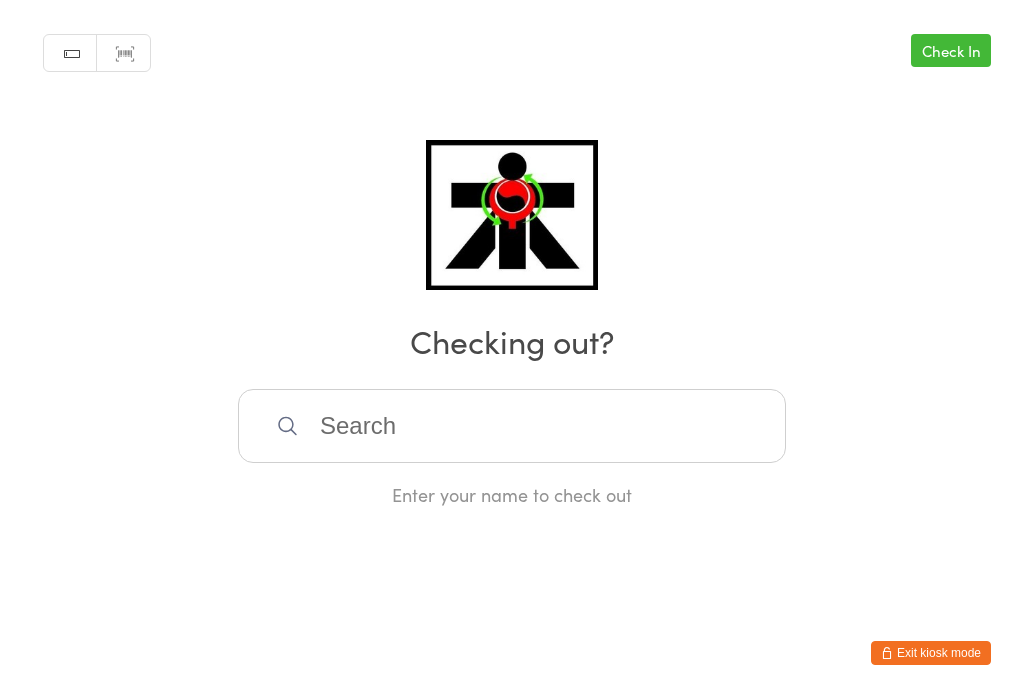 click on "Check In" at bounding box center (951, 50) 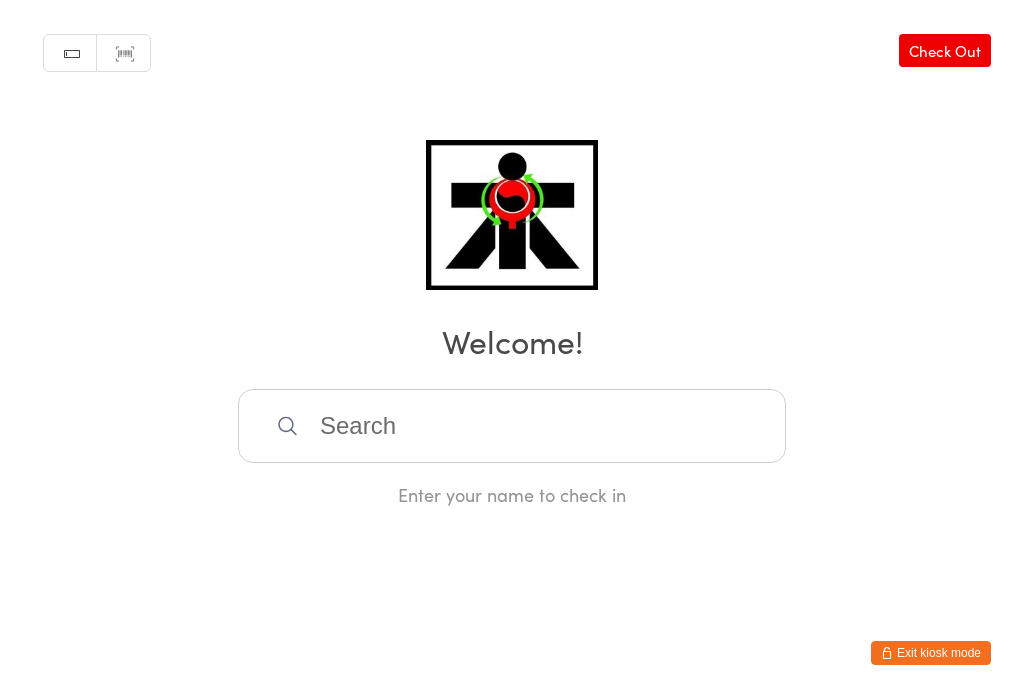 click at bounding box center (512, 426) 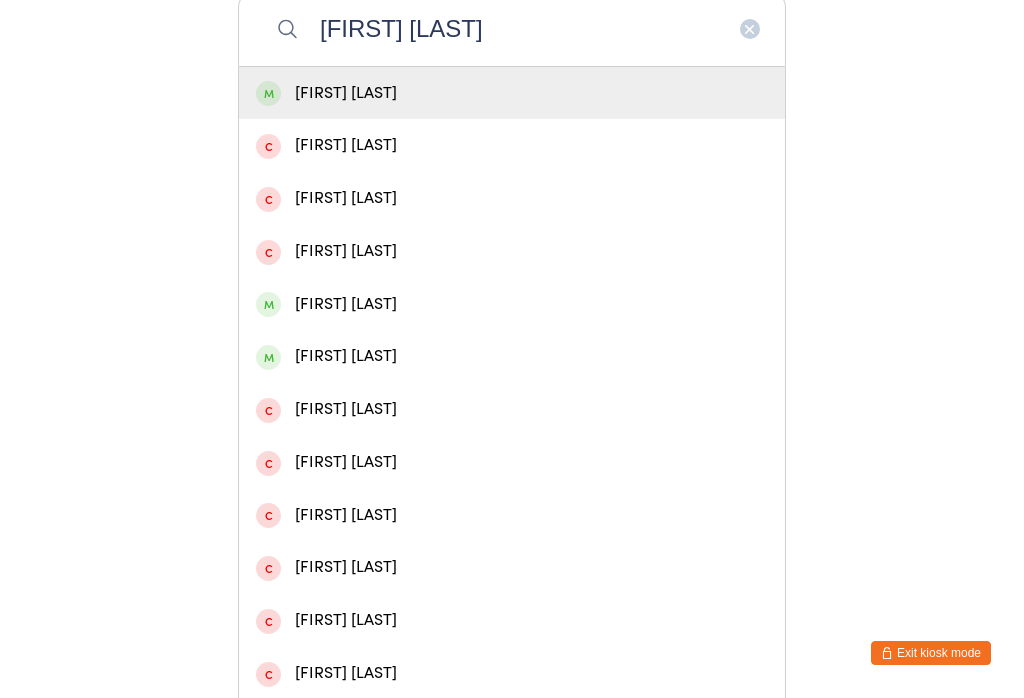 type on "[FIRST] [LAST]" 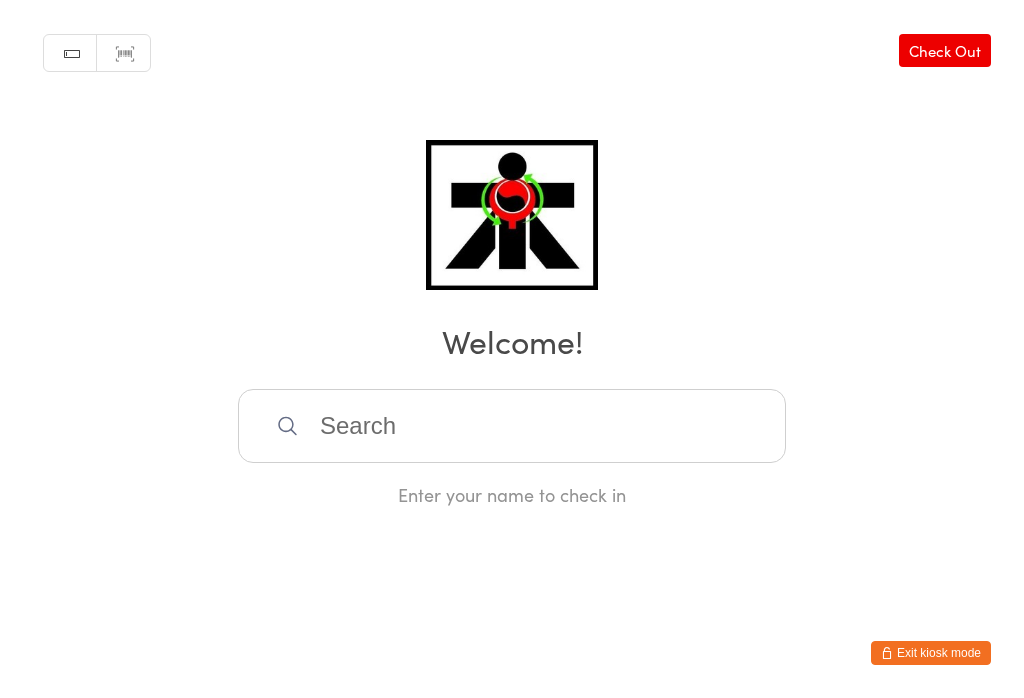 scroll, scrollTop: 0, scrollLeft: 0, axis: both 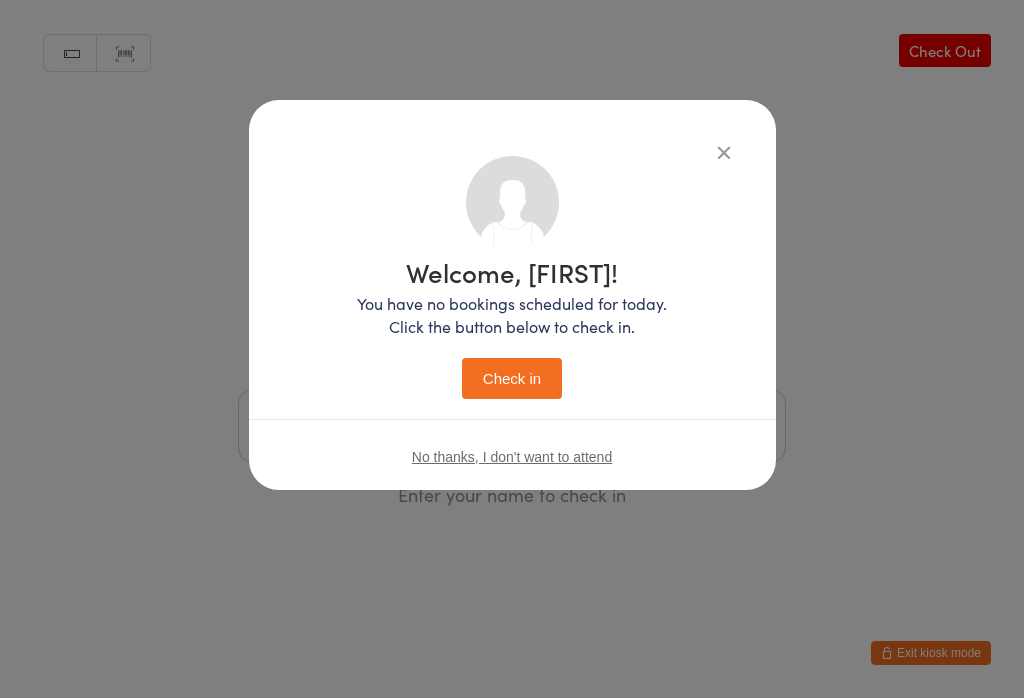 click on "Check in" at bounding box center (512, 378) 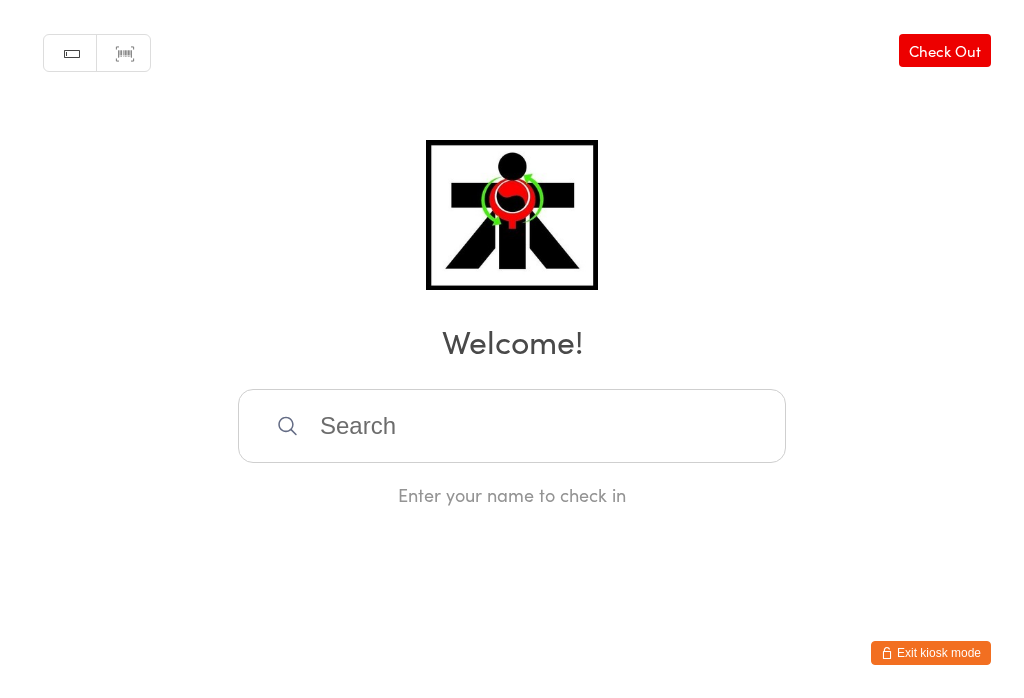 click at bounding box center [512, 426] 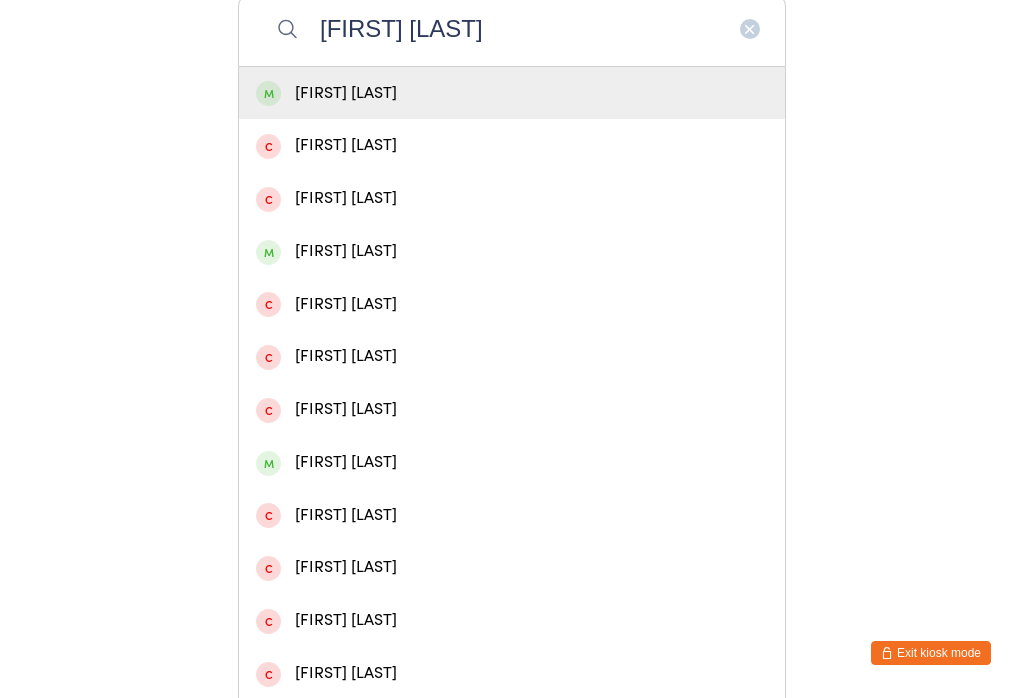 type on "[FIRST] [LAST]" 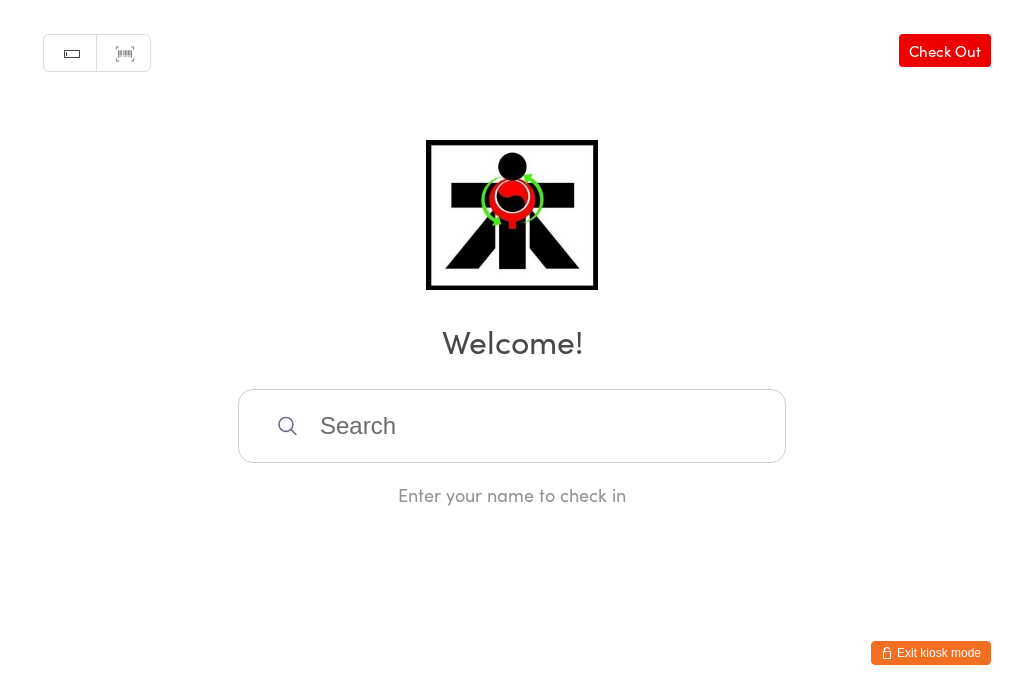 scroll, scrollTop: 0, scrollLeft: 0, axis: both 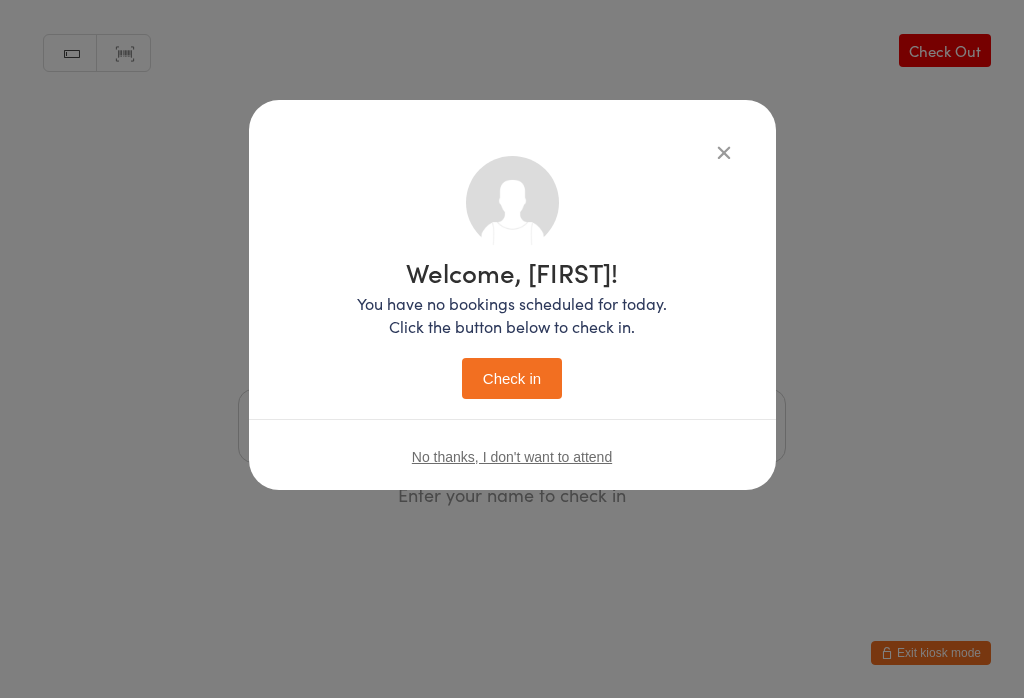 click on "Check in" at bounding box center (512, 378) 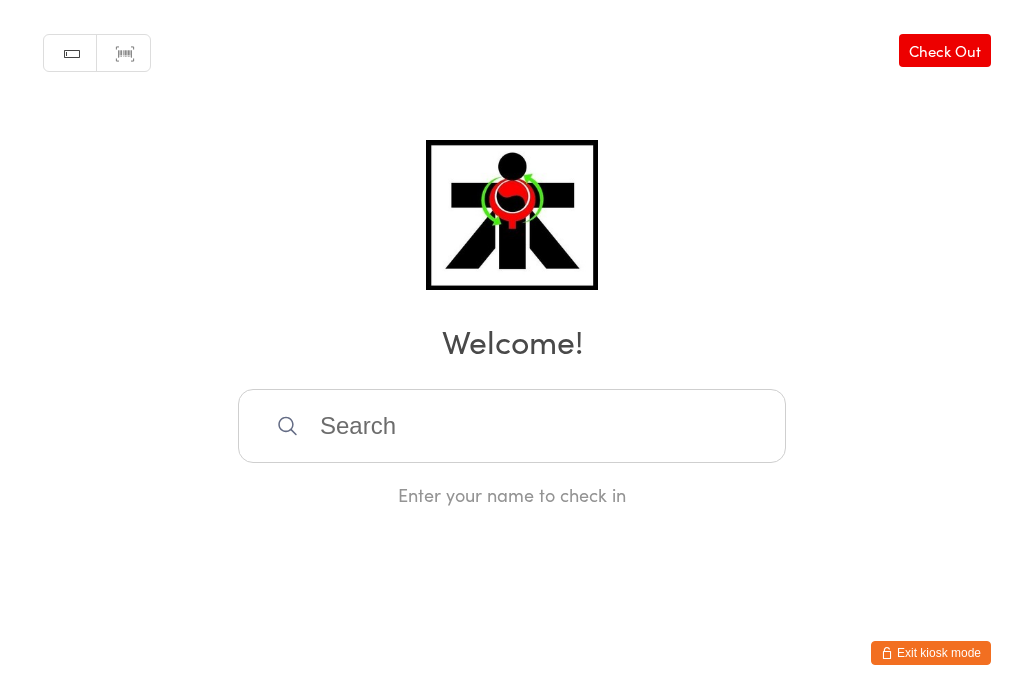 click at bounding box center (512, 426) 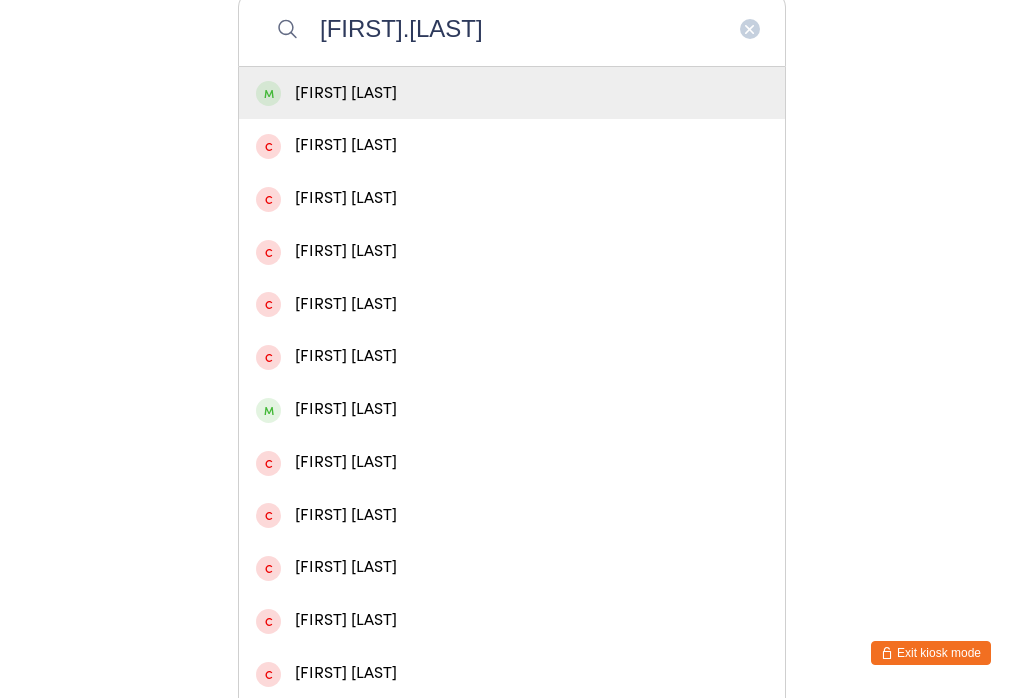 type on "[FIRST].[LAST]" 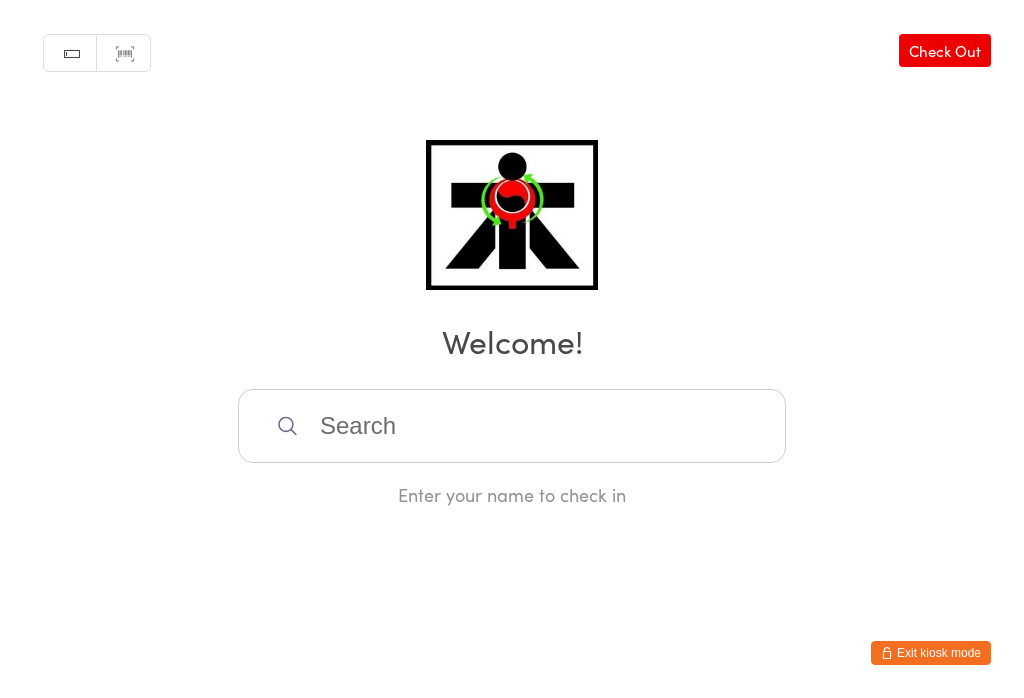 scroll, scrollTop: 0, scrollLeft: 0, axis: both 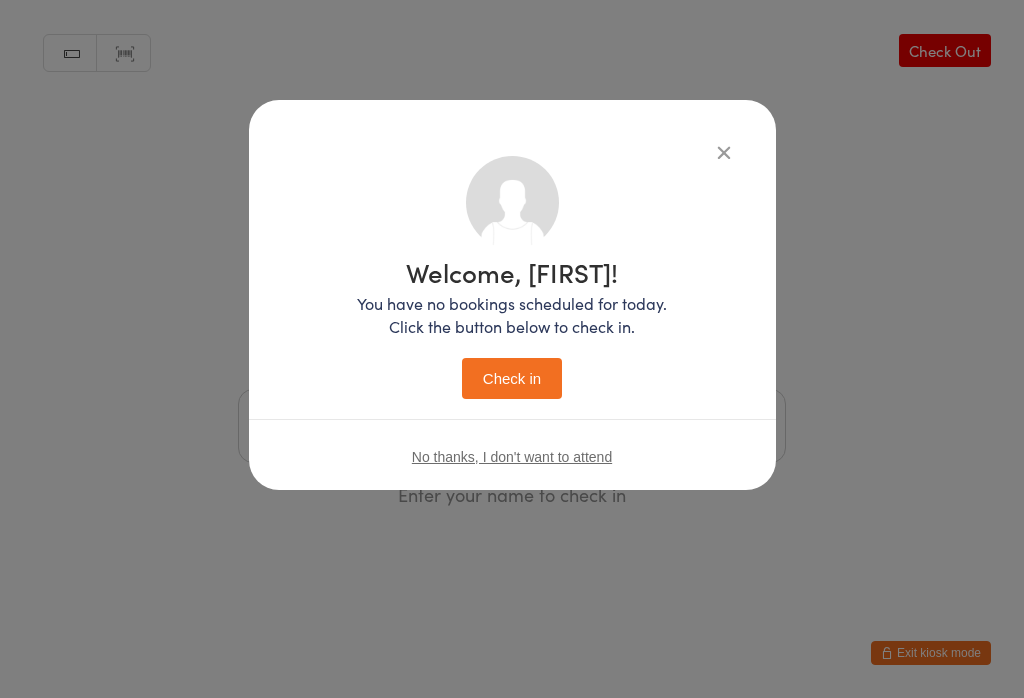 click on "Welcome, [FIRST]! You have no bookings scheduled for today. Click the button below to check in. Check in" at bounding box center [512, 329] 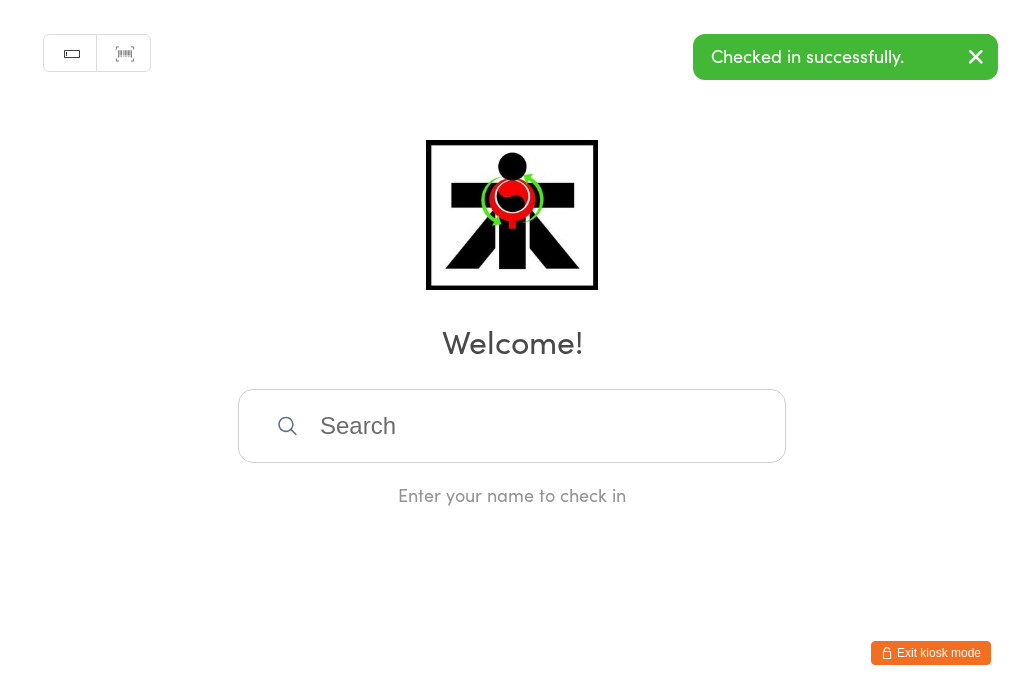click at bounding box center (512, 426) 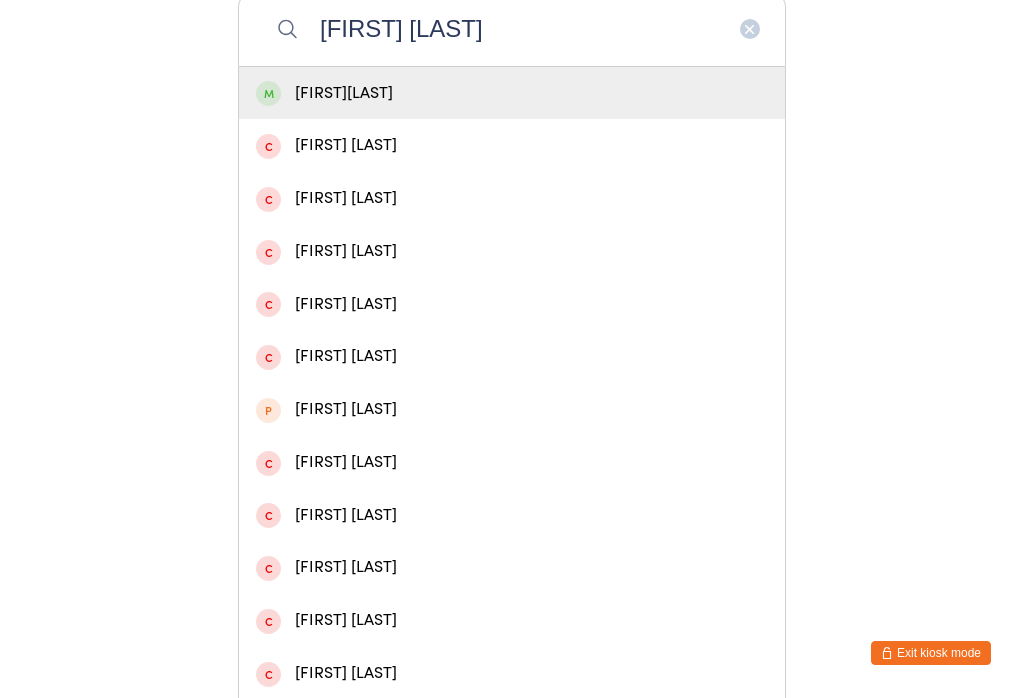 type on "[FIRST] [LAST]" 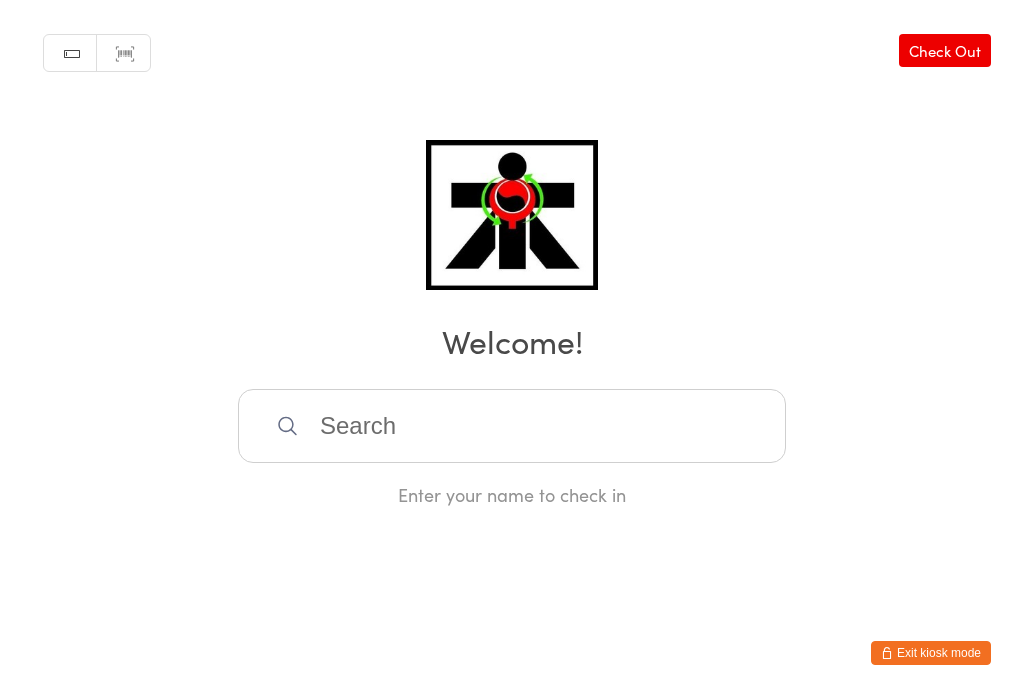 scroll, scrollTop: 0, scrollLeft: 0, axis: both 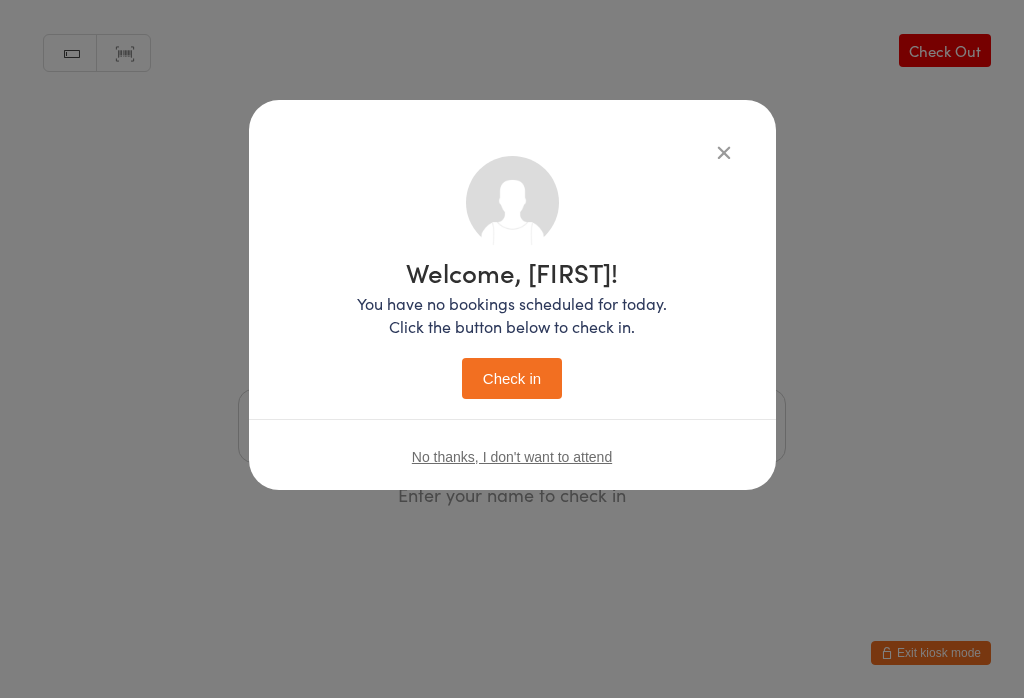 click on "Check in" at bounding box center (512, 378) 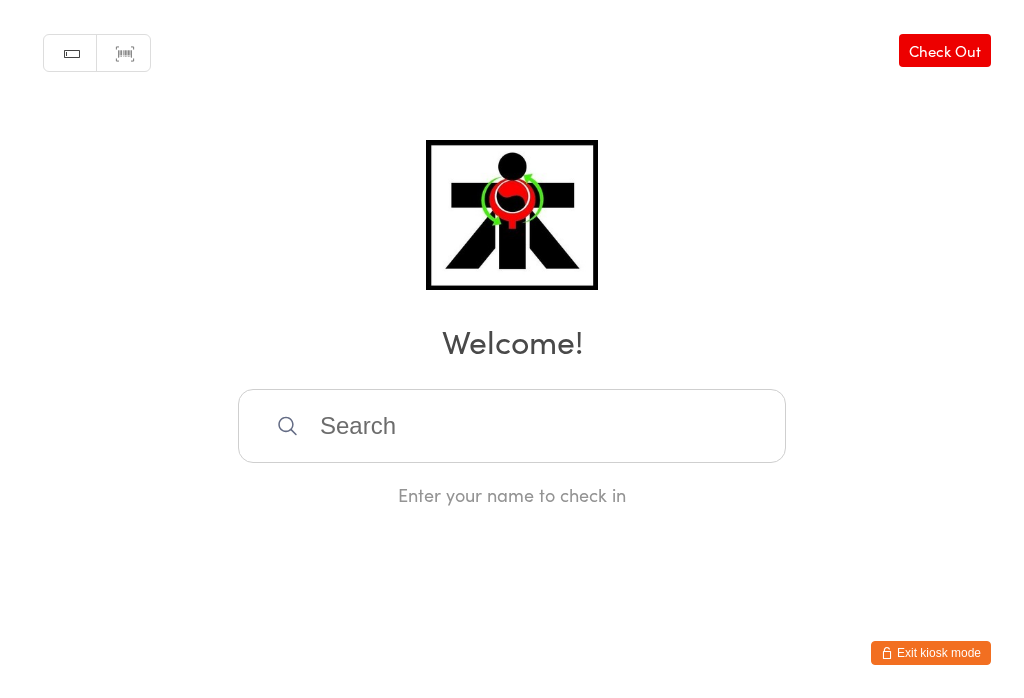 click at bounding box center [512, 426] 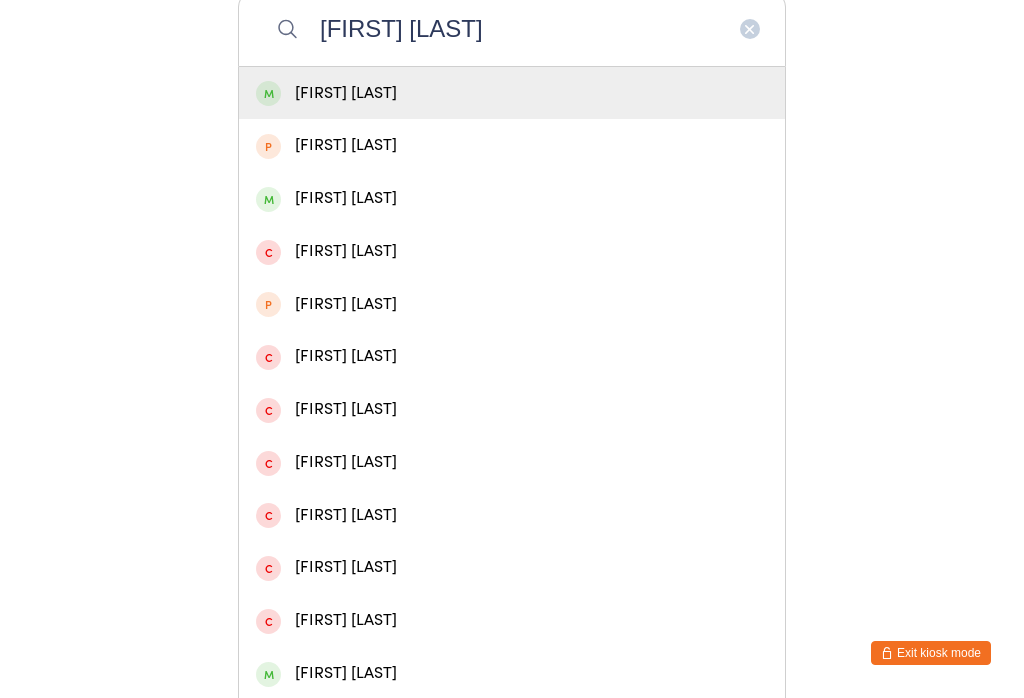 type on "[FIRST] [LAST]" 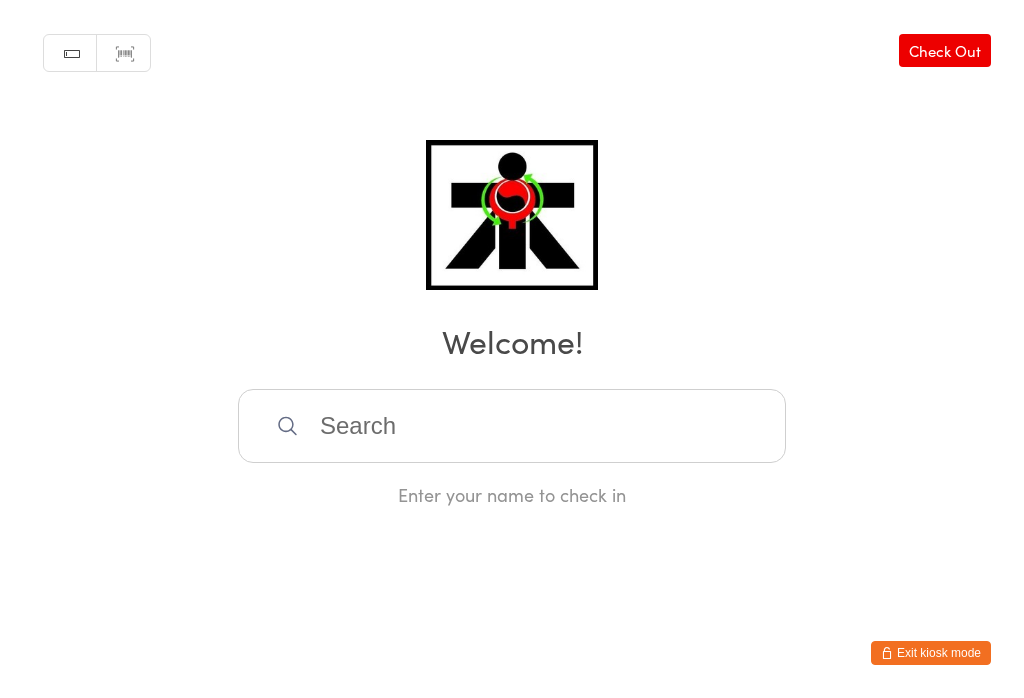 scroll, scrollTop: 0, scrollLeft: 0, axis: both 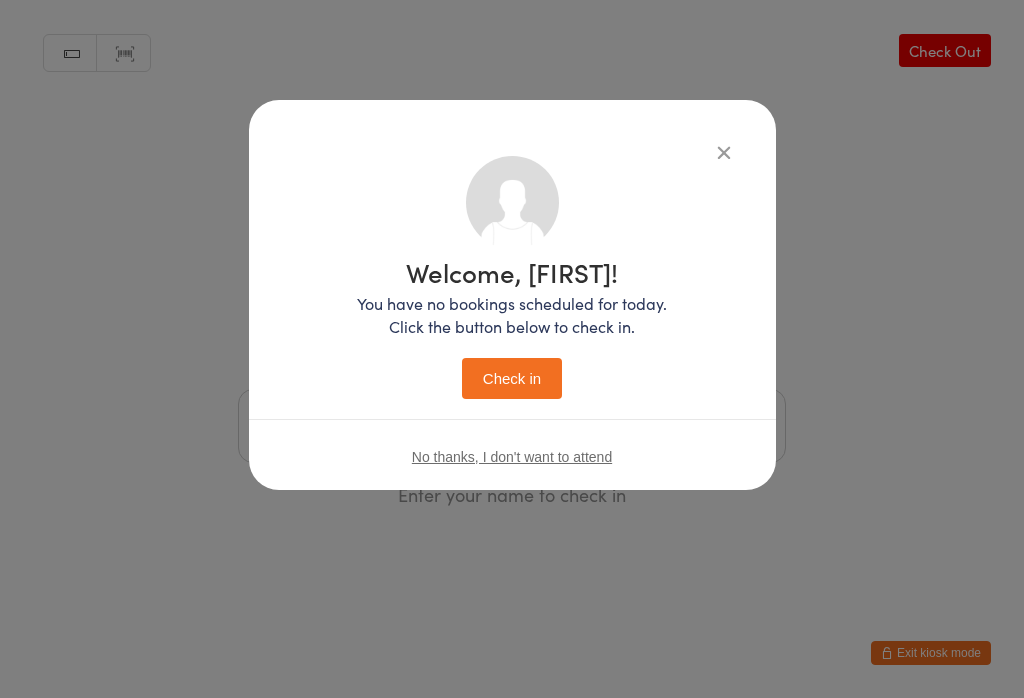 click on "Check in" at bounding box center [512, 378] 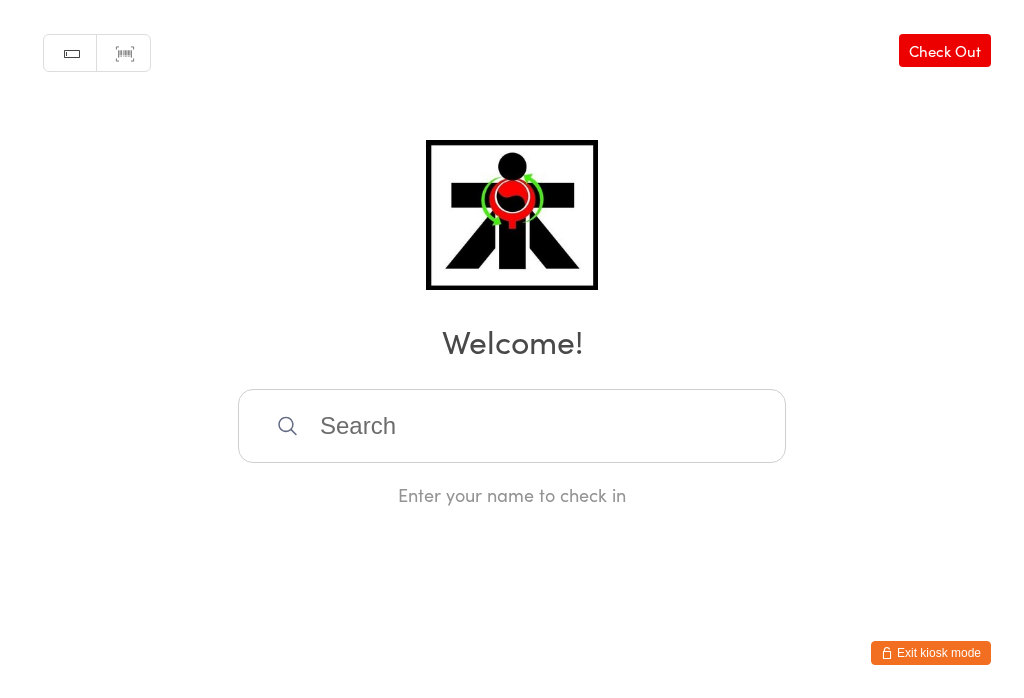 click at bounding box center [512, 426] 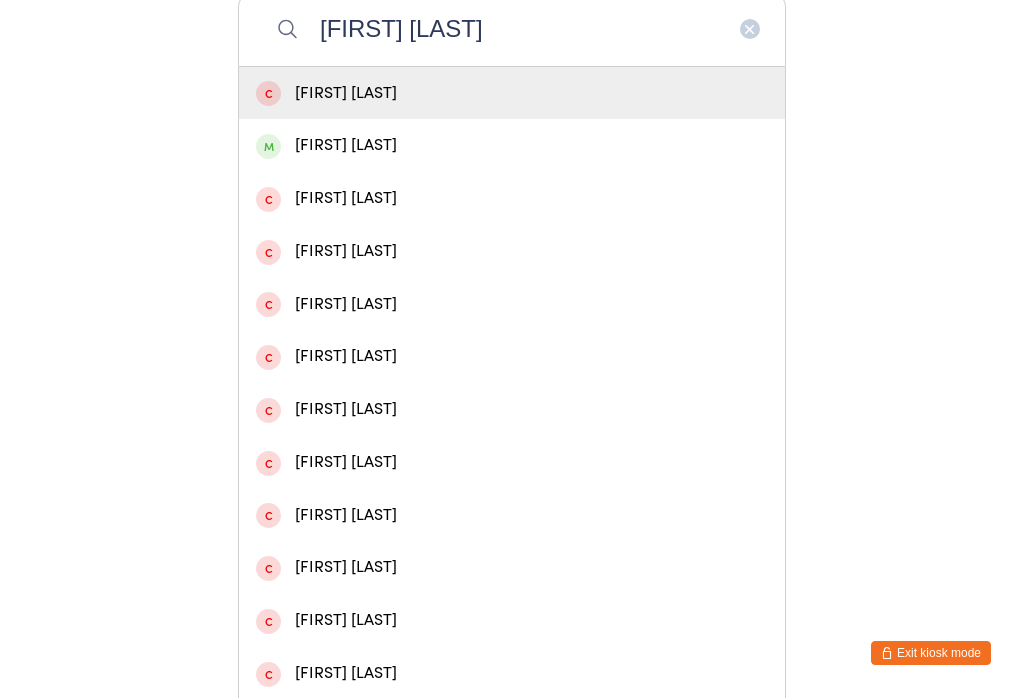 type on "[FIRST] [LAST]" 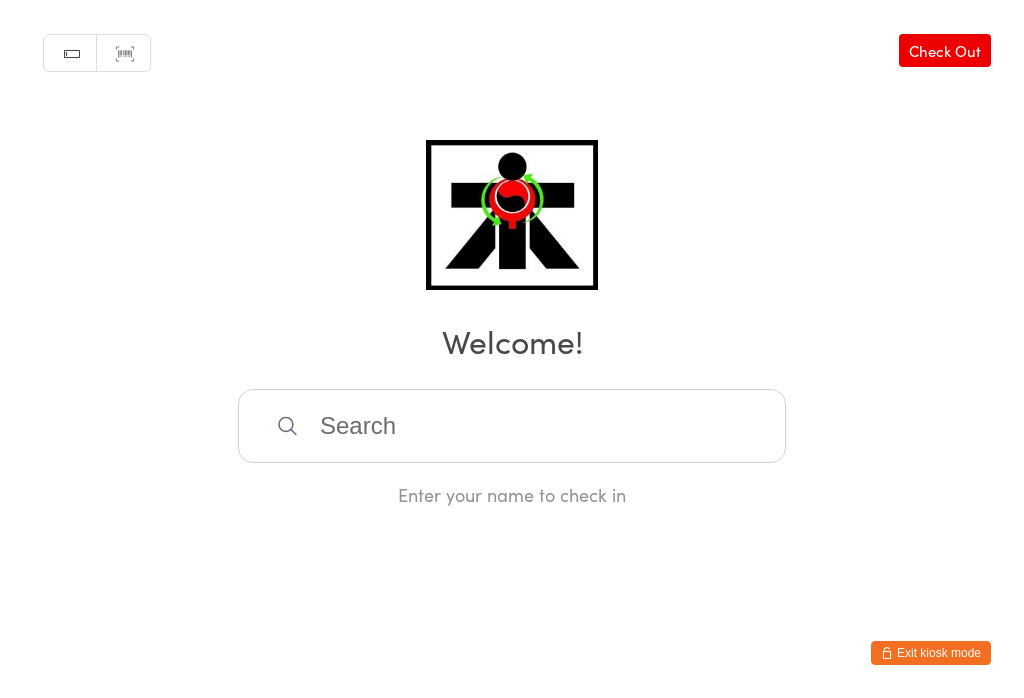 scroll, scrollTop: 0, scrollLeft: 0, axis: both 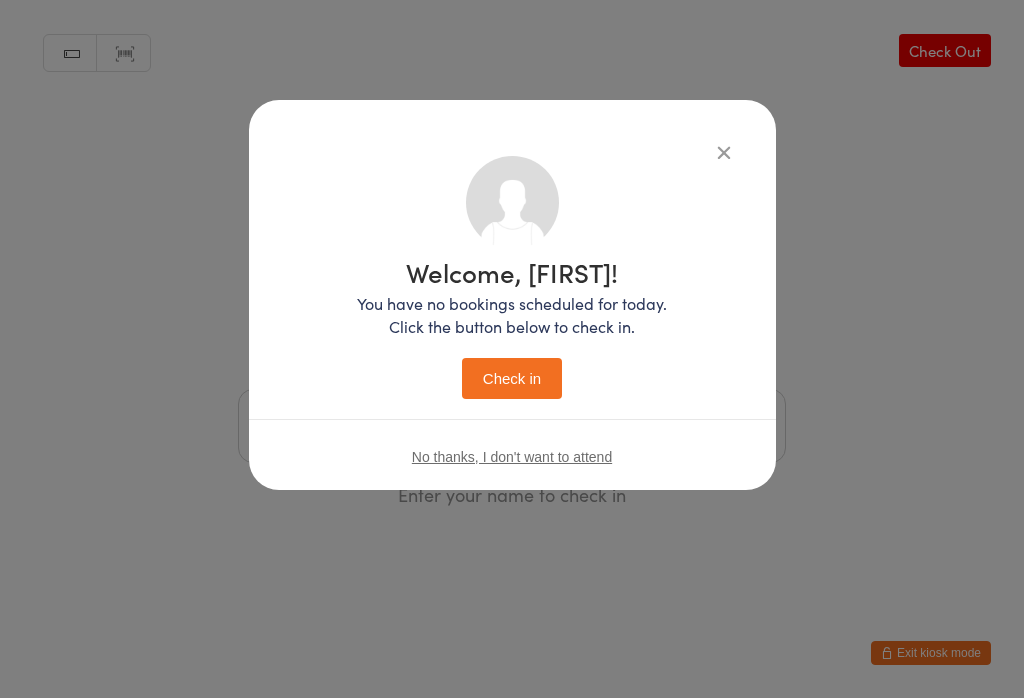 click on "Check in" at bounding box center (512, 378) 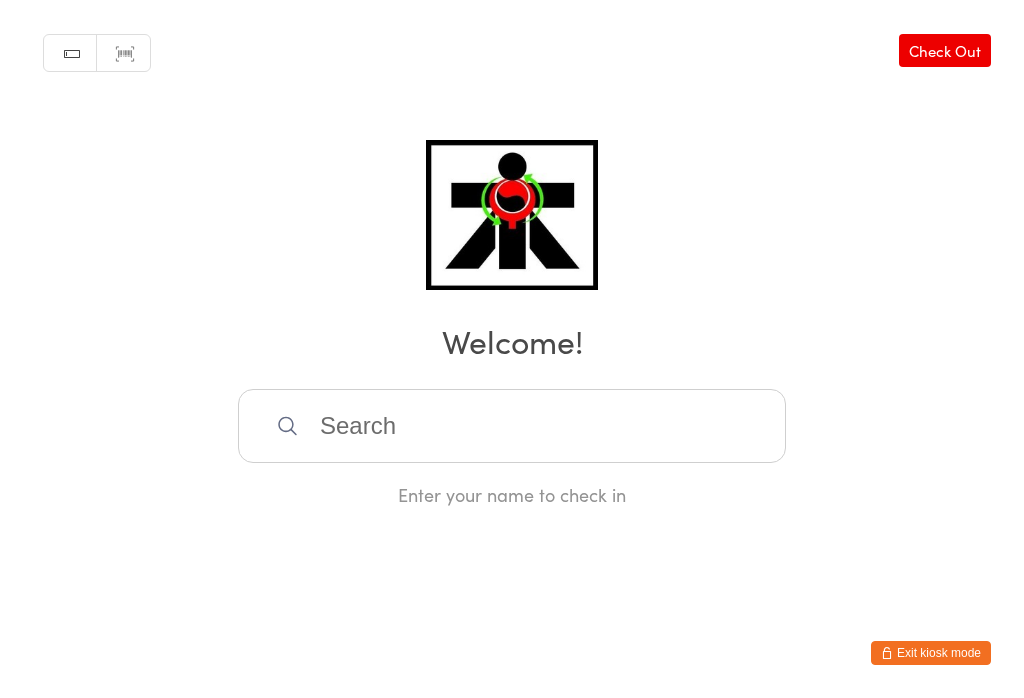click at bounding box center (512, 426) 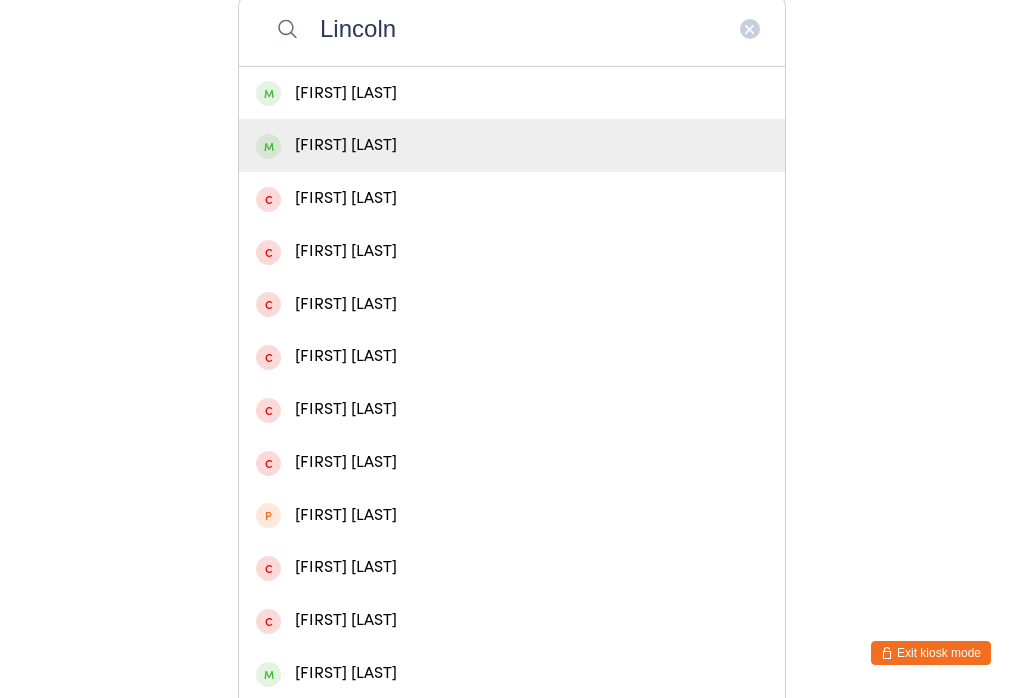 type on "Lincoln" 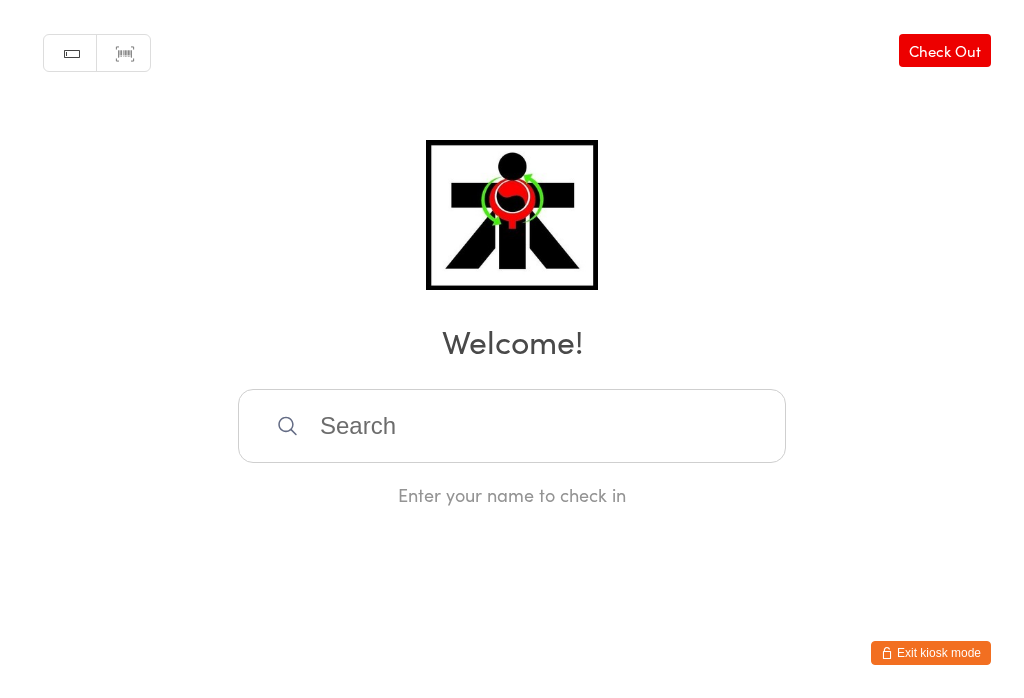 scroll, scrollTop: 0, scrollLeft: 0, axis: both 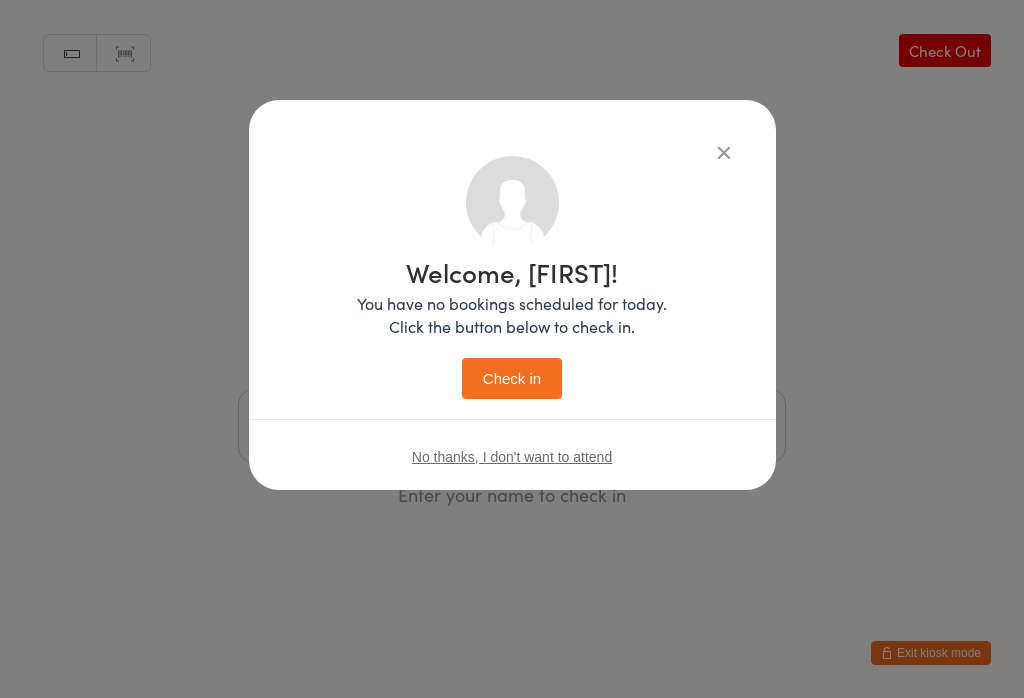 click on "Check in" at bounding box center (512, 378) 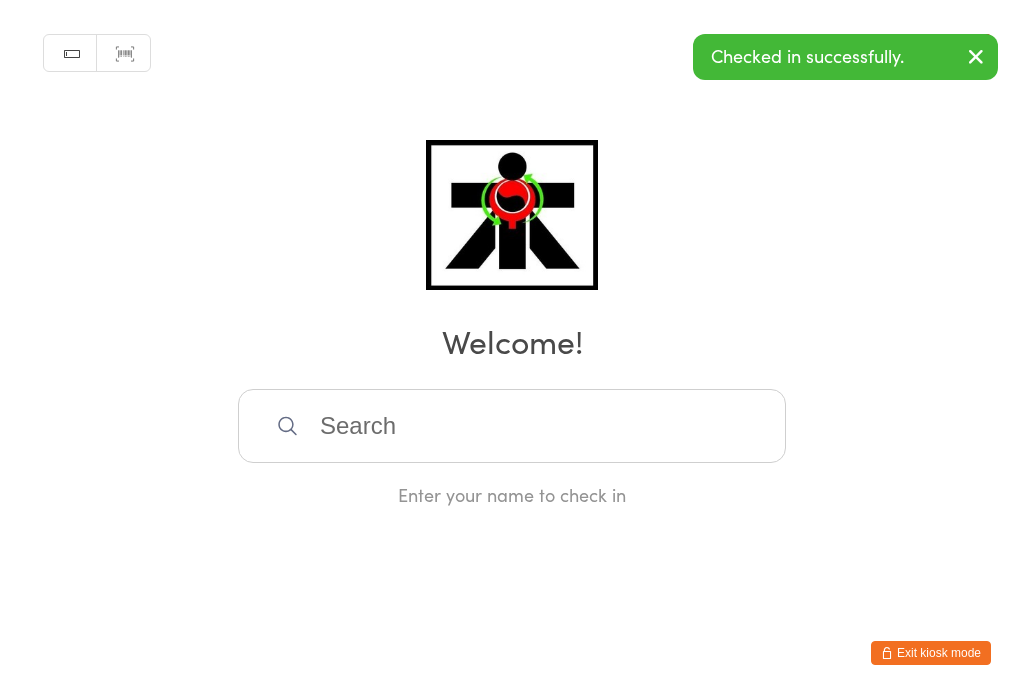click at bounding box center (512, 426) 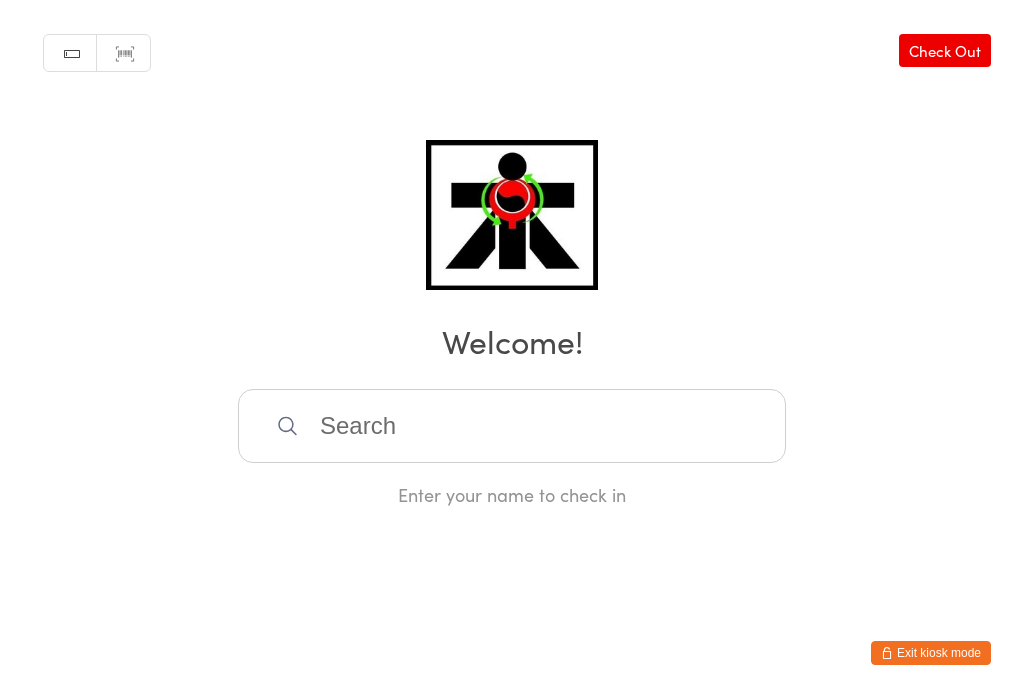scroll, scrollTop: 397, scrollLeft: 0, axis: vertical 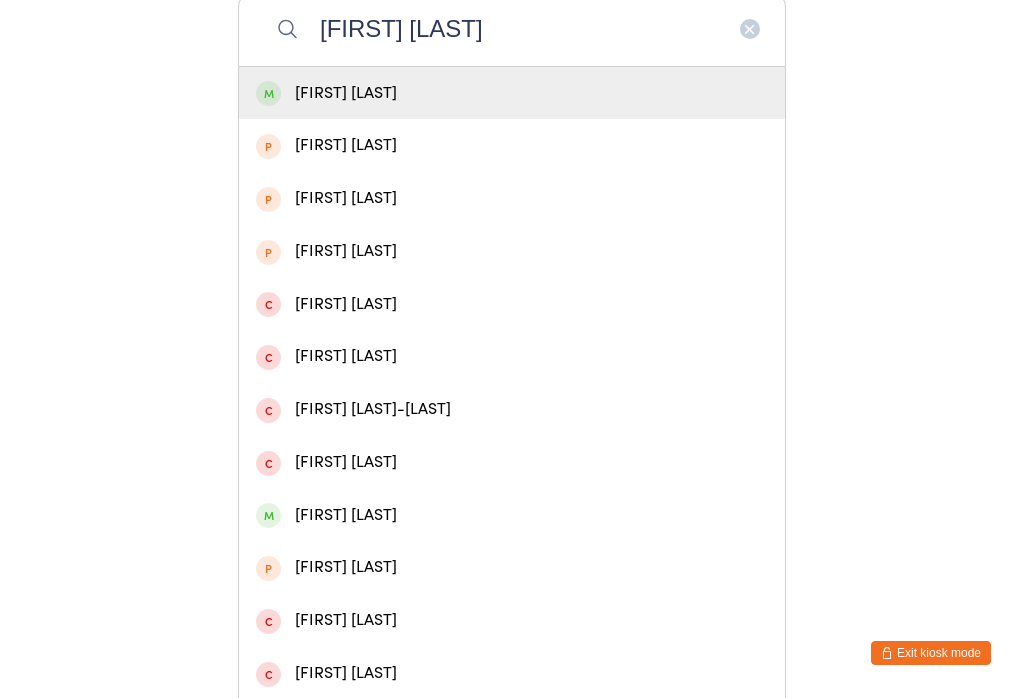 type on "[FIRST] [LAST]" 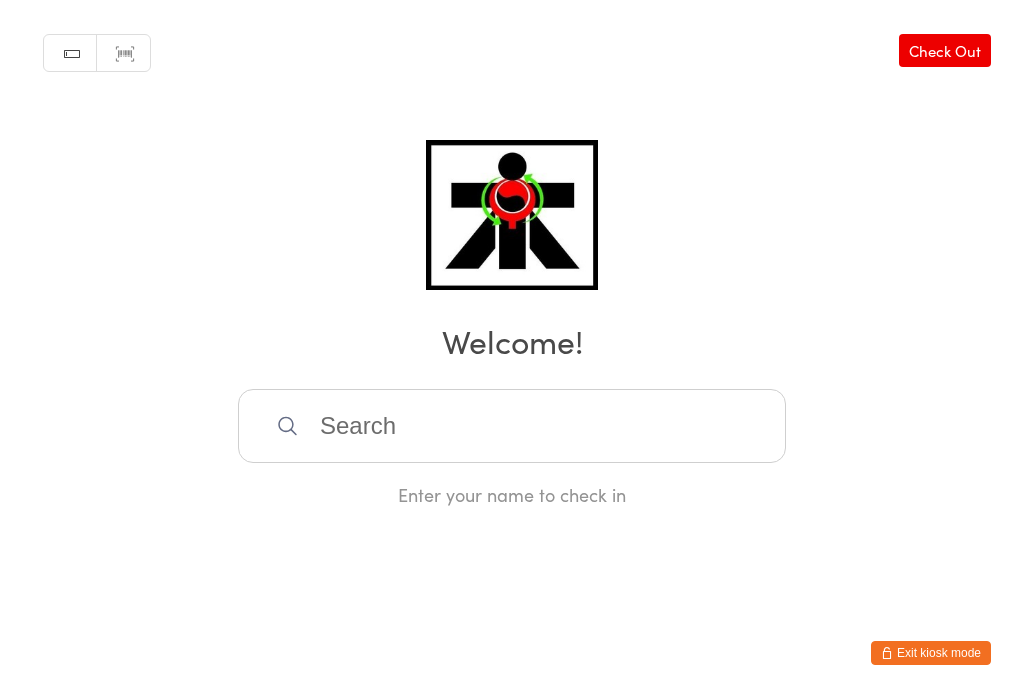 scroll, scrollTop: 0, scrollLeft: 0, axis: both 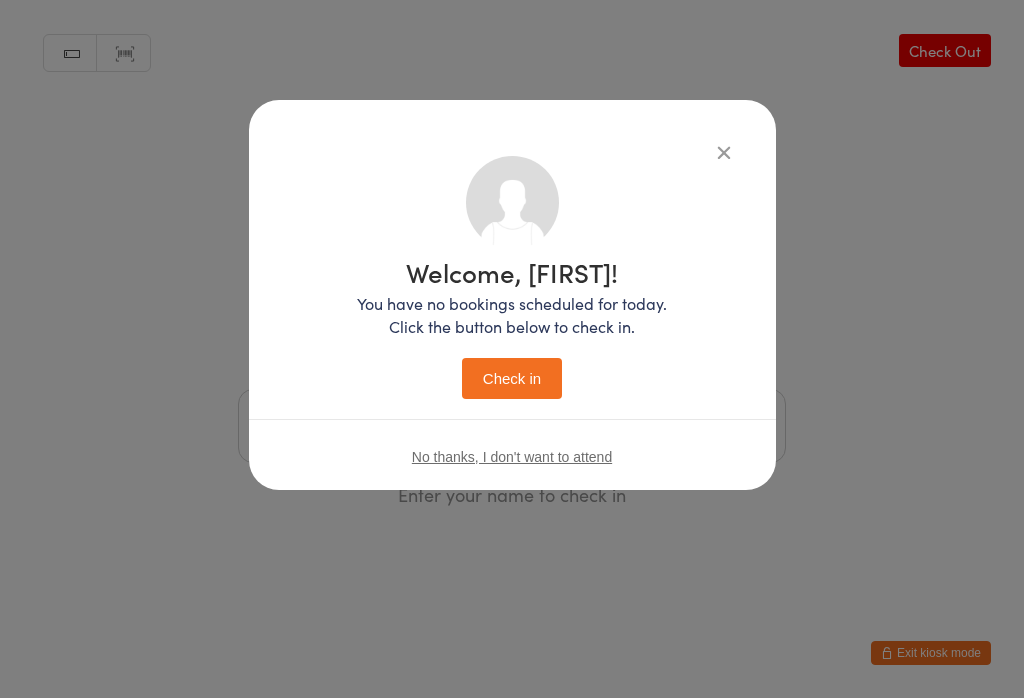 click on "Check in" at bounding box center (512, 378) 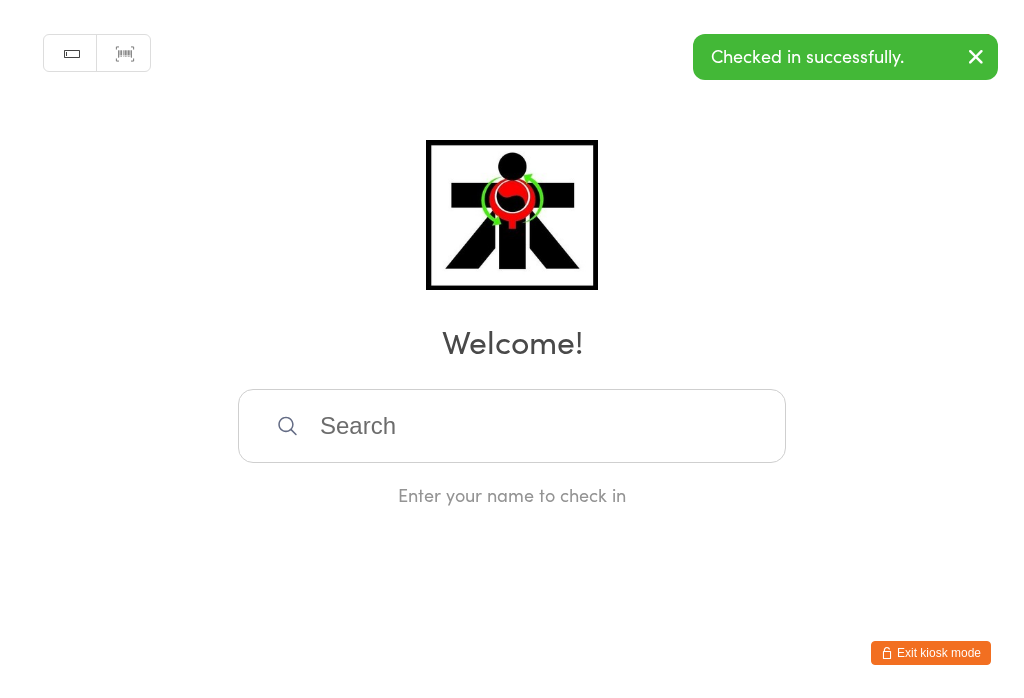 click at bounding box center [512, 426] 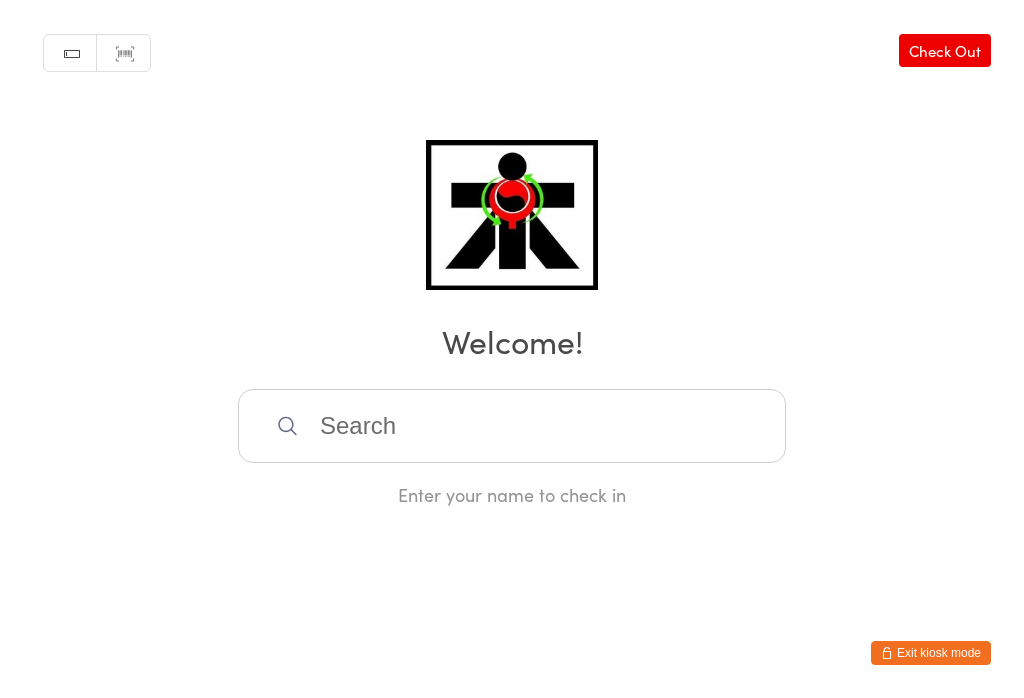 scroll, scrollTop: 397, scrollLeft: 0, axis: vertical 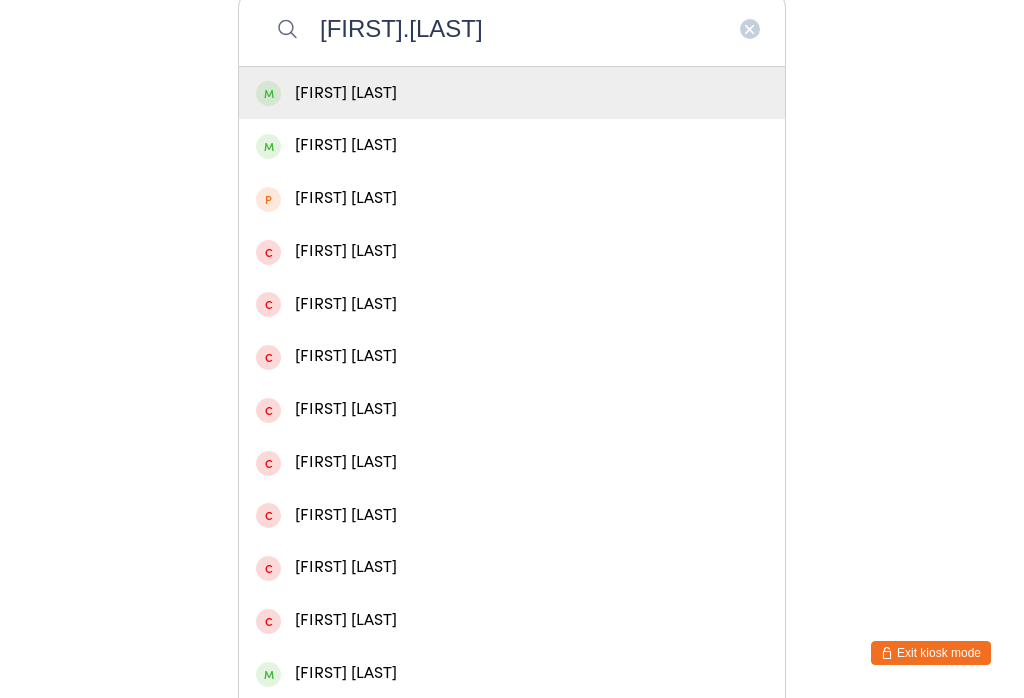 type on "[FIRST].[LAST]" 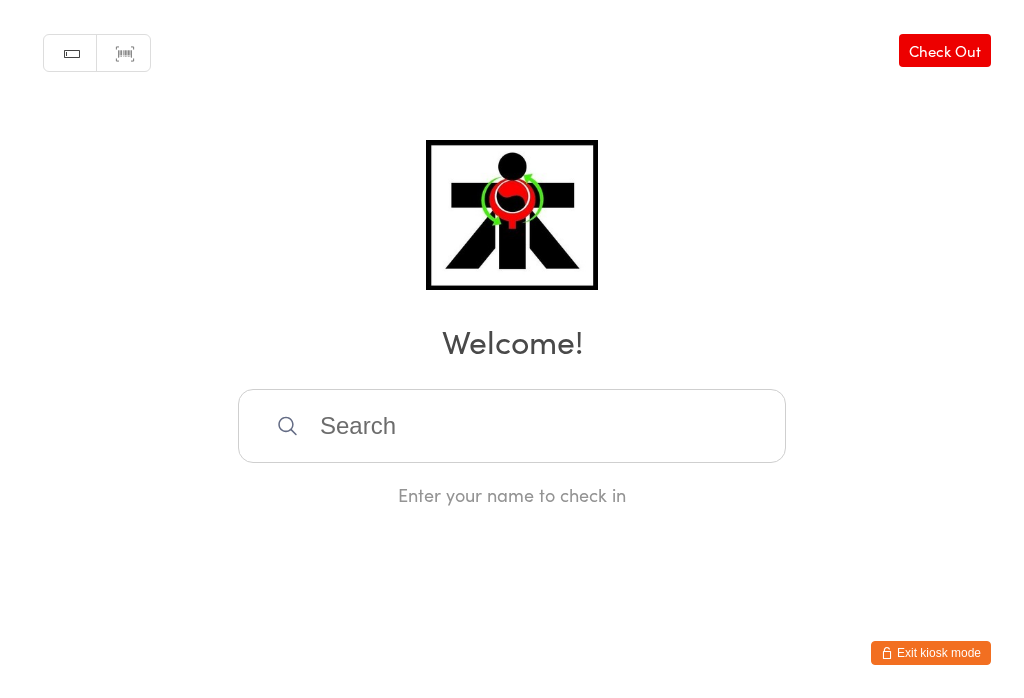 scroll, scrollTop: 0, scrollLeft: 0, axis: both 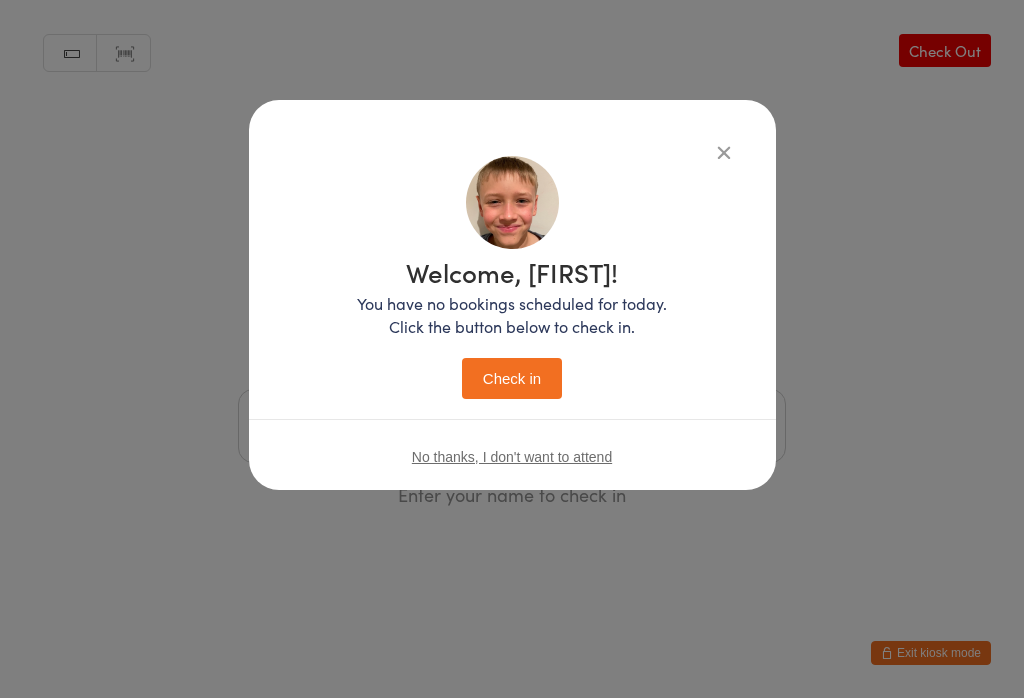 click on "Check in" at bounding box center (512, 378) 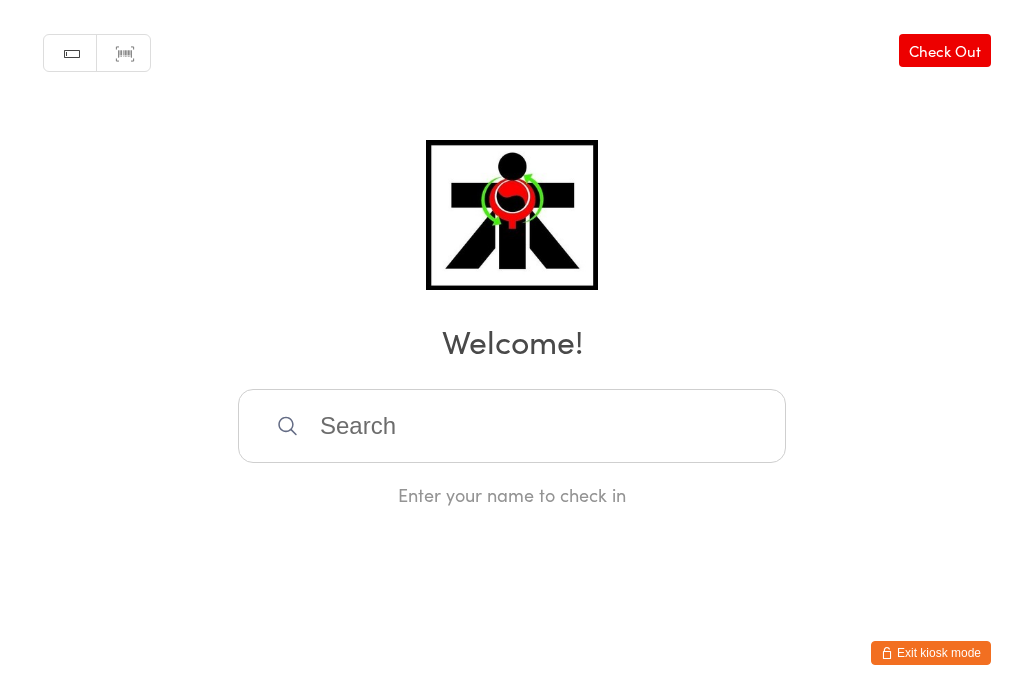 click at bounding box center (512, 426) 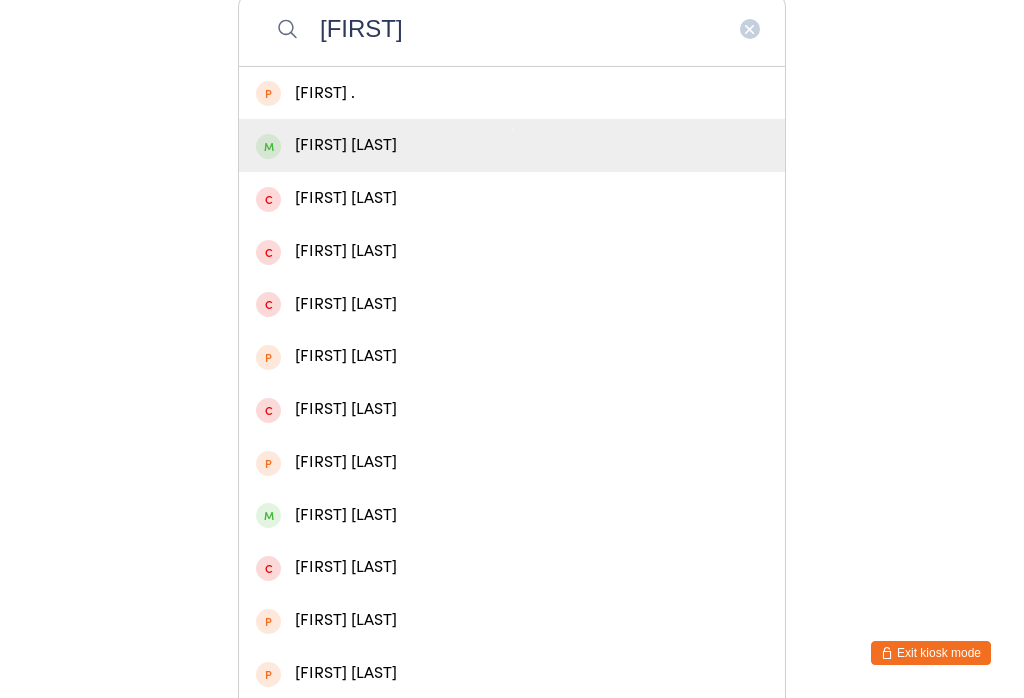 type on "[FIRST]" 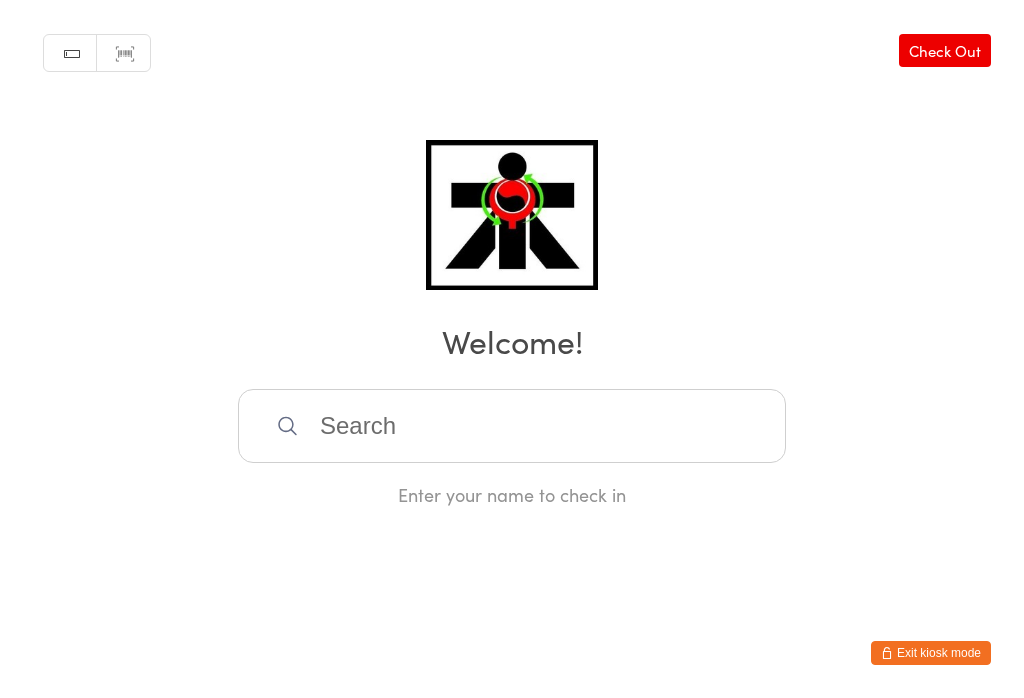 scroll, scrollTop: 0, scrollLeft: 0, axis: both 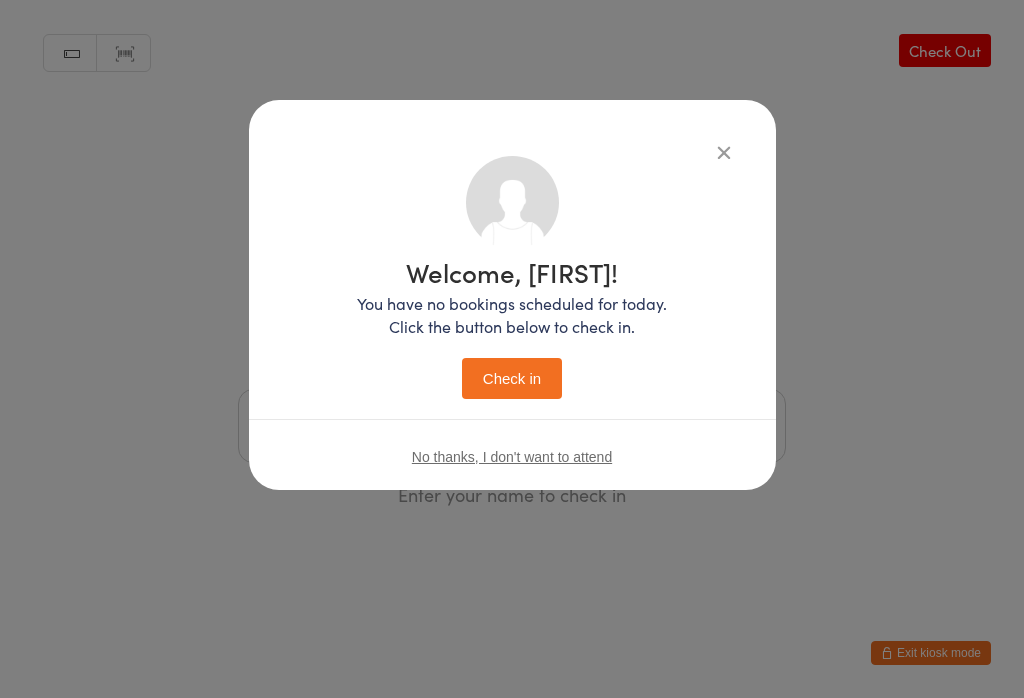 click on "Check in" at bounding box center (512, 378) 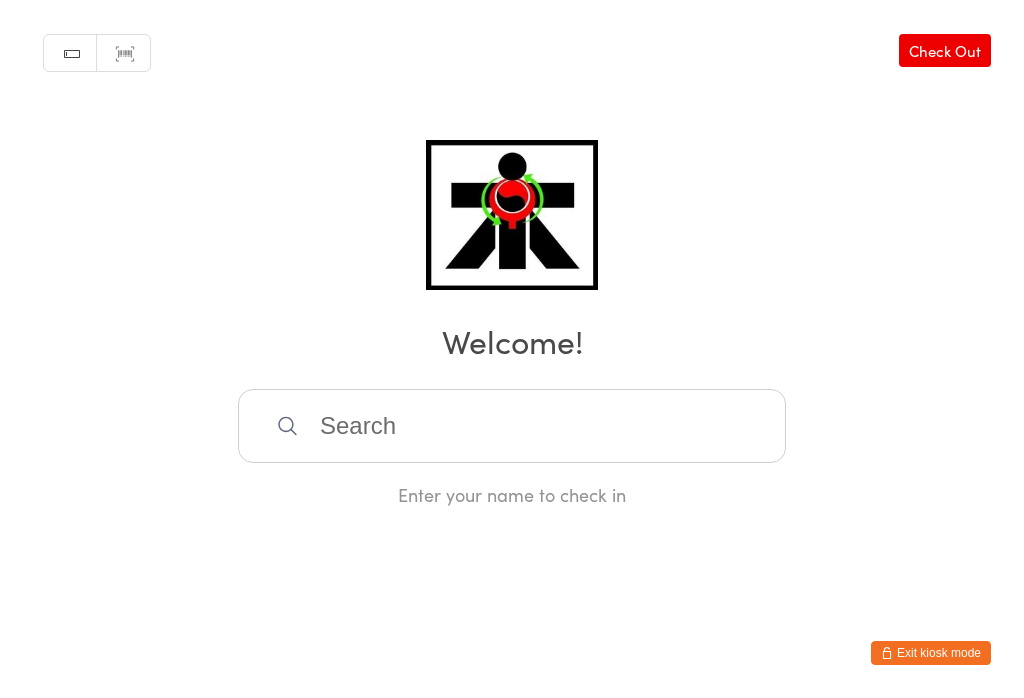 click at bounding box center (512, 426) 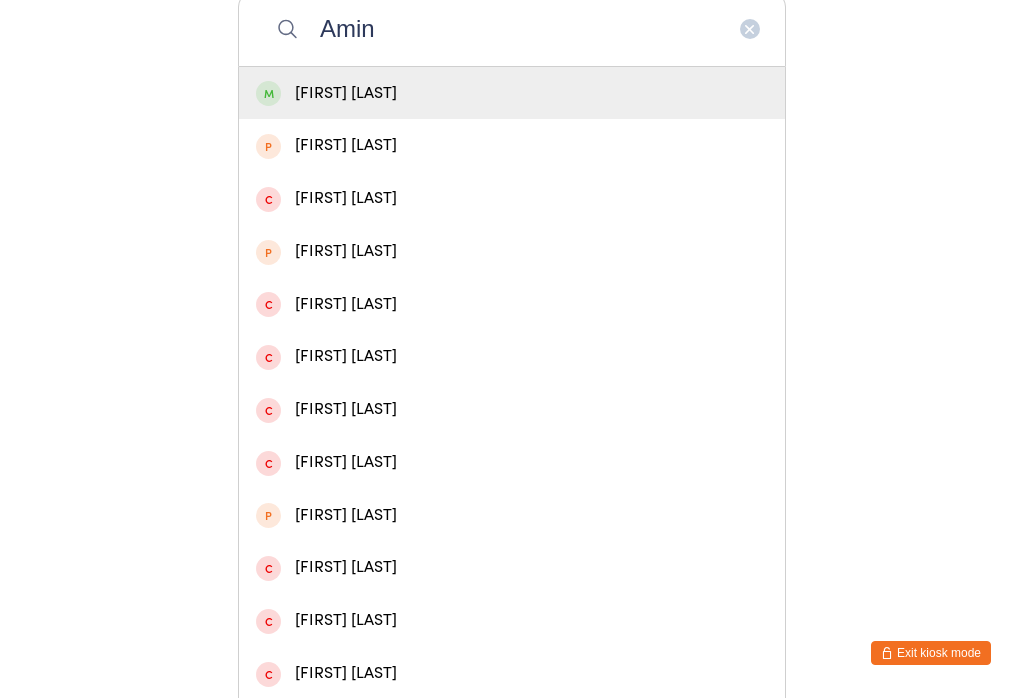 type on "Amin" 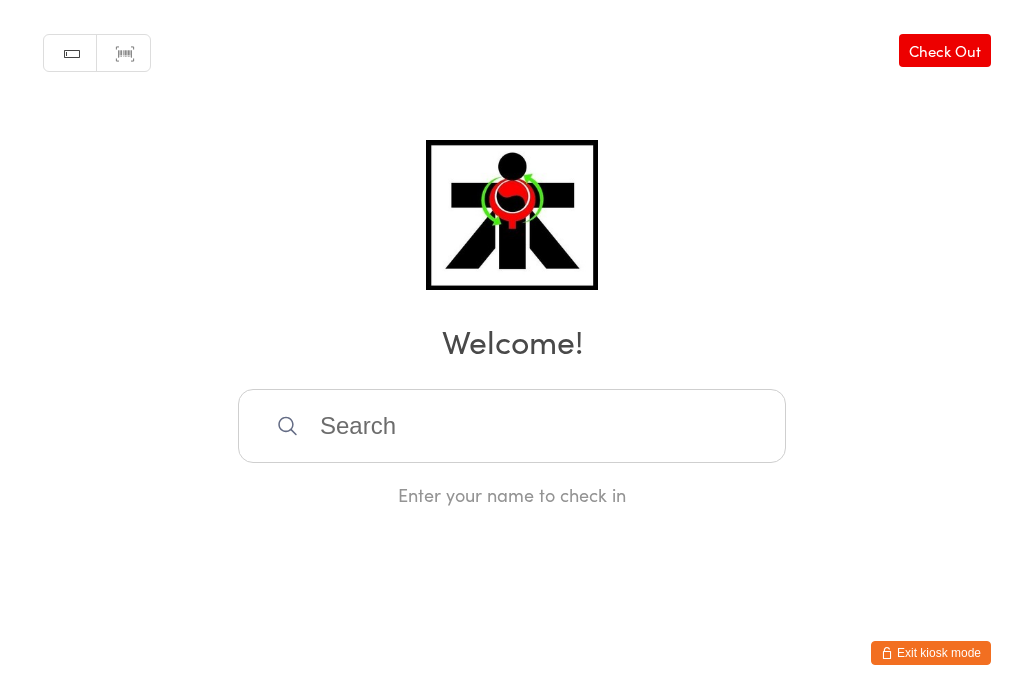 scroll, scrollTop: 0, scrollLeft: 0, axis: both 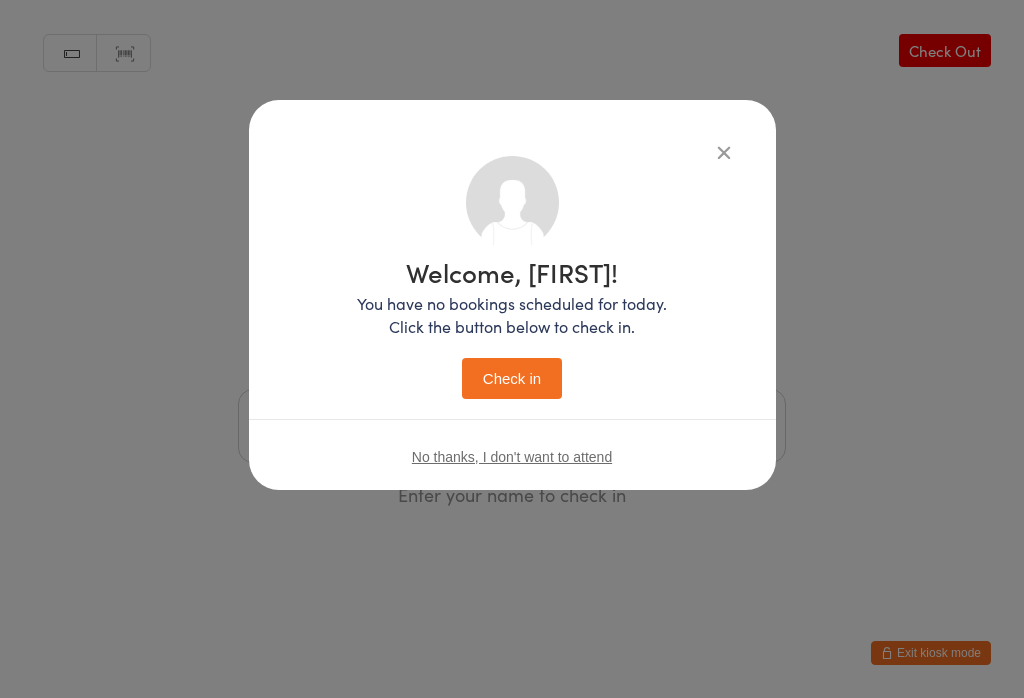 click on "Check in" at bounding box center [512, 378] 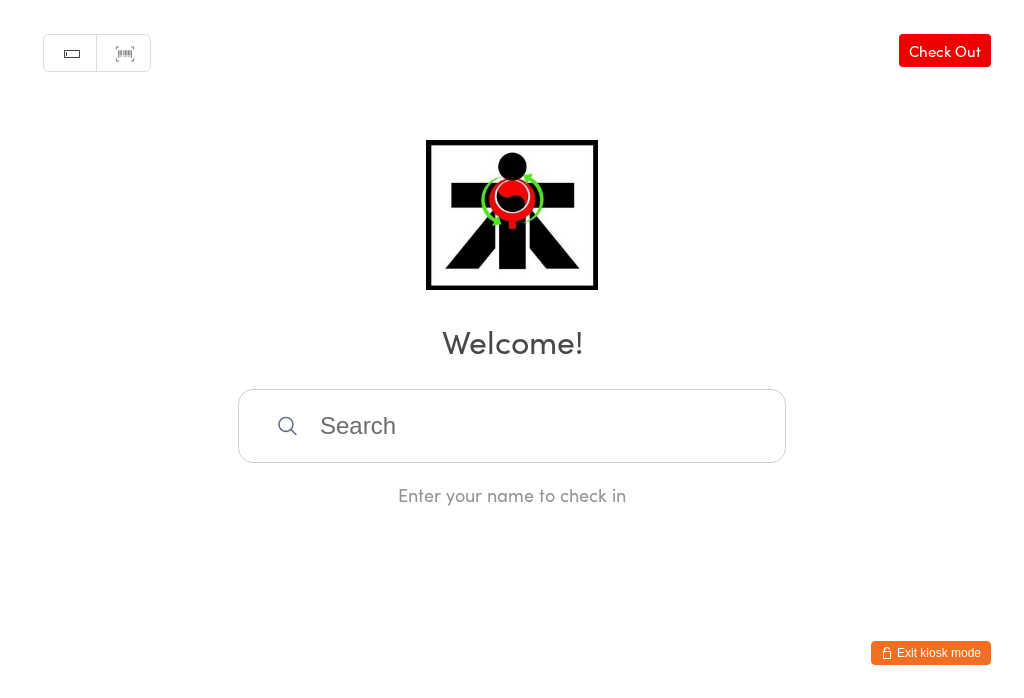 scroll, scrollTop: 0, scrollLeft: 0, axis: both 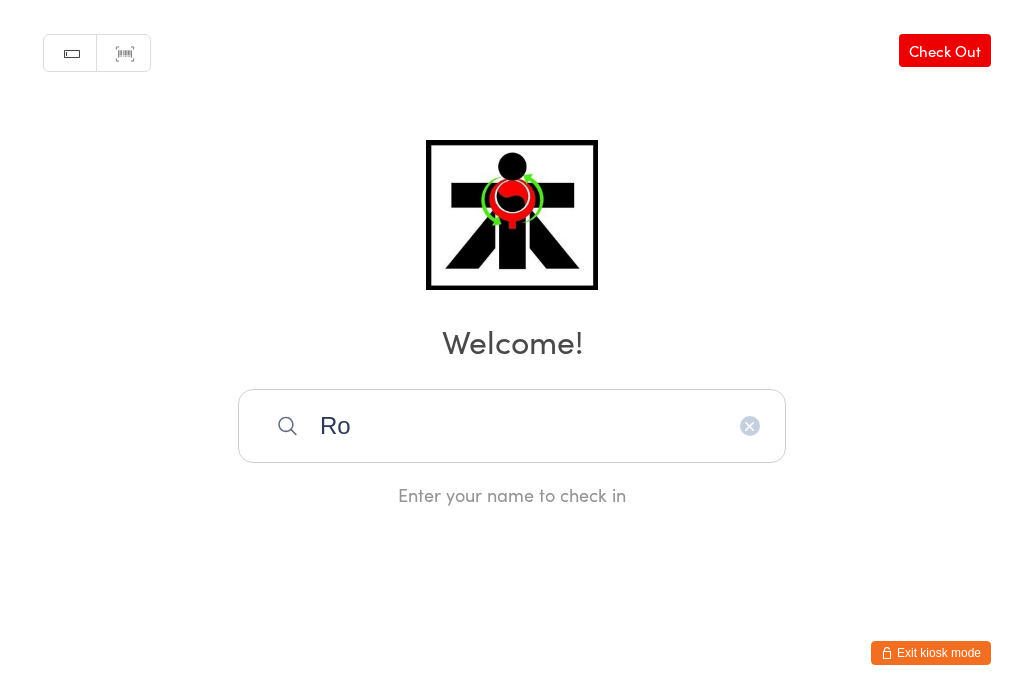 type on "R" 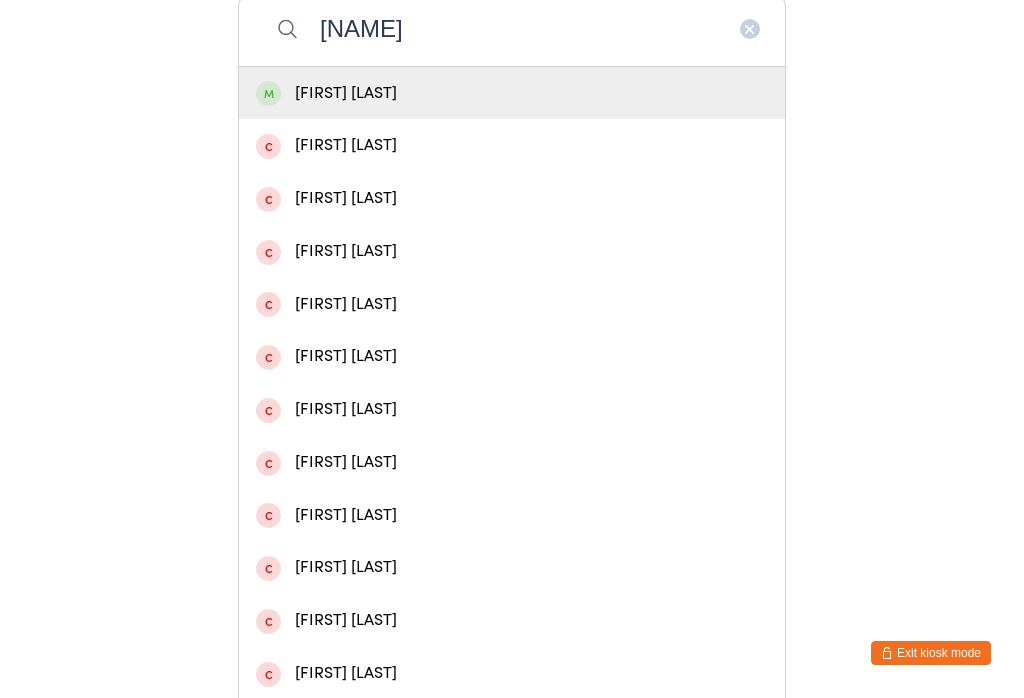 type on "[NAME]" 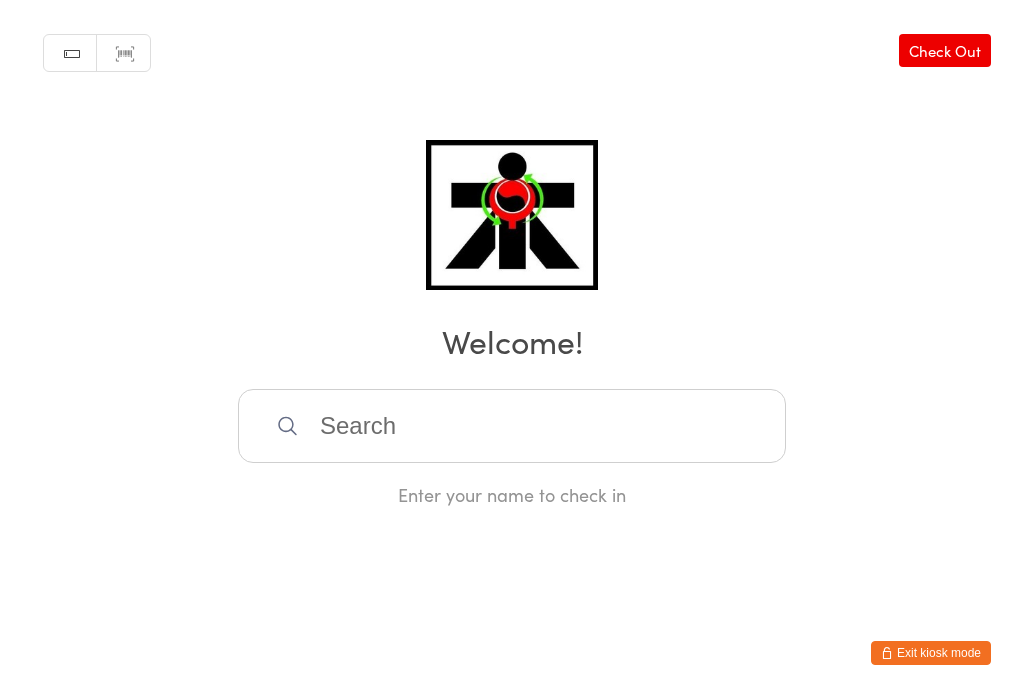 scroll, scrollTop: 0, scrollLeft: 0, axis: both 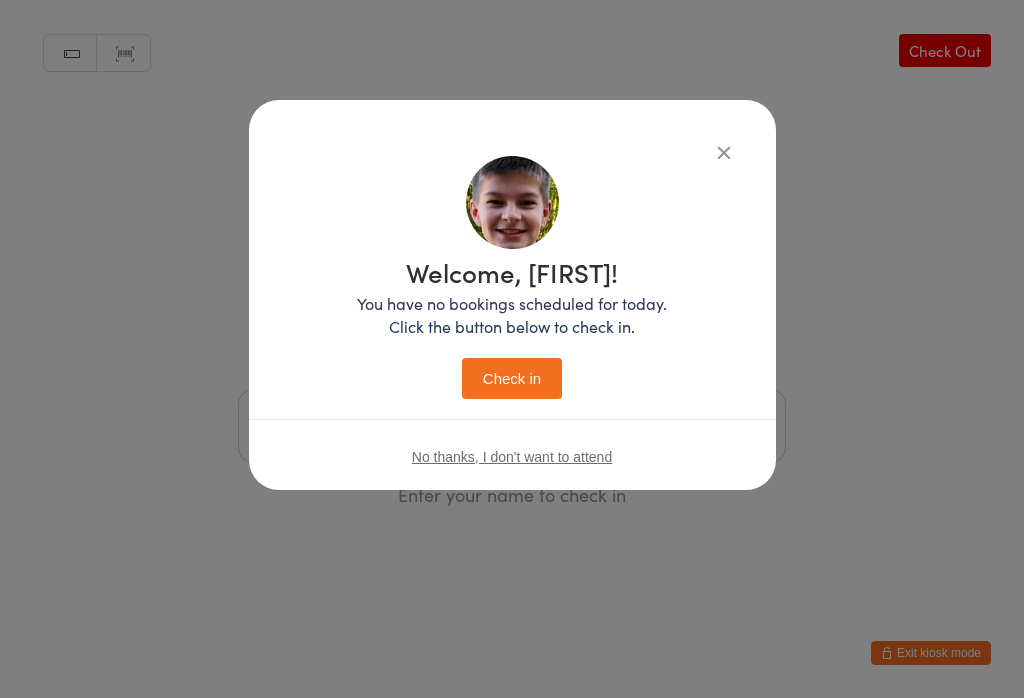 click on "Check in" at bounding box center [512, 378] 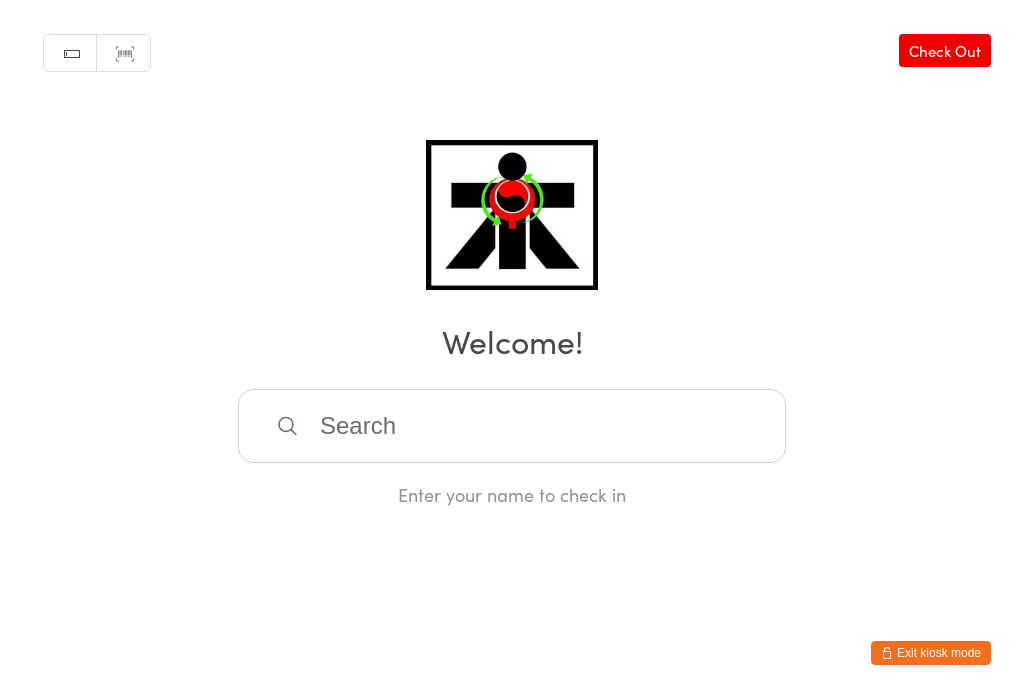 click at bounding box center (512, 426) 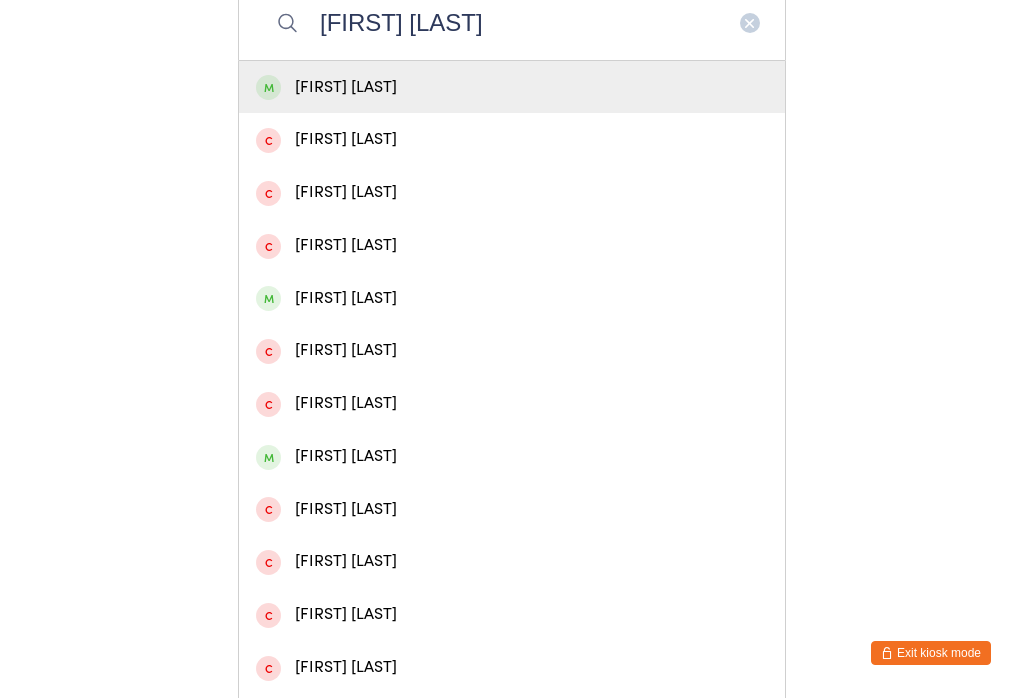 type on "[FIRST] [LAST]" 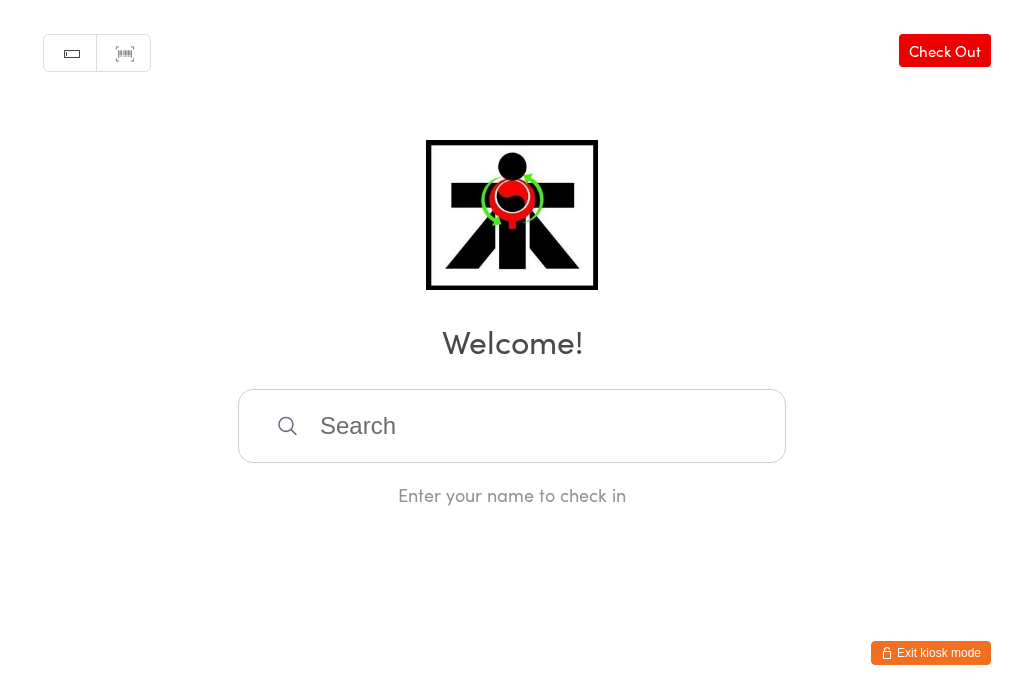 scroll, scrollTop: 368, scrollLeft: 0, axis: vertical 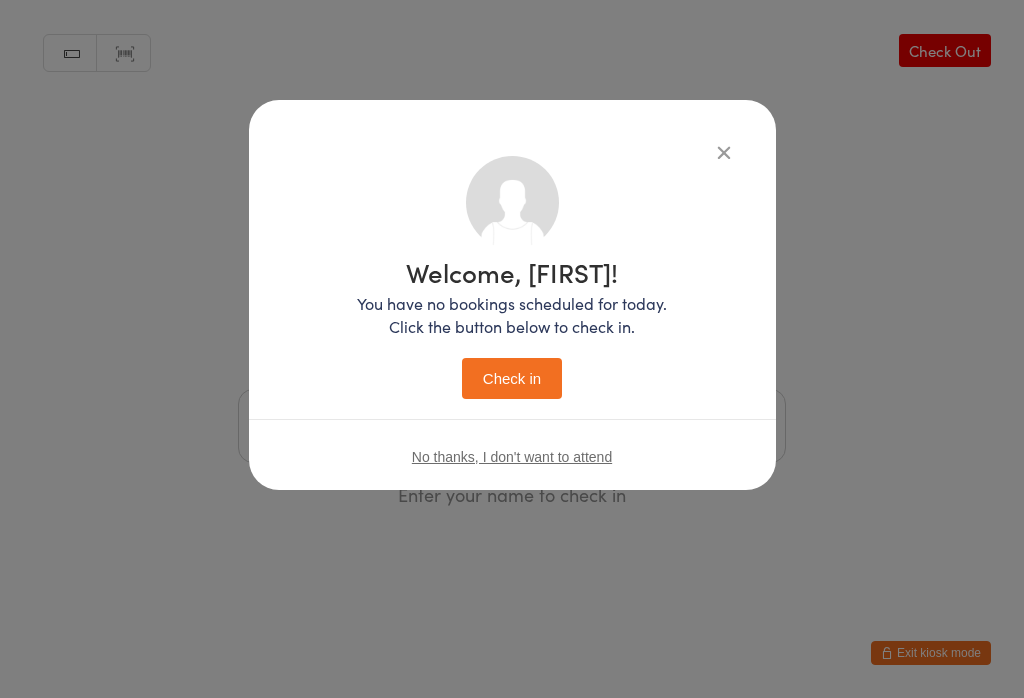 click on "Check in" at bounding box center [512, 378] 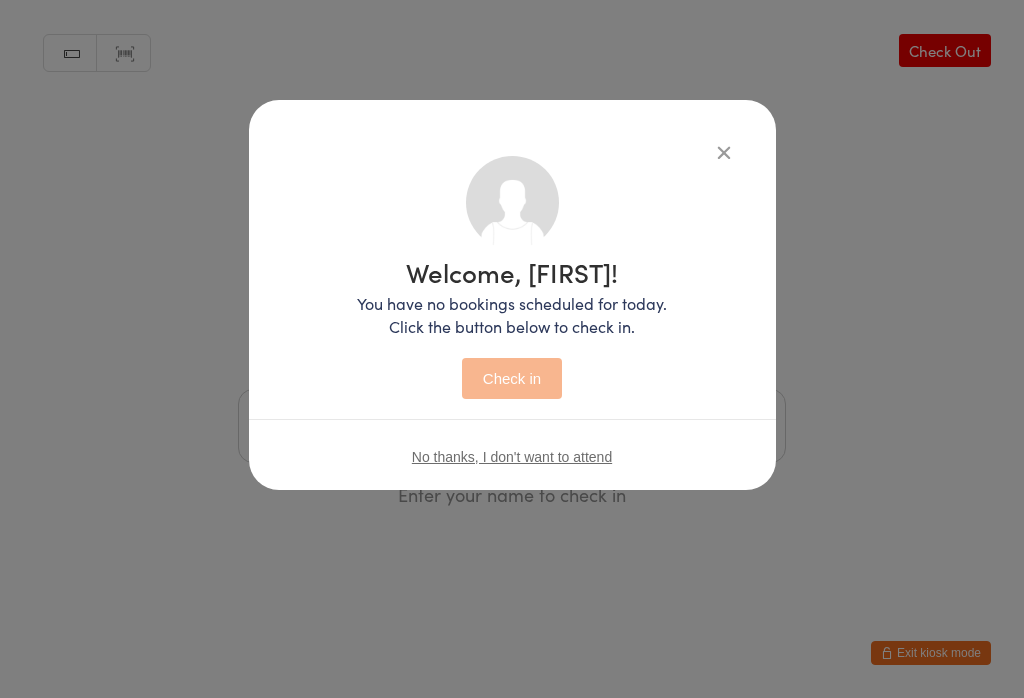 scroll, scrollTop: 163, scrollLeft: 192, axis: both 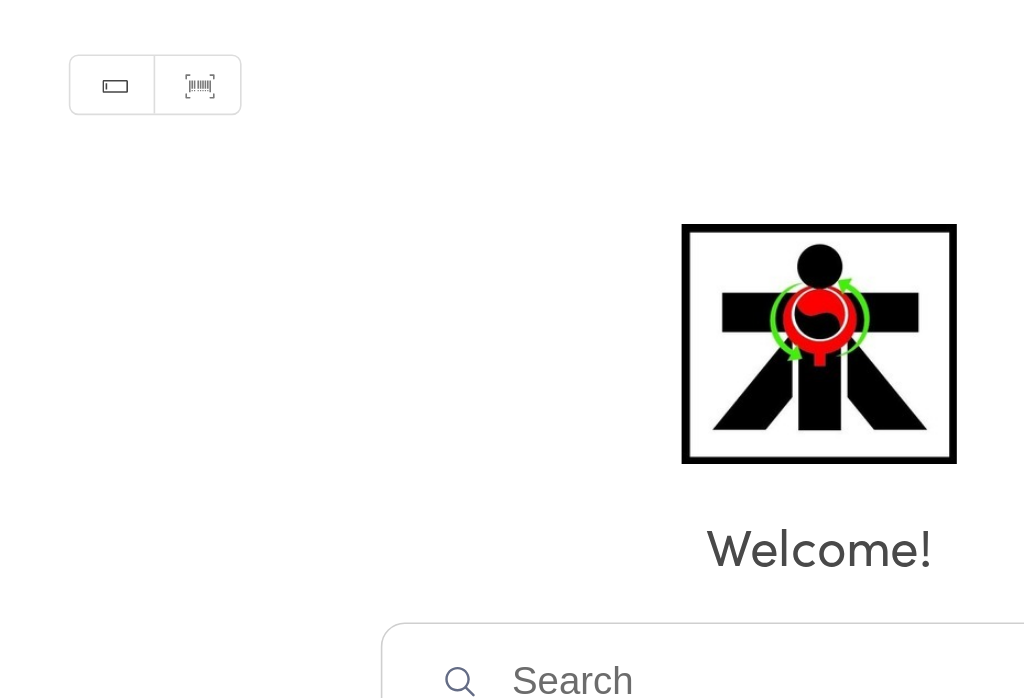 click at bounding box center [512, 426] 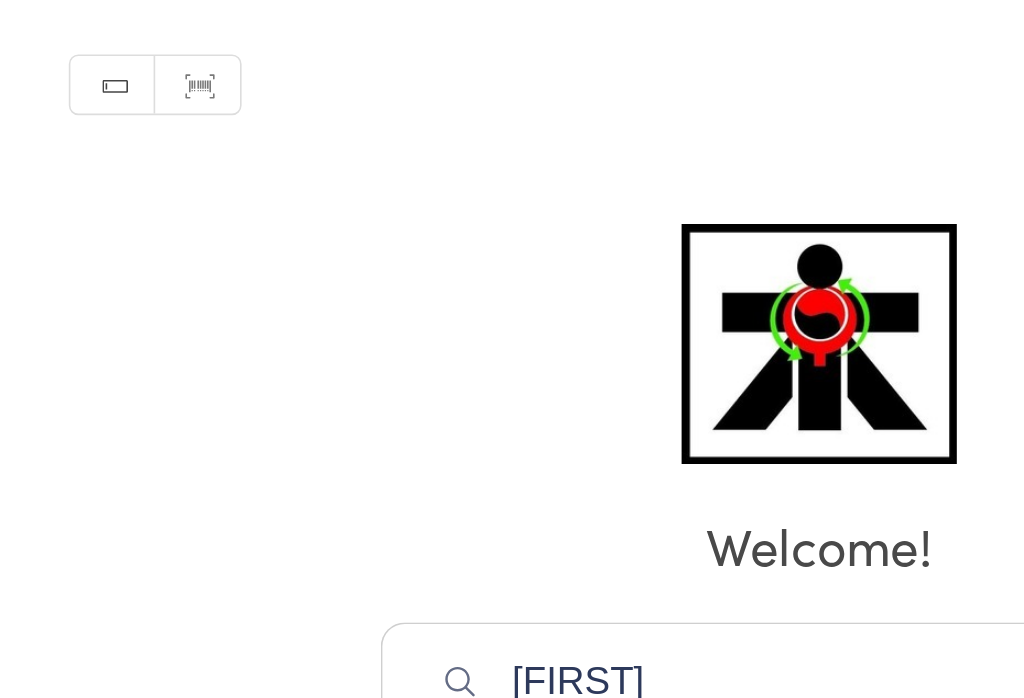 type on "[FIRST]" 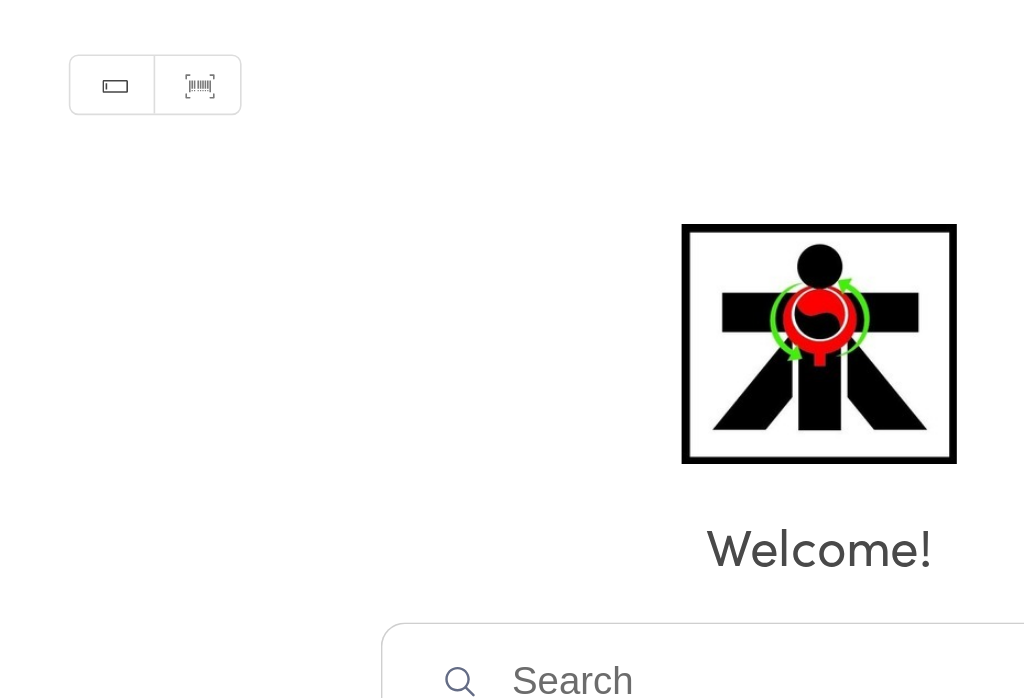 scroll, scrollTop: 262, scrollLeft: 0, axis: vertical 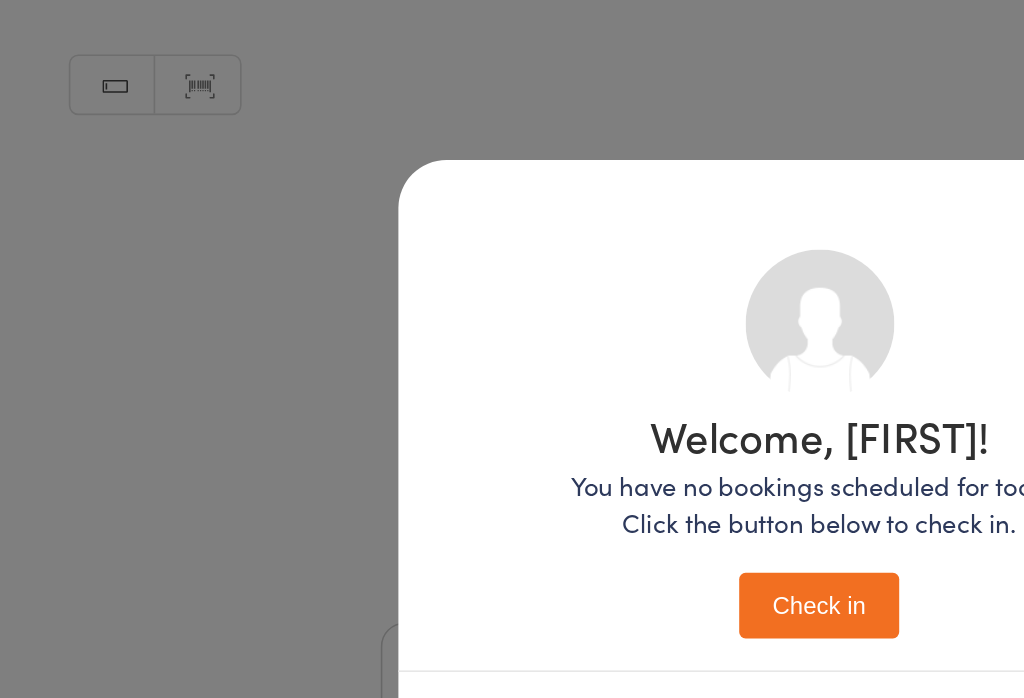 click on "Check in" at bounding box center (512, 378) 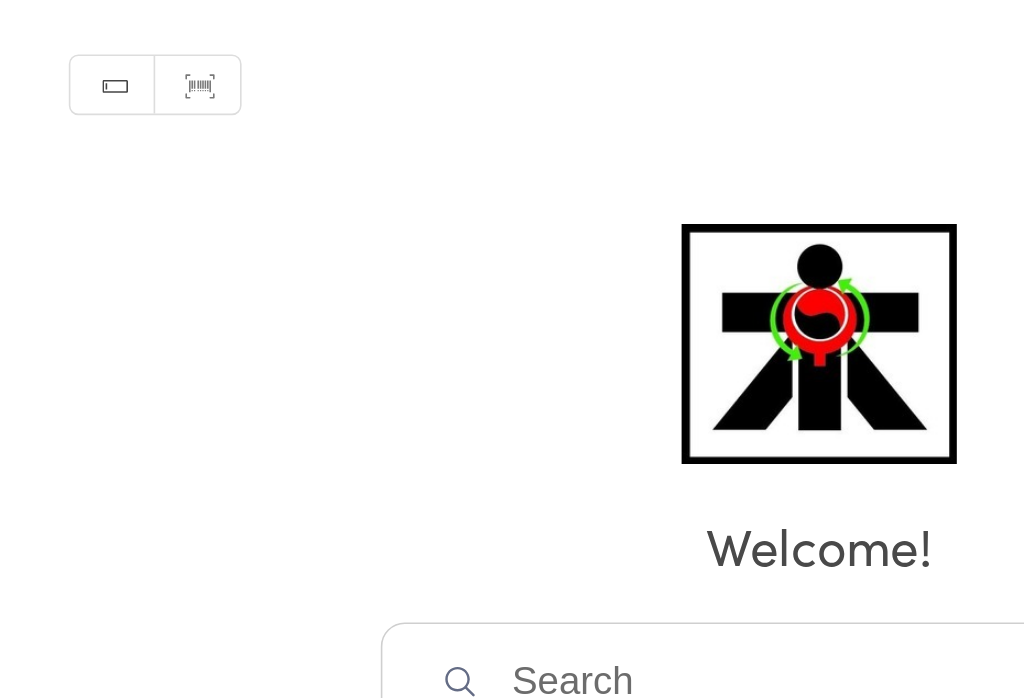 click at bounding box center (512, 426) 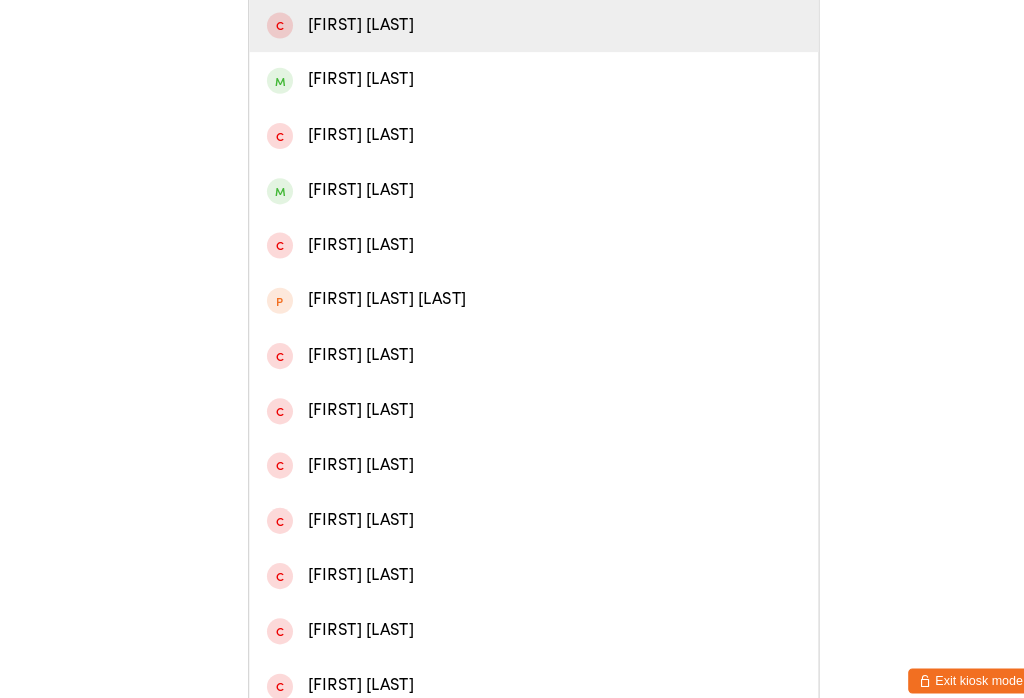 scroll, scrollTop: 466, scrollLeft: 41, axis: both 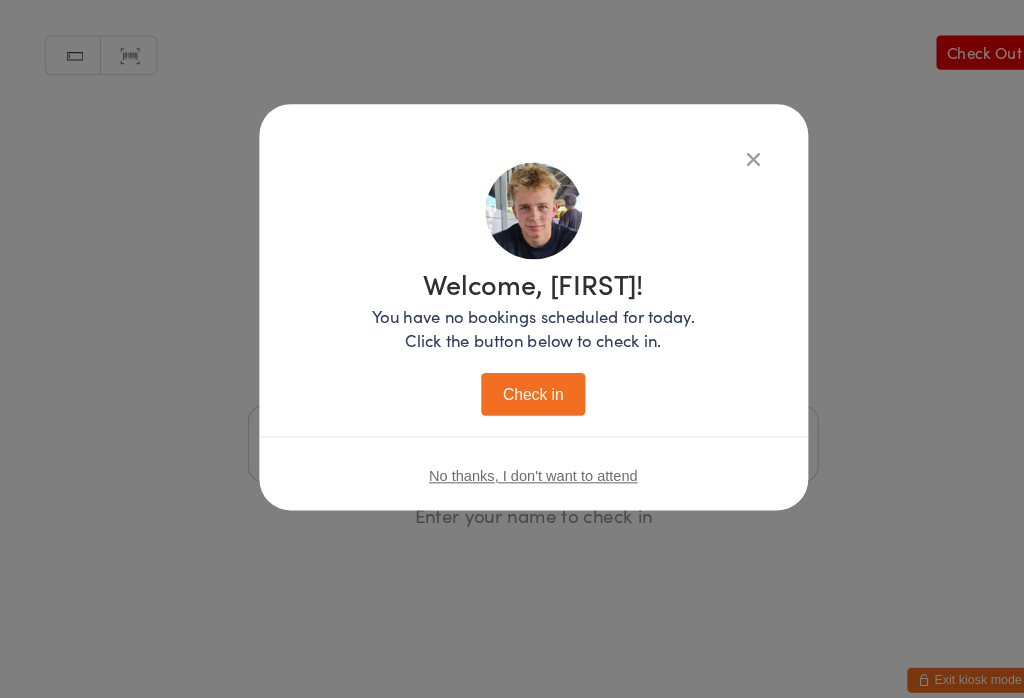 click on "Check in" at bounding box center [512, 378] 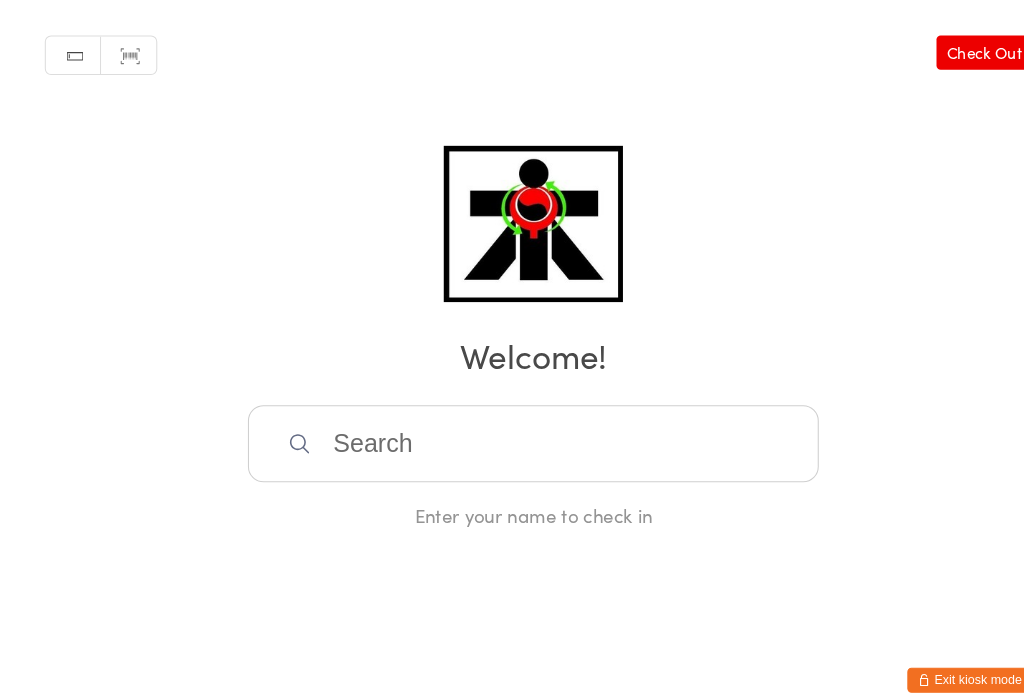 scroll, scrollTop: 0, scrollLeft: 21, axis: horizontal 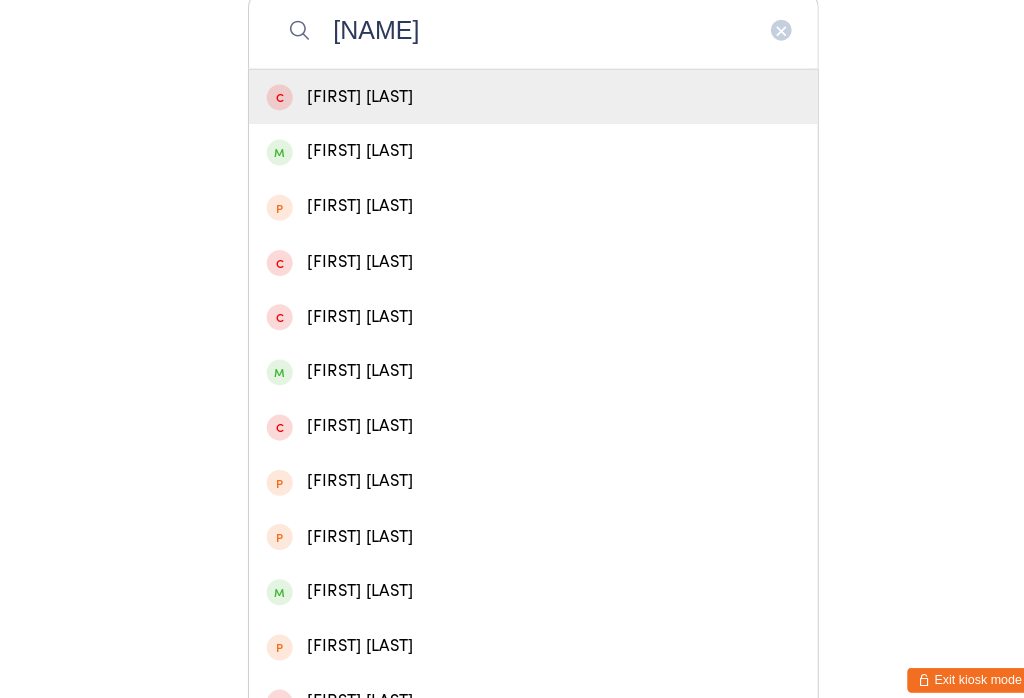 type on "[NAME]" 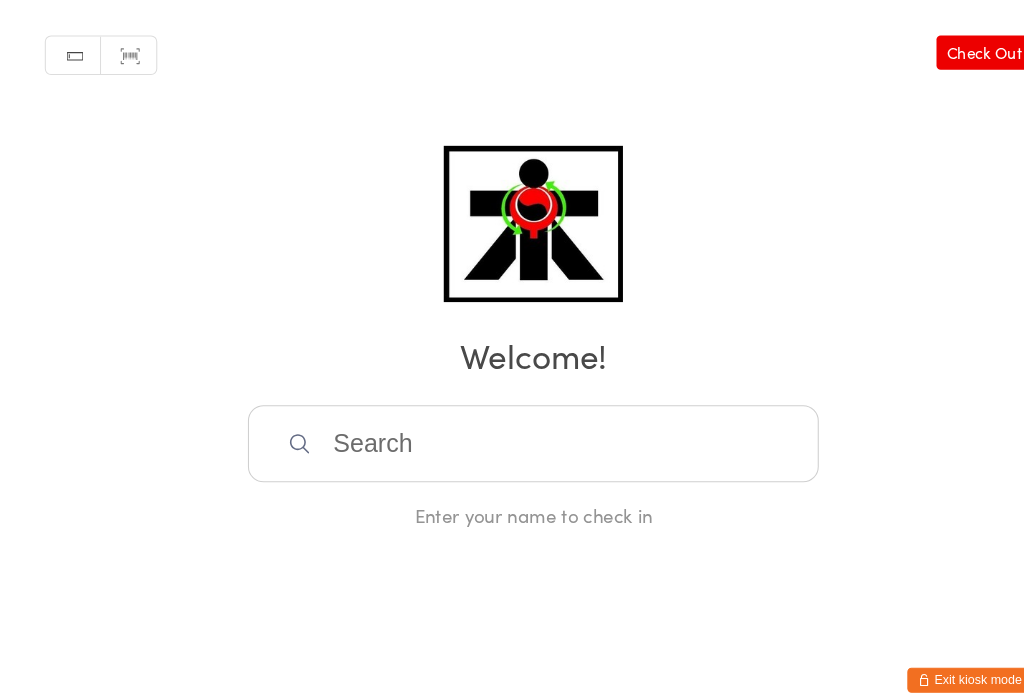 scroll, scrollTop: 28, scrollLeft: 0, axis: vertical 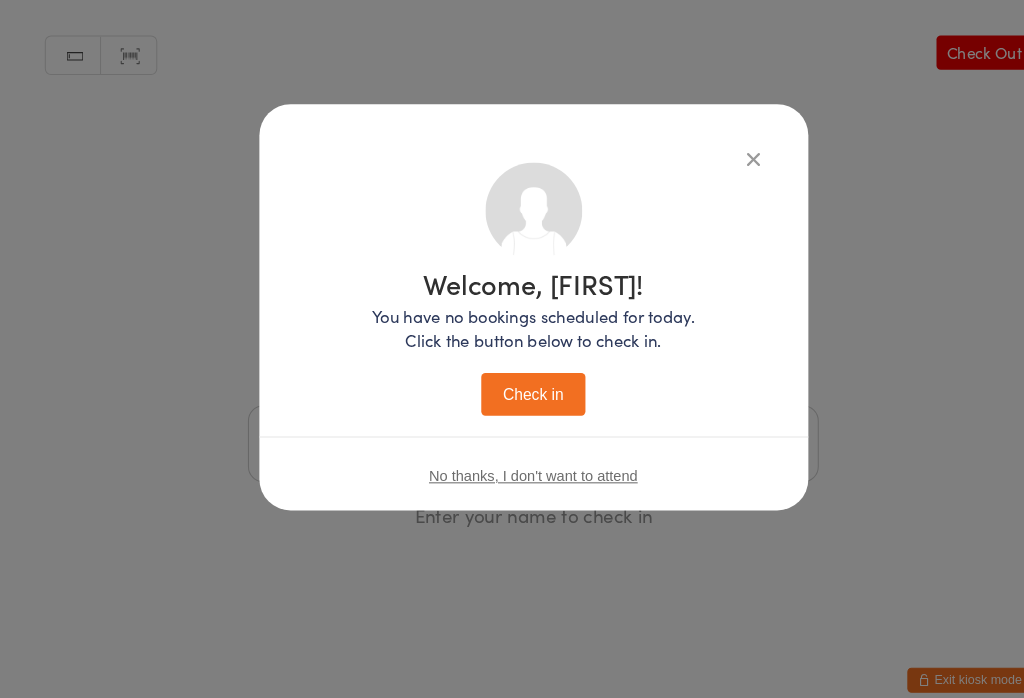 click on "Check in" at bounding box center [512, 378] 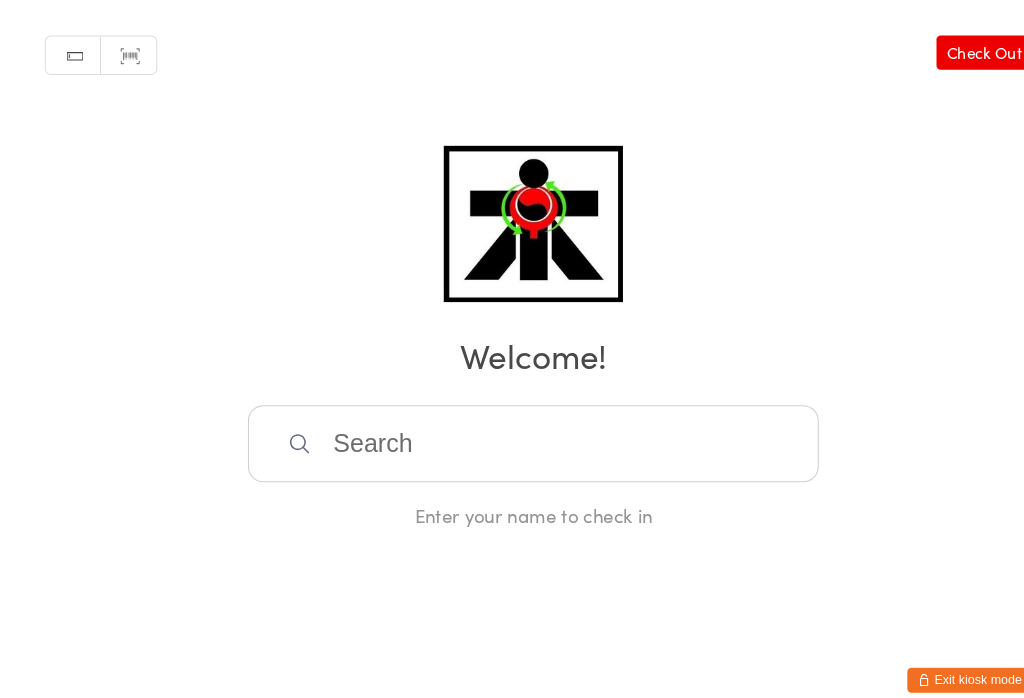 click at bounding box center (512, 426) 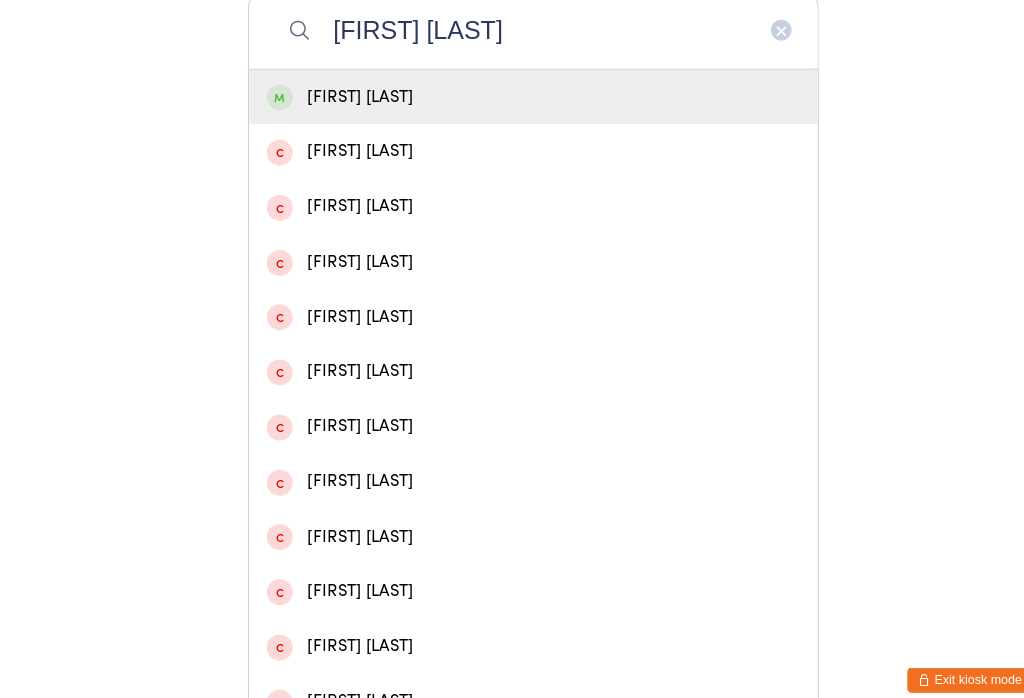 type on "[FIRST] [LAST]" 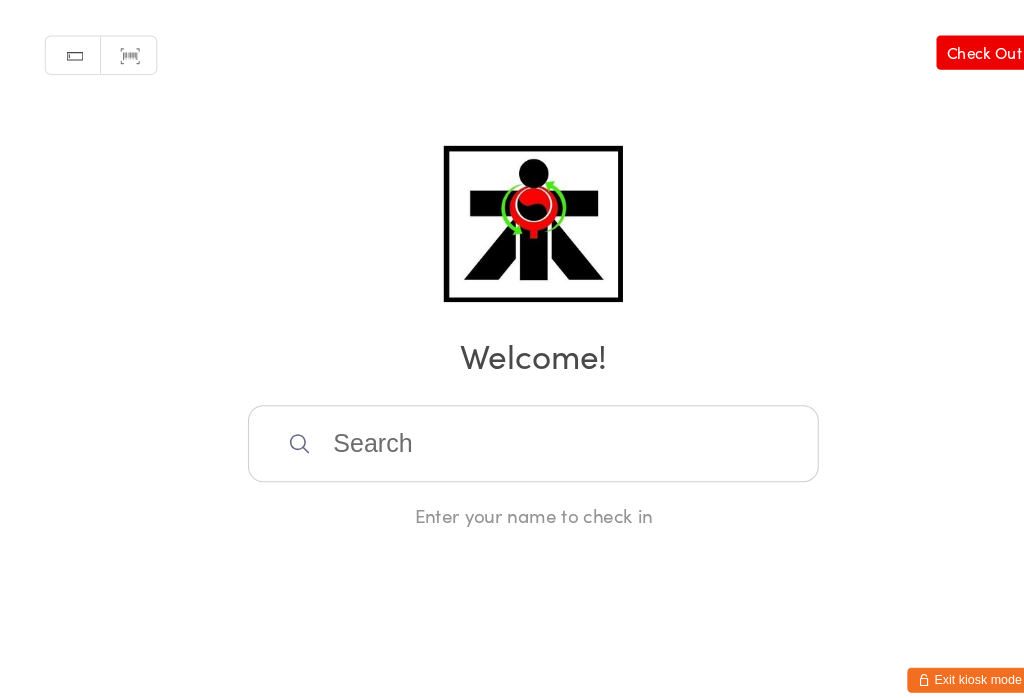 scroll, scrollTop: 28, scrollLeft: 0, axis: vertical 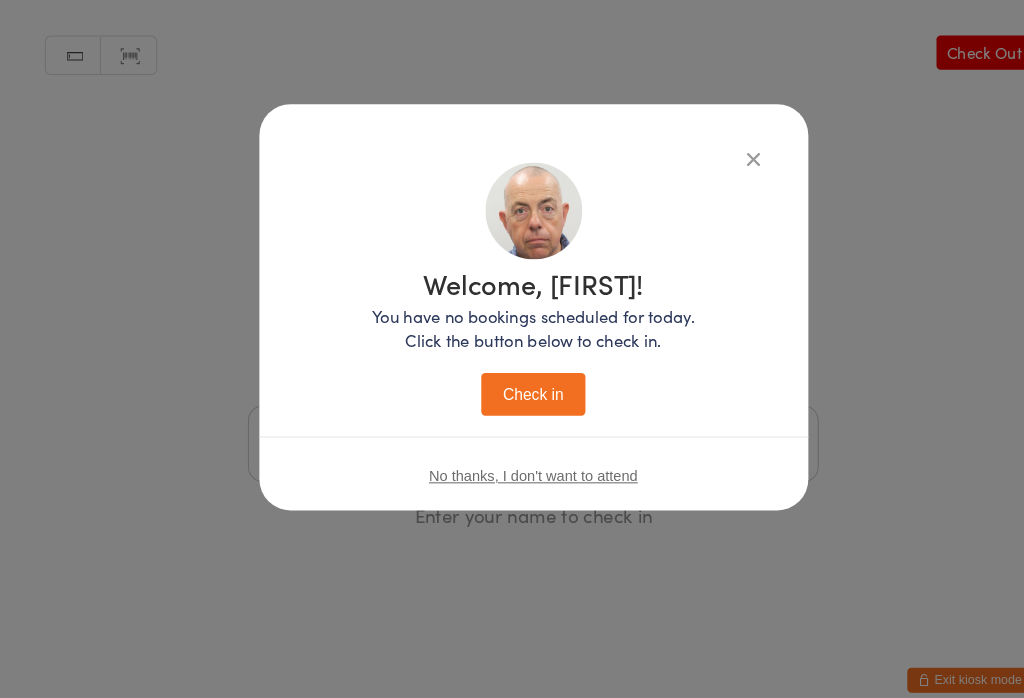 click on "Check in" at bounding box center [512, 378] 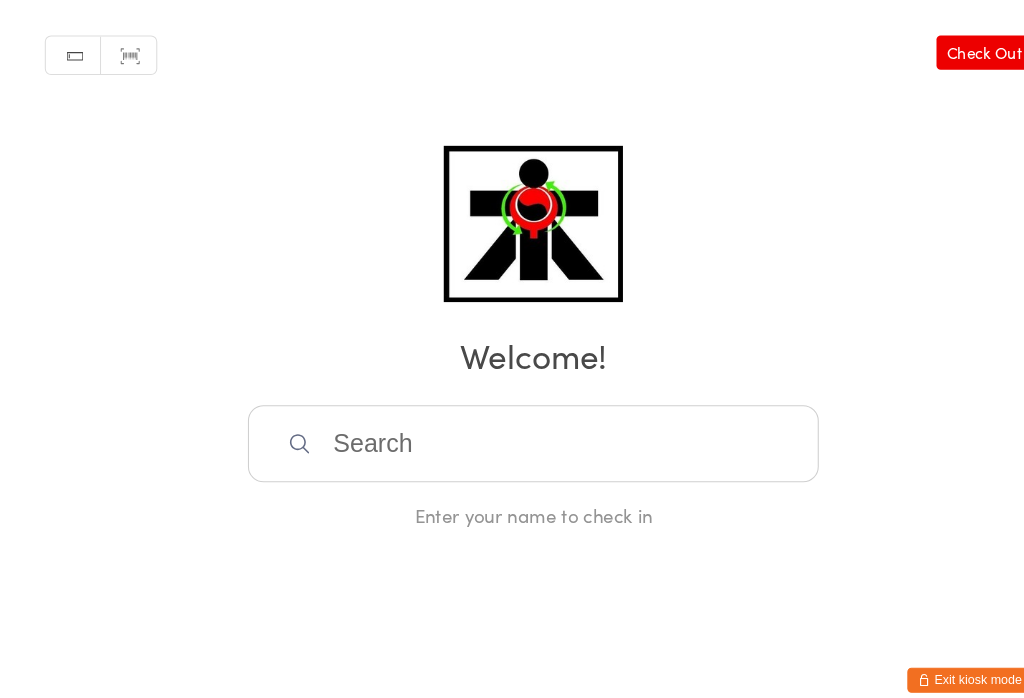 click at bounding box center [512, 426] 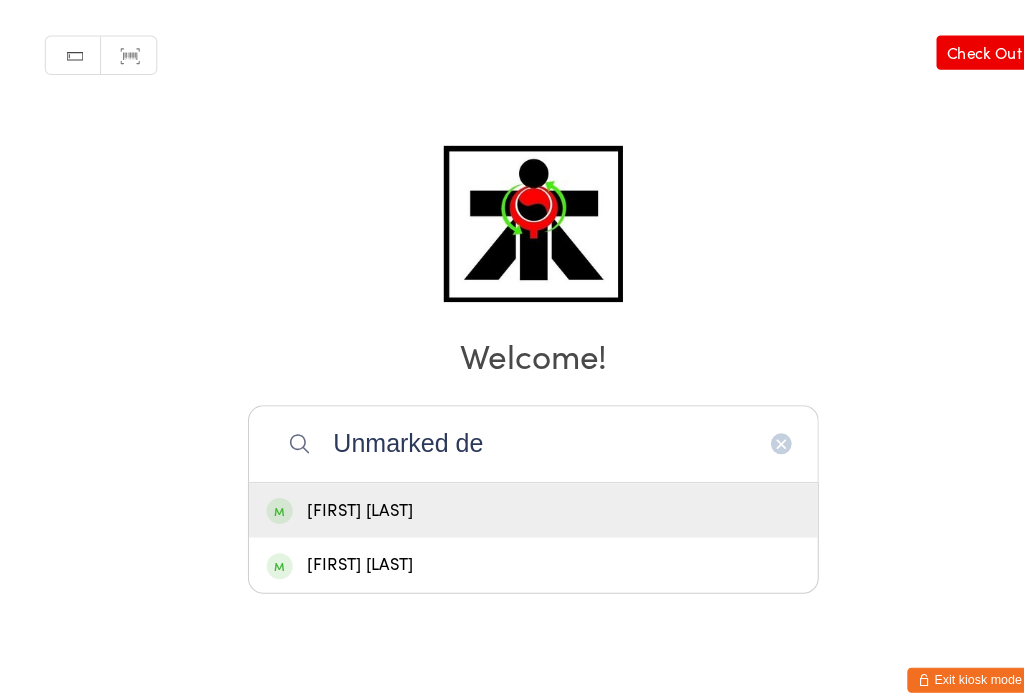 scroll, scrollTop: 265, scrollLeft: 0, axis: vertical 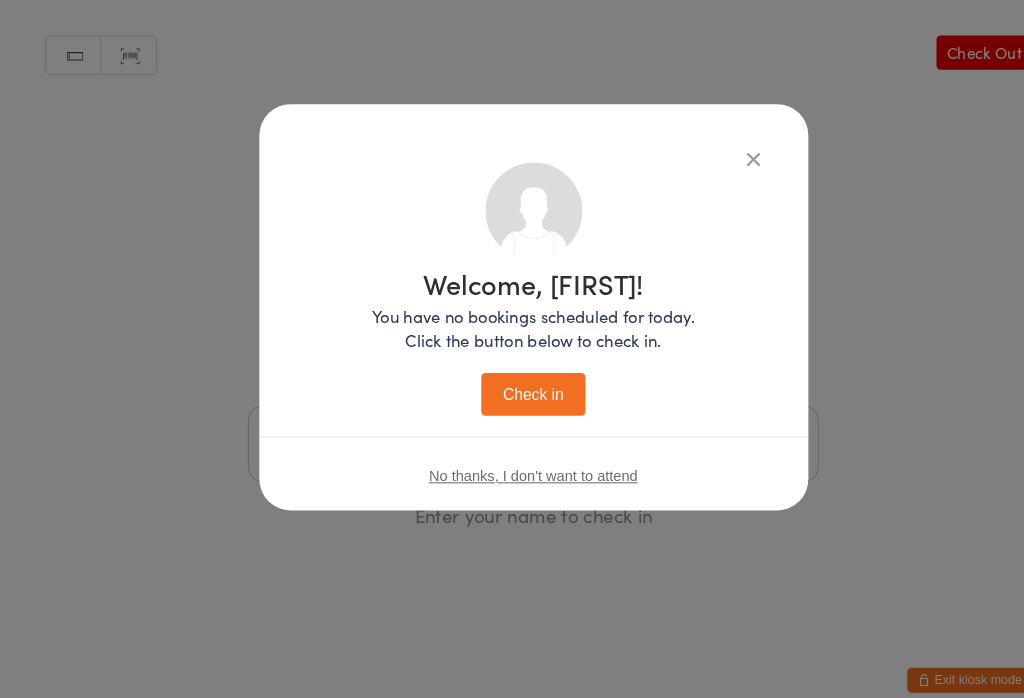 click at bounding box center [724, 152] 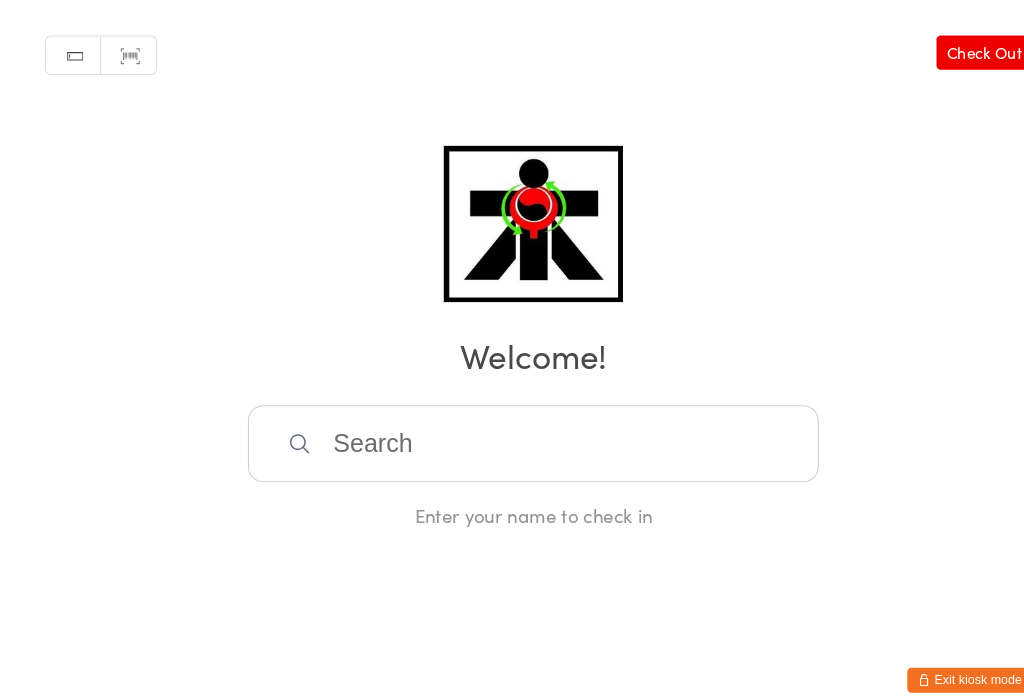 click at bounding box center (512, 426) 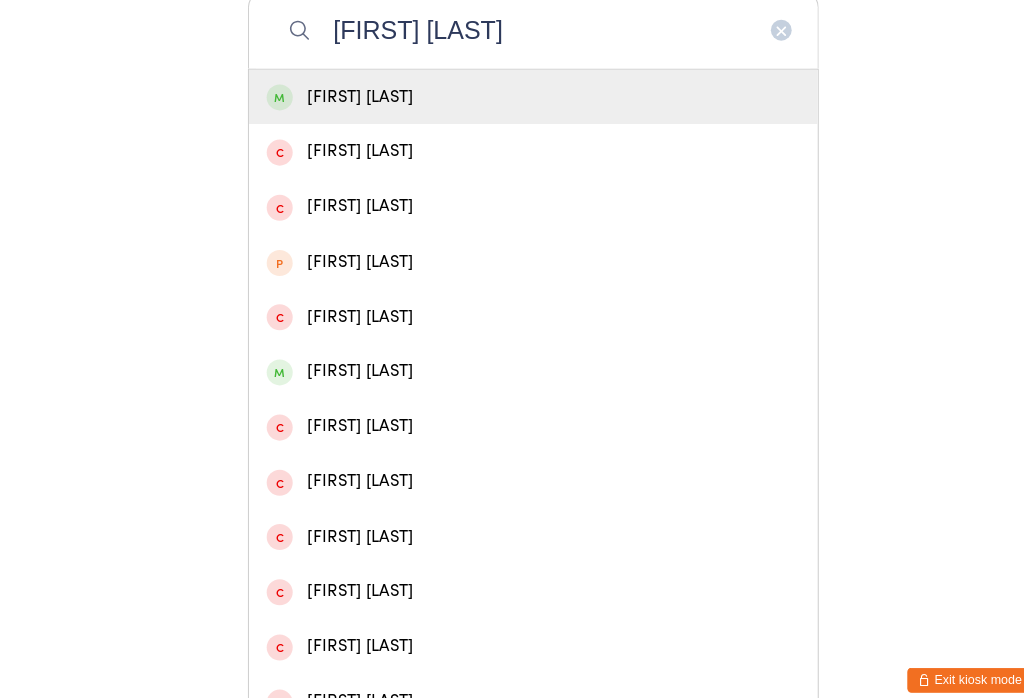type on "[FIRST] [LAST]" 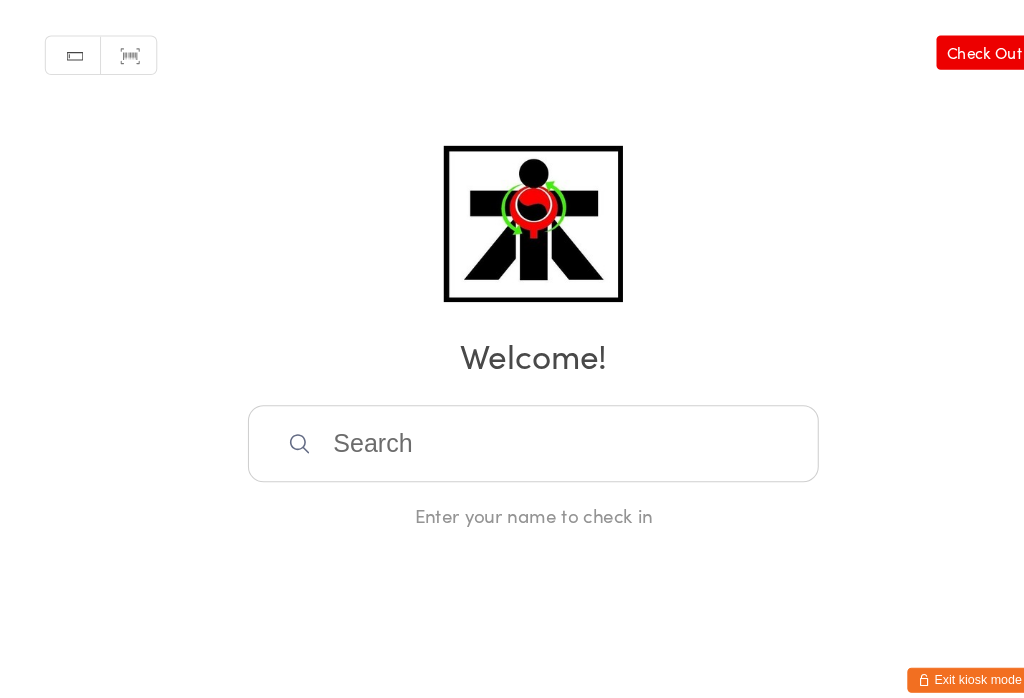scroll, scrollTop: 28, scrollLeft: 0, axis: vertical 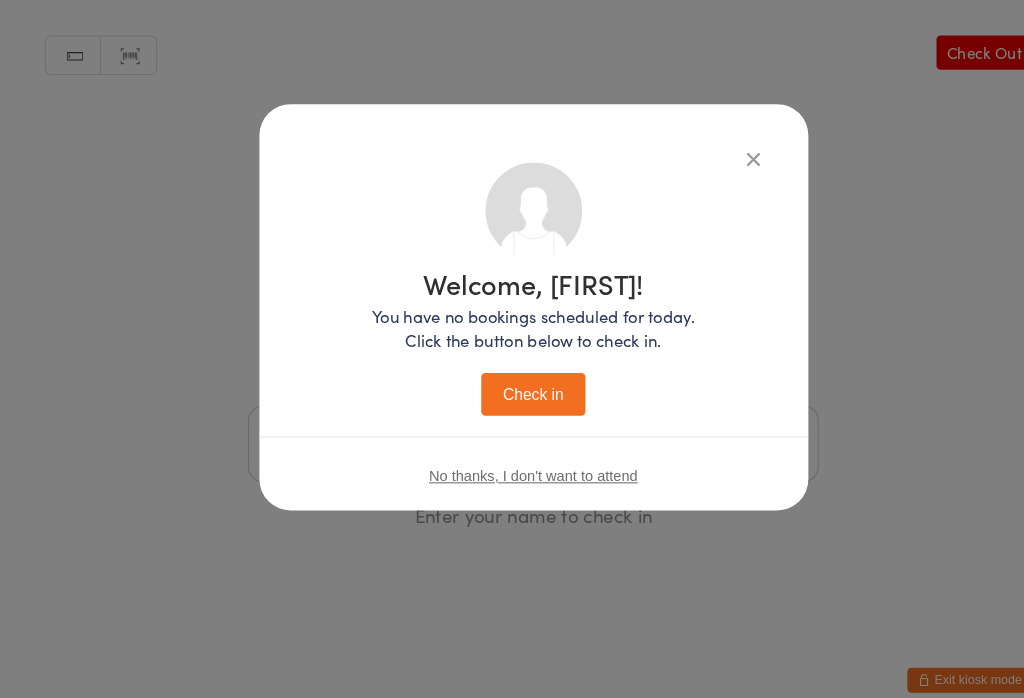 click on "Check in" at bounding box center [512, 378] 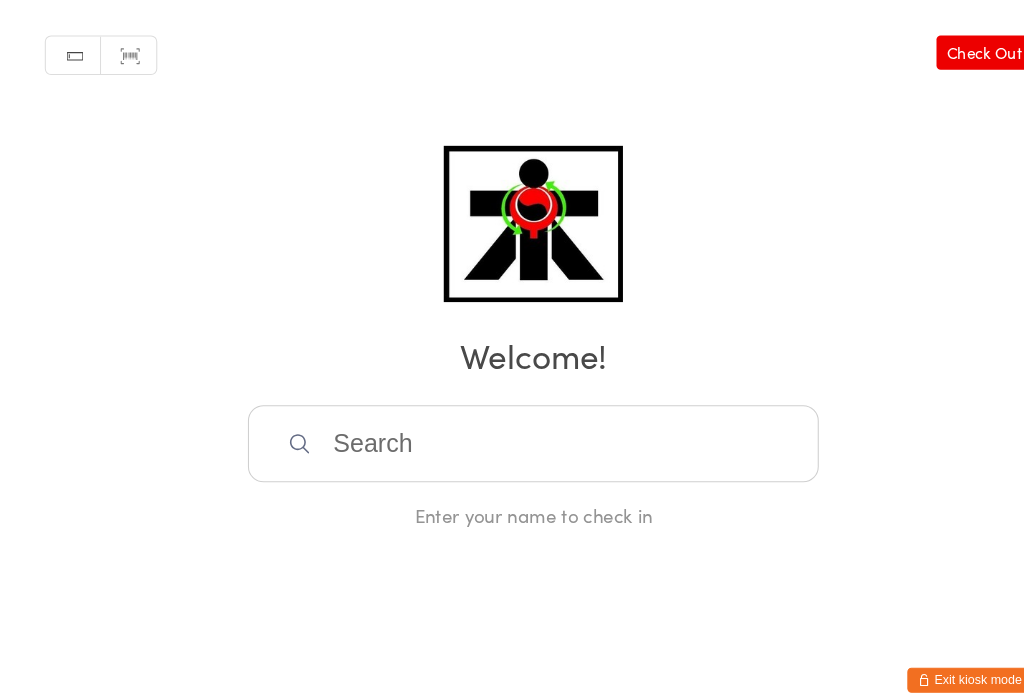 click at bounding box center [512, 426] 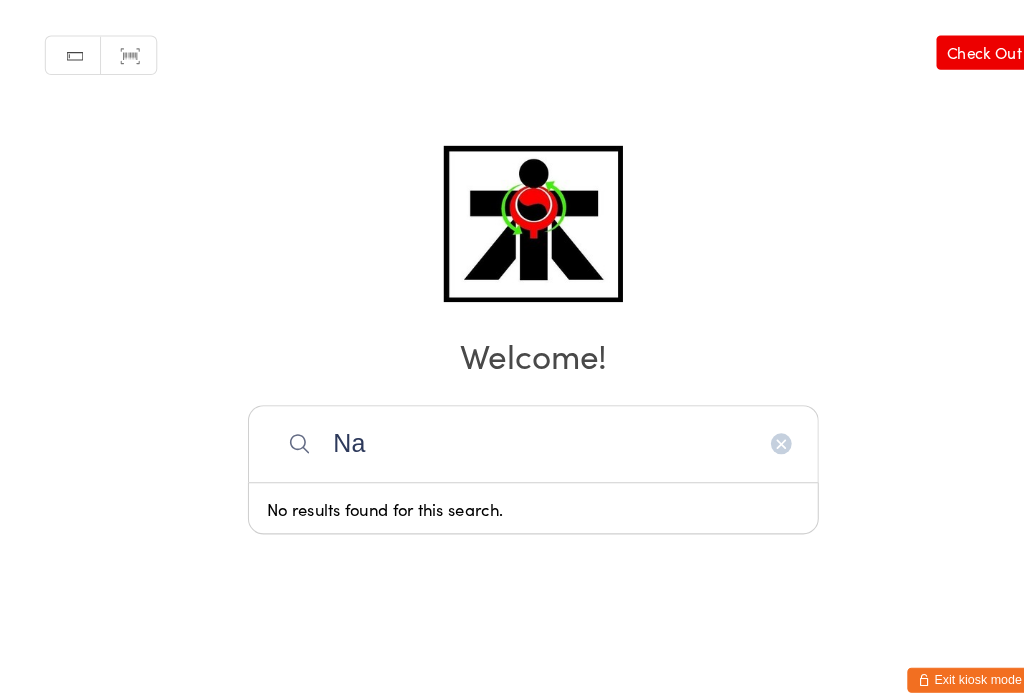 type on "N" 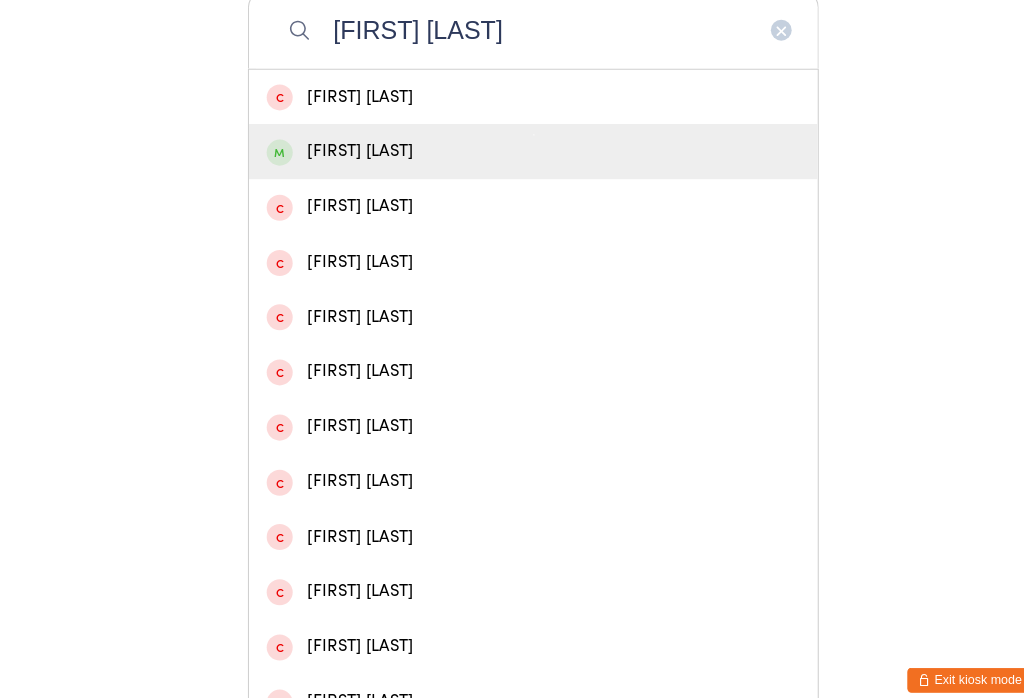 type on "[FIRST] [LAST]" 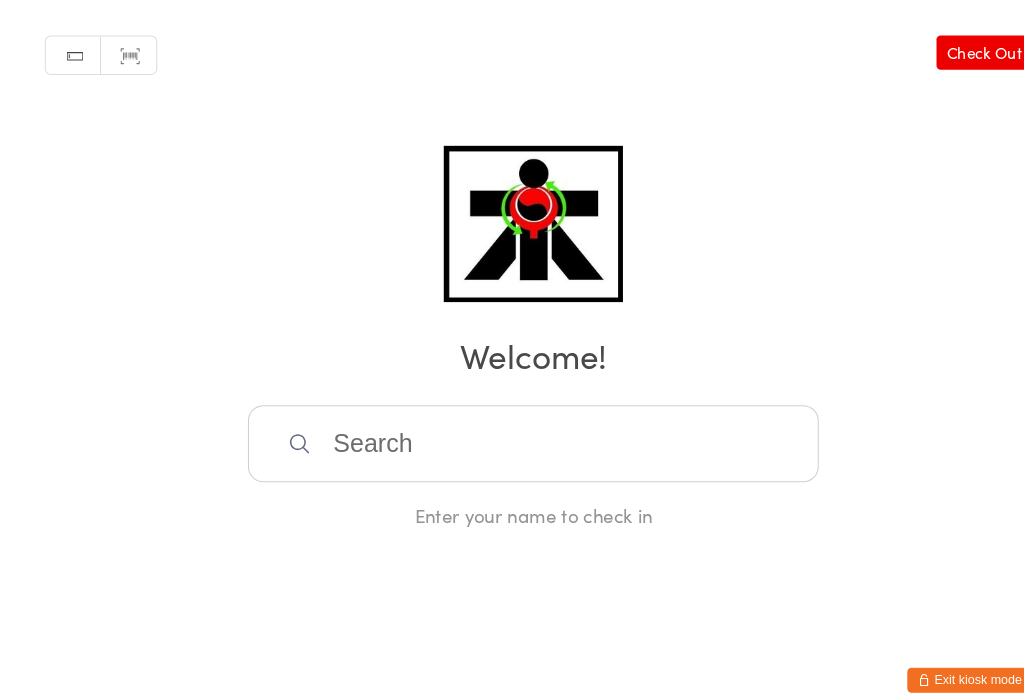 scroll, scrollTop: 28, scrollLeft: 0, axis: vertical 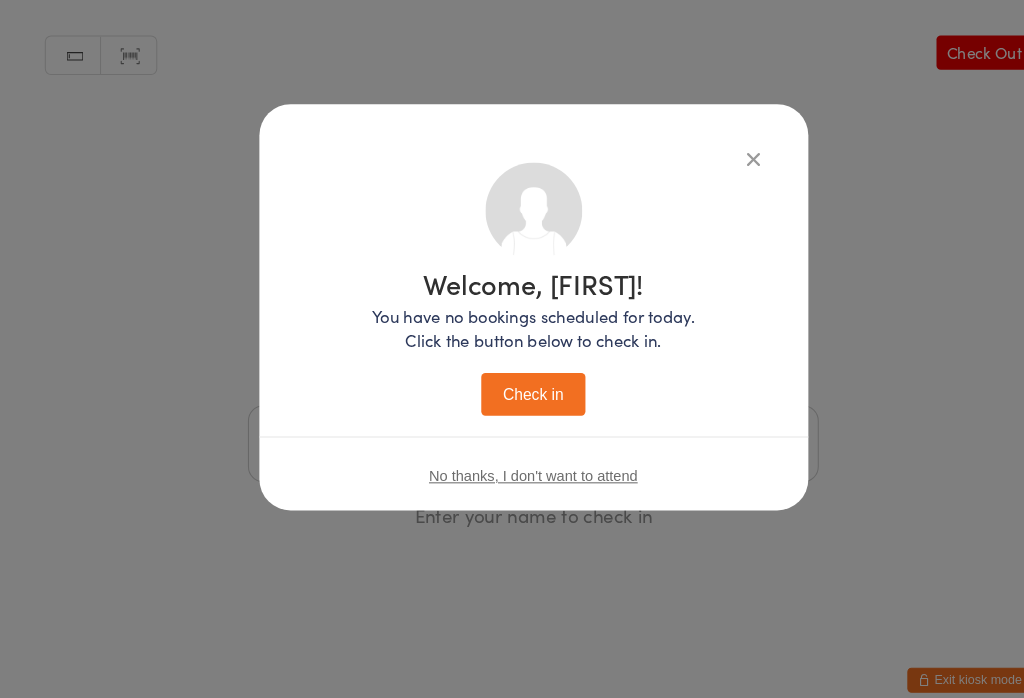 click on "Check in" at bounding box center [512, 378] 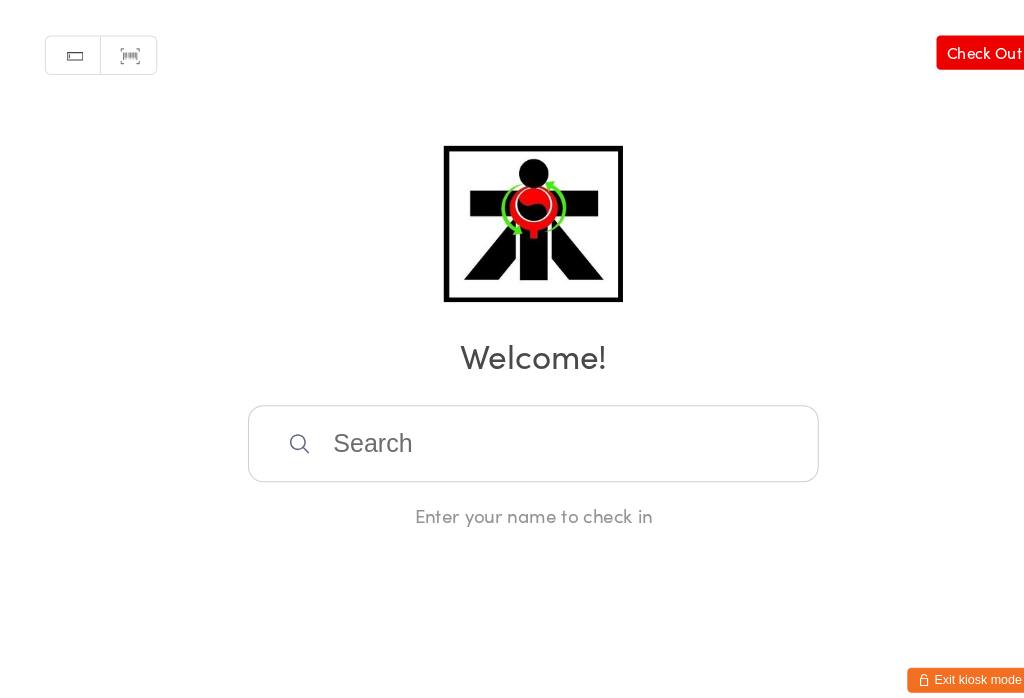 click at bounding box center [512, 426] 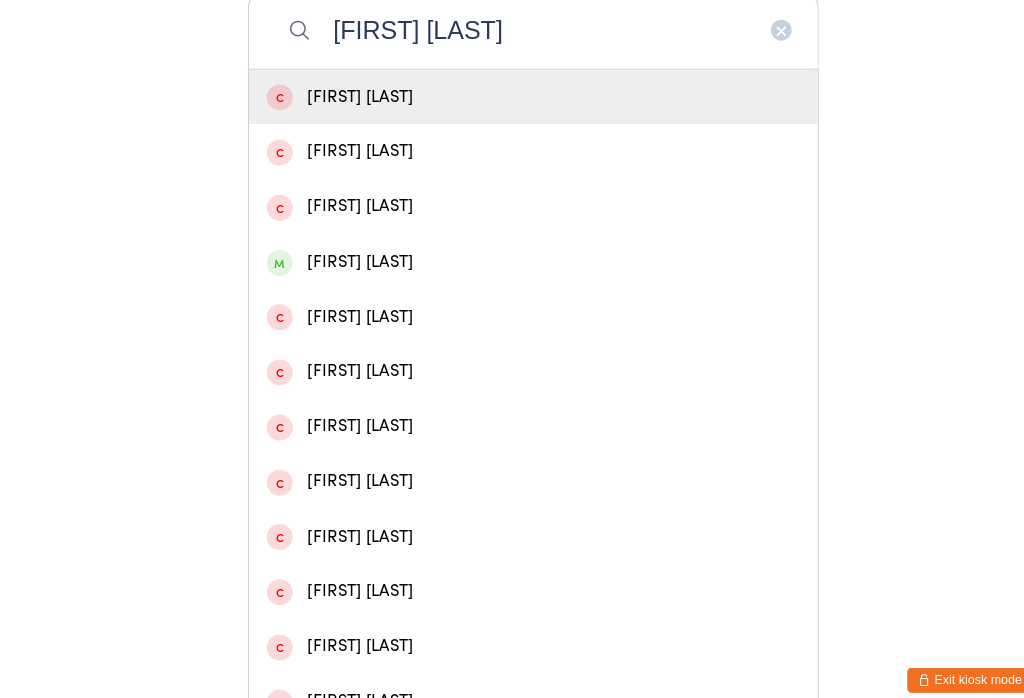 type on "[FIRST] [LAST]" 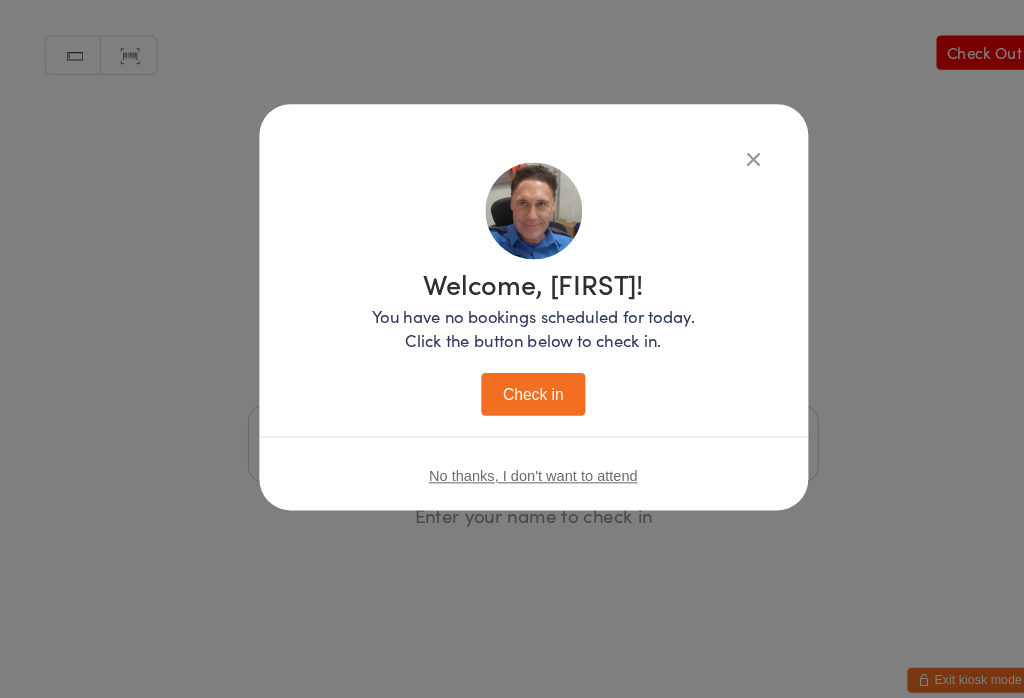 scroll, scrollTop: 28, scrollLeft: 0, axis: vertical 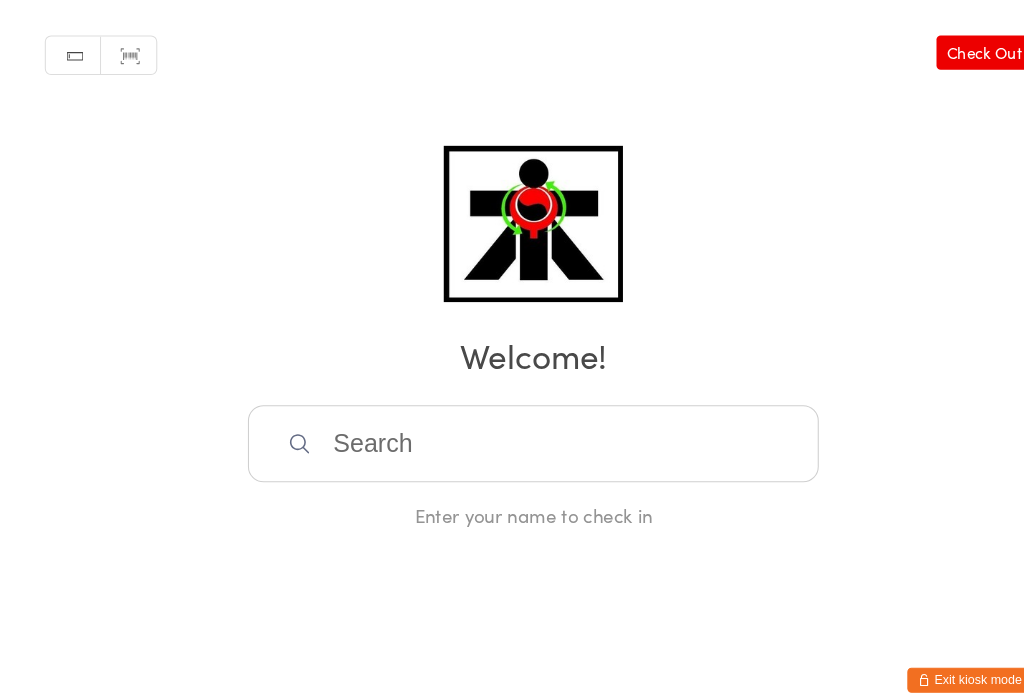 click at bounding box center (512, 426) 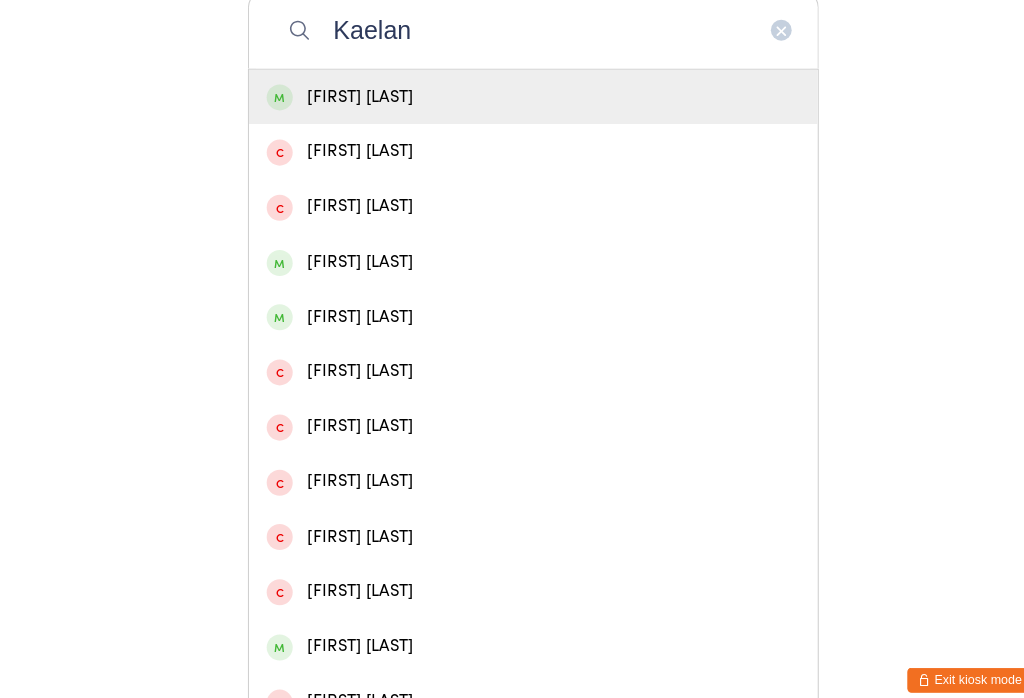 type on "Kaelan" 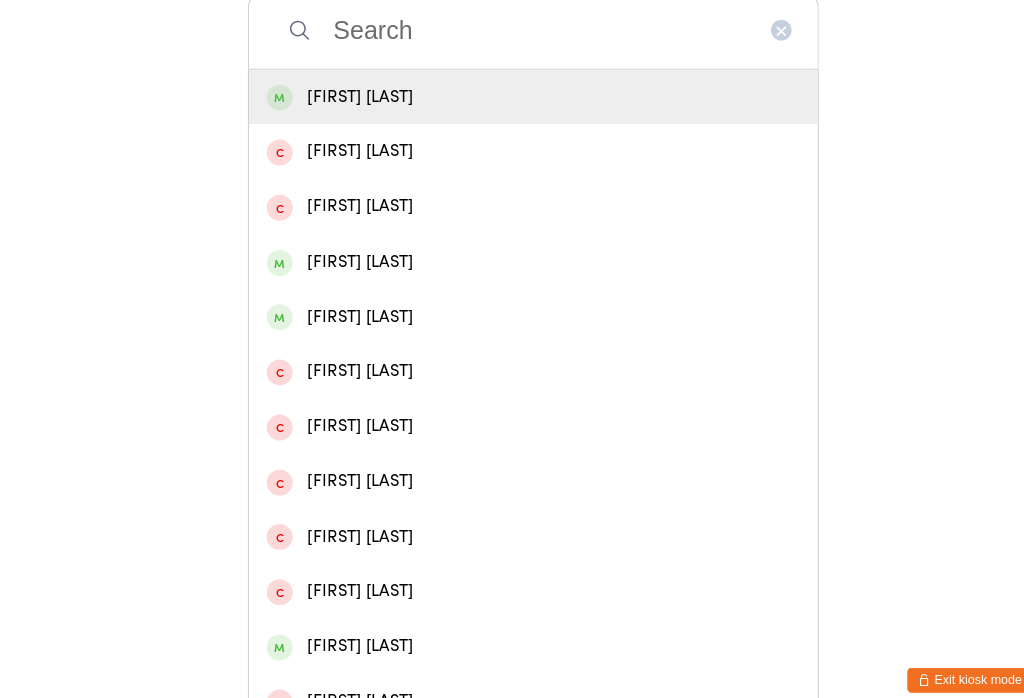 scroll, scrollTop: 28, scrollLeft: 0, axis: vertical 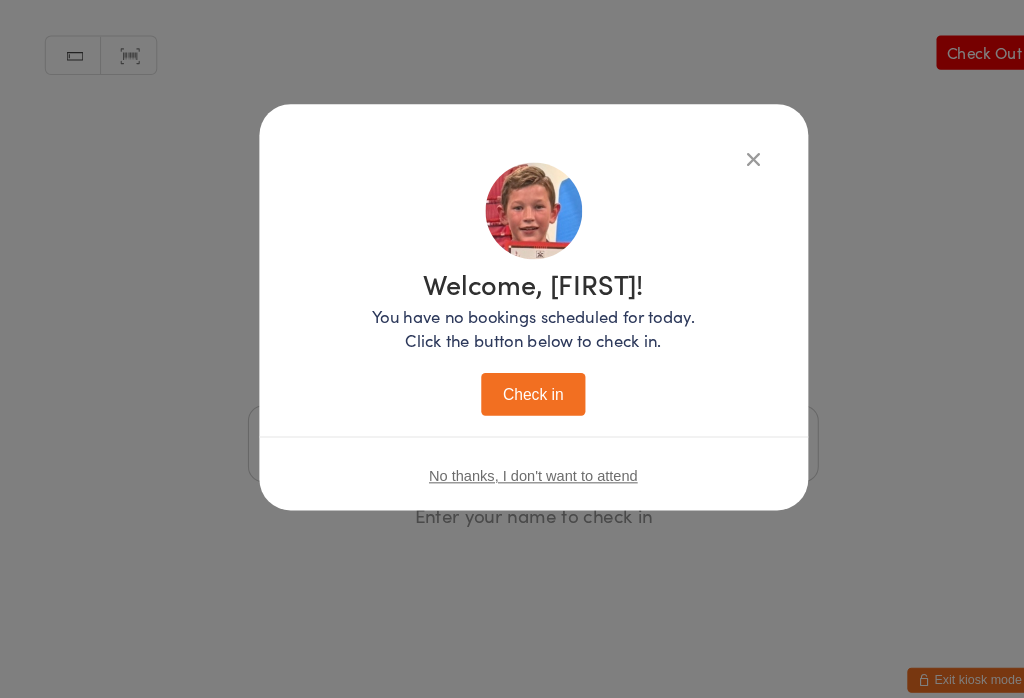 click on "Check in" at bounding box center (512, 378) 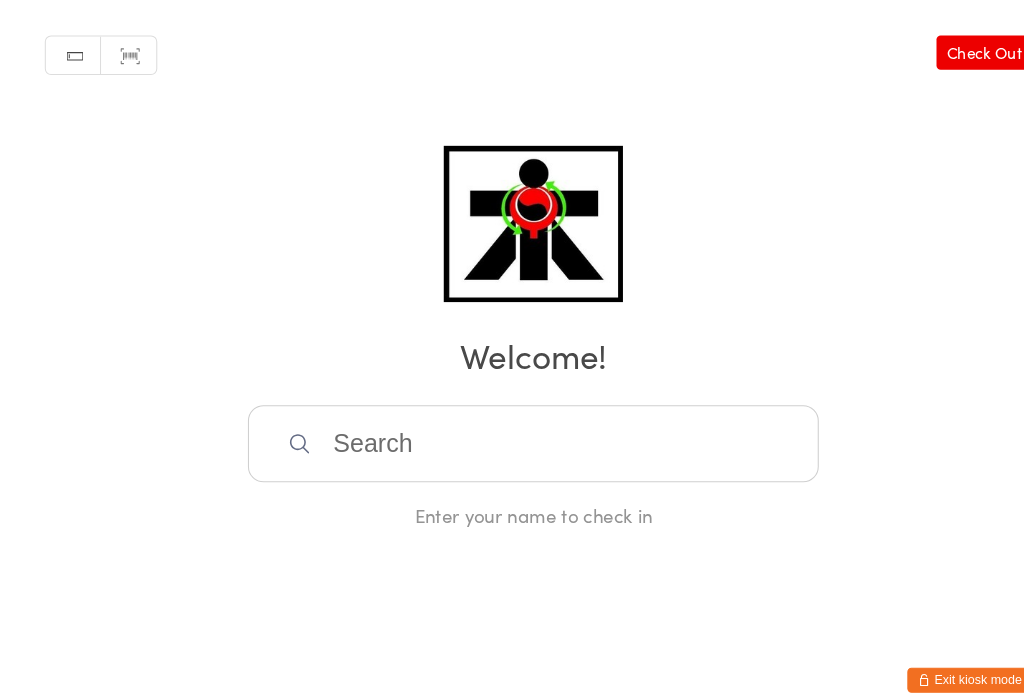 click at bounding box center (512, 426) 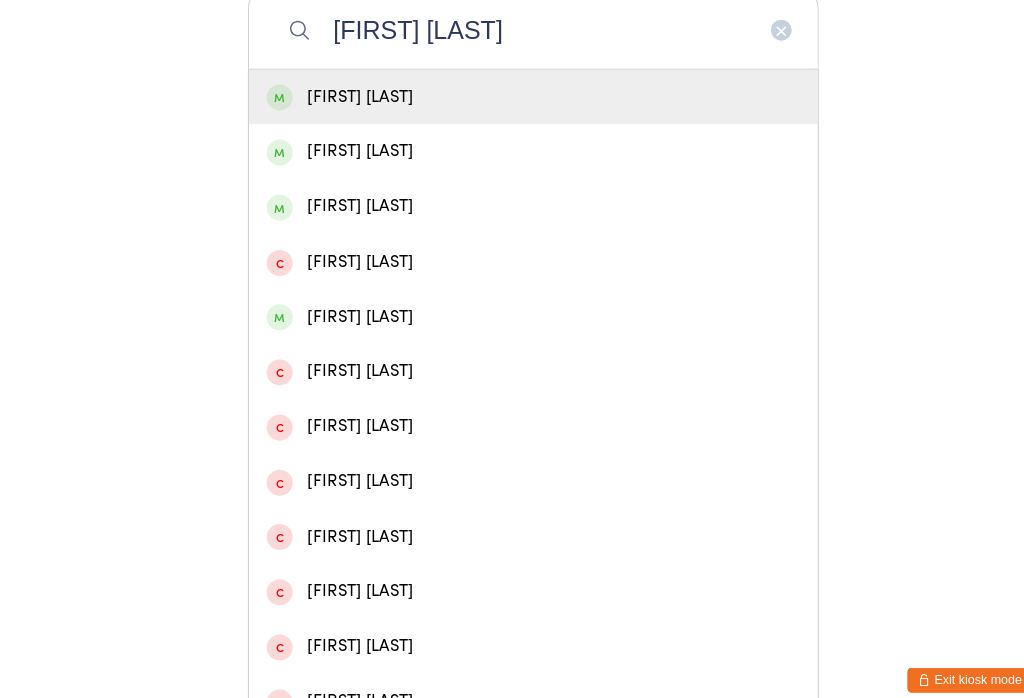 type on "[FIRST] [LAST]" 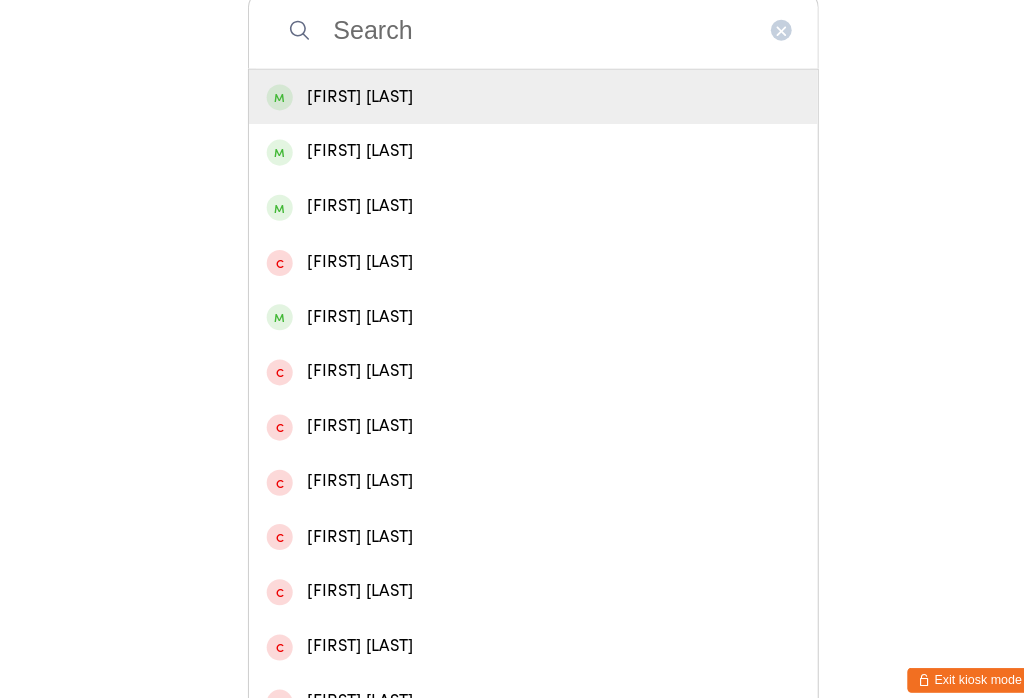 scroll, scrollTop: 28, scrollLeft: 0, axis: vertical 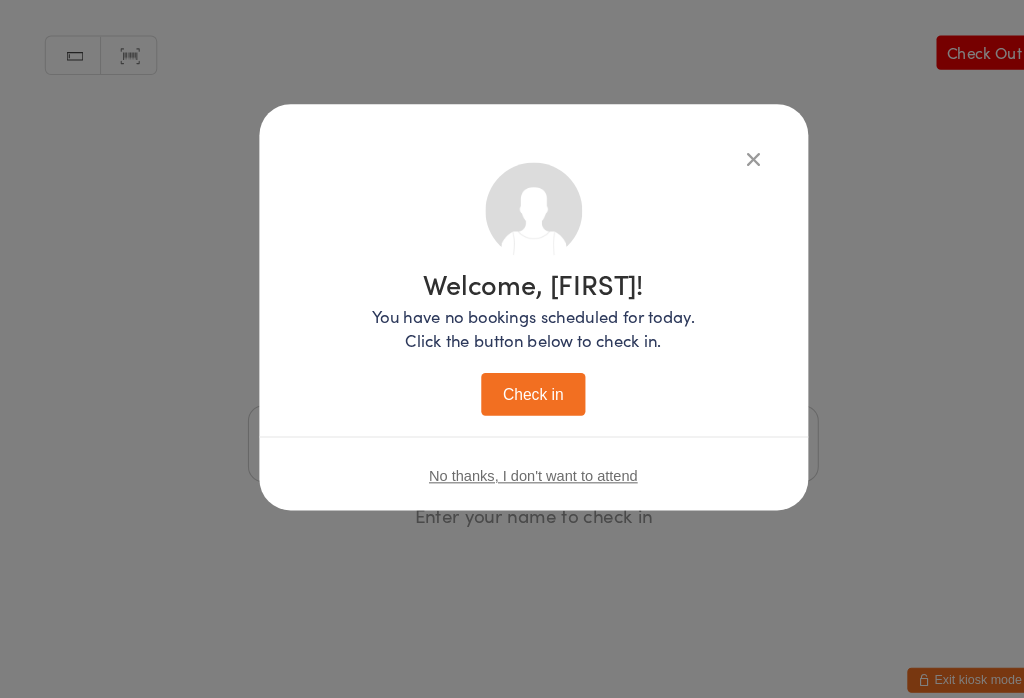 click on "Check in" at bounding box center (512, 378) 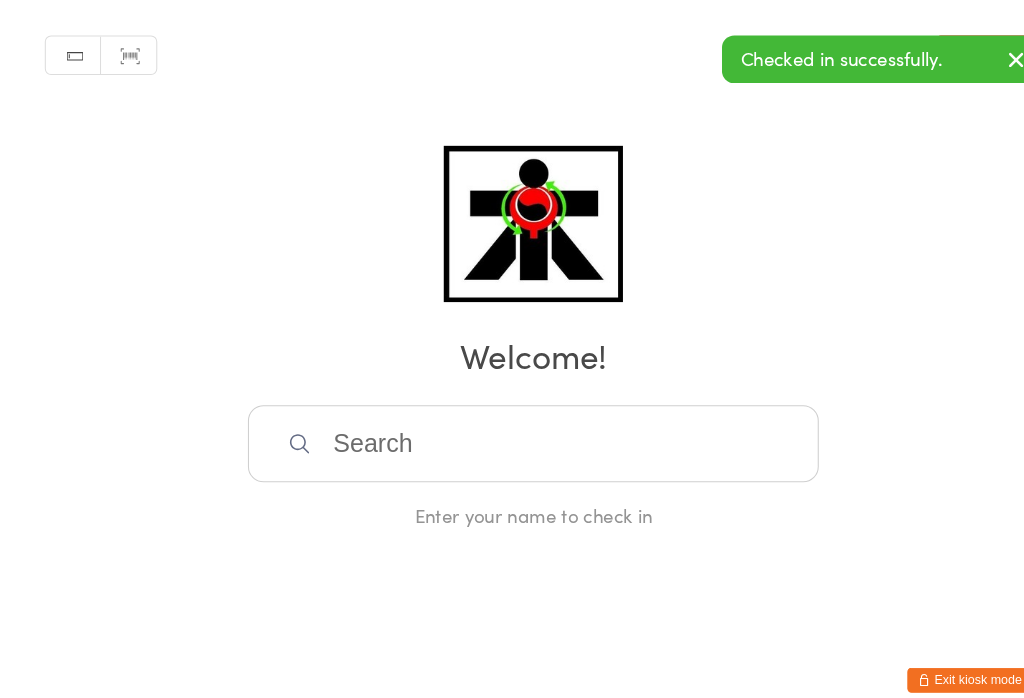 click at bounding box center [512, 426] 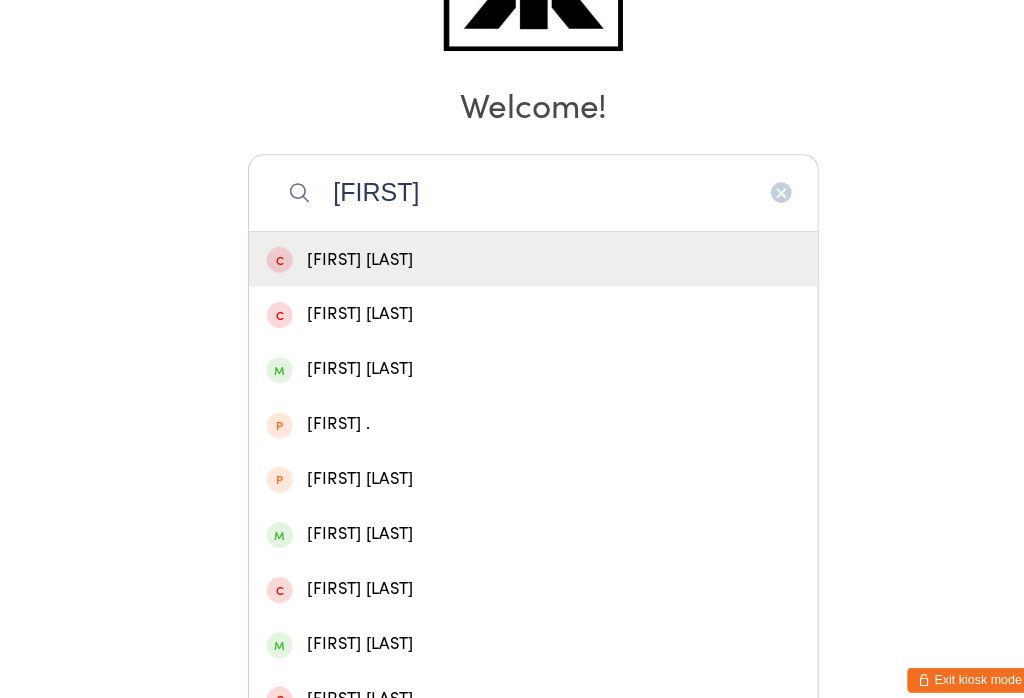 type on "[FIRST]" 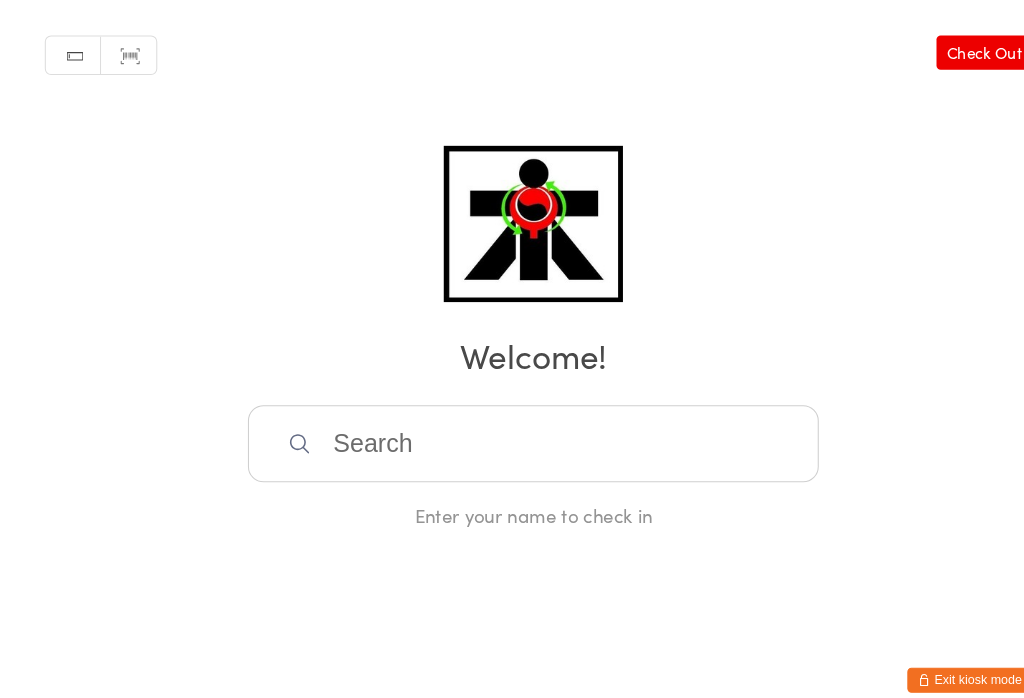 scroll, scrollTop: 28, scrollLeft: 0, axis: vertical 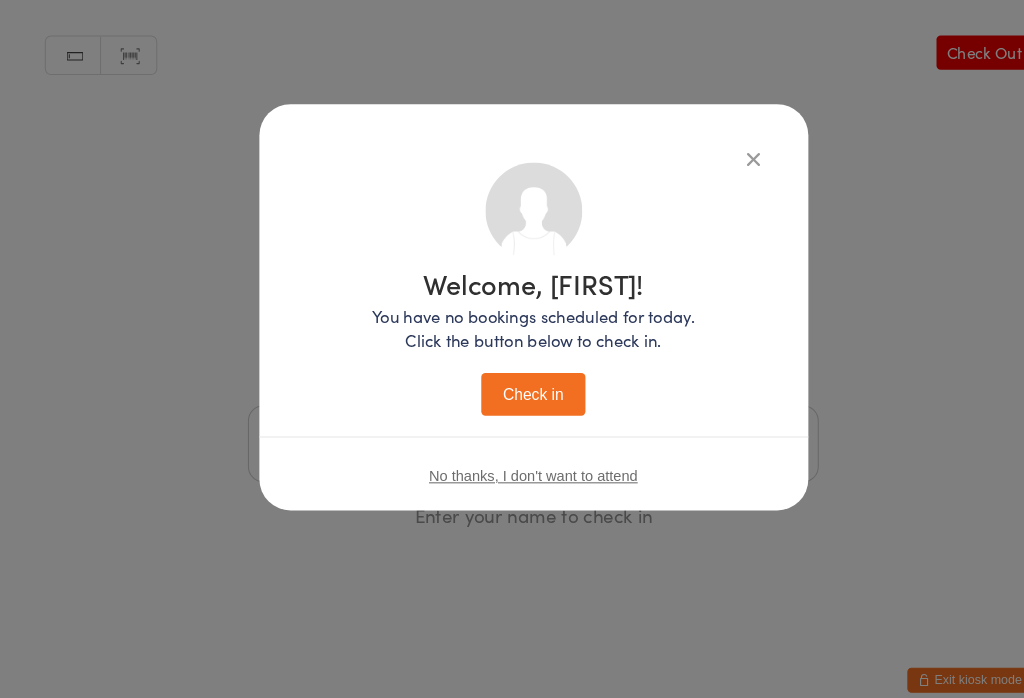 click on "Check in" at bounding box center (512, 378) 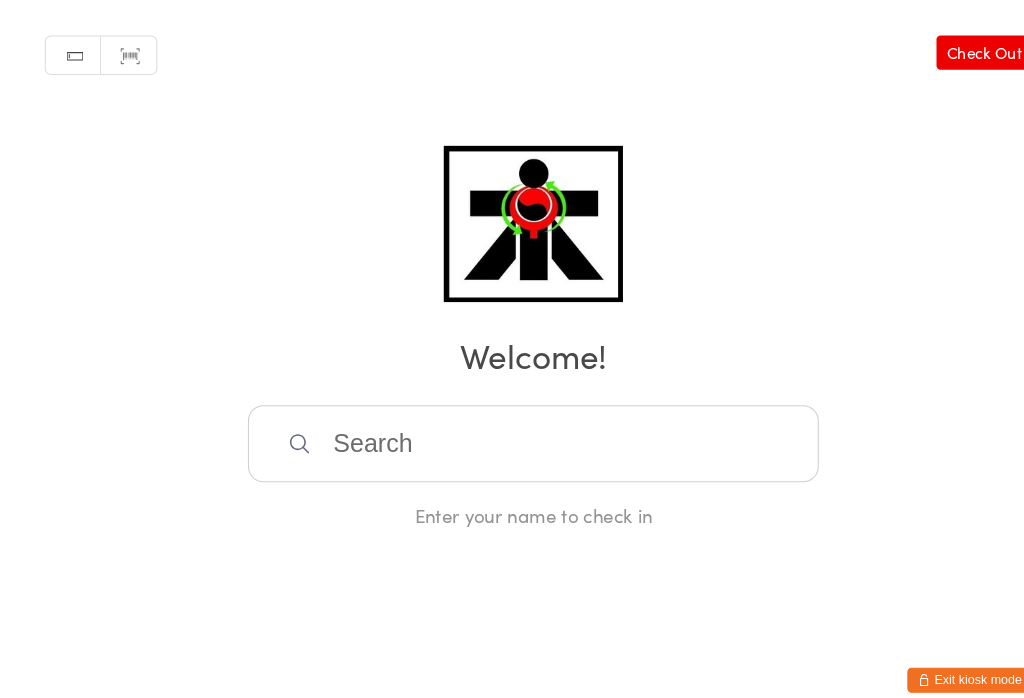 scroll, scrollTop: 28, scrollLeft: 41, axis: both 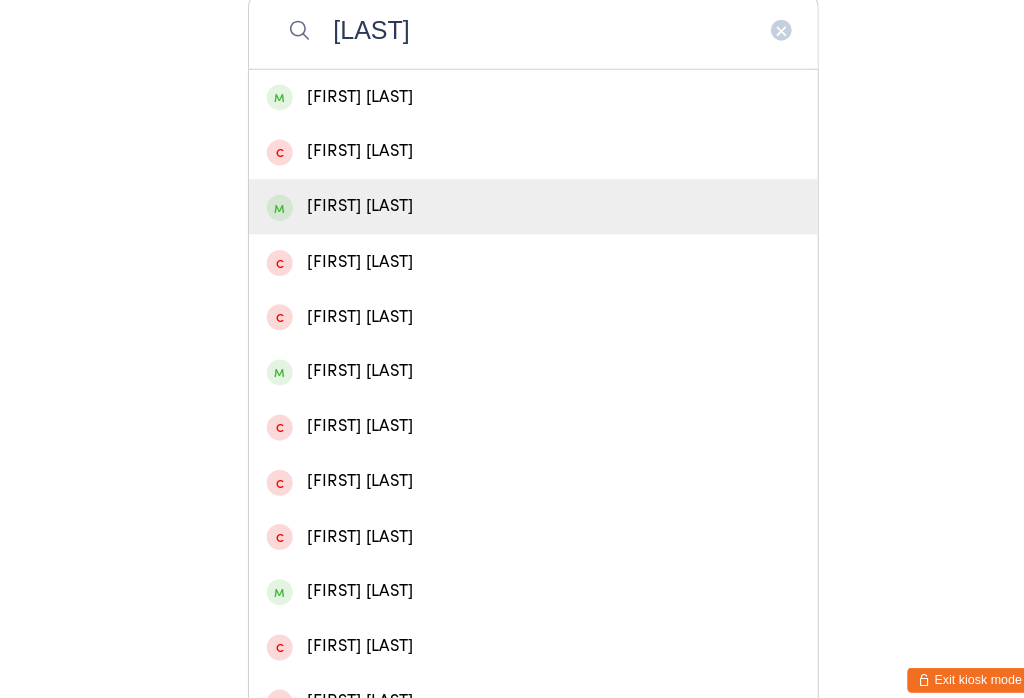 type on "[LAST]" 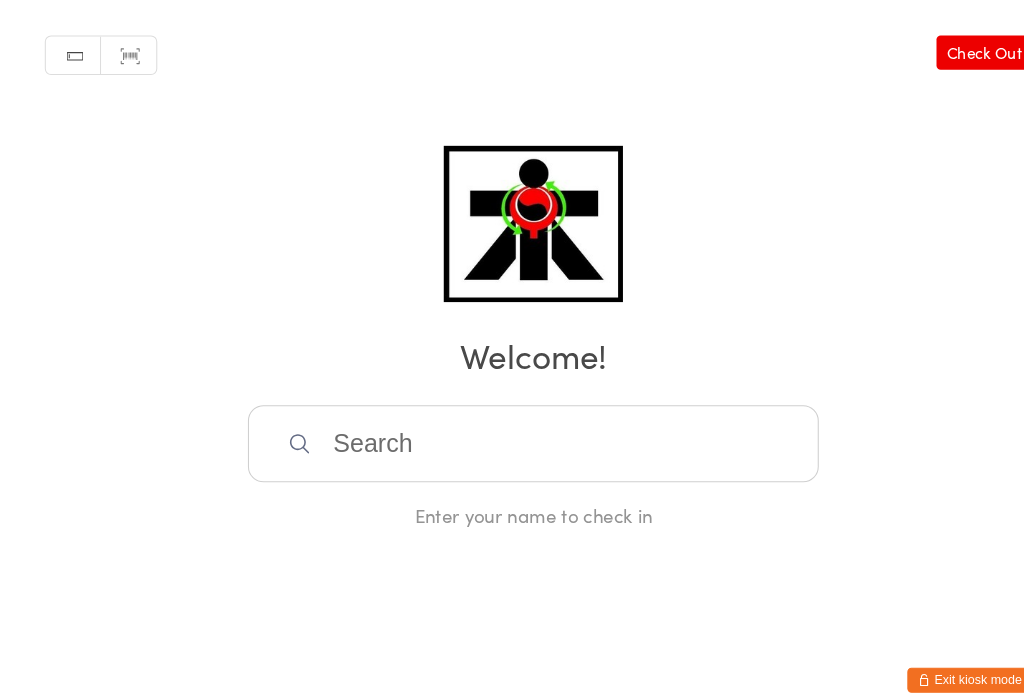 scroll, scrollTop: 28, scrollLeft: 0, axis: vertical 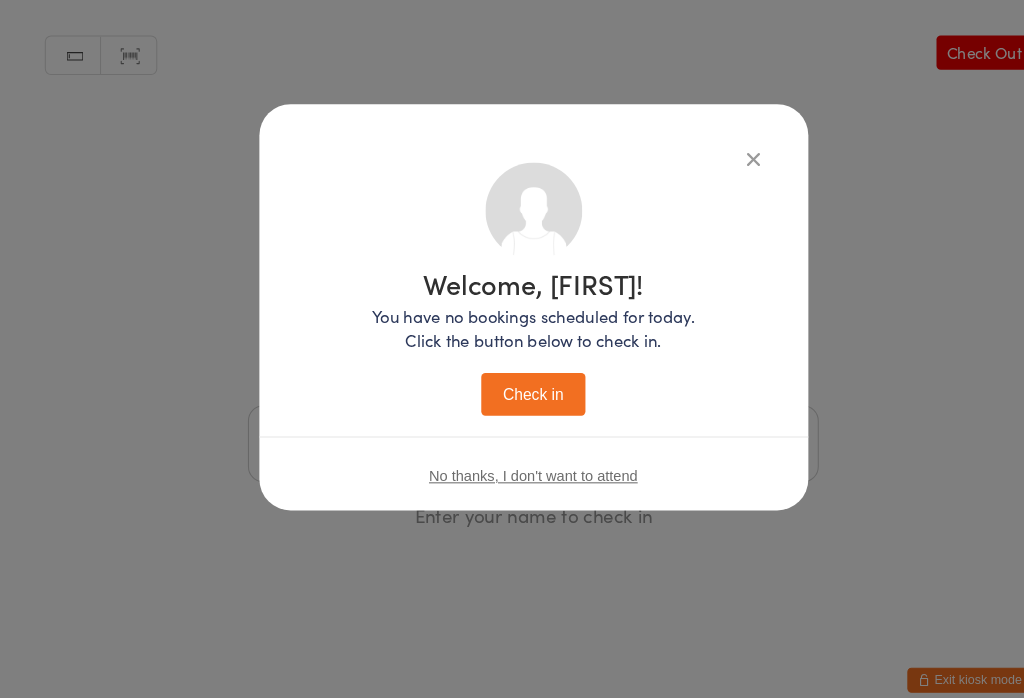 click on "Check in" at bounding box center (512, 378) 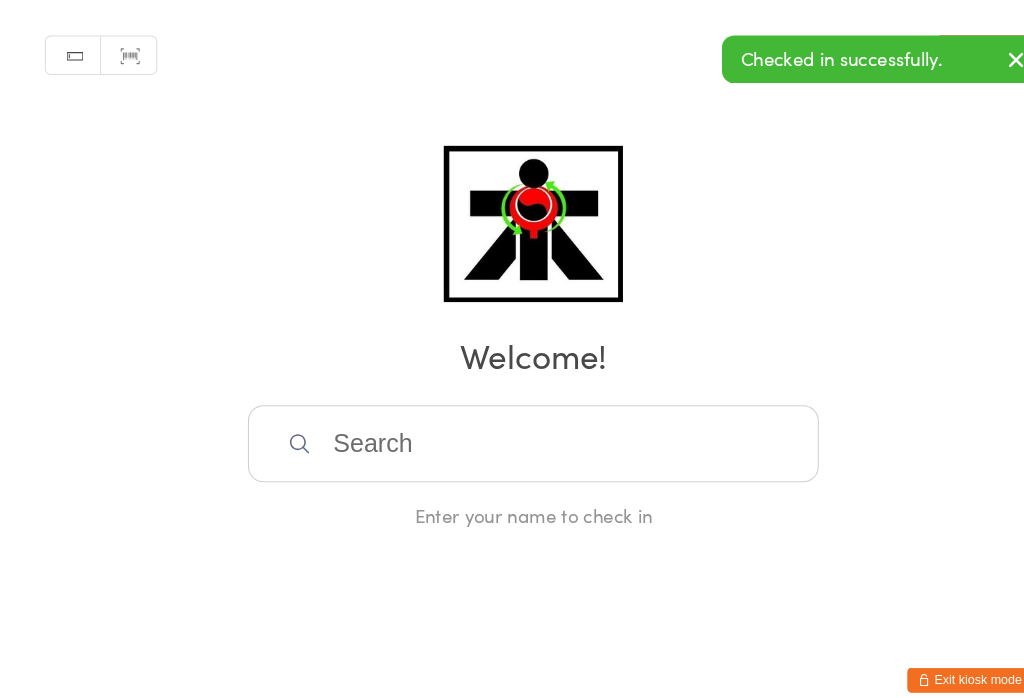 click at bounding box center [512, 426] 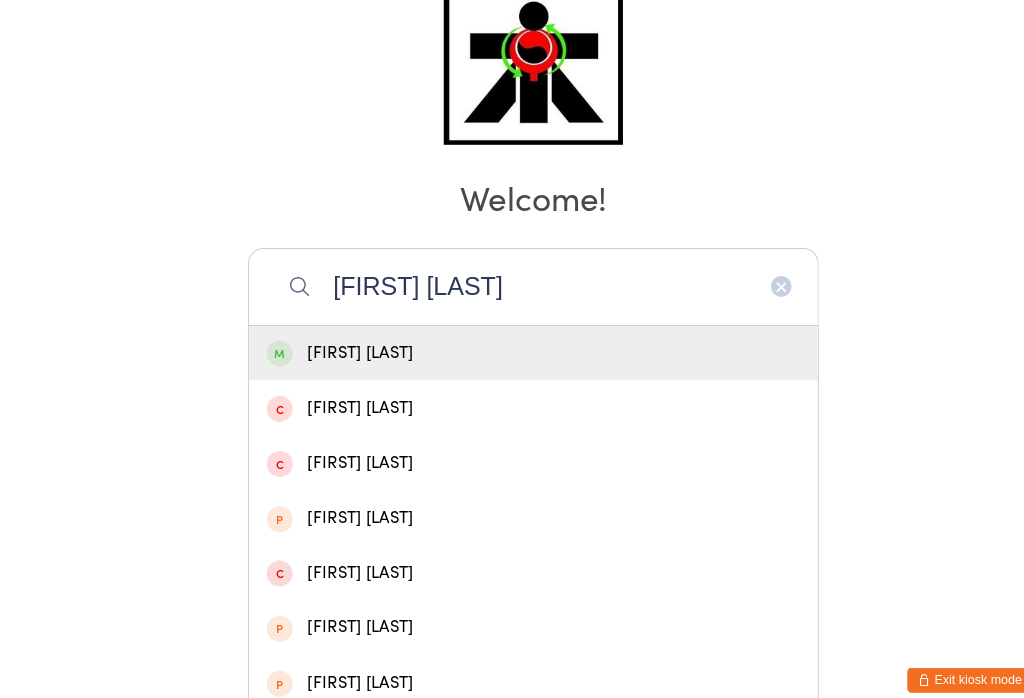 scroll, scrollTop: 161, scrollLeft: 0, axis: vertical 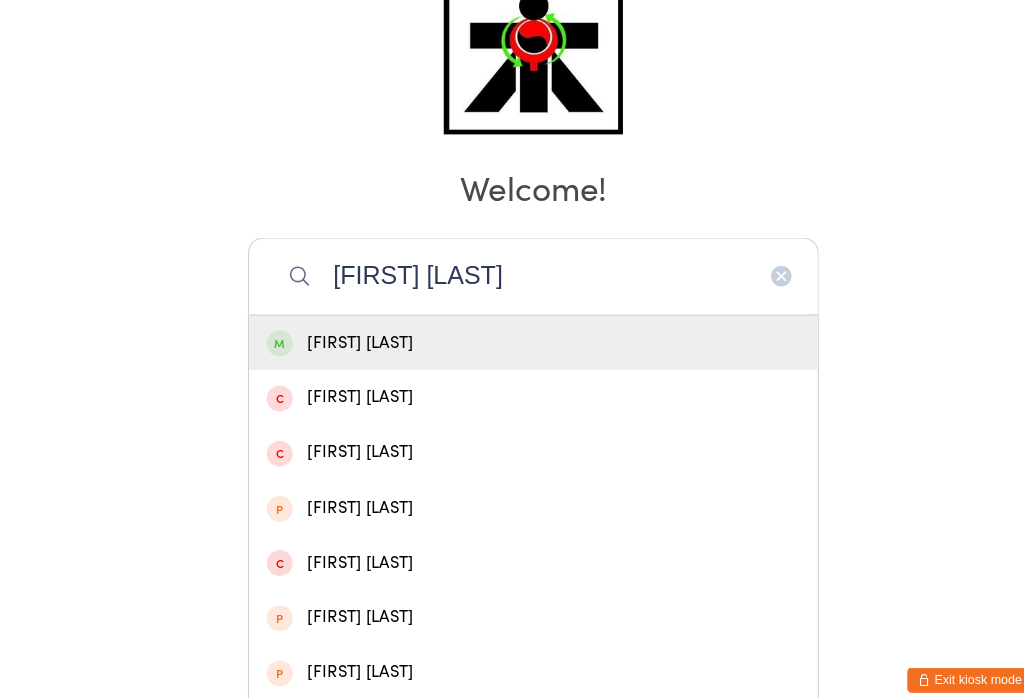 click on "[FIRST] [LAST]" at bounding box center [512, 265] 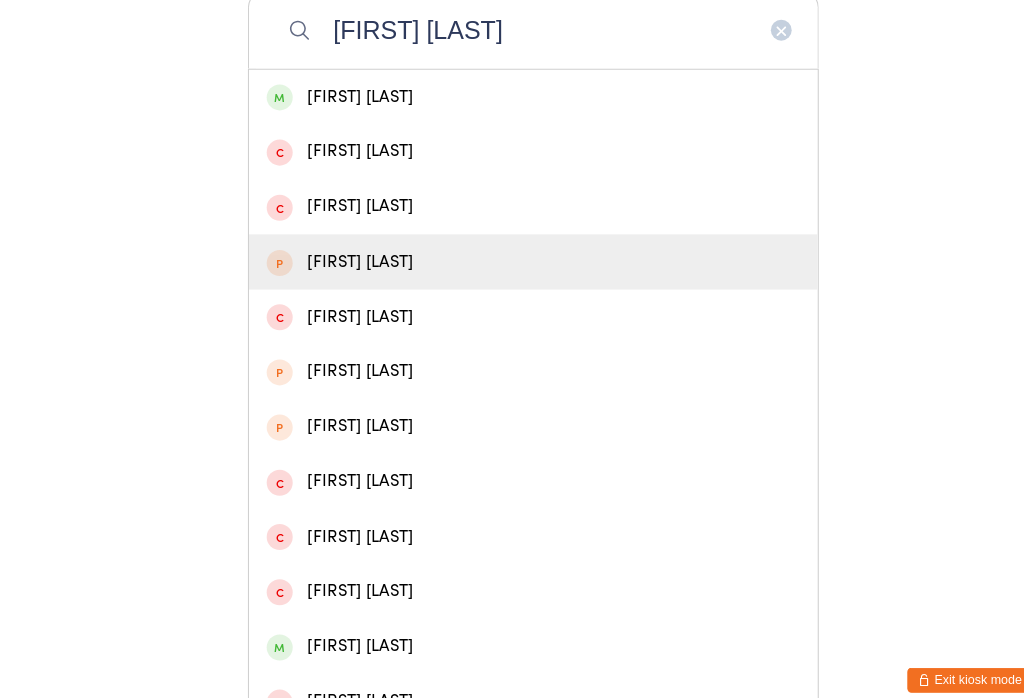 type on "[FIRST] [LAST]" 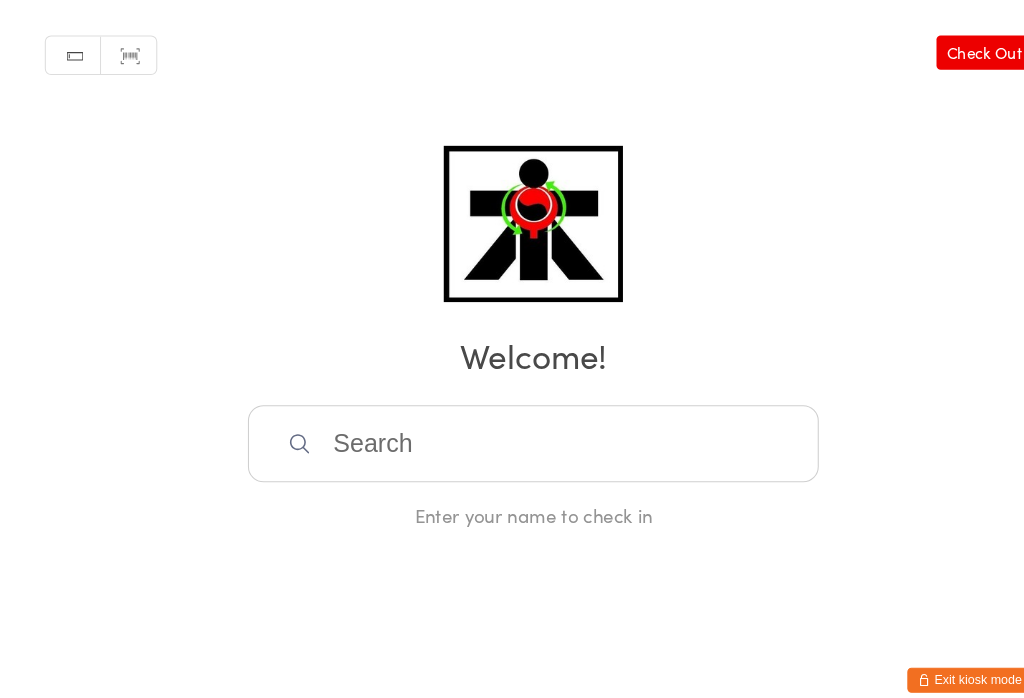 scroll, scrollTop: 28, scrollLeft: 0, axis: vertical 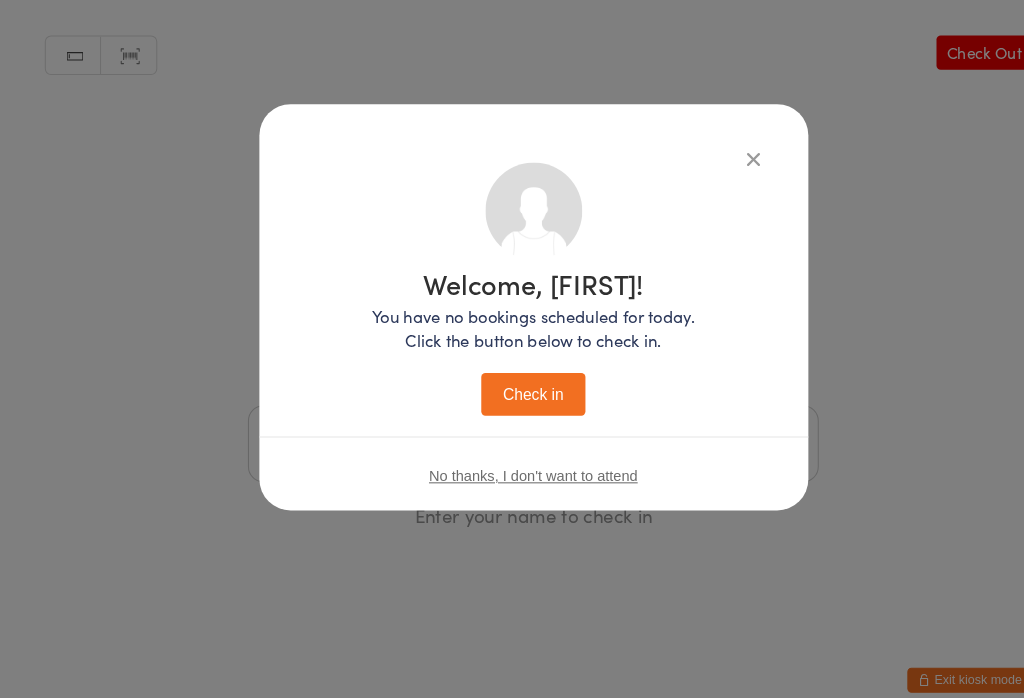 click on "Welcome, [FIRST]! You have no bookings scheduled for today. Click the button below to check in. Check in No thanks, I don't want to attend" at bounding box center [512, 295] 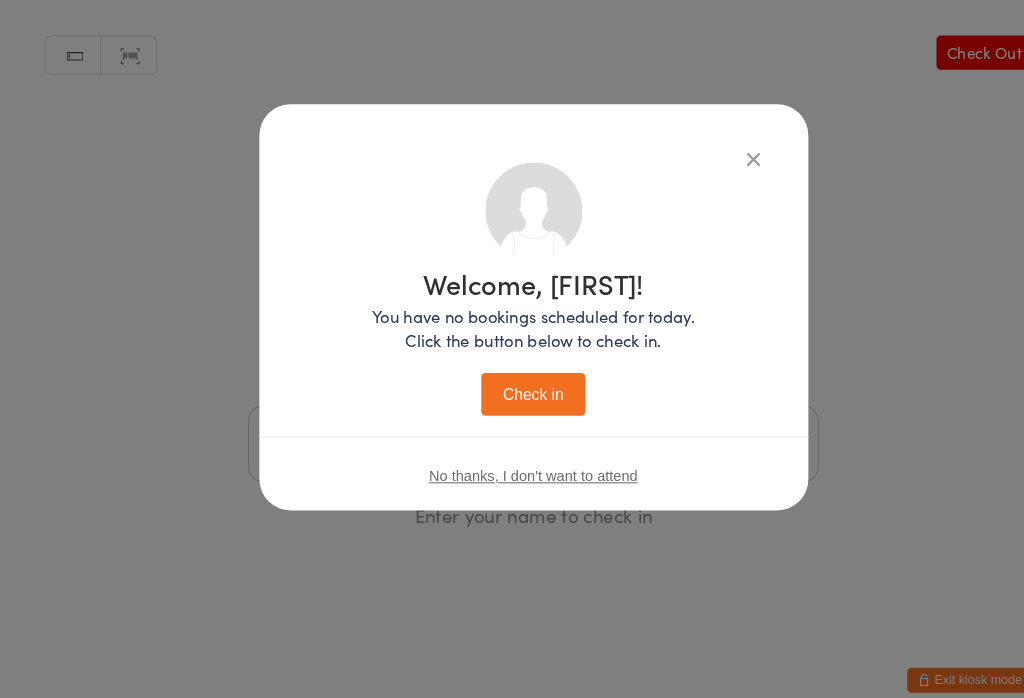 click at bounding box center [724, 152] 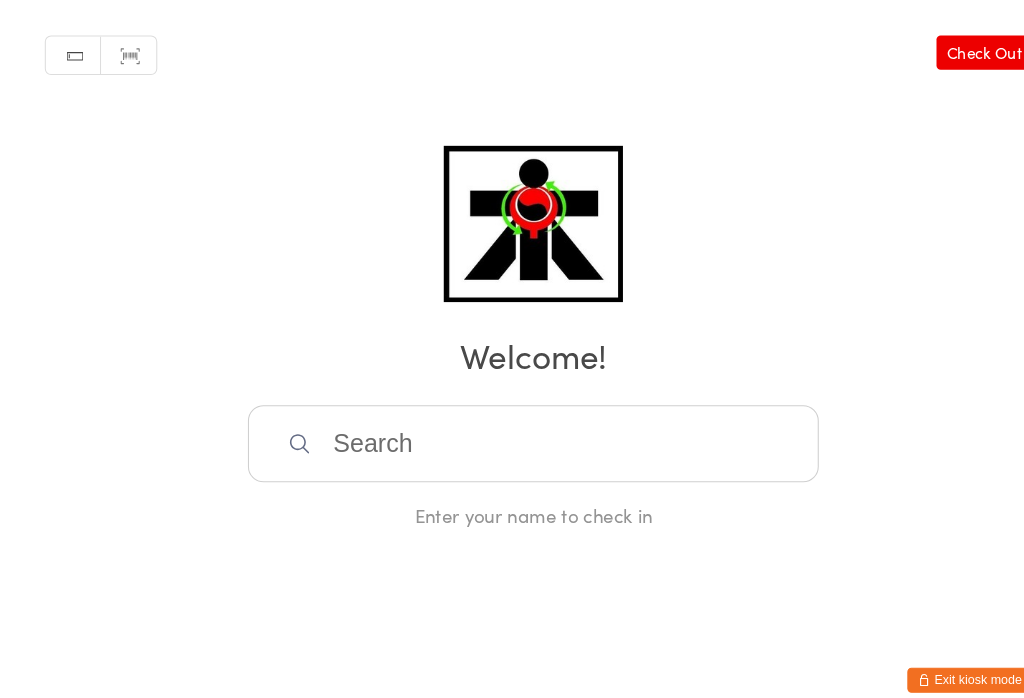 click at bounding box center [512, 426] 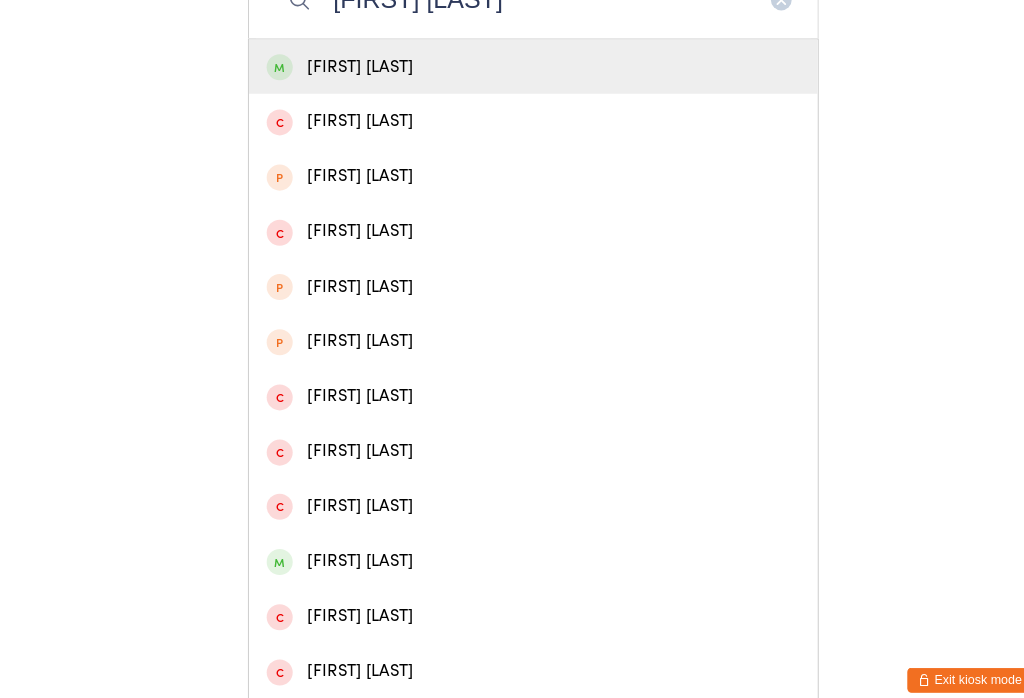 scroll, scrollTop: 429, scrollLeft: 0, axis: vertical 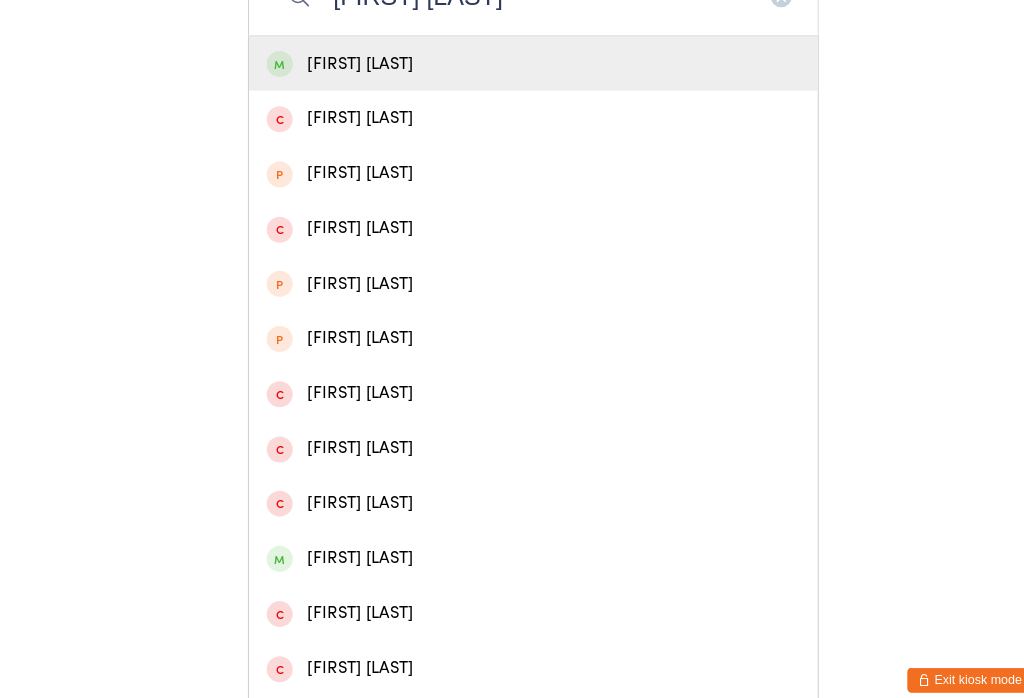 type on "[FIRST] [LAST]" 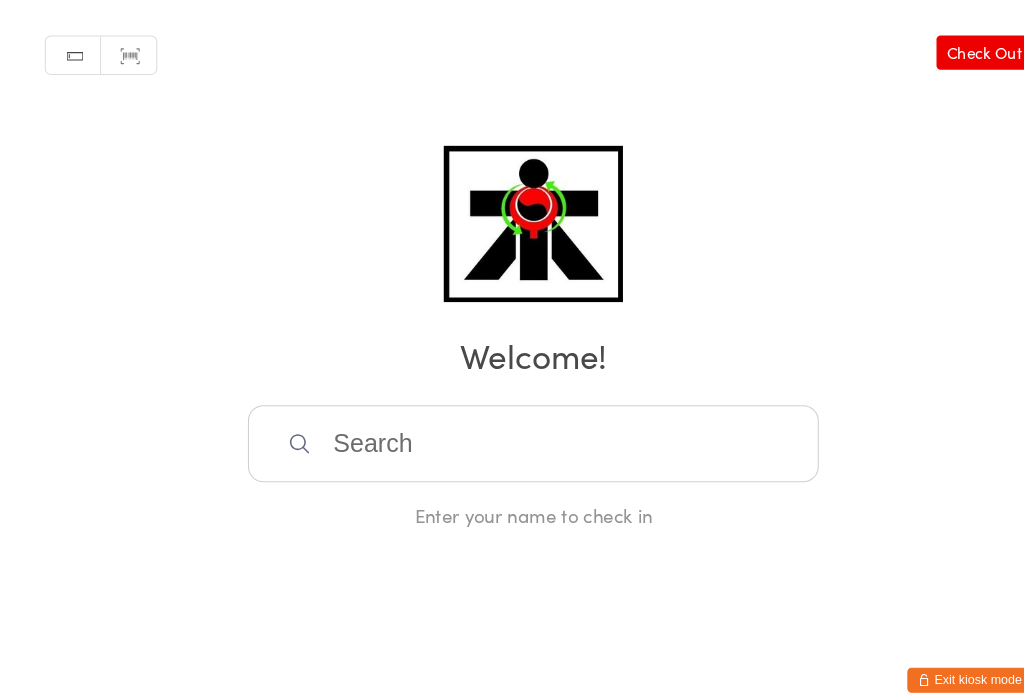 scroll, scrollTop: 28, scrollLeft: 0, axis: vertical 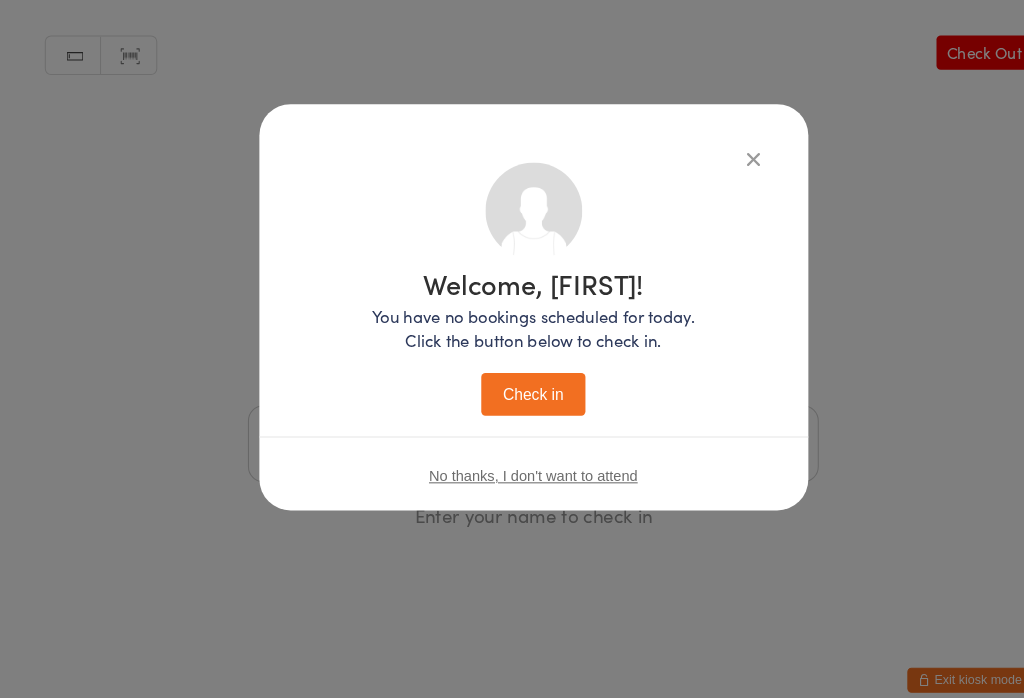 click on "Check in" at bounding box center [512, 378] 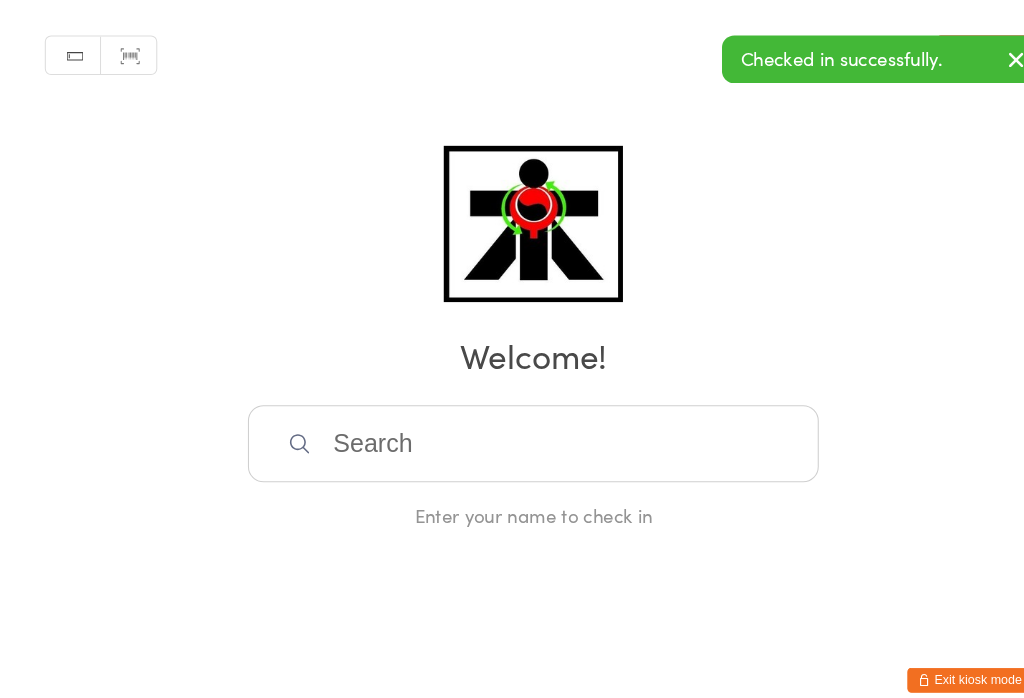 click at bounding box center (512, 426) 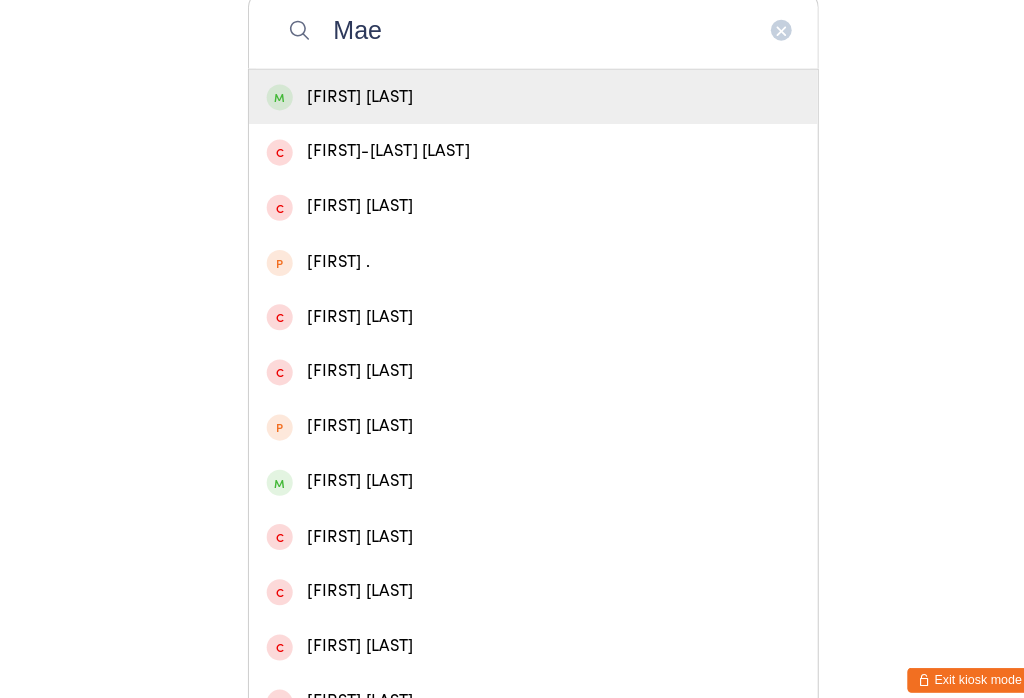 type on "Mae" 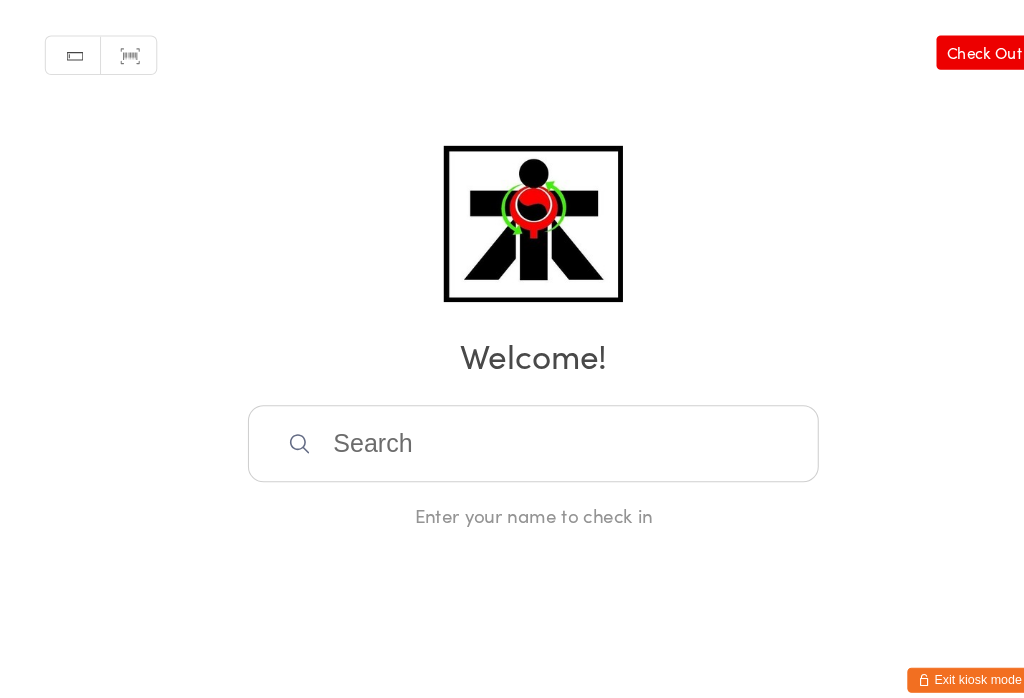 scroll, scrollTop: 28, scrollLeft: 0, axis: vertical 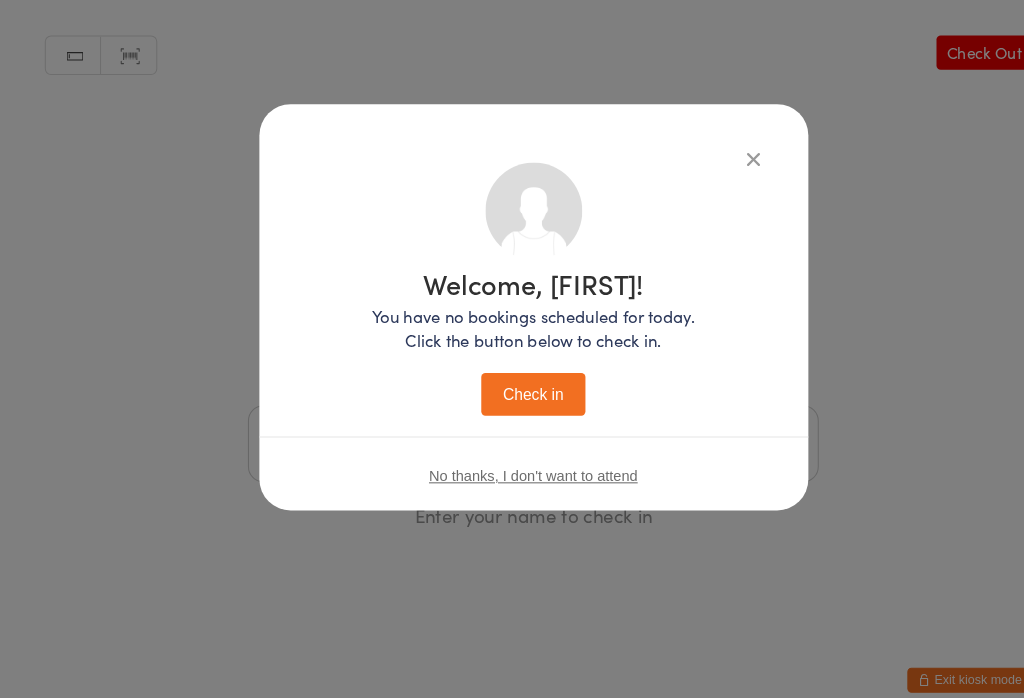 click on "Check in" at bounding box center [512, 378] 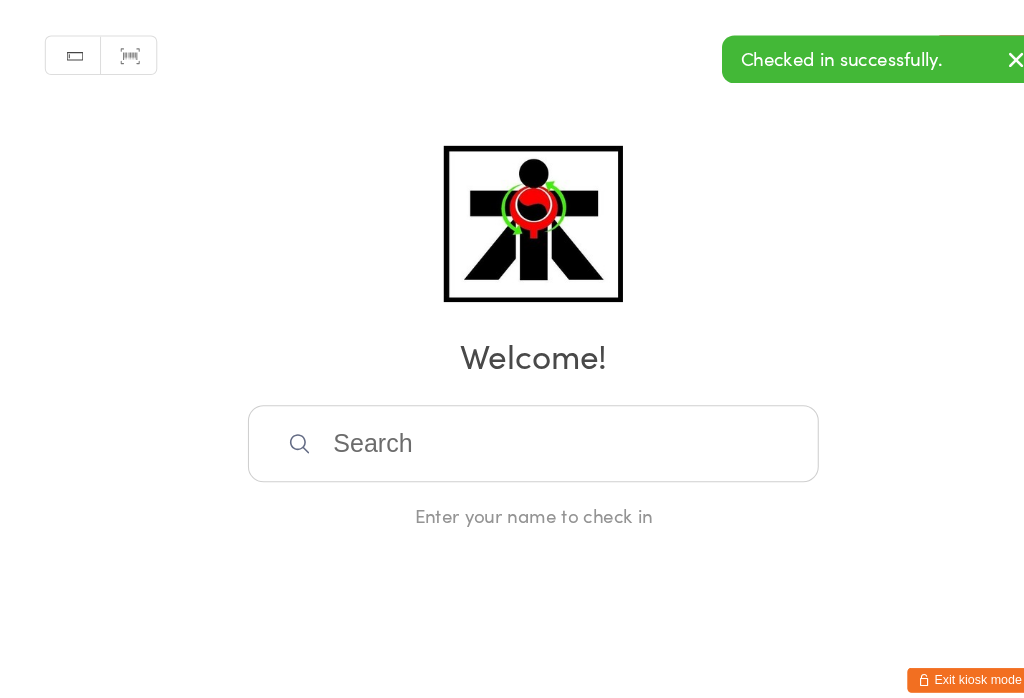 click at bounding box center [512, 426] 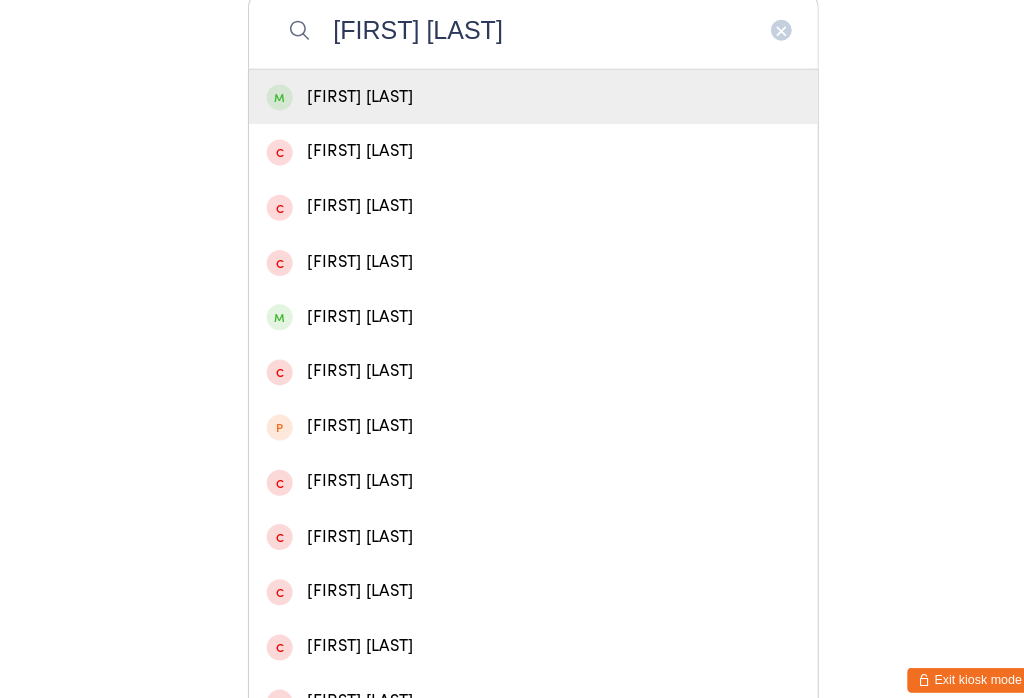 type on "[FIRST] [LAST]" 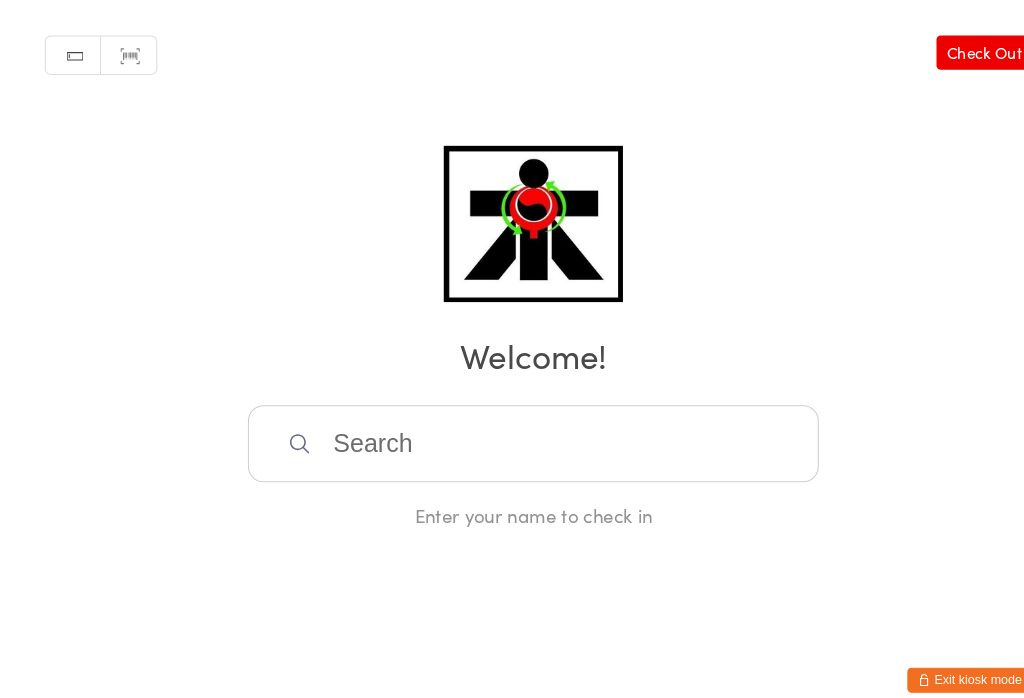 scroll, scrollTop: 28, scrollLeft: 0, axis: vertical 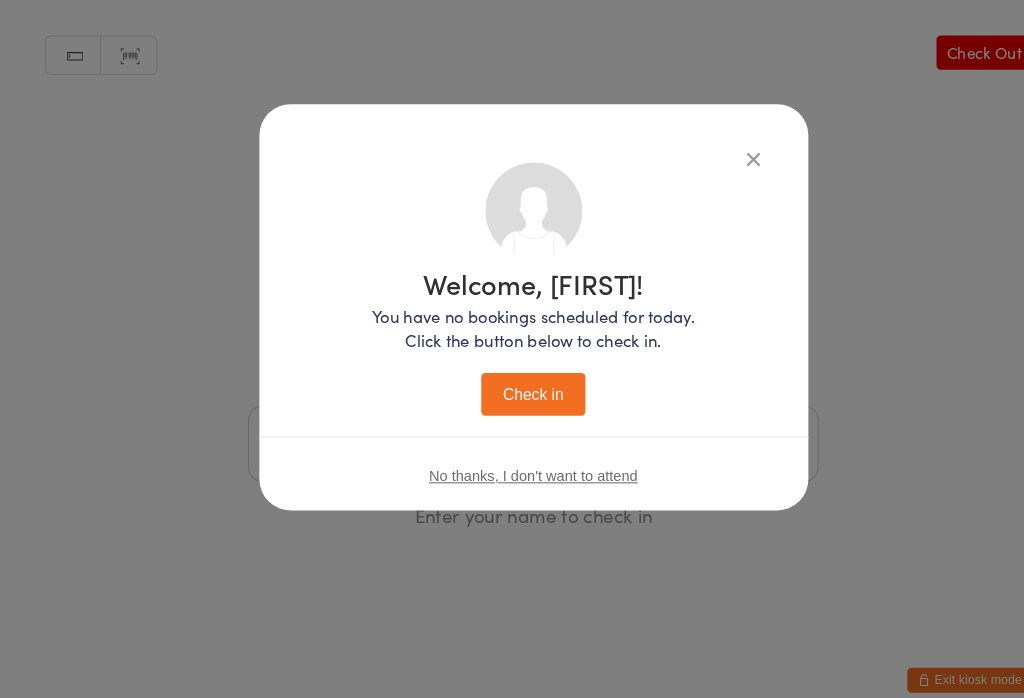 click on "Check in" at bounding box center [512, 378] 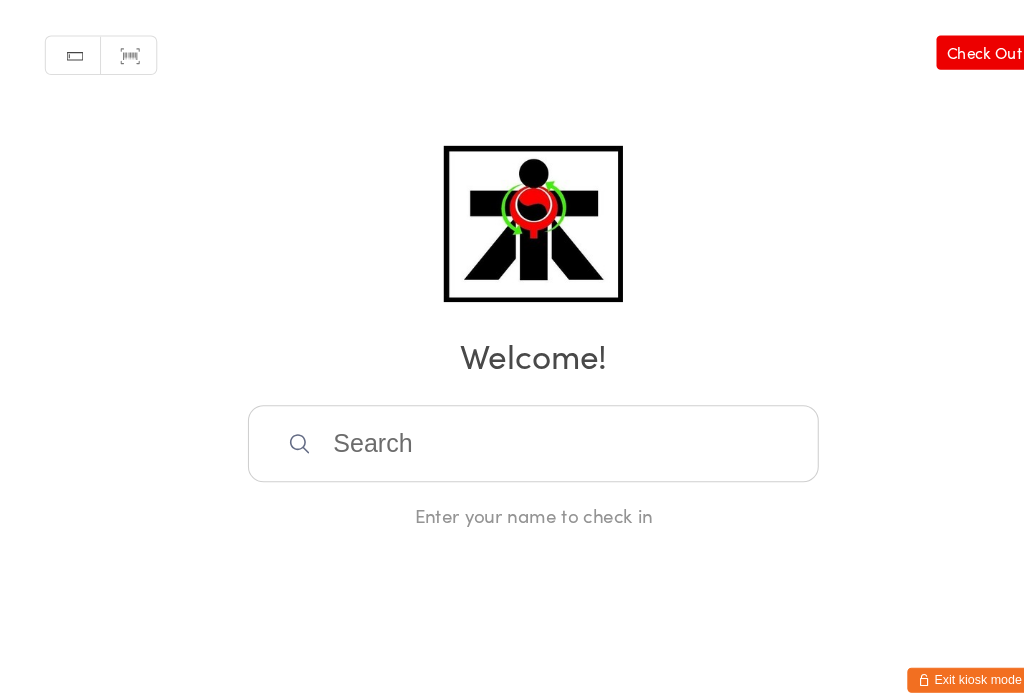 click at bounding box center (512, 426) 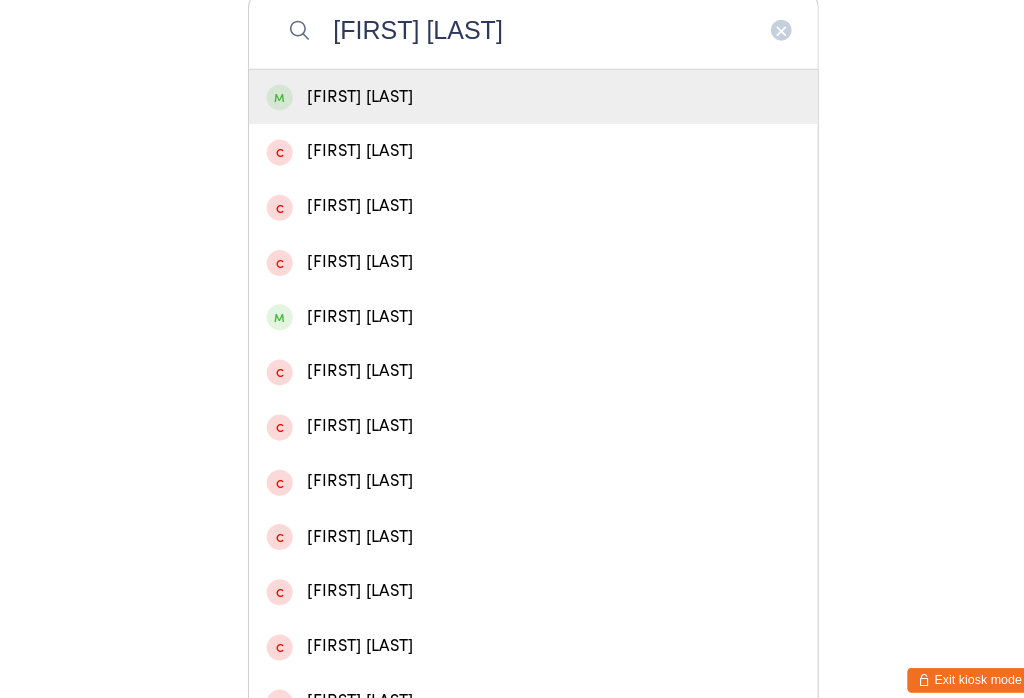 type on "[FIRST] [LAST]" 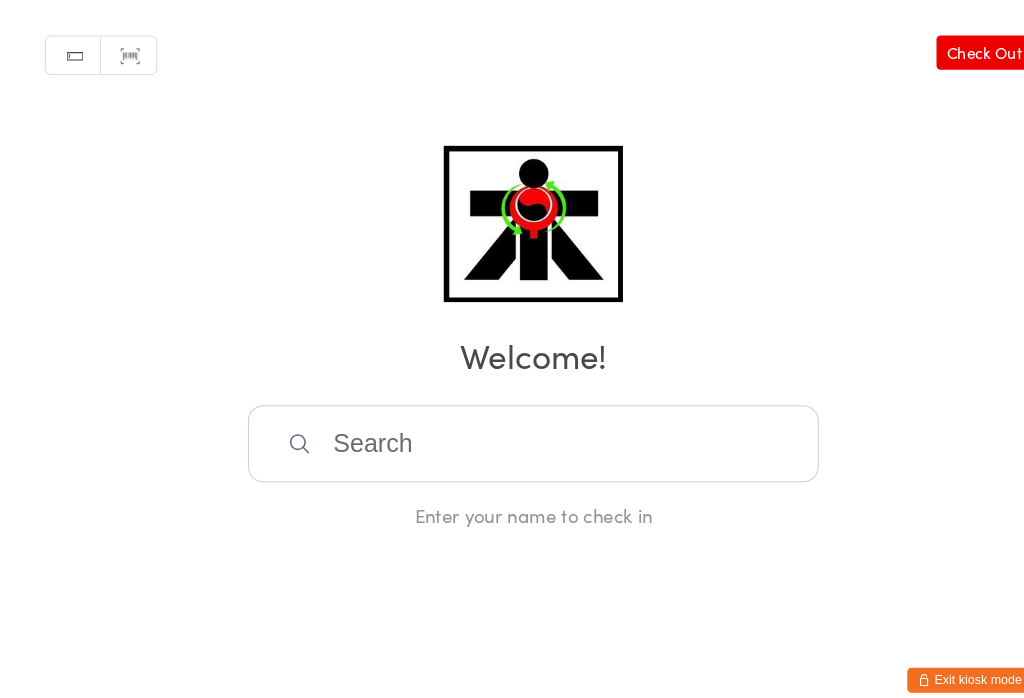 scroll, scrollTop: 28, scrollLeft: 0, axis: vertical 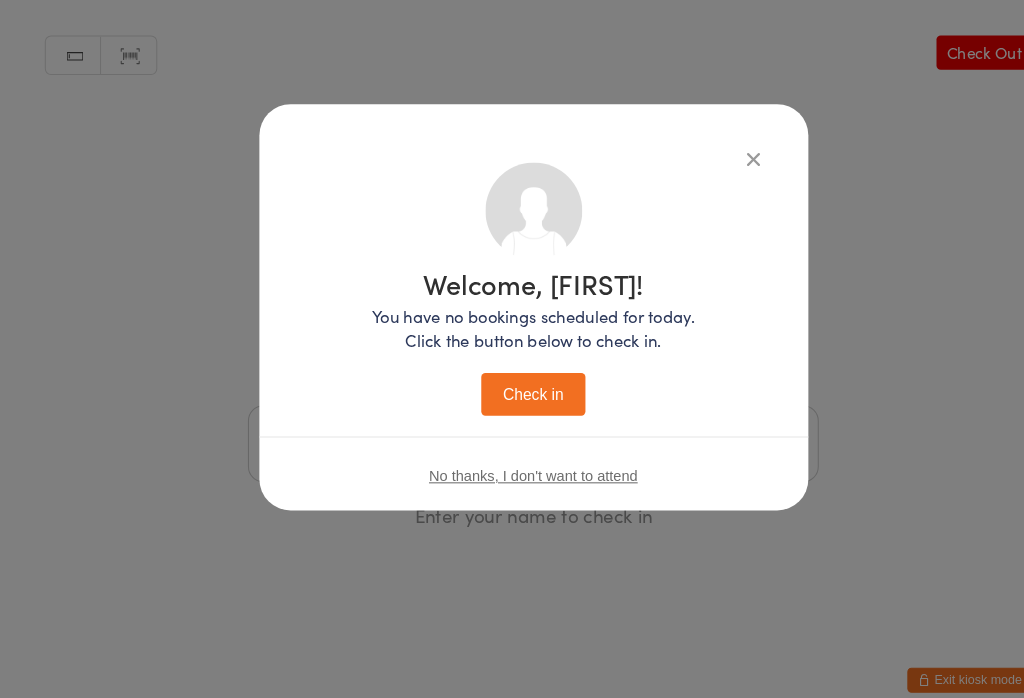 click on "Check in" at bounding box center (512, 378) 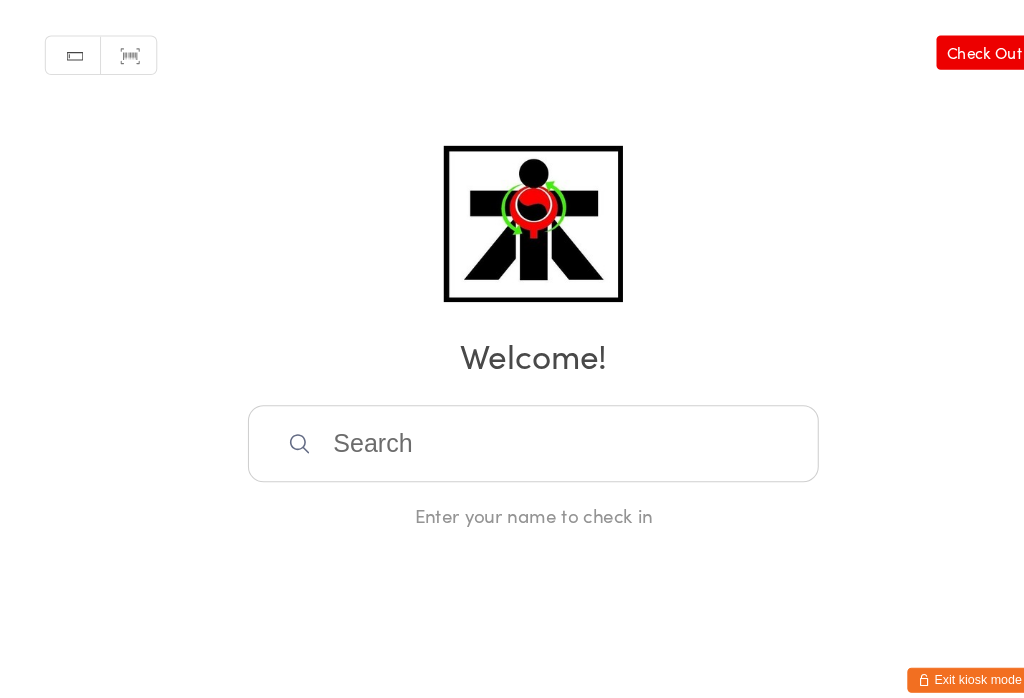 click at bounding box center (512, 426) 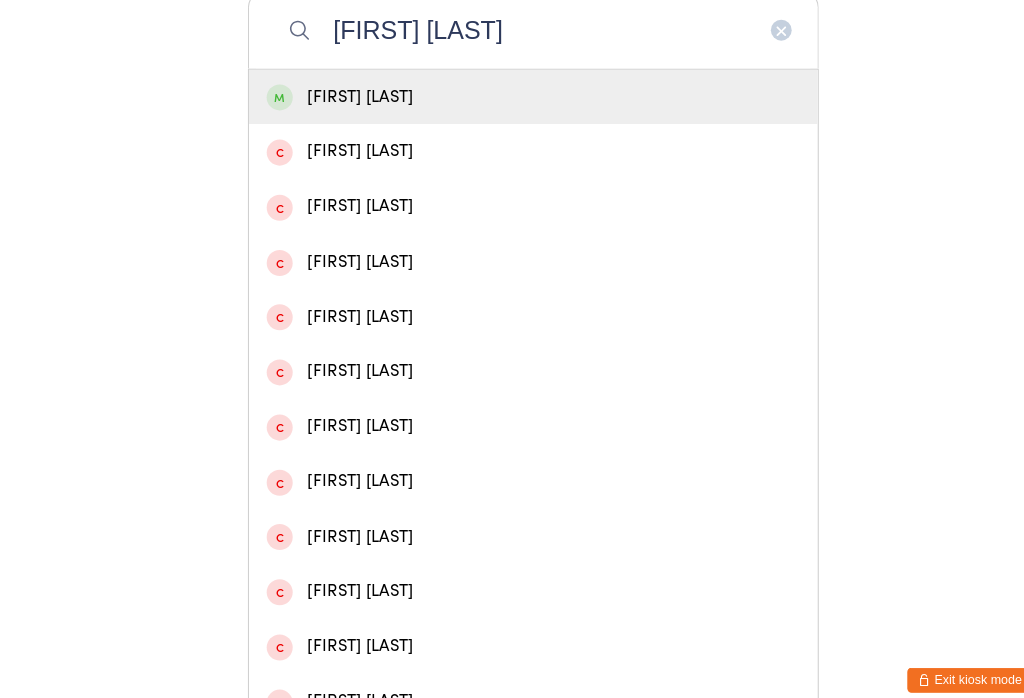 type on "[FIRST] [LAST]" 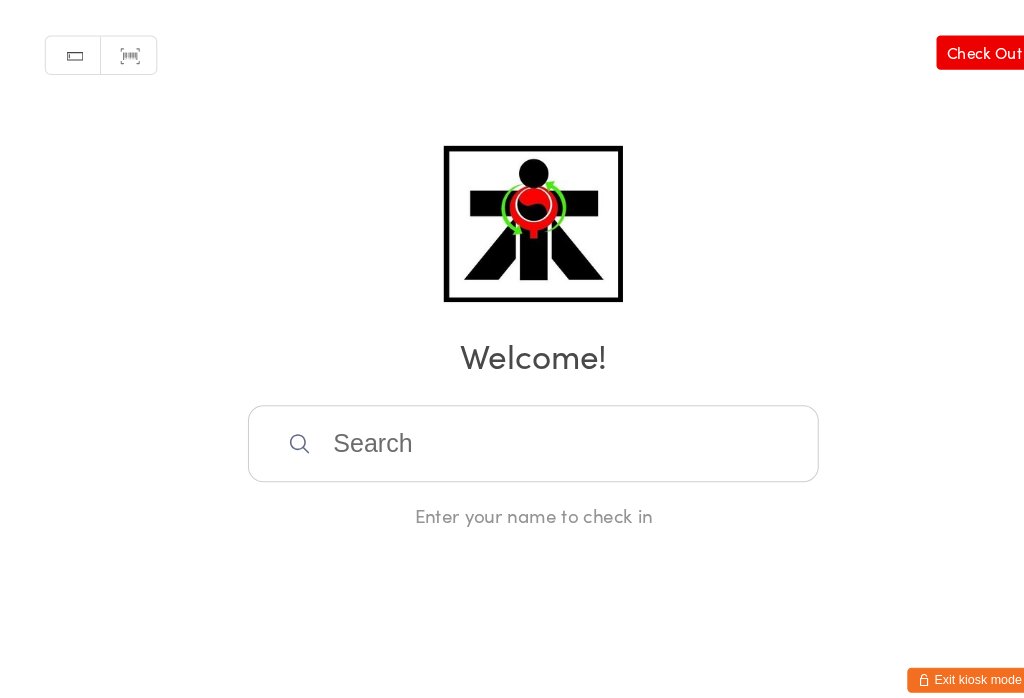 scroll, scrollTop: 28, scrollLeft: 0, axis: vertical 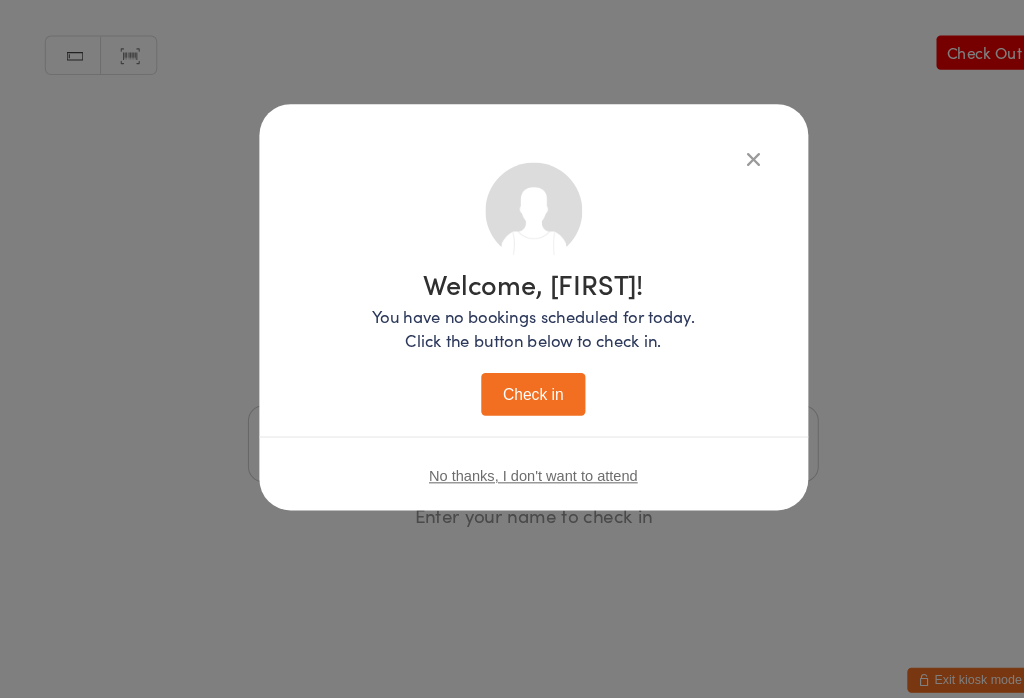 click on "Check in" at bounding box center (512, 378) 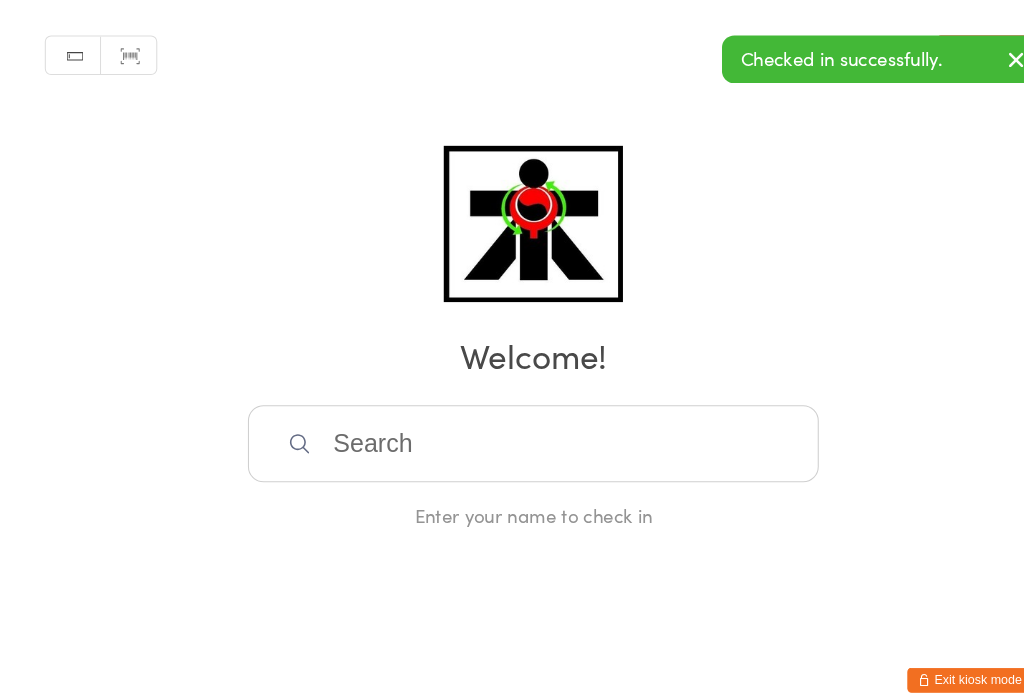 click at bounding box center [512, 426] 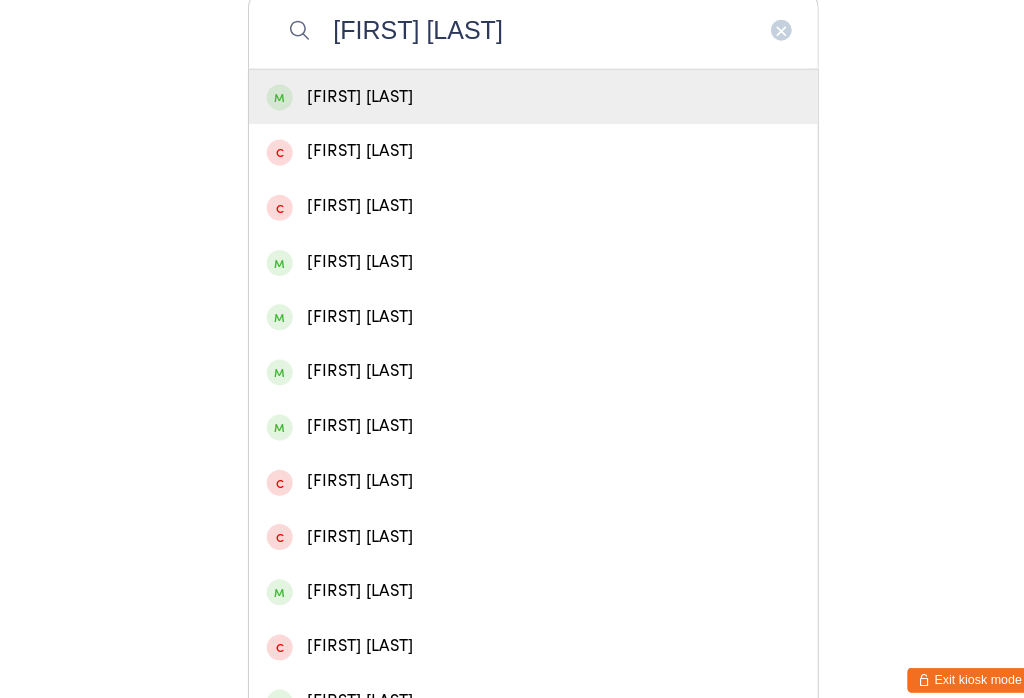 type on "[FIRST] [LAST]" 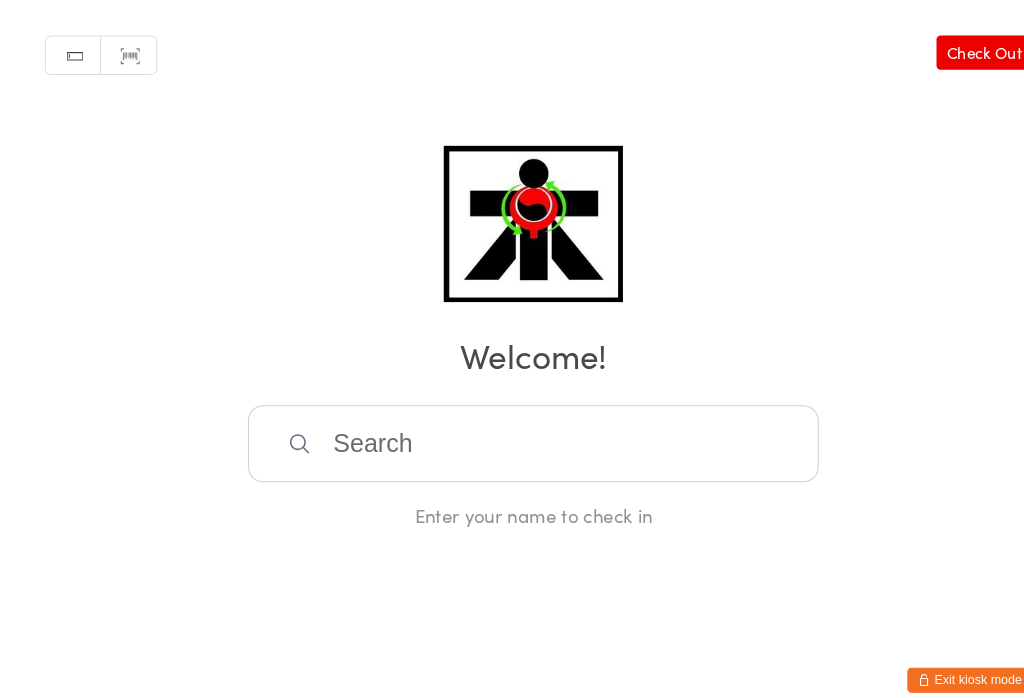 scroll, scrollTop: 28, scrollLeft: 0, axis: vertical 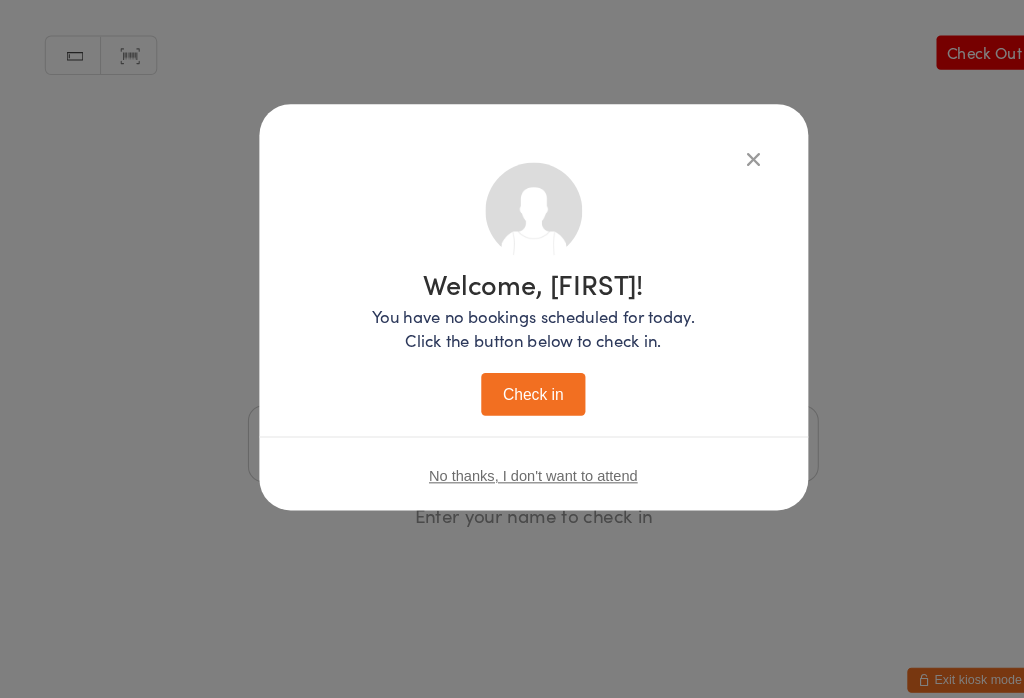 click on "Check in" at bounding box center (512, 378) 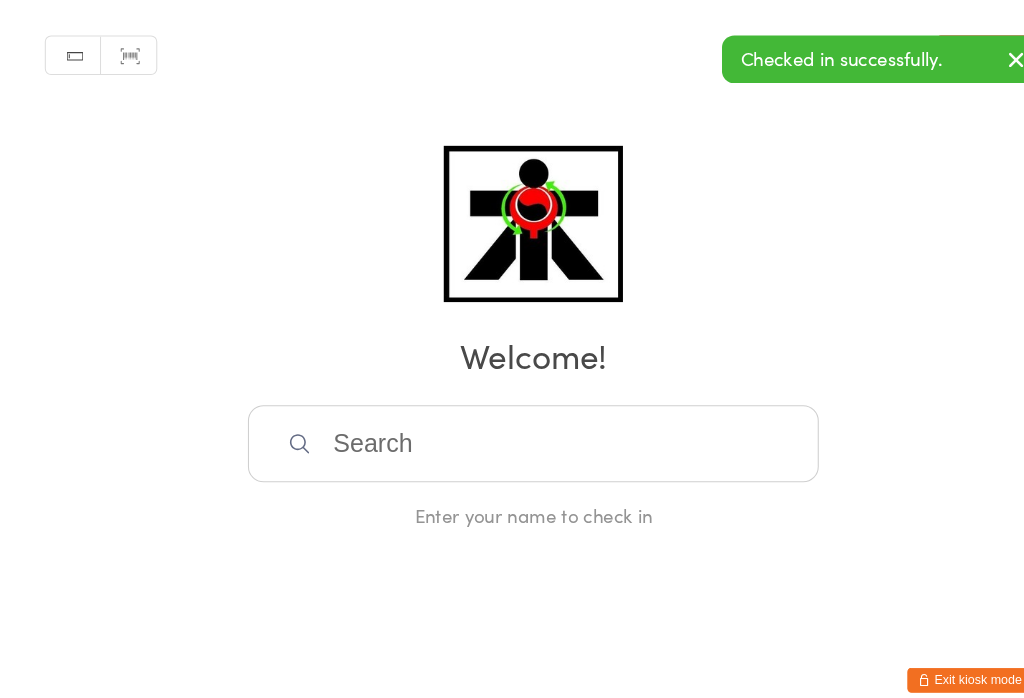 click at bounding box center (512, 426) 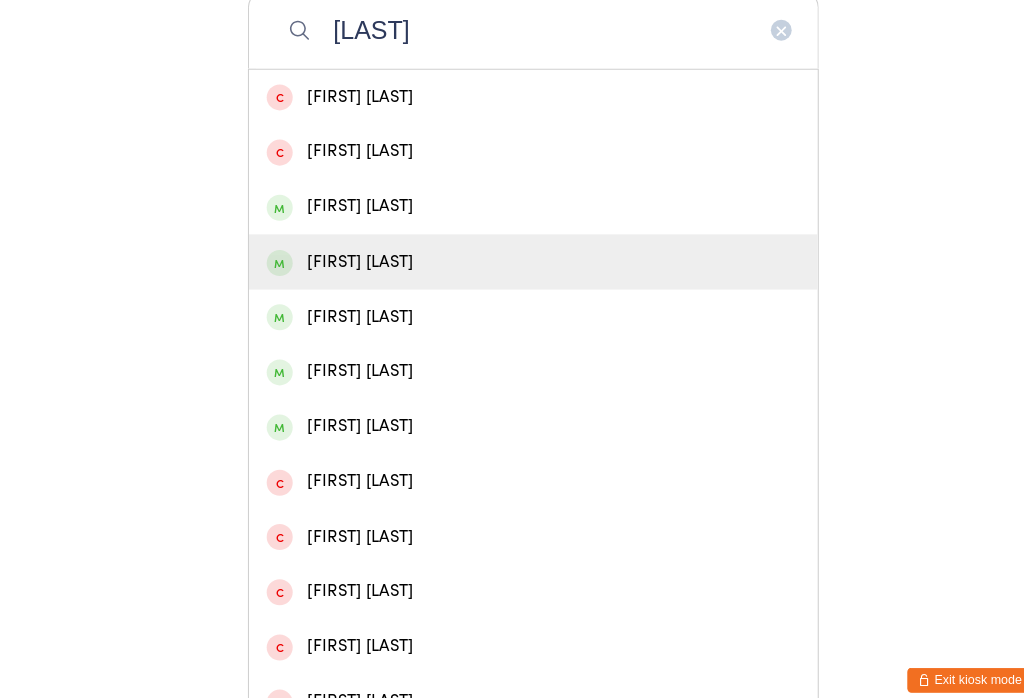 type on "[LAST]" 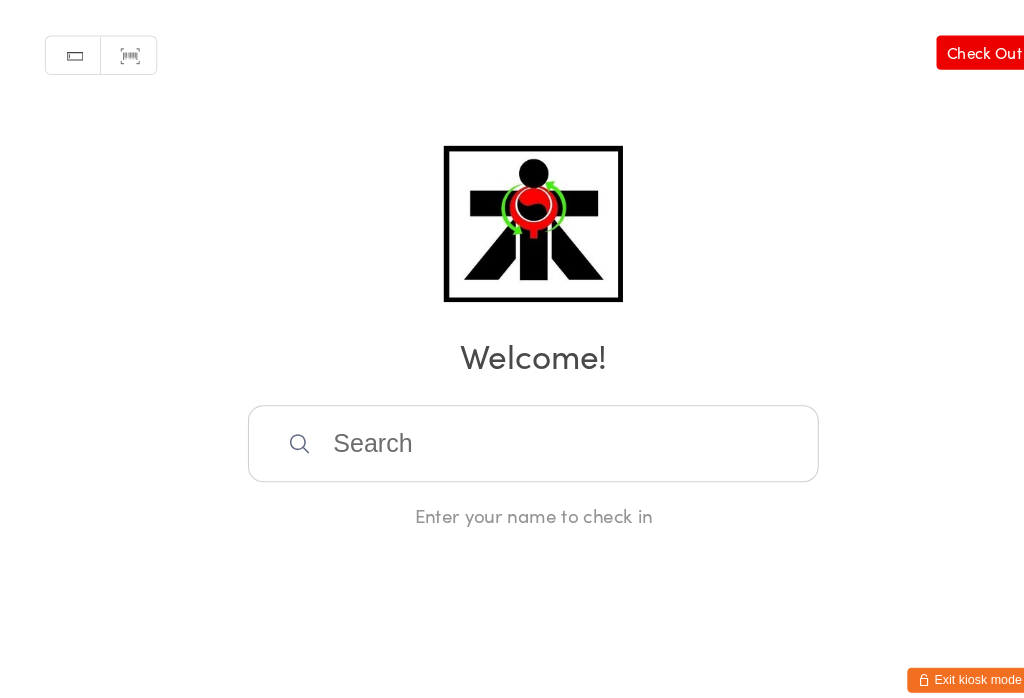 scroll, scrollTop: 28, scrollLeft: 0, axis: vertical 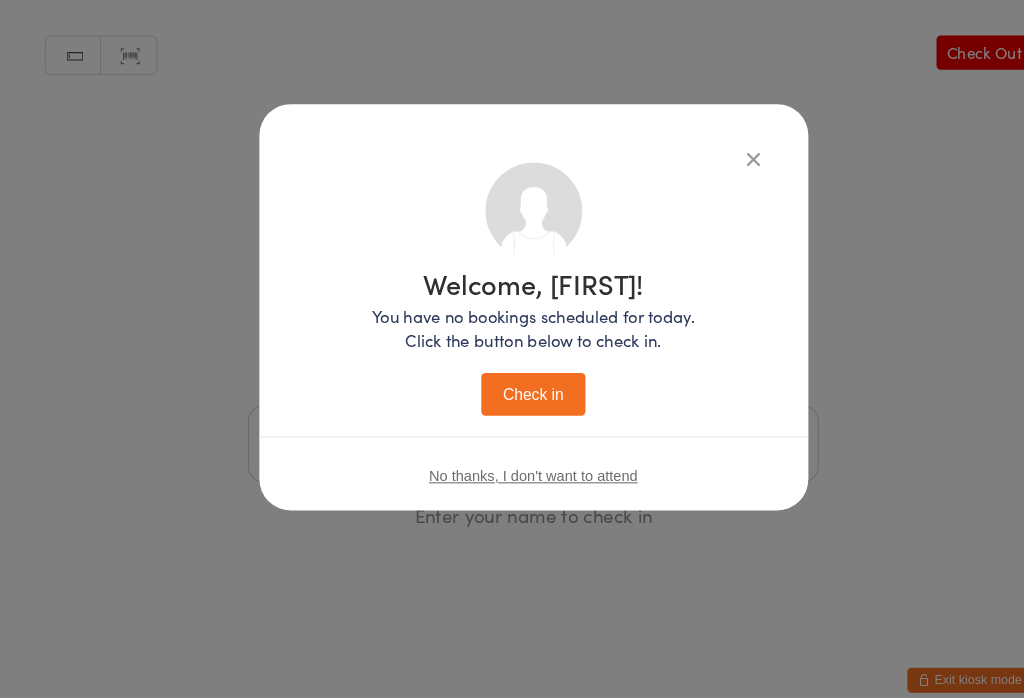 click on "Check in" at bounding box center [512, 378] 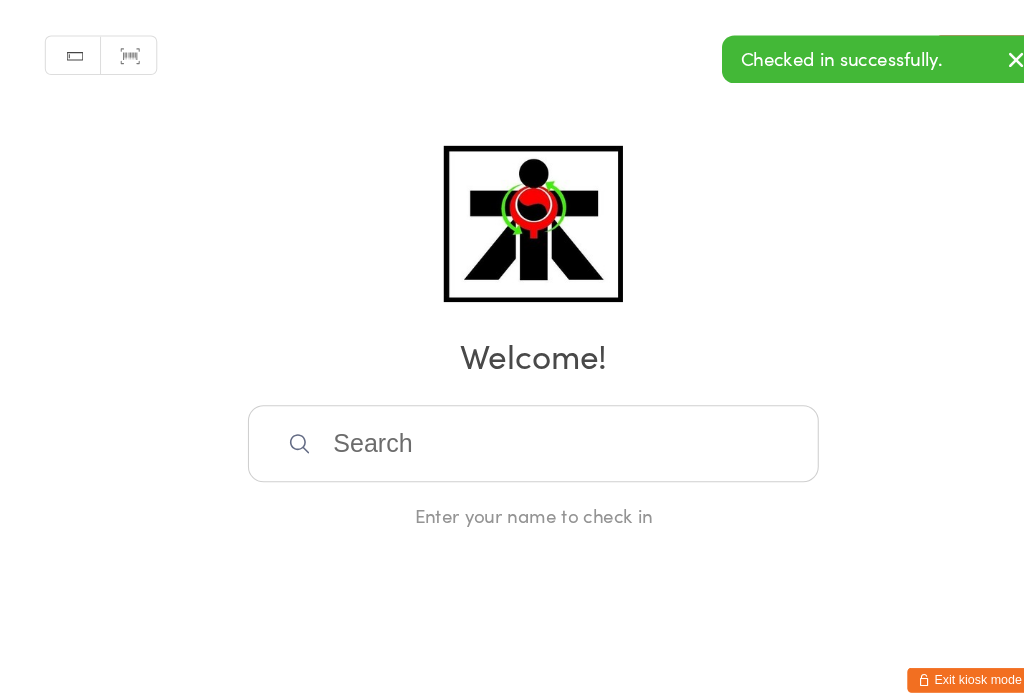 click at bounding box center [512, 426] 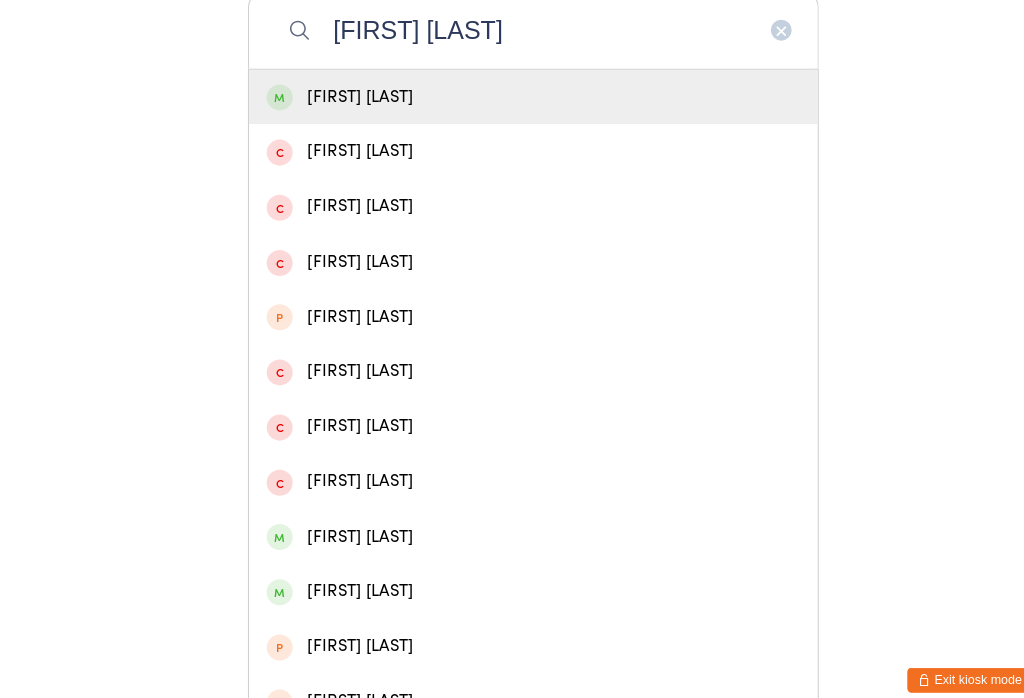 type on "[FIRST] [LAST]" 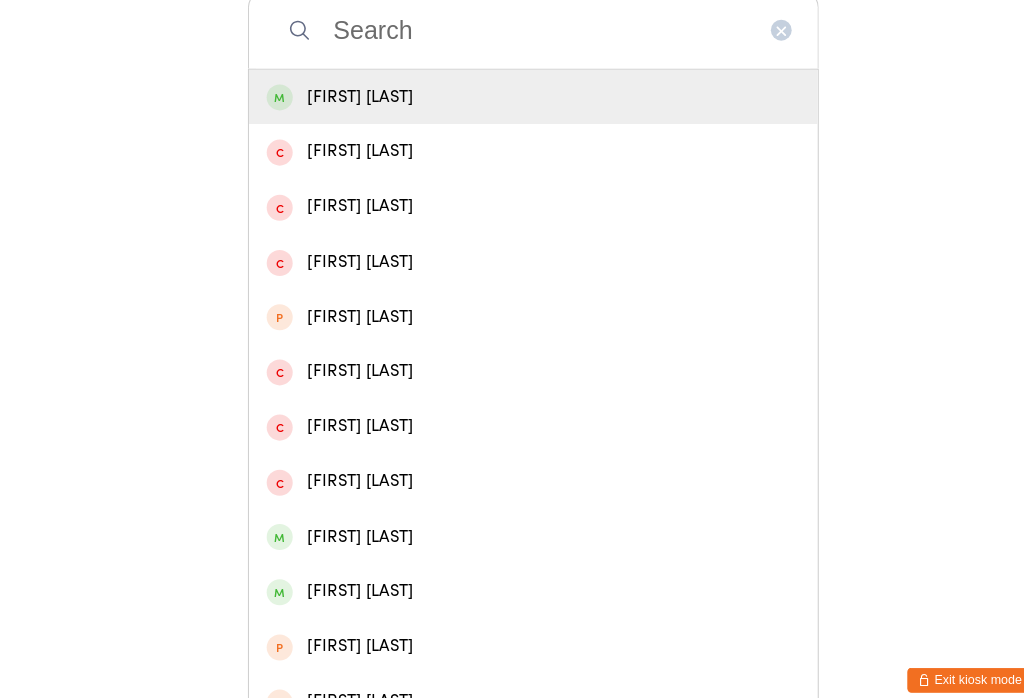 scroll, scrollTop: 28, scrollLeft: 0, axis: vertical 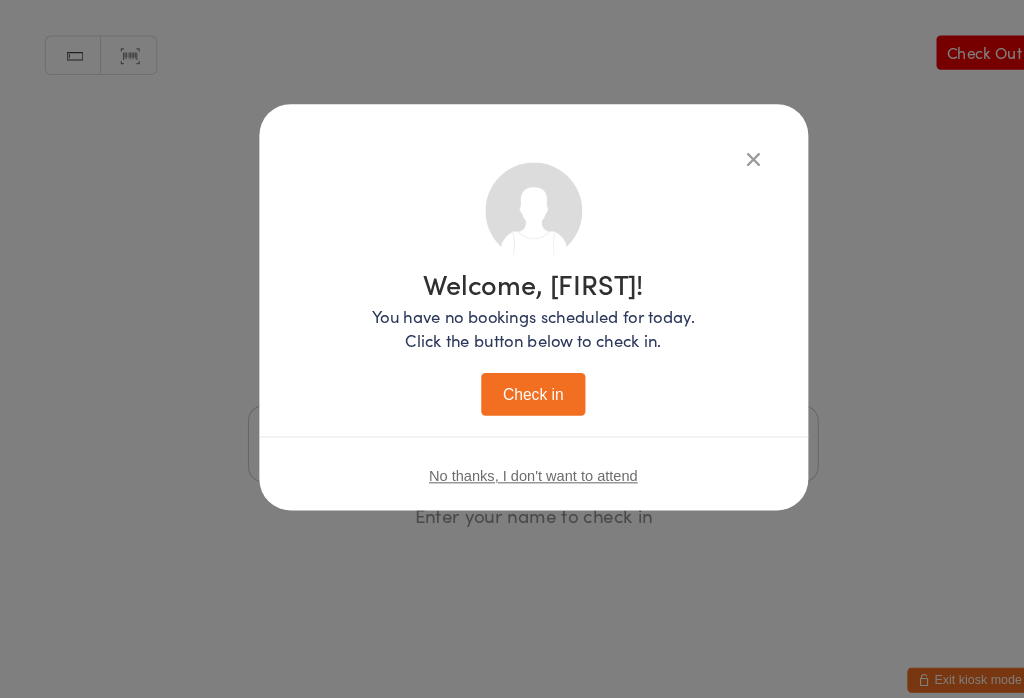 click on "Check in" at bounding box center [512, 378] 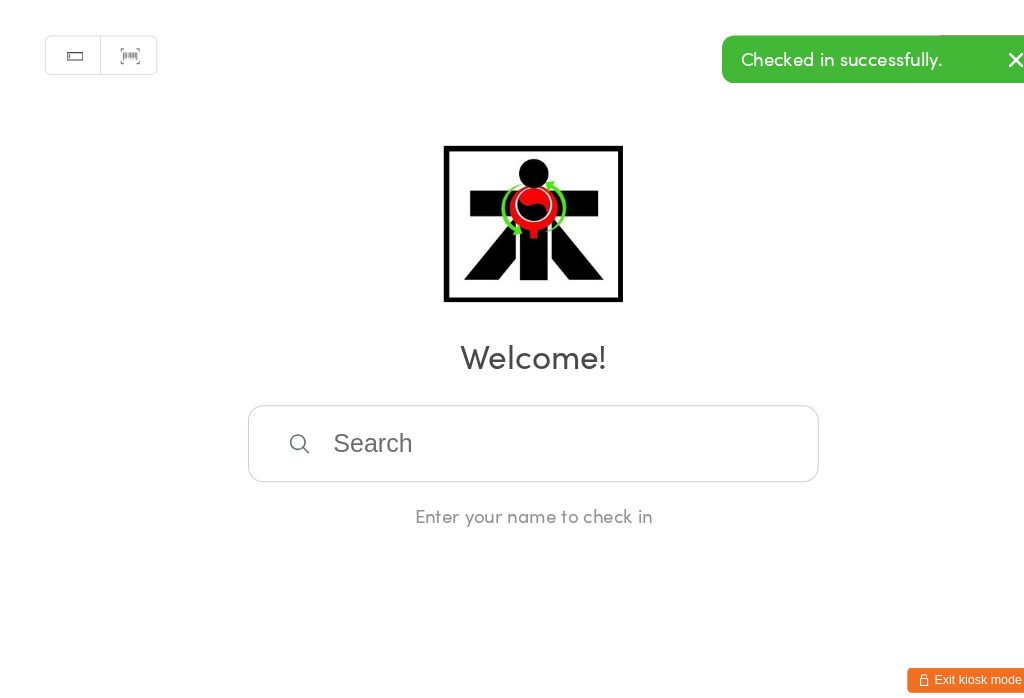 click at bounding box center [512, 426] 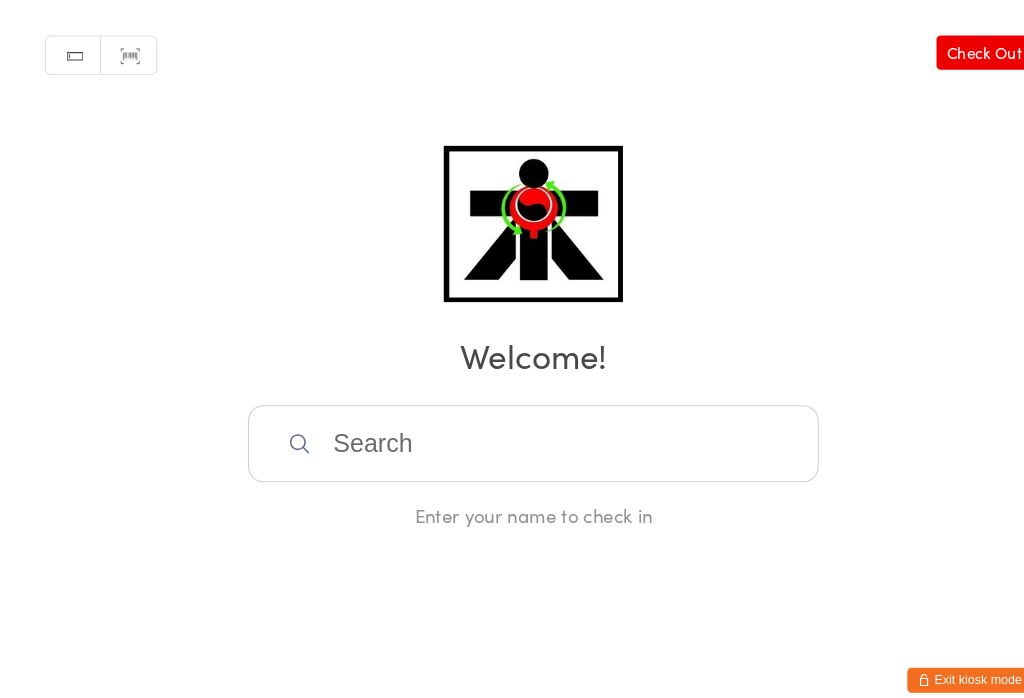 click at bounding box center (512, 426) 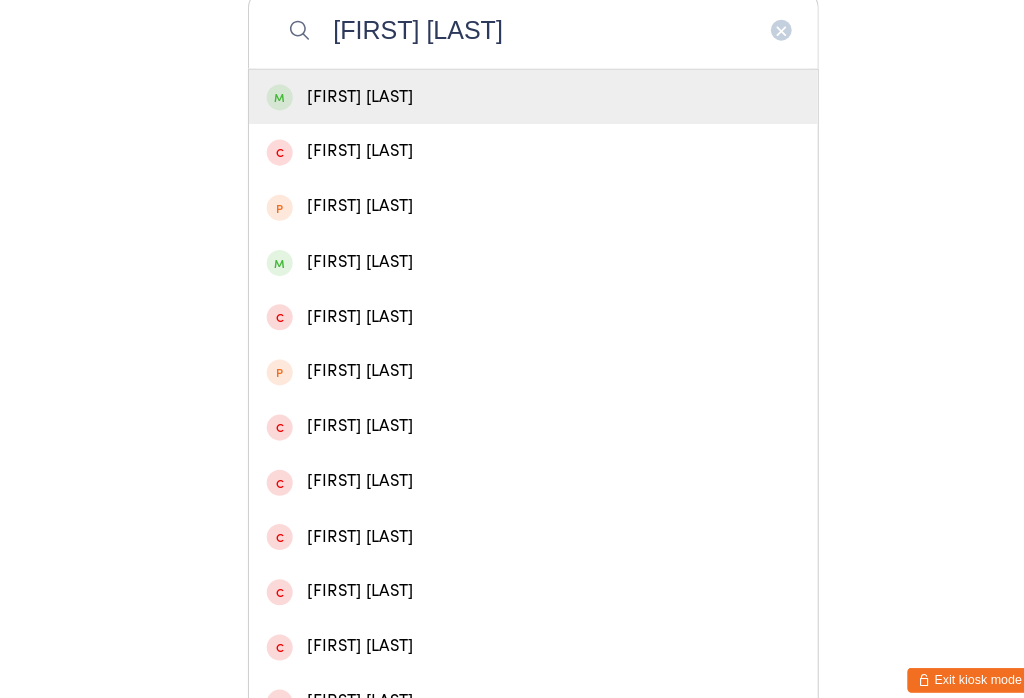 type on "[FIRST] [LAST]" 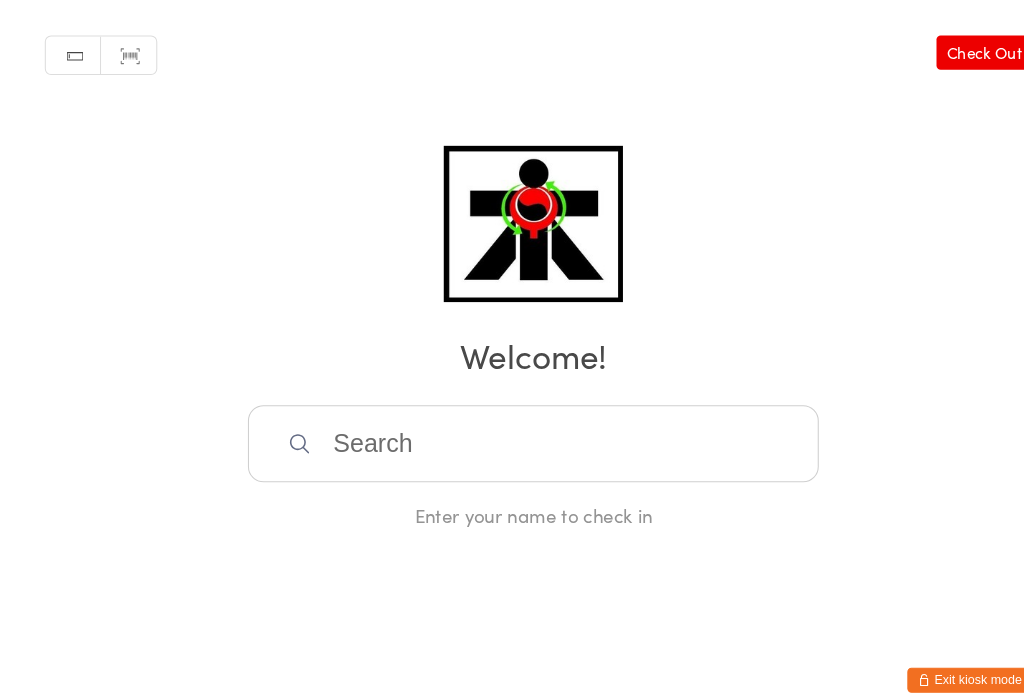 scroll, scrollTop: 28, scrollLeft: 0, axis: vertical 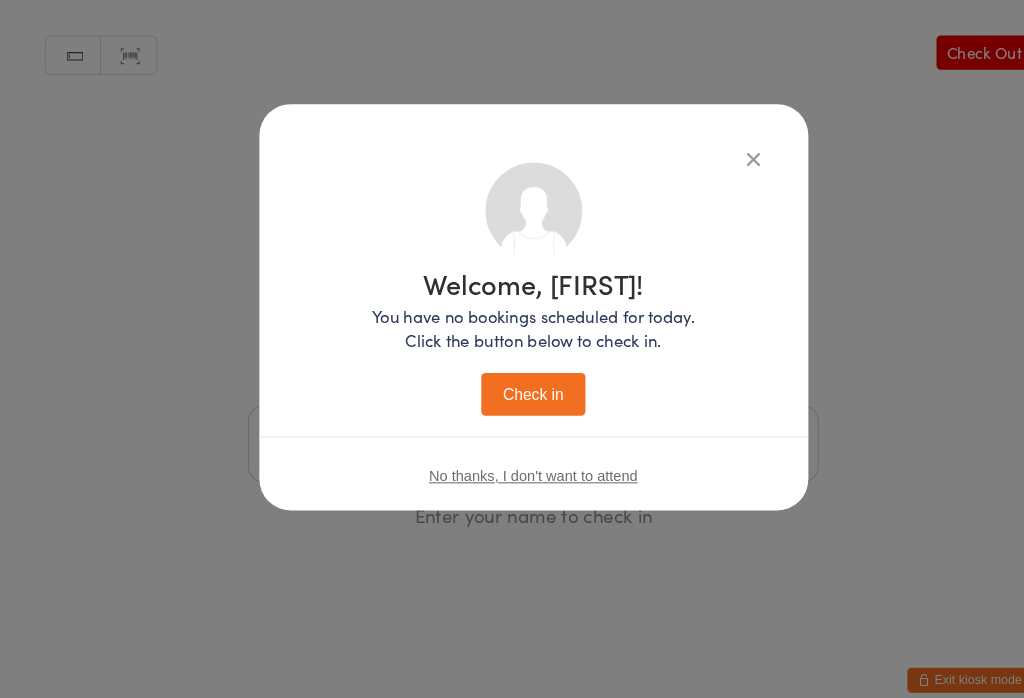 click on "Check in" at bounding box center (512, 378) 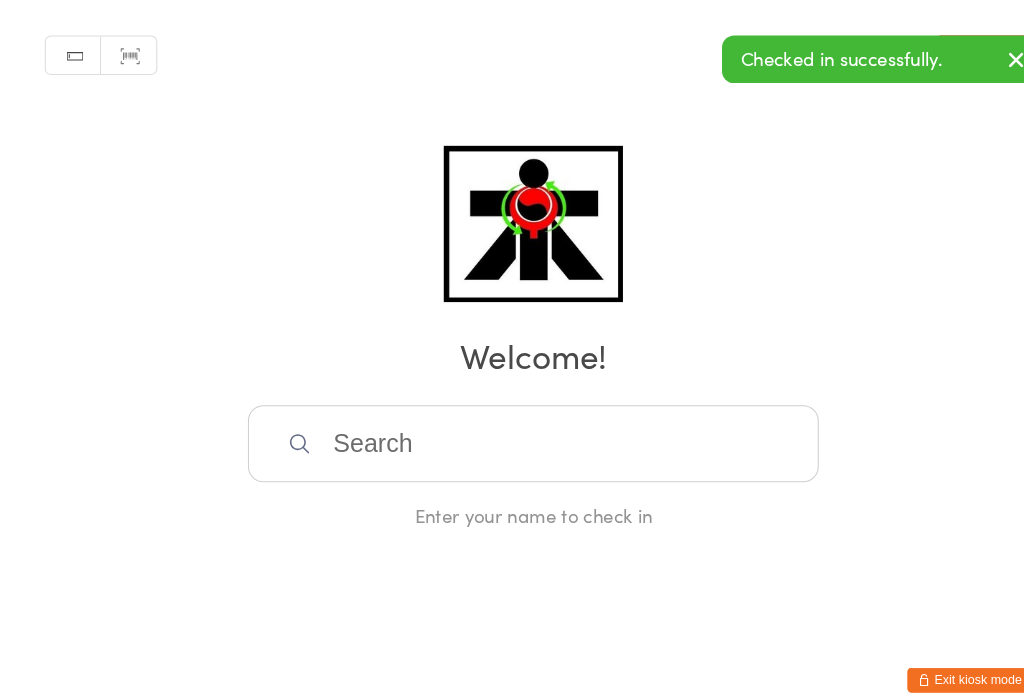 click at bounding box center (512, 426) 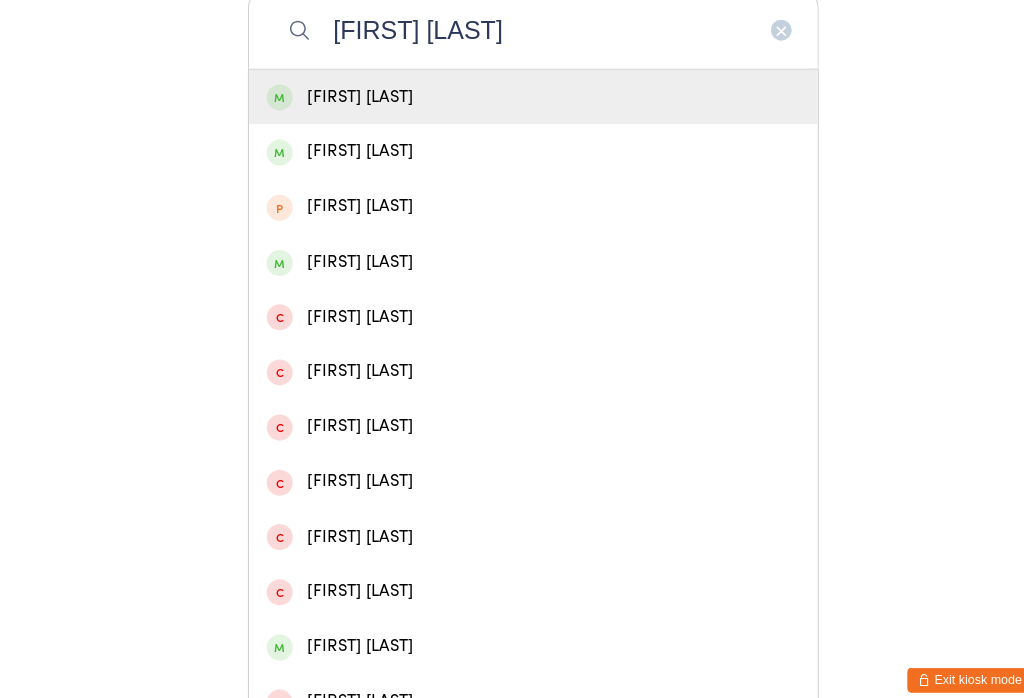 type on "[FIRST] [LAST]" 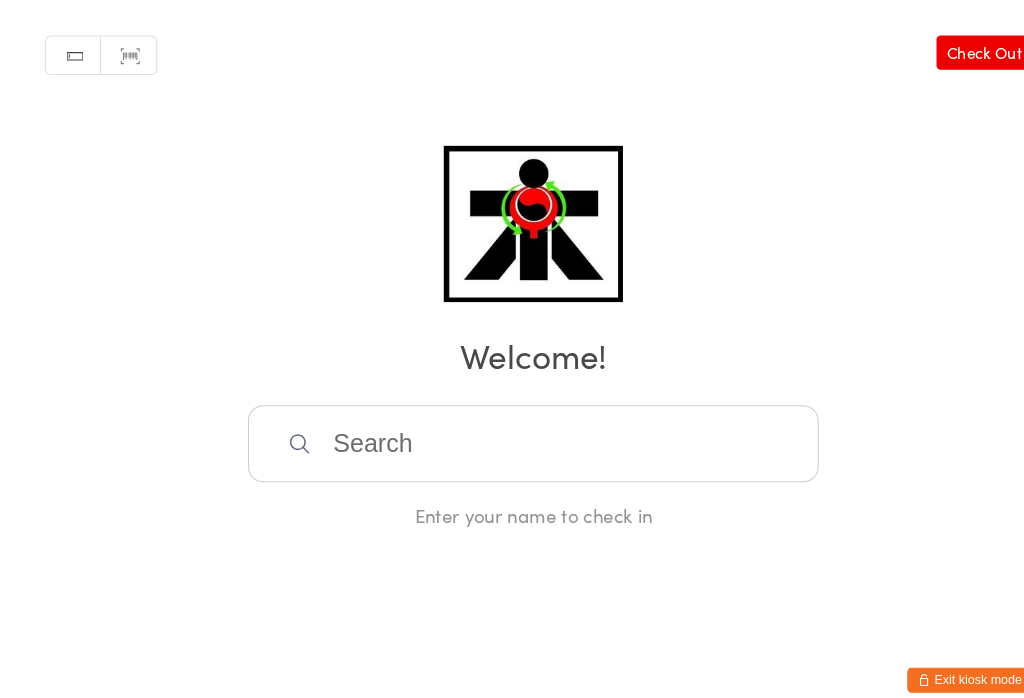 scroll, scrollTop: 28, scrollLeft: 0, axis: vertical 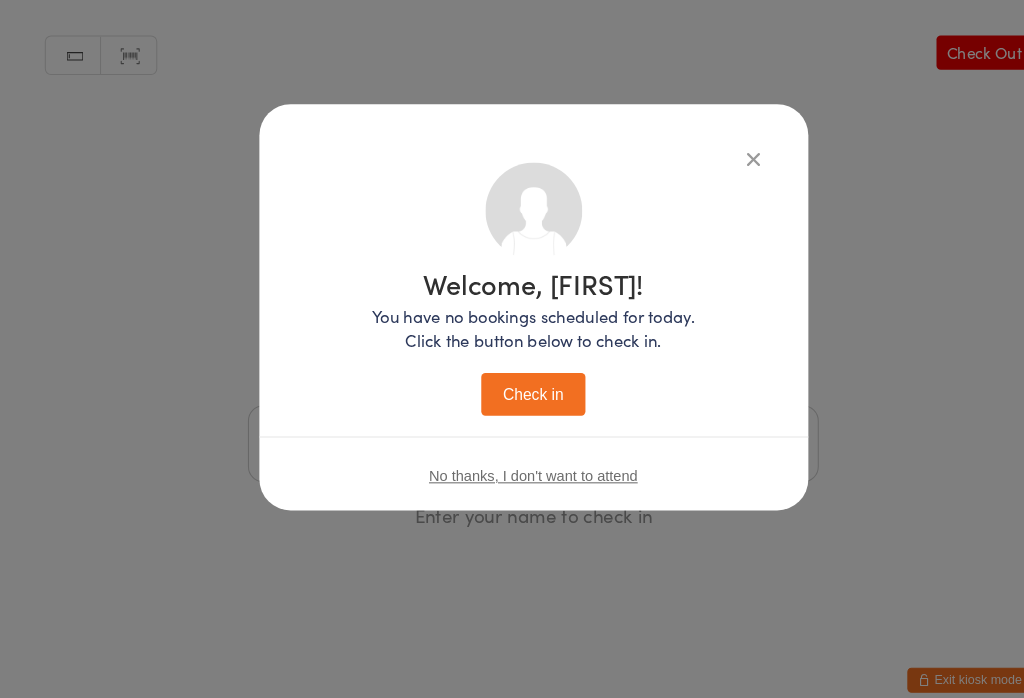 click on "Check in" at bounding box center (512, 378) 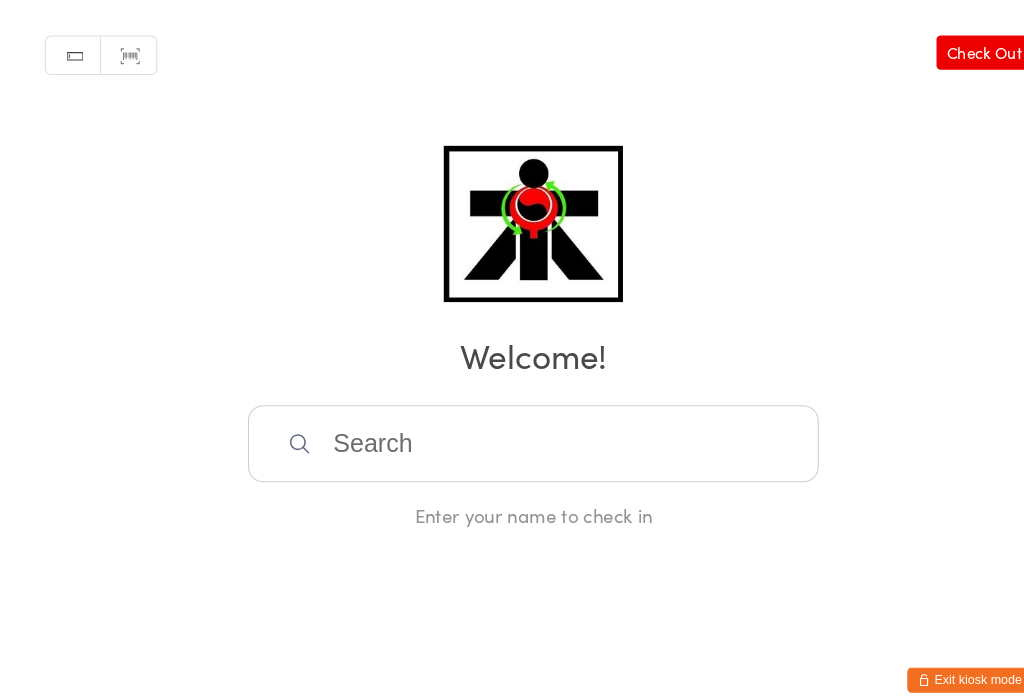 click at bounding box center [512, 426] 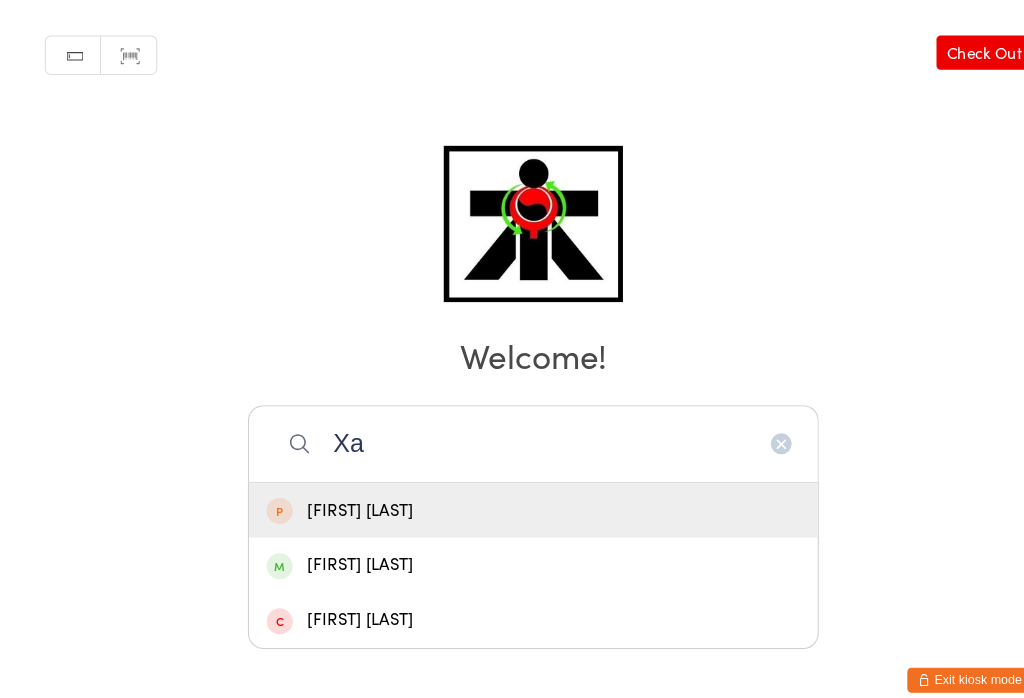 type on "Xa" 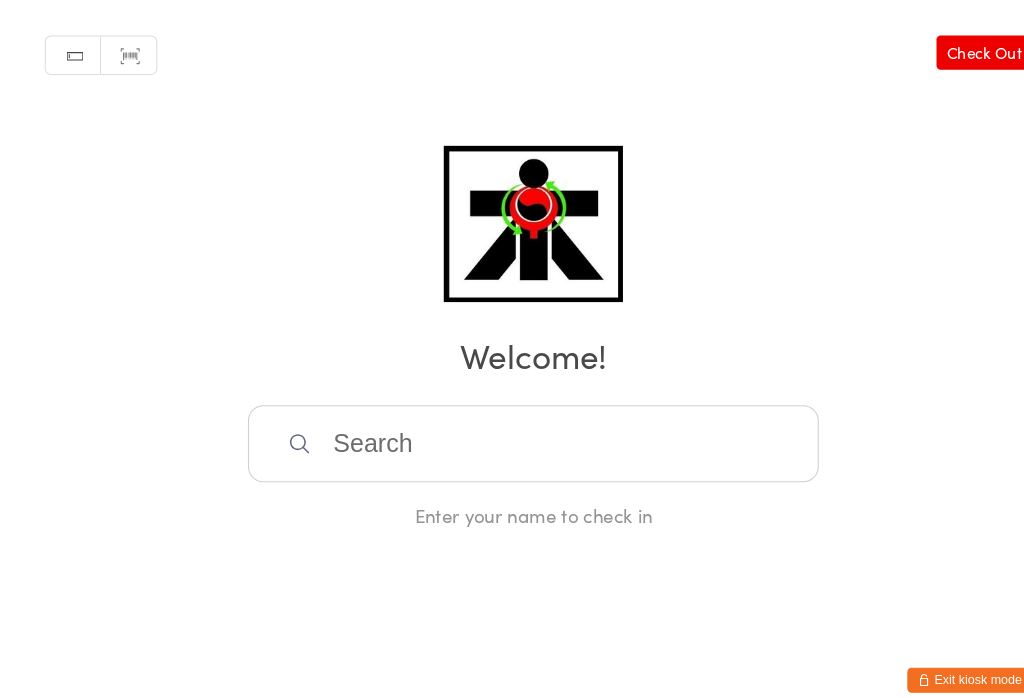 scroll, scrollTop: 28, scrollLeft: 0, axis: vertical 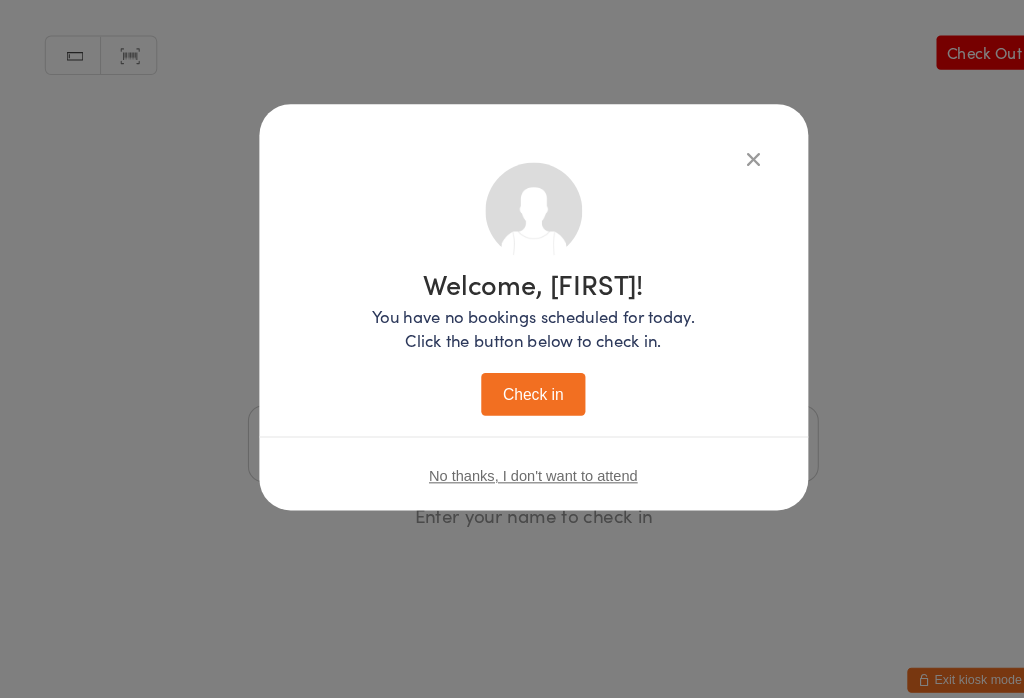 click on "Check in" at bounding box center (512, 378) 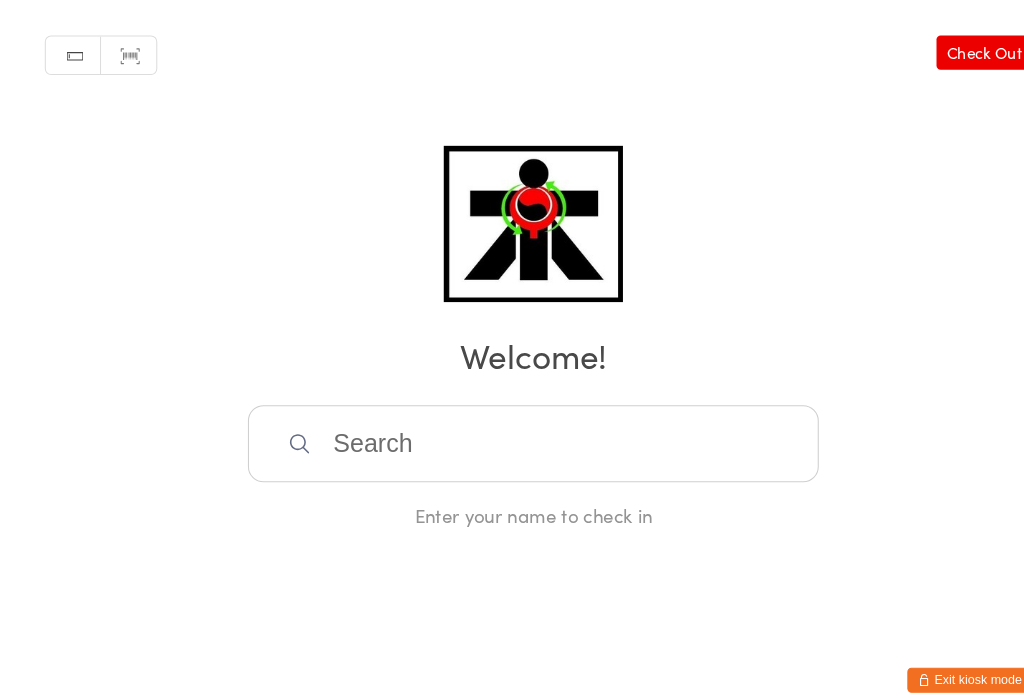 click at bounding box center (512, 426) 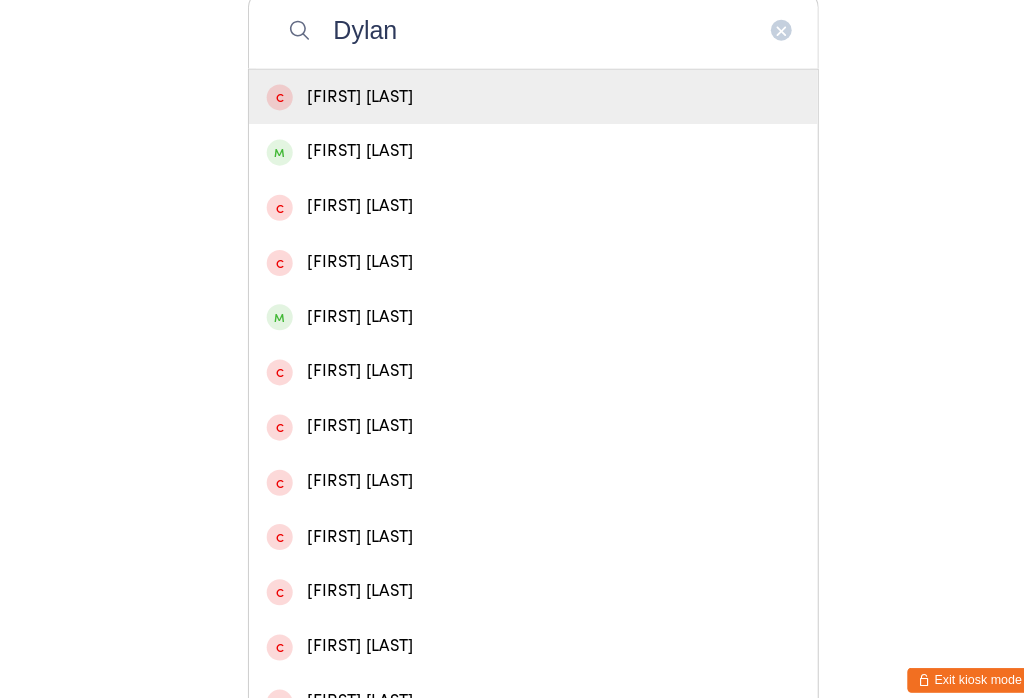 type on "Dylan" 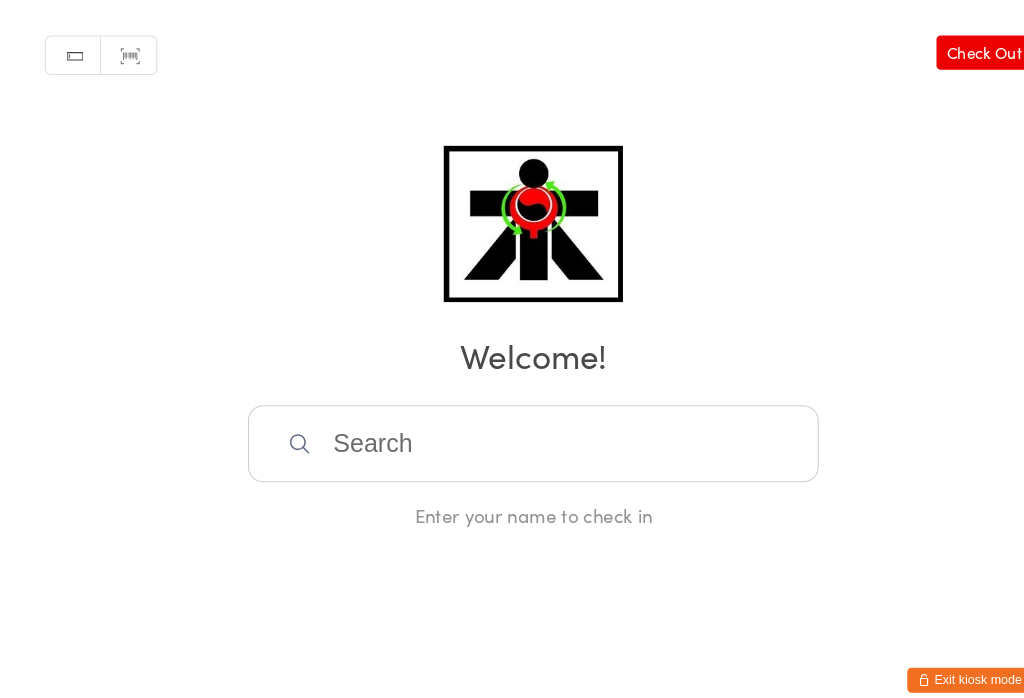scroll, scrollTop: 28, scrollLeft: 0, axis: vertical 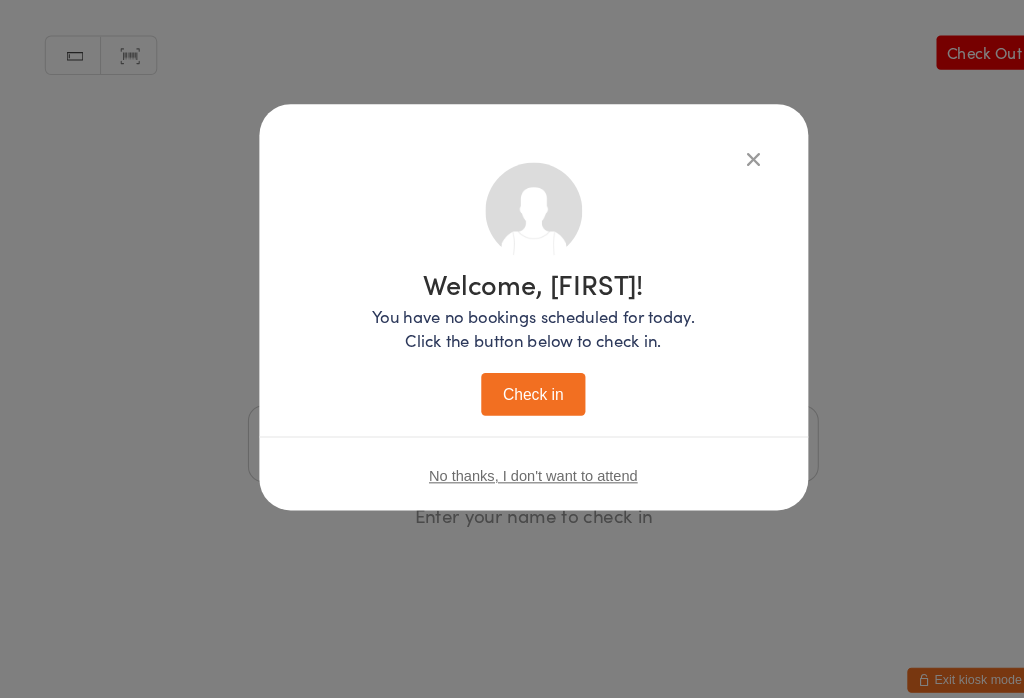 click on "Check in" at bounding box center (512, 378) 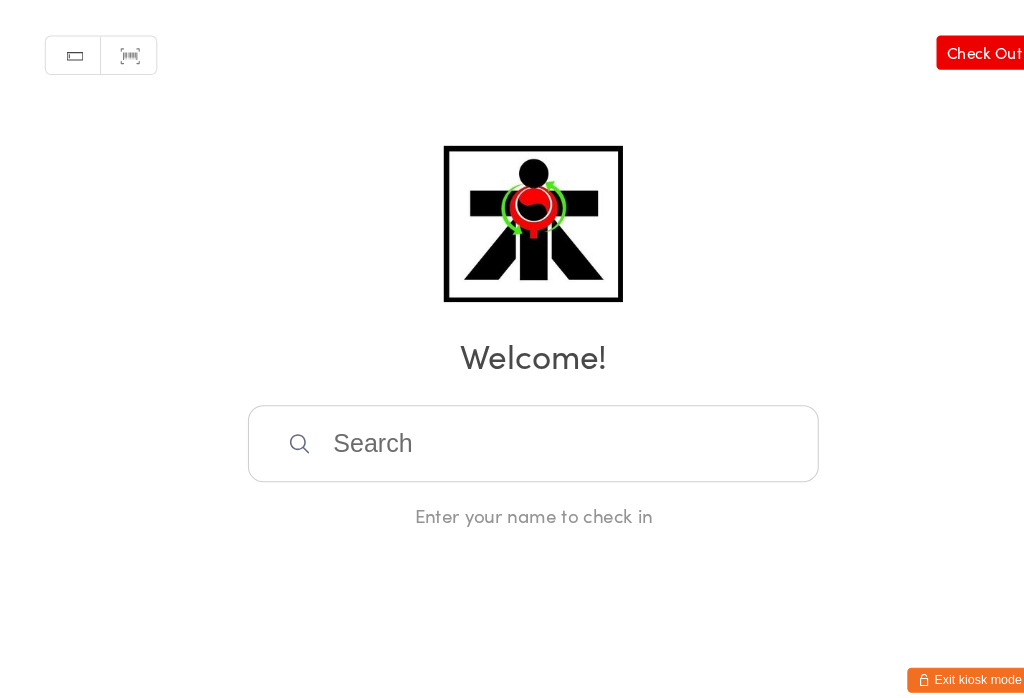 click at bounding box center [512, 426] 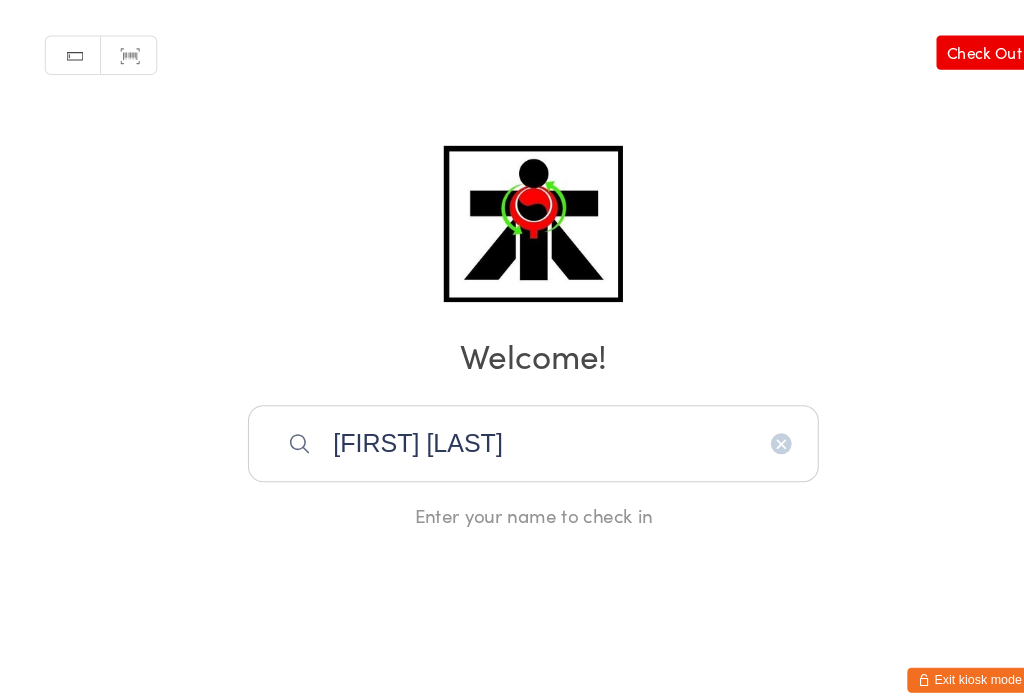 type on "[FIRST] [LAST]" 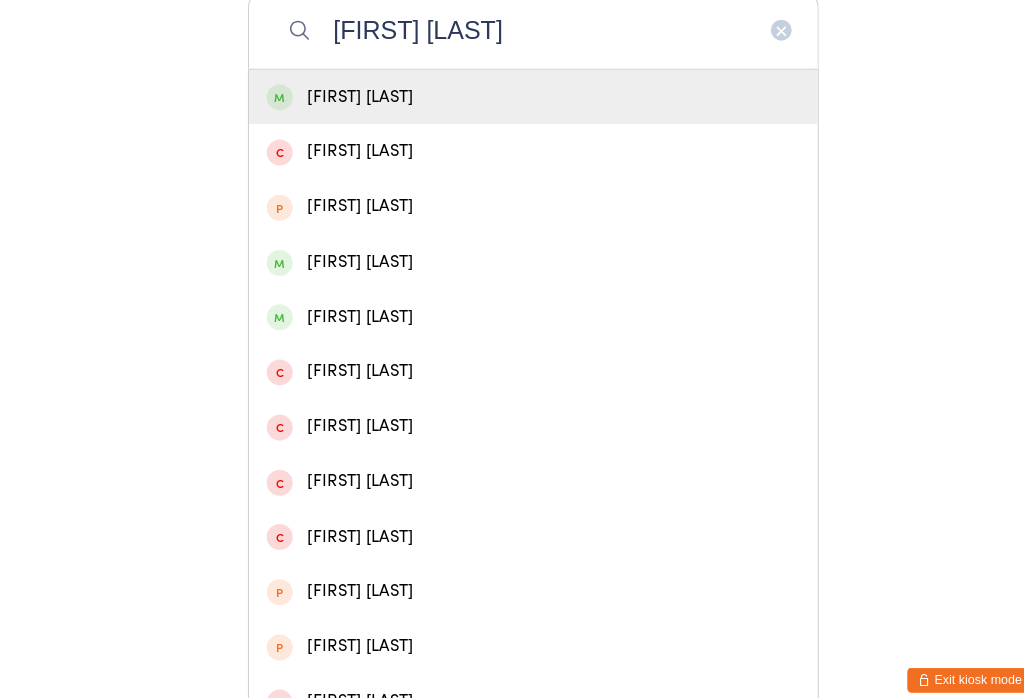 click on "[FIRST] [LAST]" at bounding box center (512, 93) 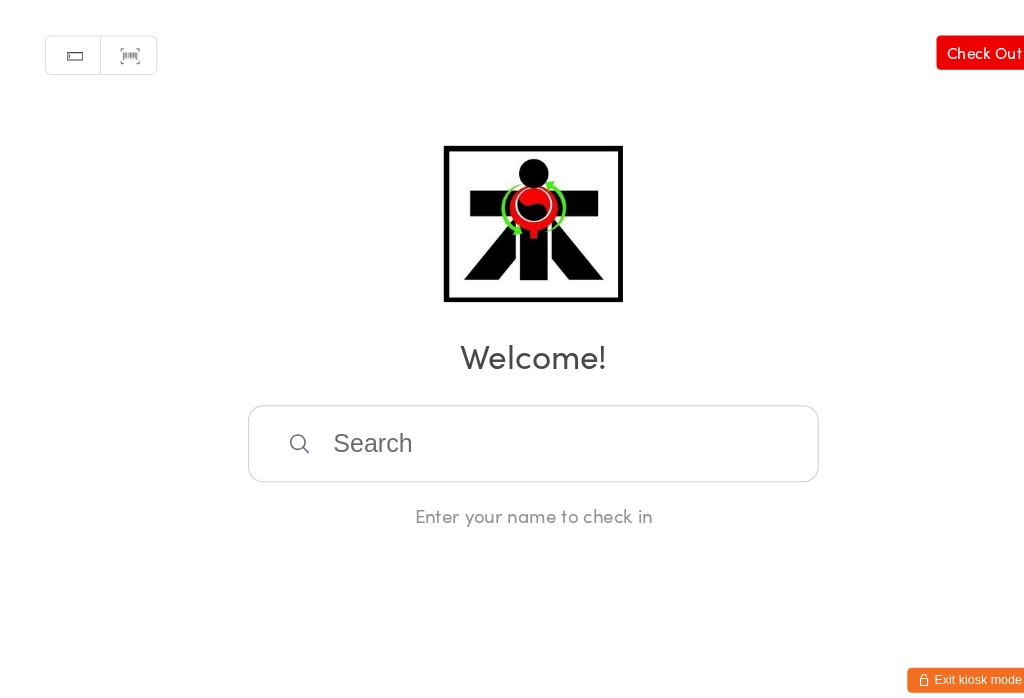 scroll, scrollTop: 28, scrollLeft: 0, axis: vertical 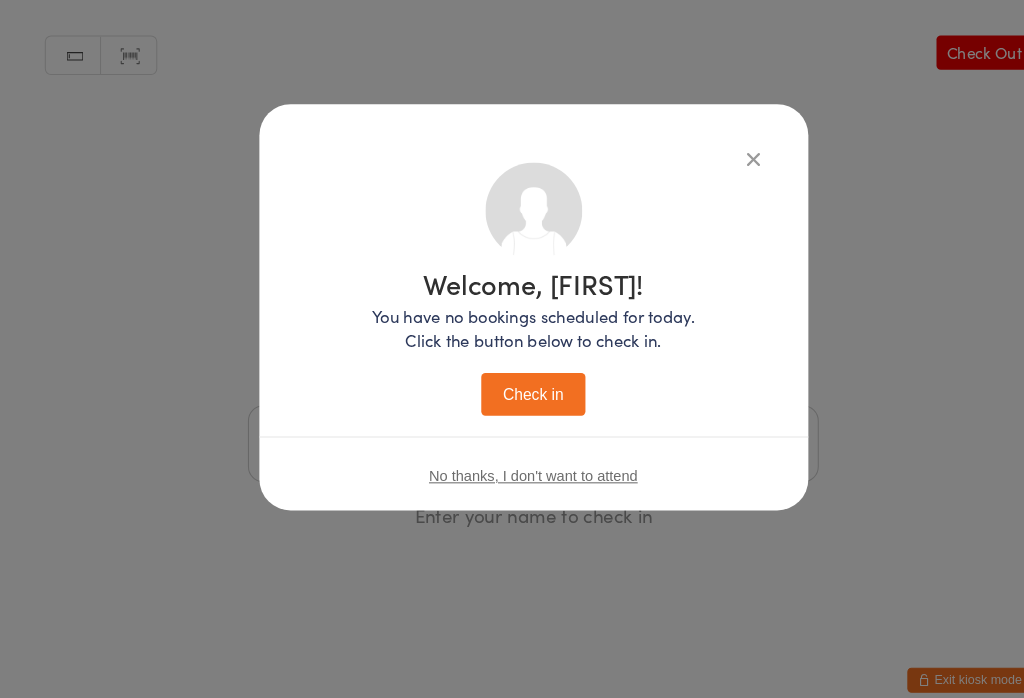 click on "Check in" at bounding box center (512, 378) 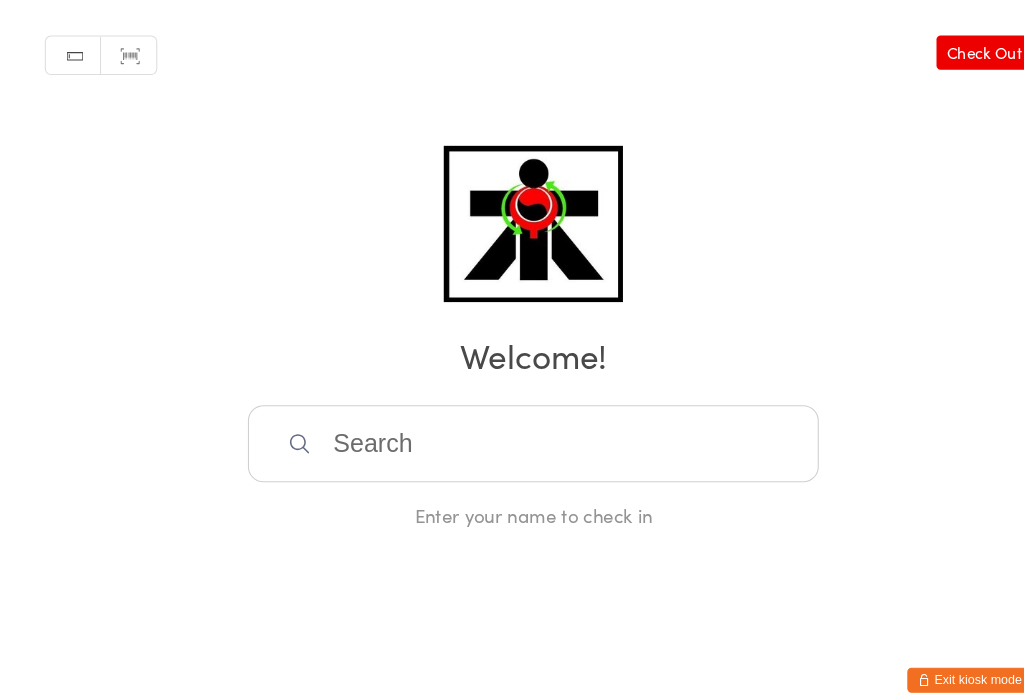 click at bounding box center (512, 426) 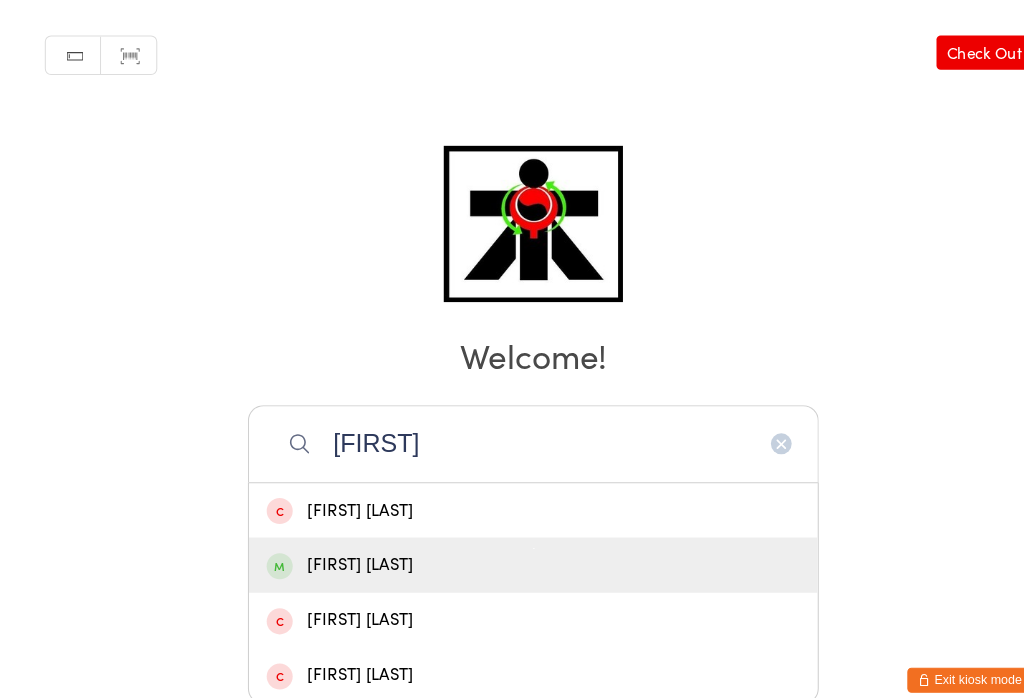 type on "[FIRST]" 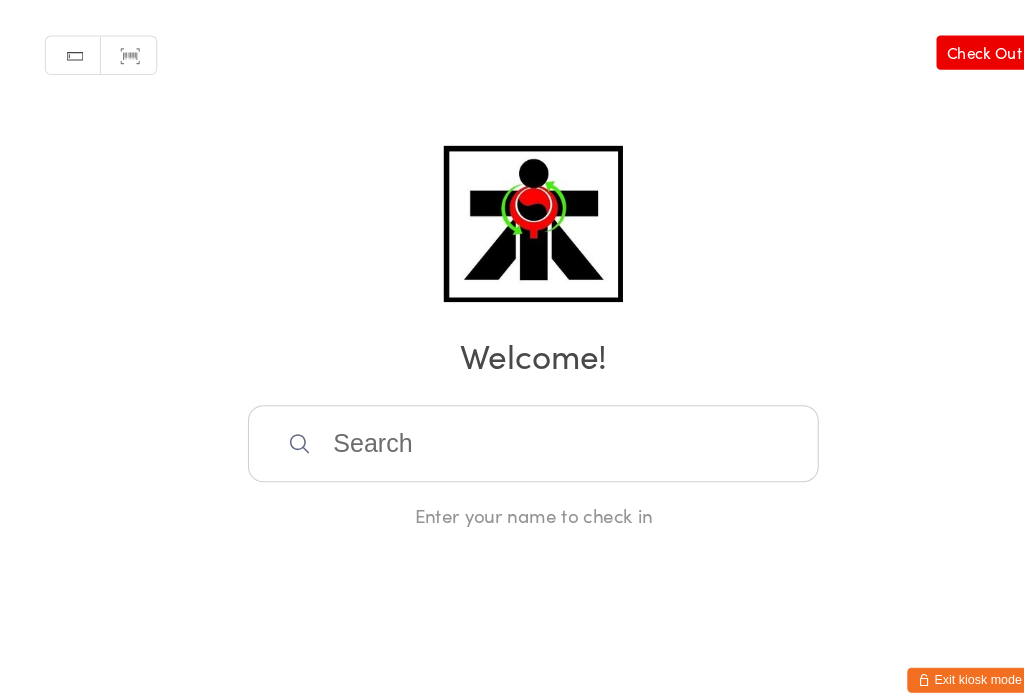 scroll, scrollTop: 28, scrollLeft: 0, axis: vertical 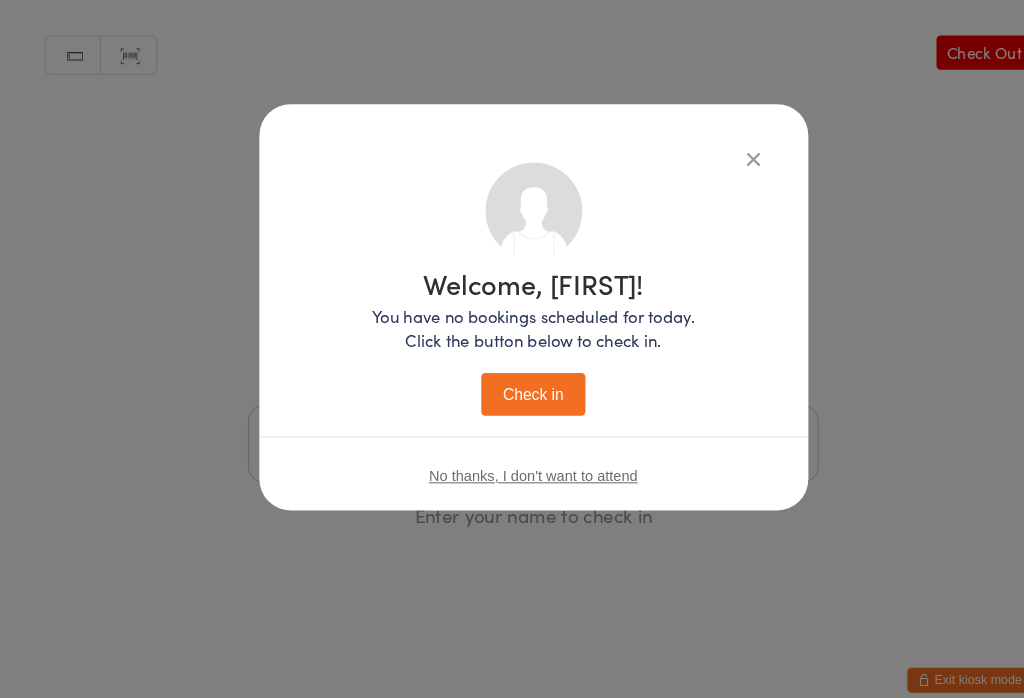 click on "Check in" at bounding box center (512, 378) 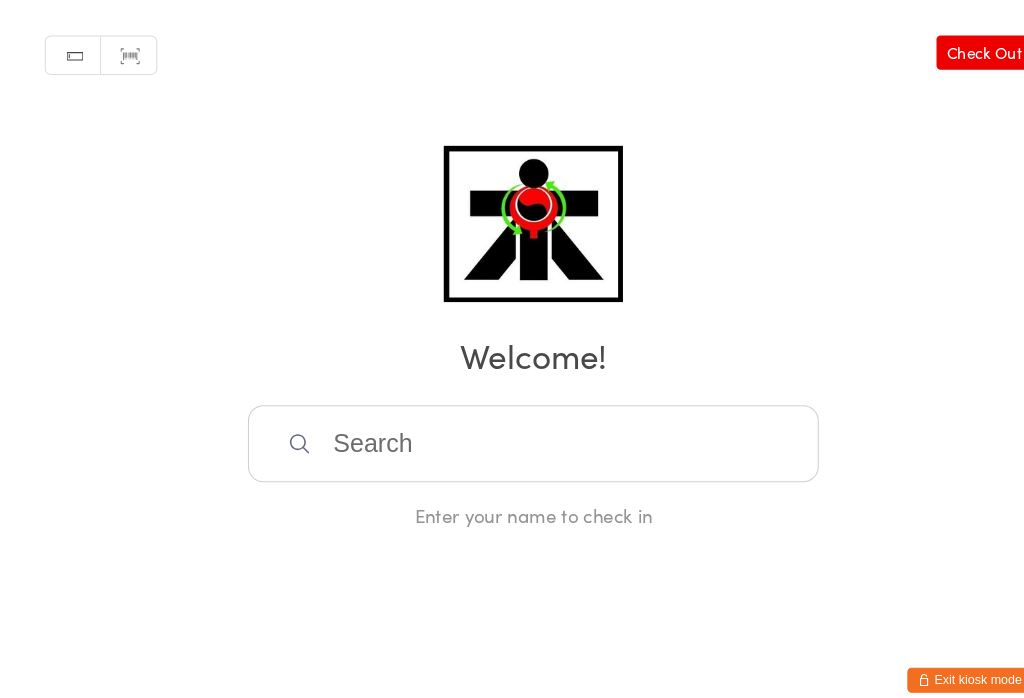 scroll, scrollTop: 28, scrollLeft: 0, axis: vertical 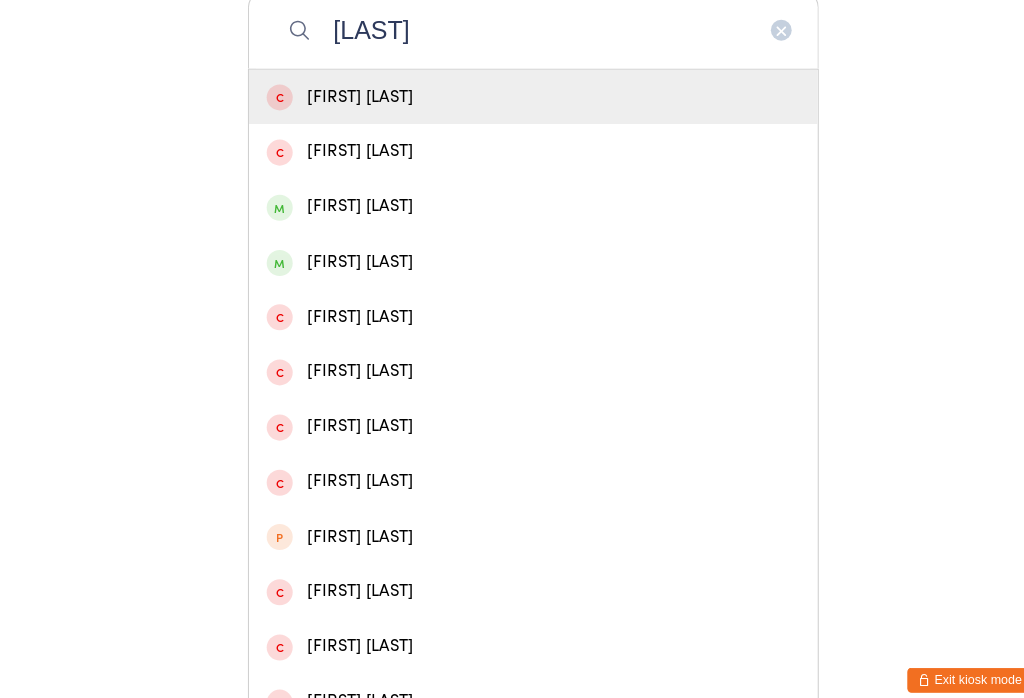 type on "[LAST]" 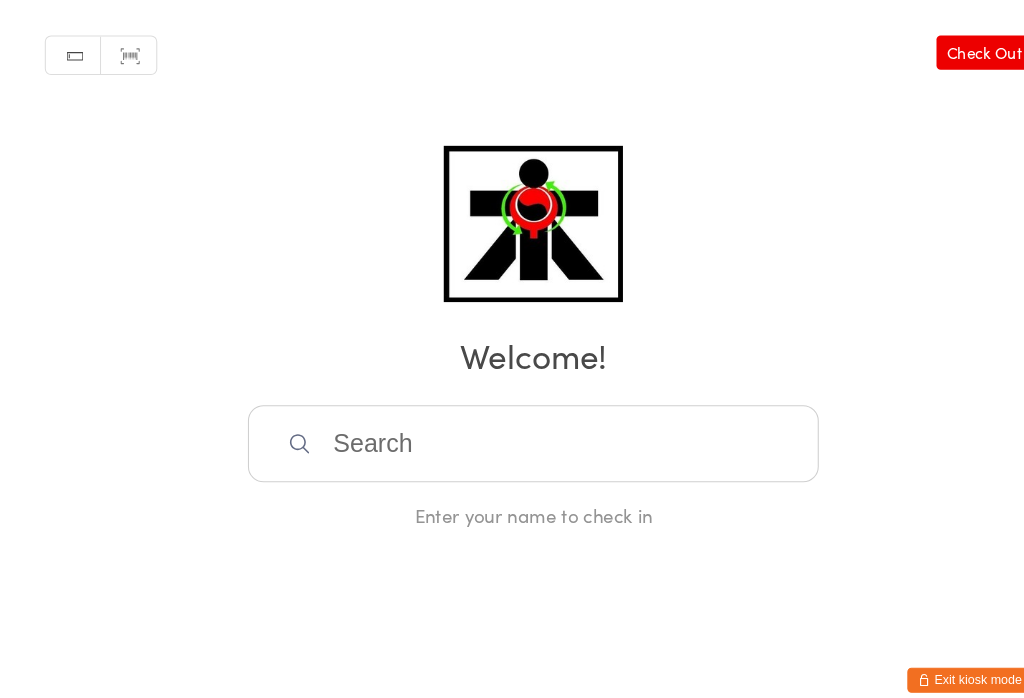 scroll, scrollTop: 28, scrollLeft: 0, axis: vertical 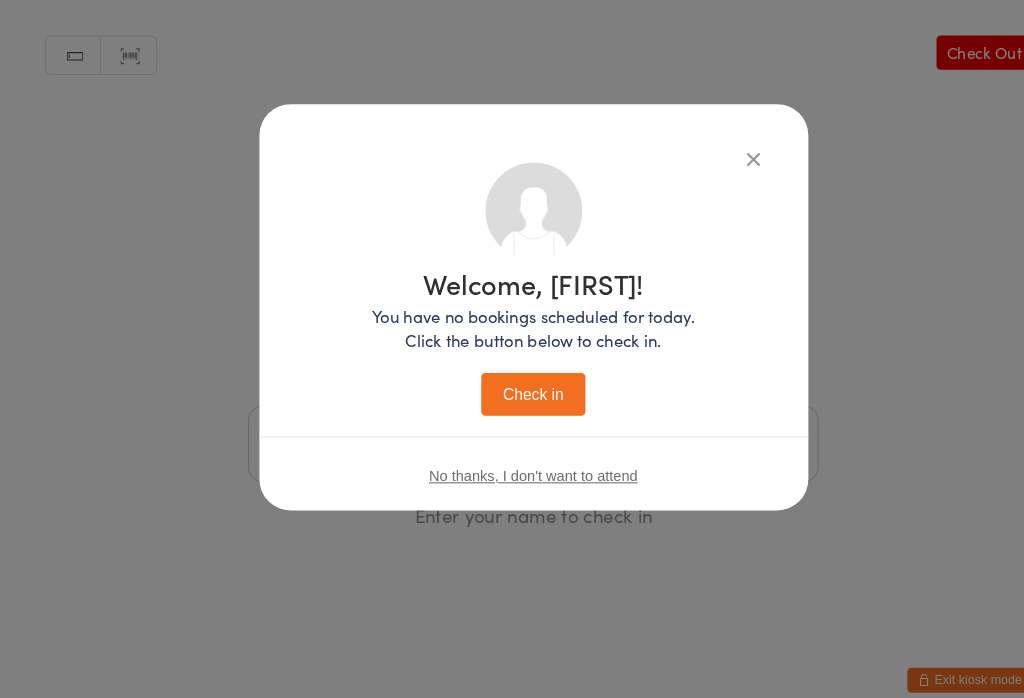 click on "Check in" at bounding box center (512, 378) 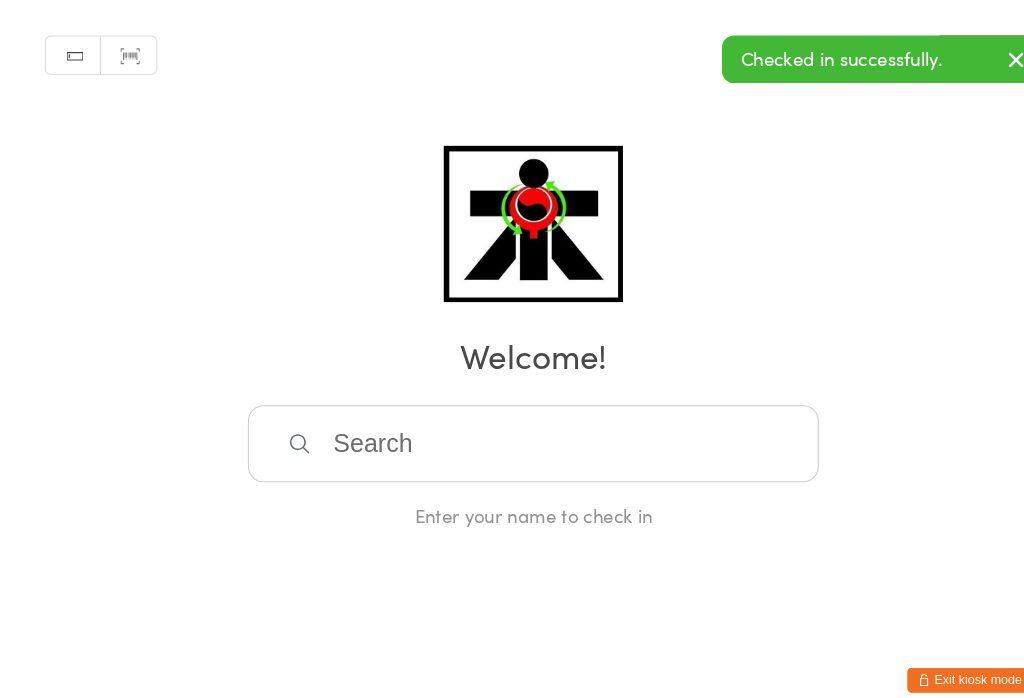 click at bounding box center (512, 426) 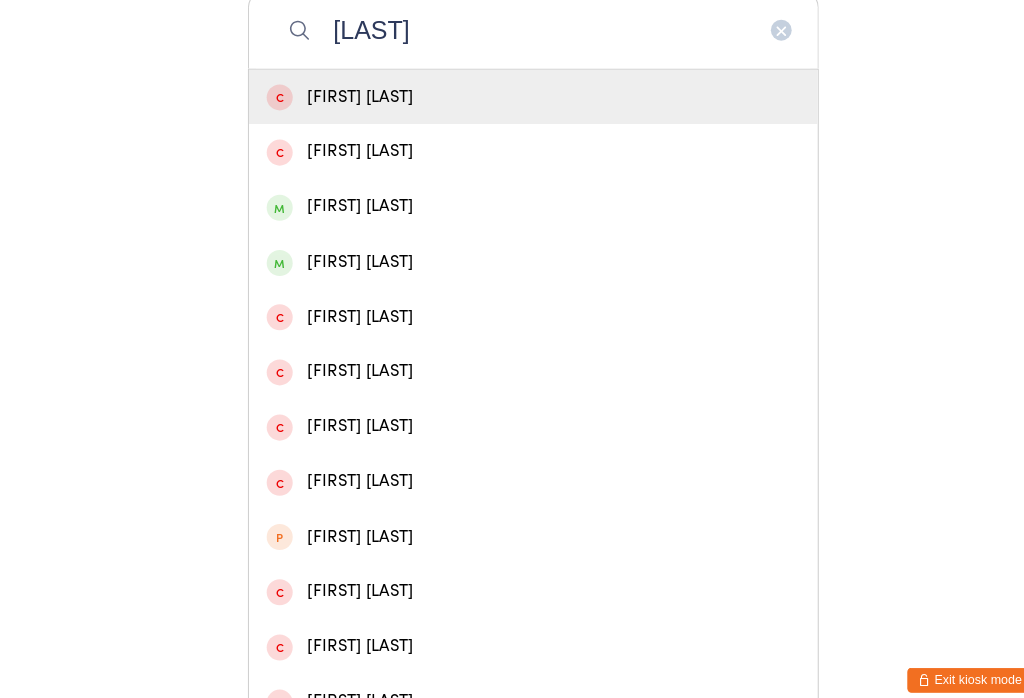 type on "[LAST]" 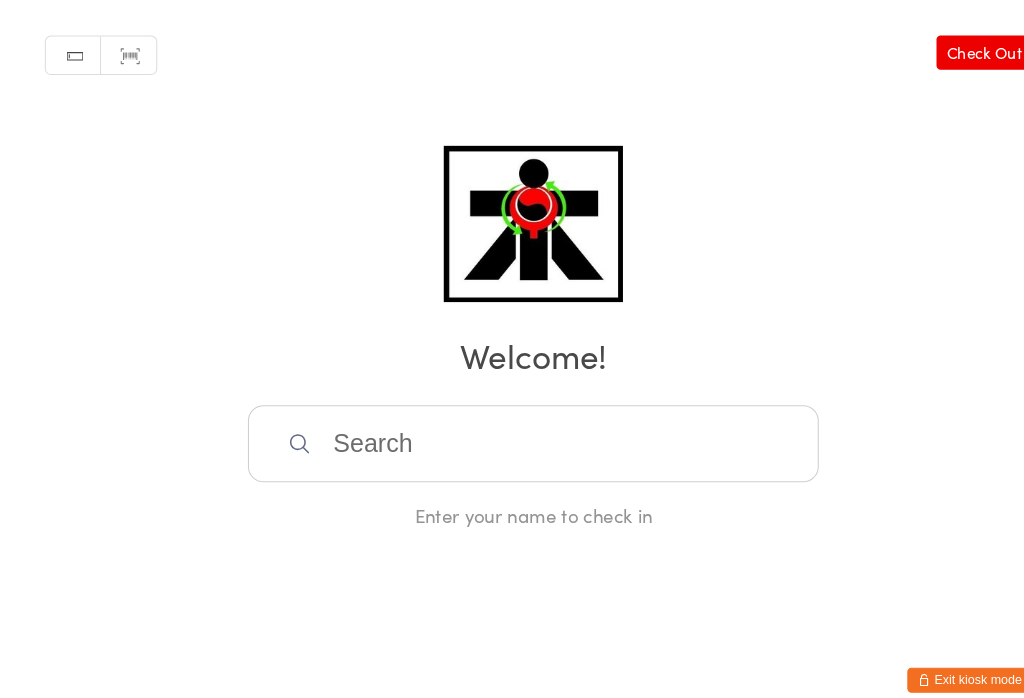 scroll, scrollTop: 28, scrollLeft: 0, axis: vertical 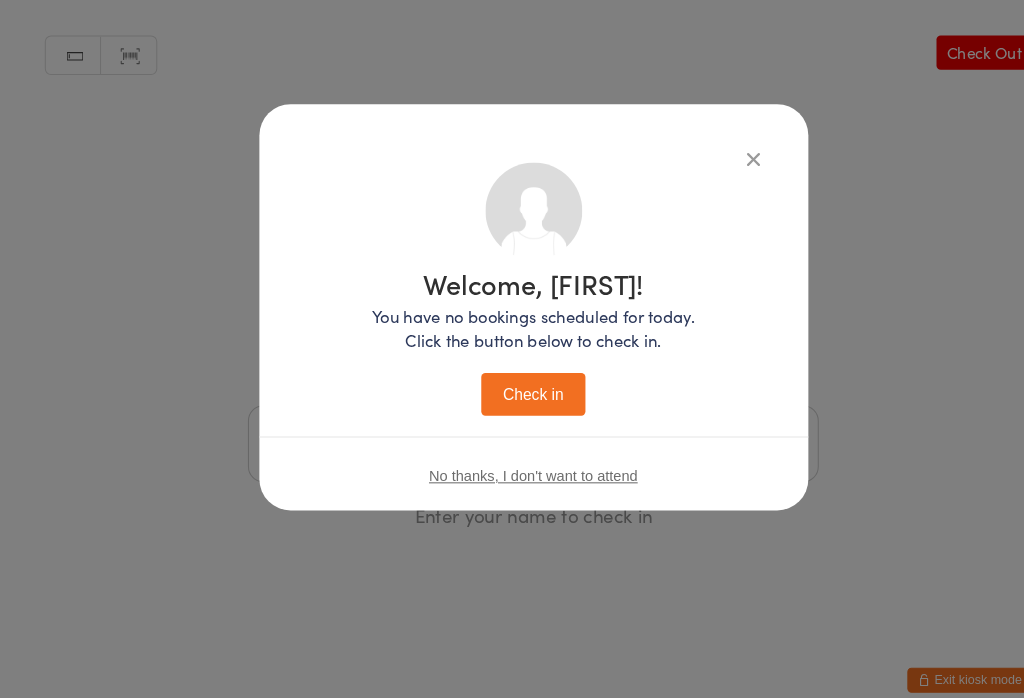 click on "Check in" at bounding box center [512, 378] 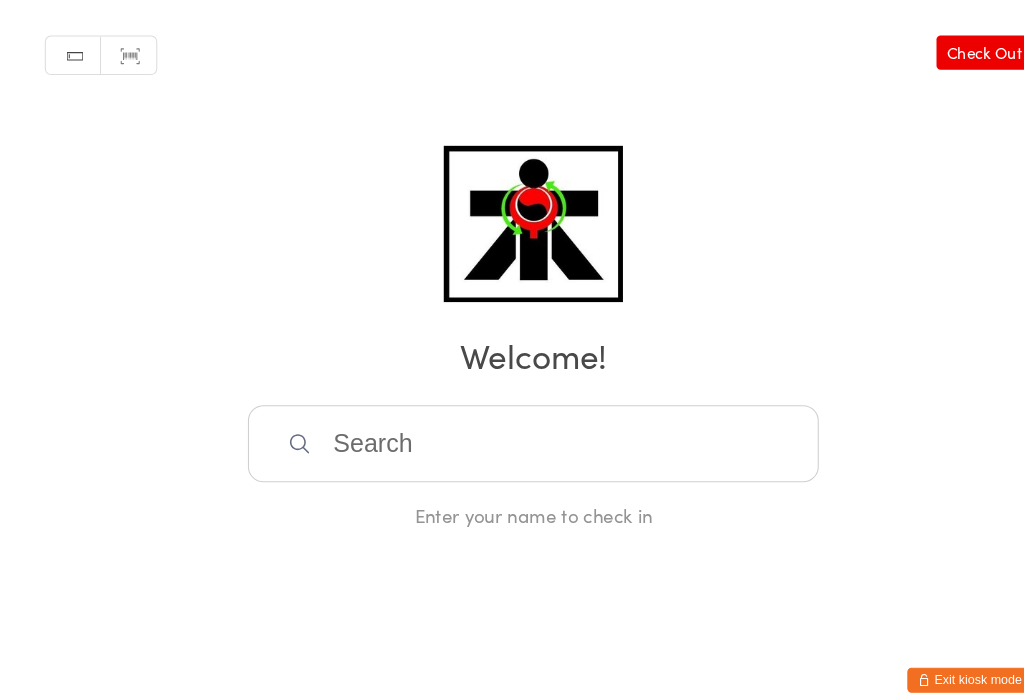 click at bounding box center (512, 426) 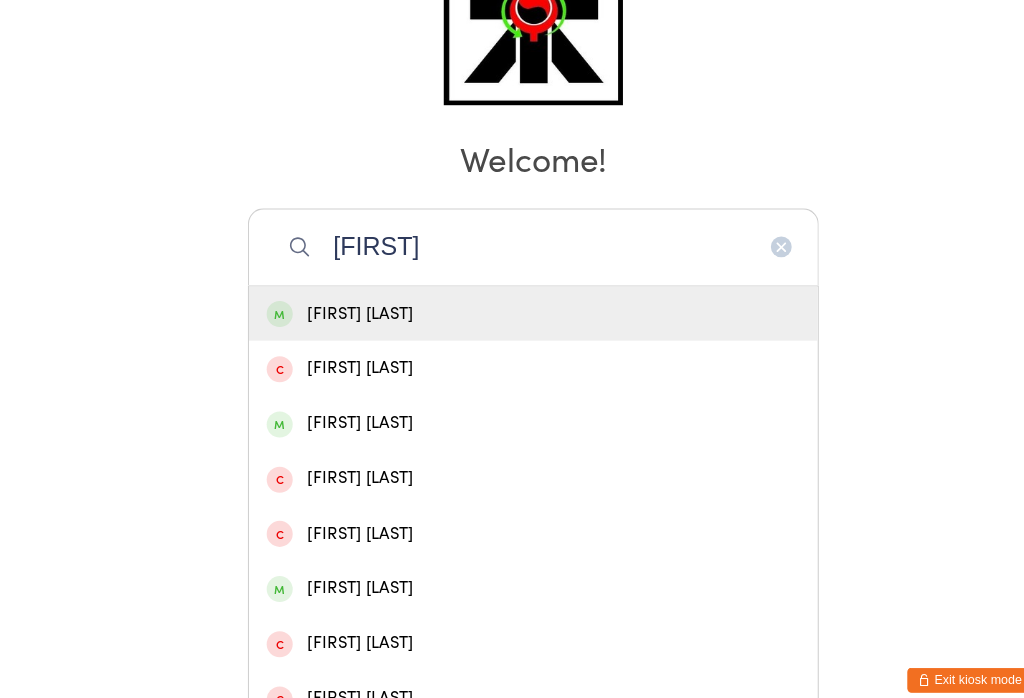 type on "[FIRST]" 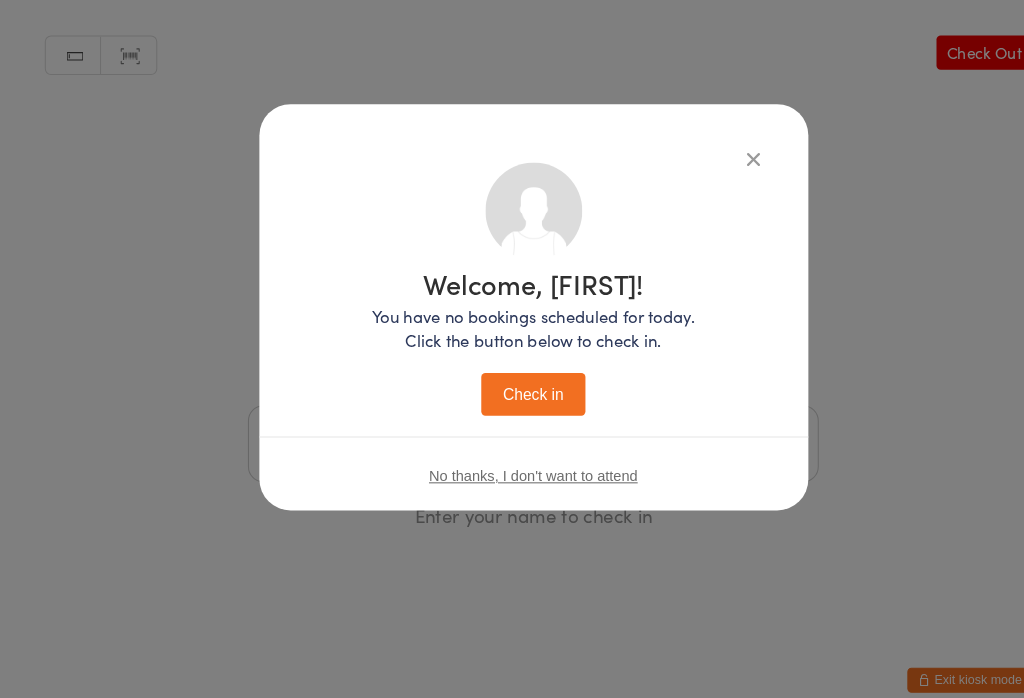scroll, scrollTop: 28, scrollLeft: 0, axis: vertical 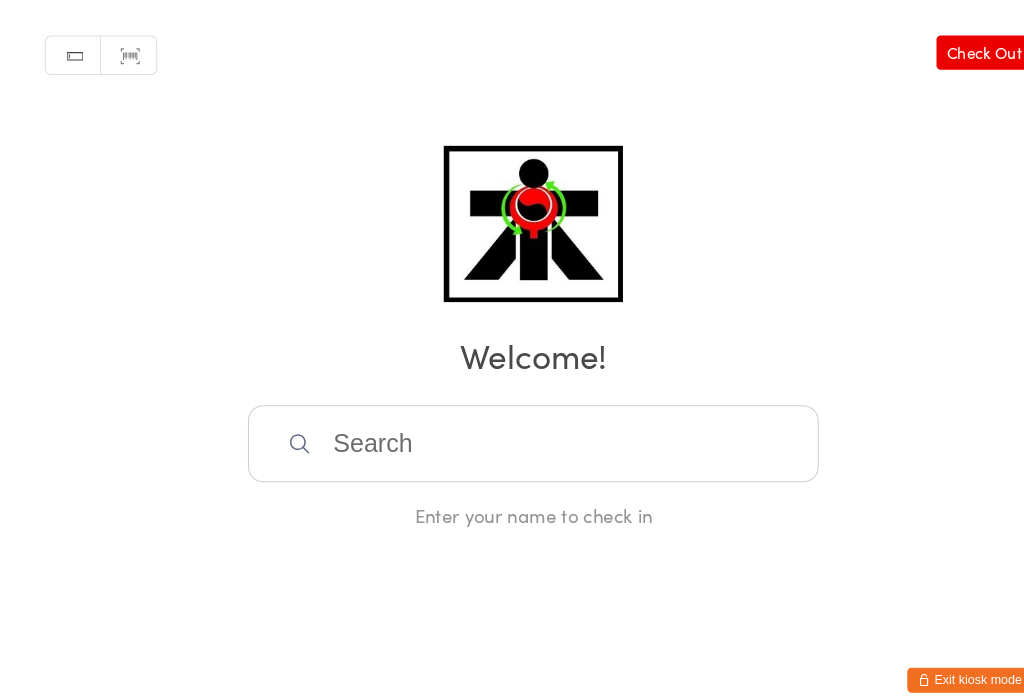 click at bounding box center [512, 426] 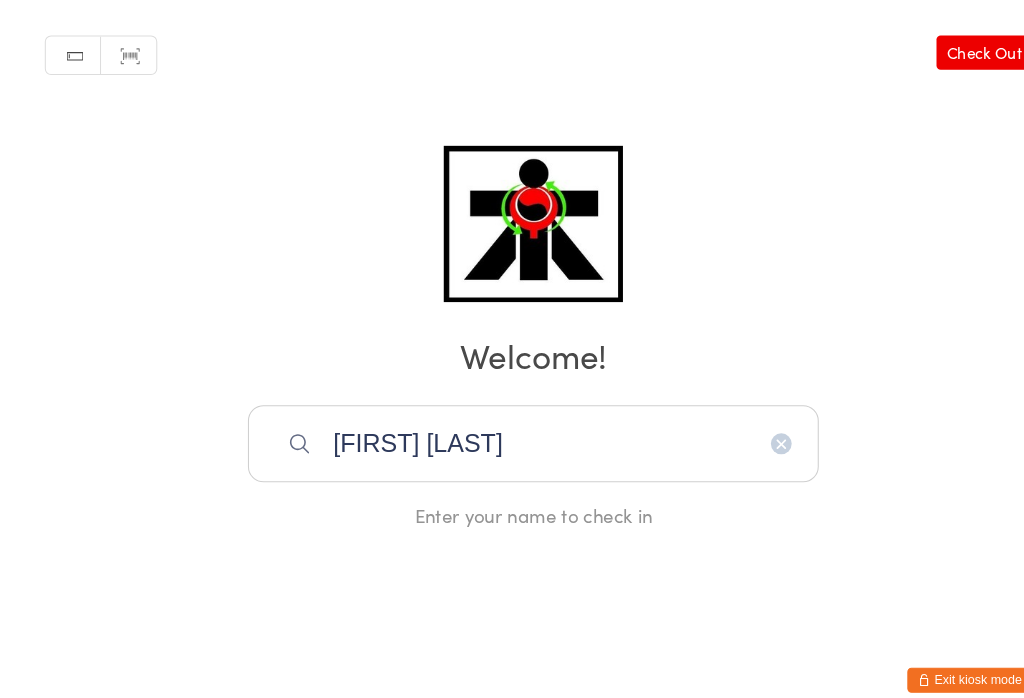 type on "[FIRST] [LAST]" 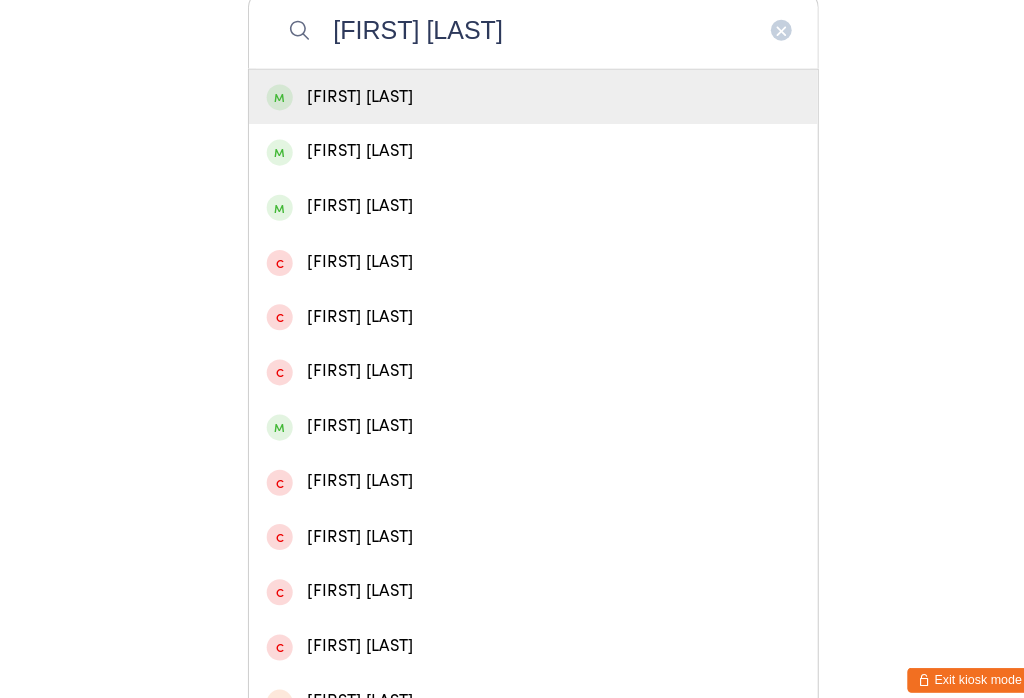 click on "[FIRST] [LAST]" at bounding box center [512, 93] 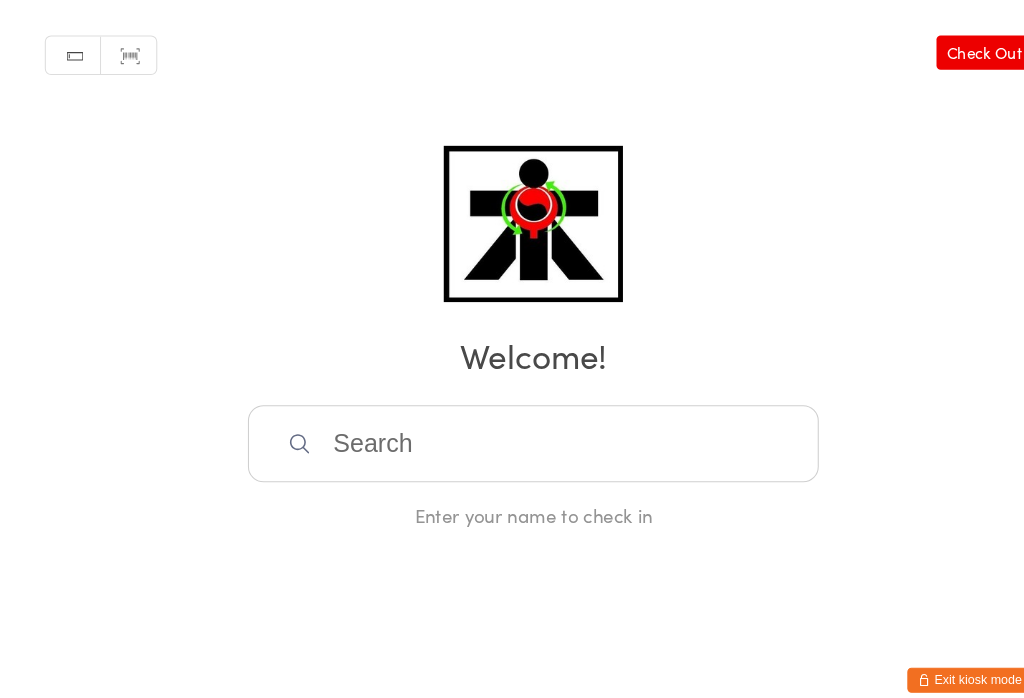 scroll, scrollTop: 28, scrollLeft: 0, axis: vertical 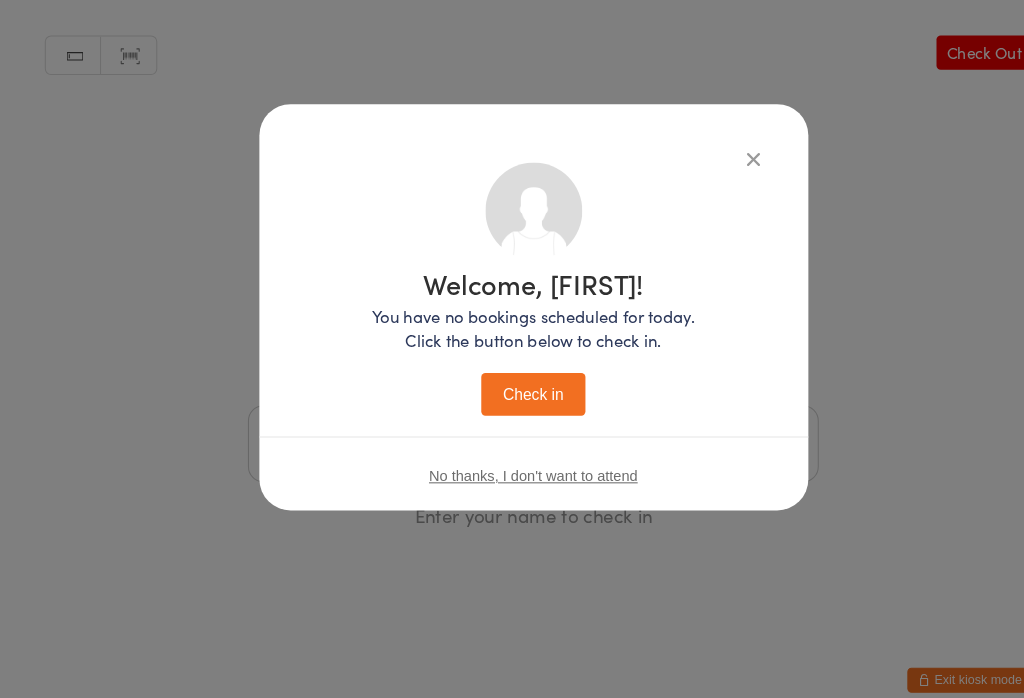 click on "Check in" at bounding box center (512, 378) 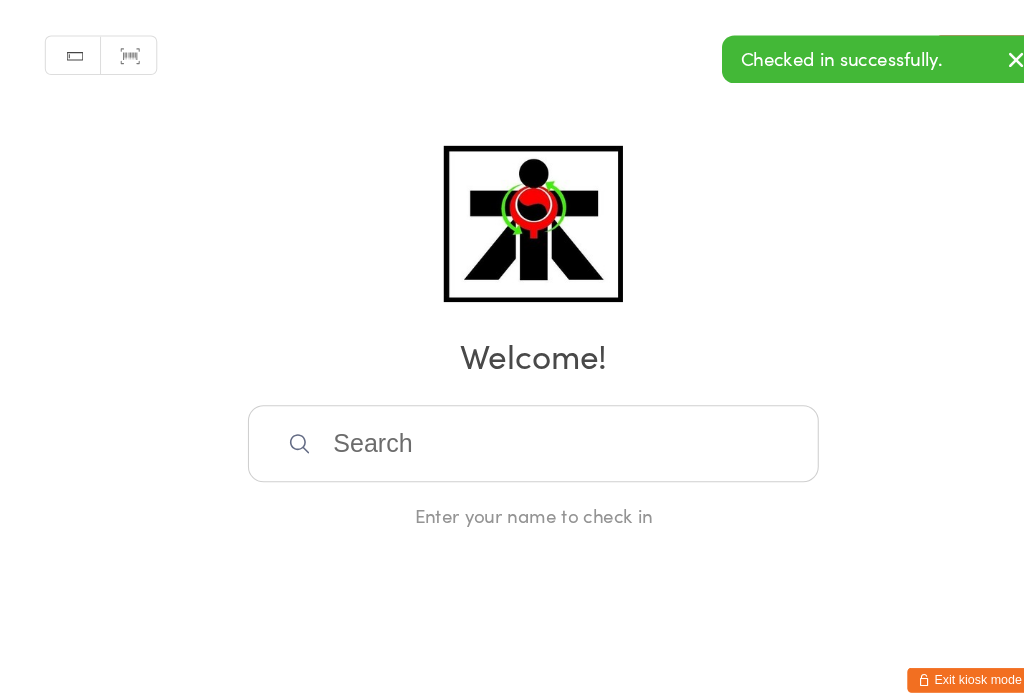 click at bounding box center [512, 426] 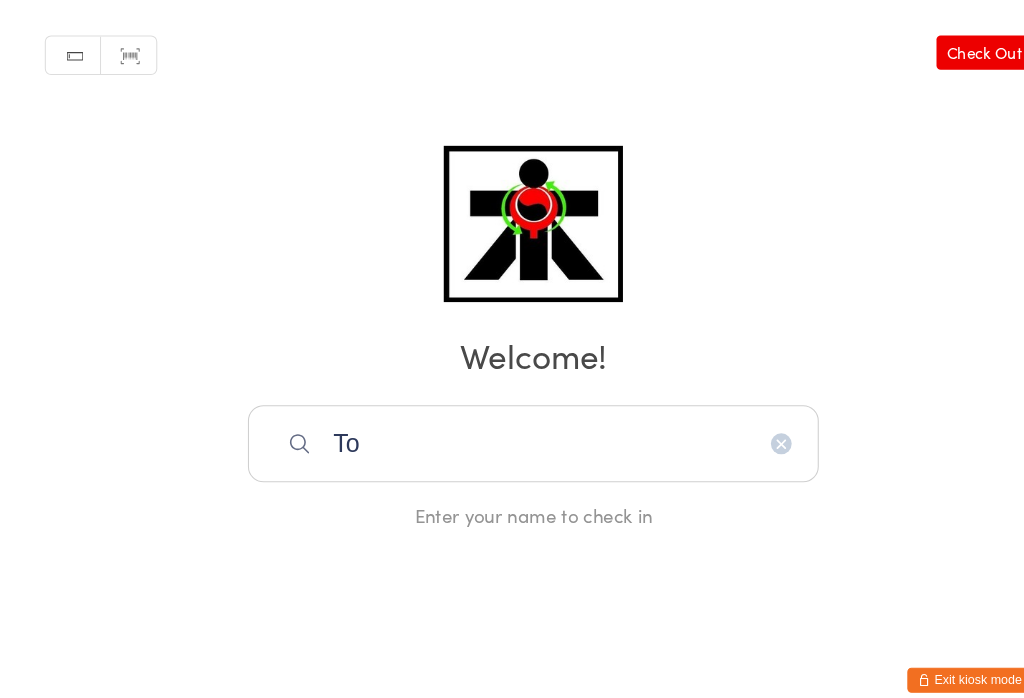 type on "Tom" 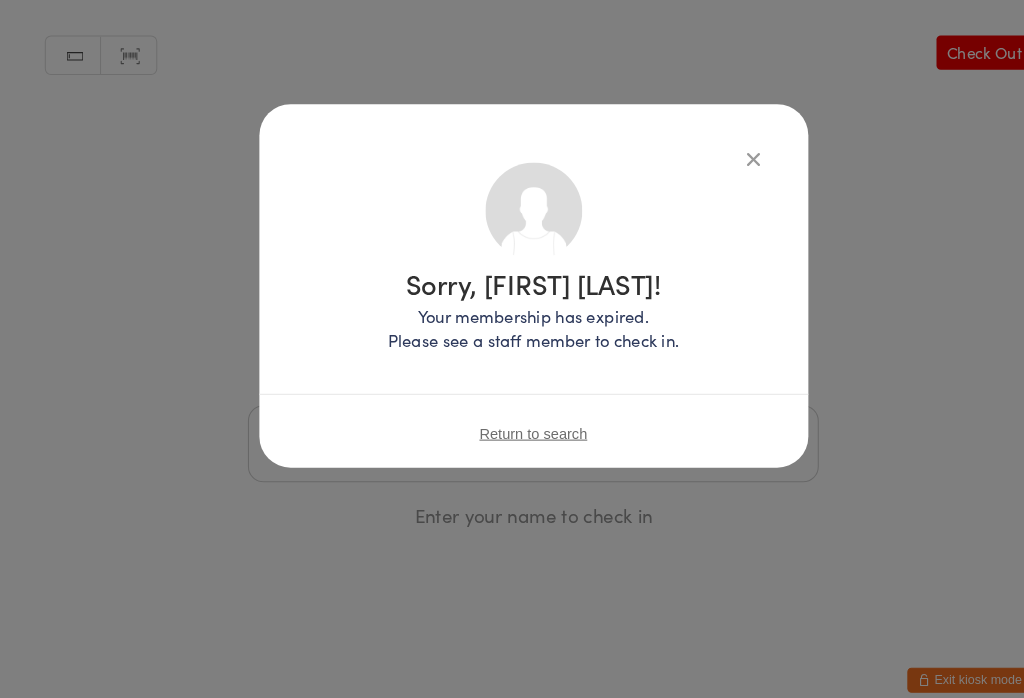 click at bounding box center [724, 152] 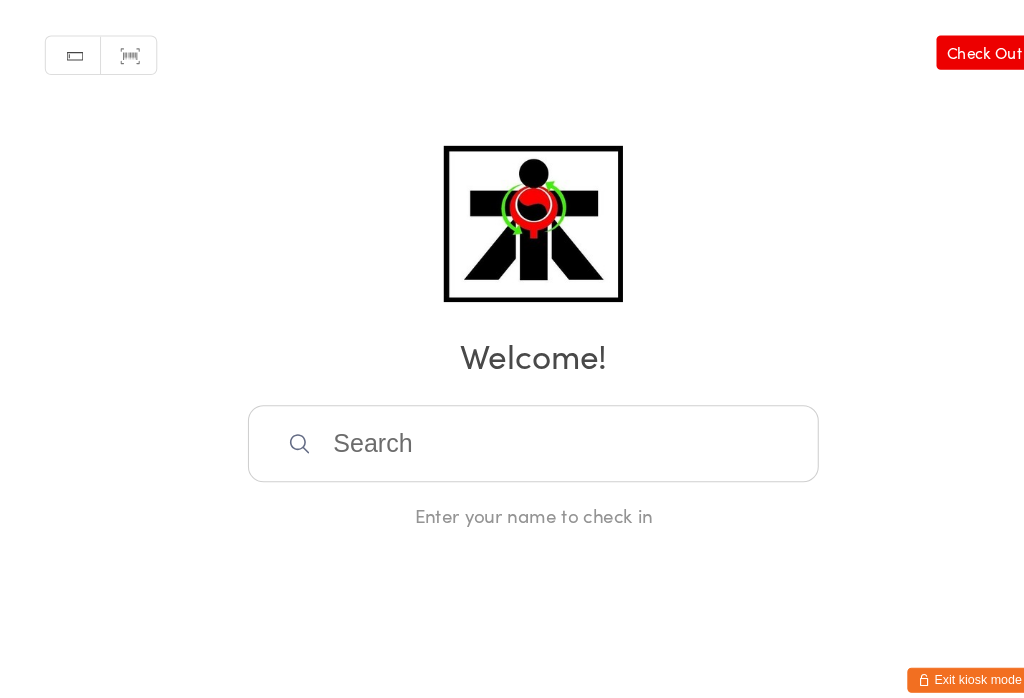 click at bounding box center [512, 426] 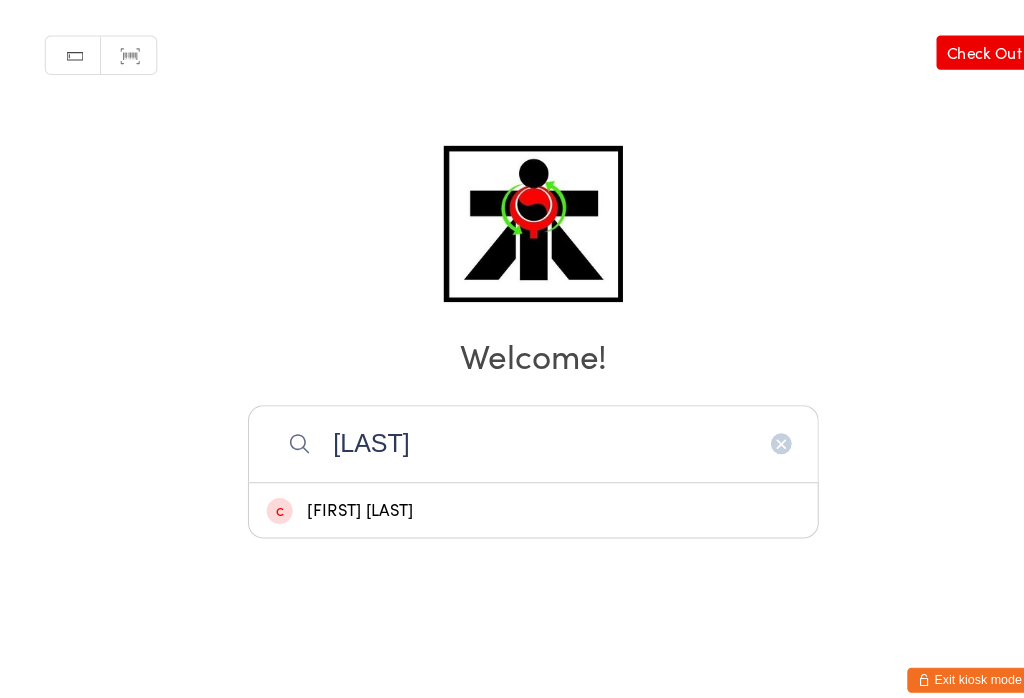 scroll, scrollTop: 345, scrollLeft: 0, axis: vertical 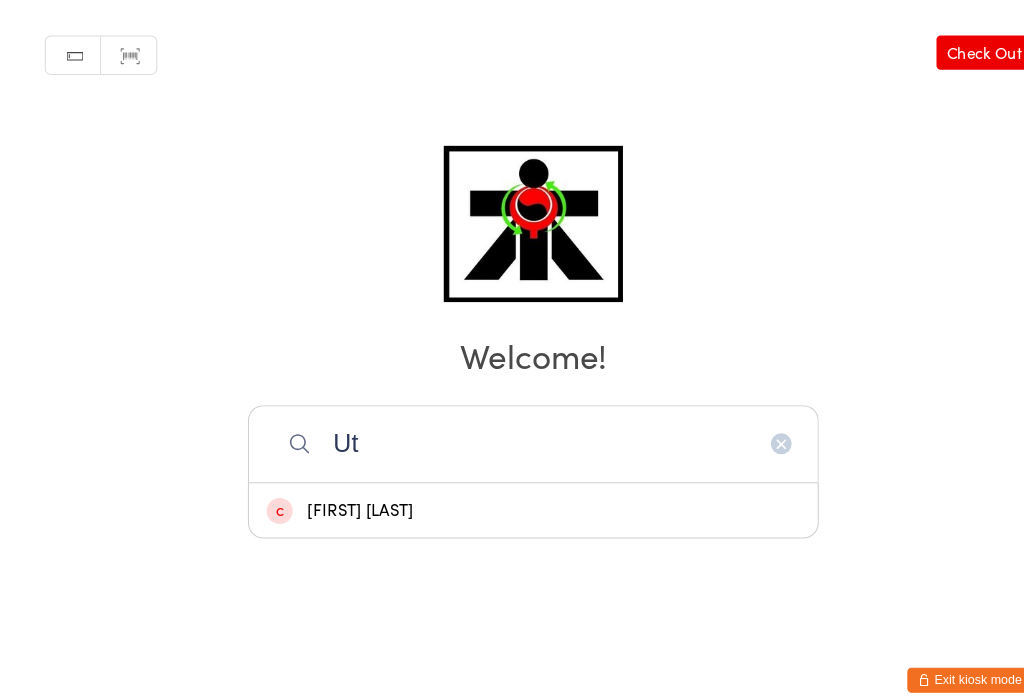 type on "U" 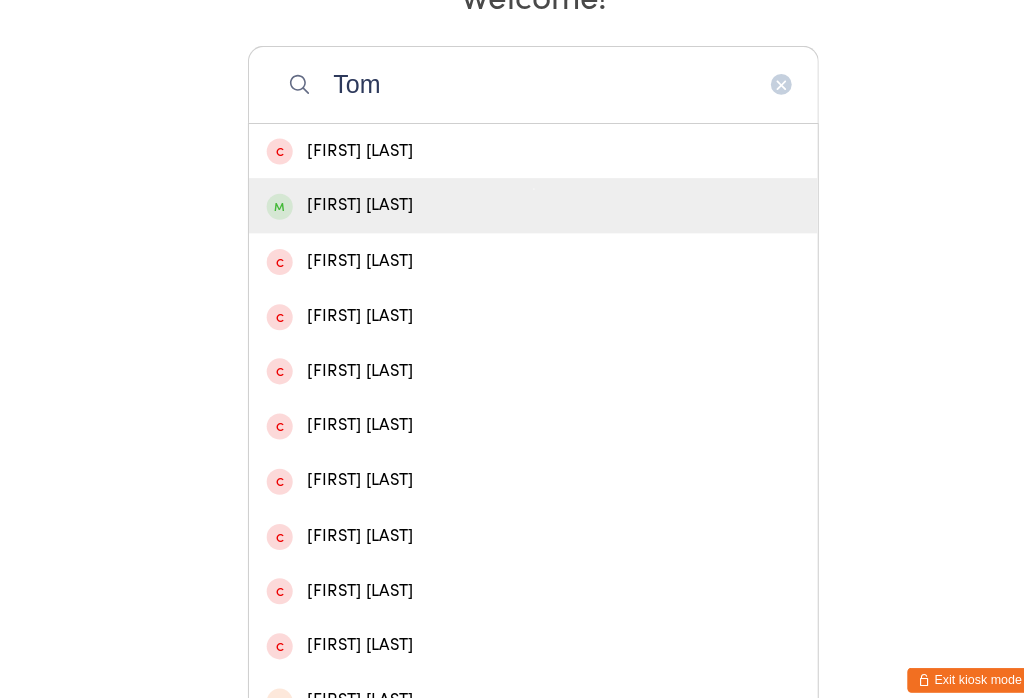type on "Tom" 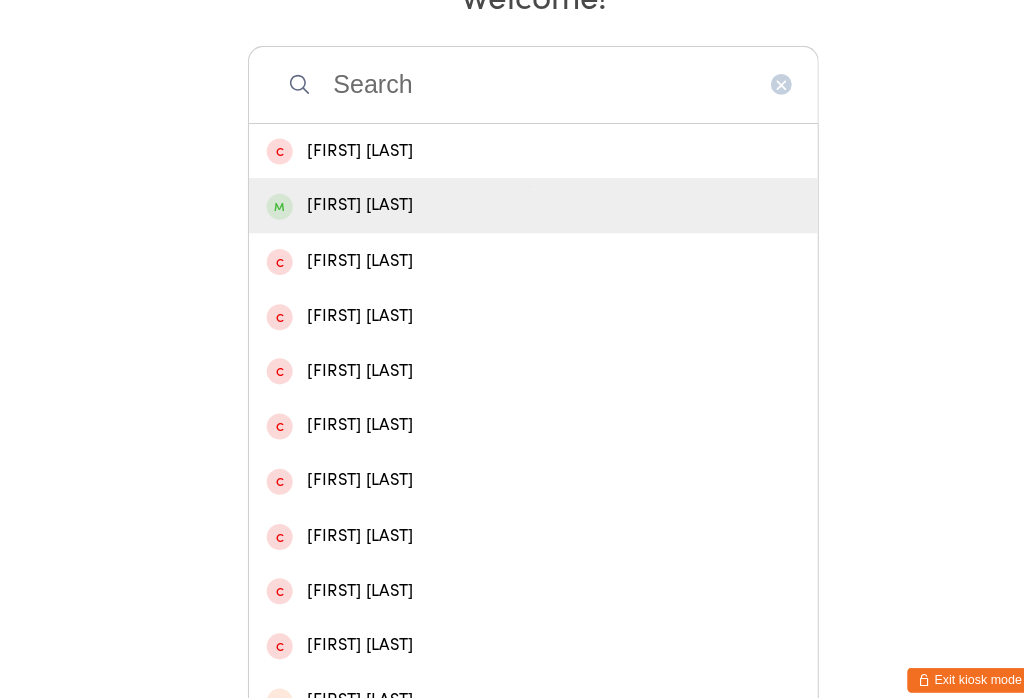 scroll, scrollTop: 28, scrollLeft: 0, axis: vertical 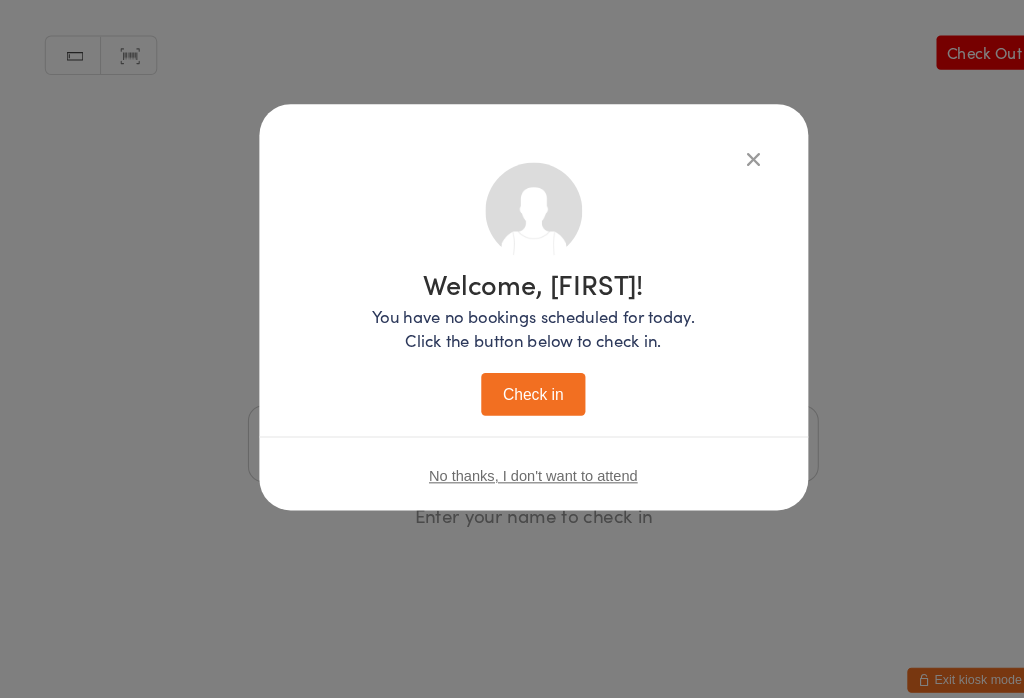 click on "Check in" at bounding box center [512, 378] 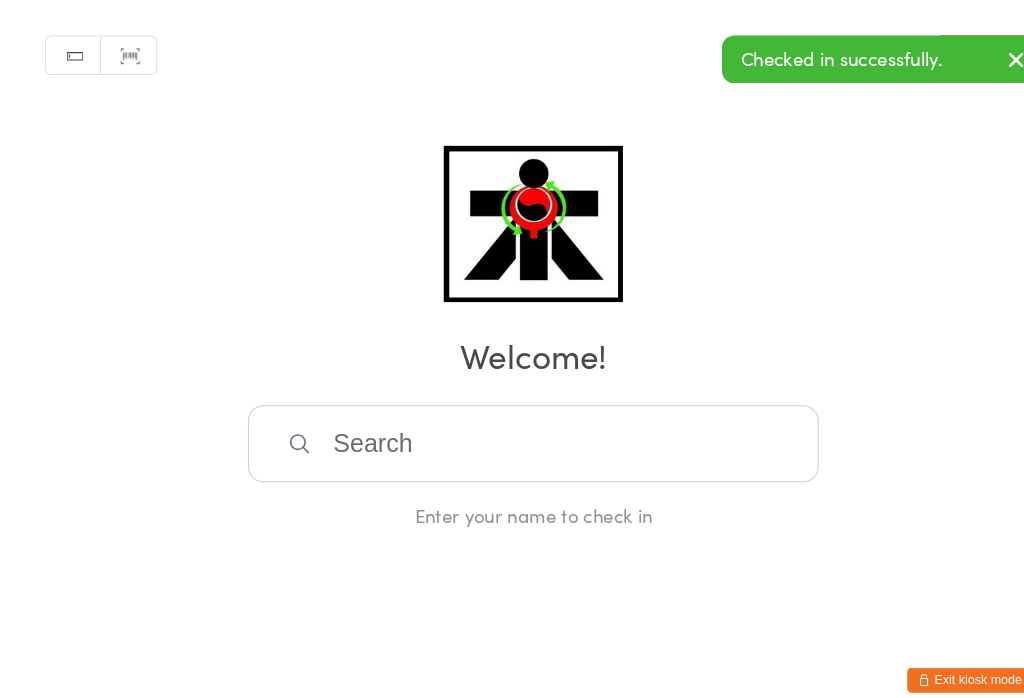 click at bounding box center (512, 426) 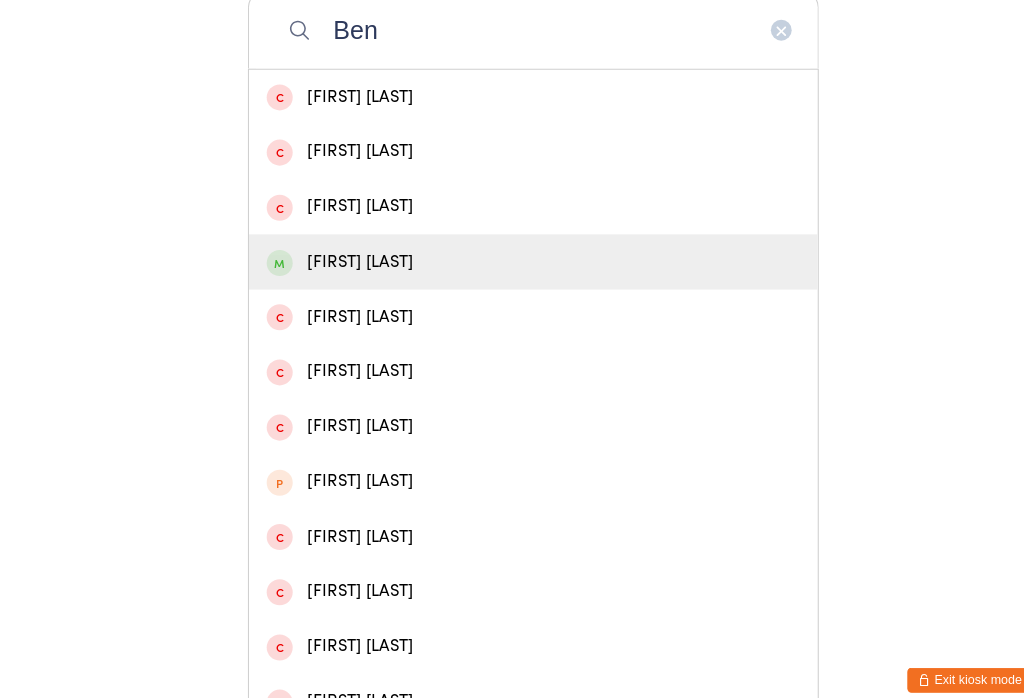 type on "Ben" 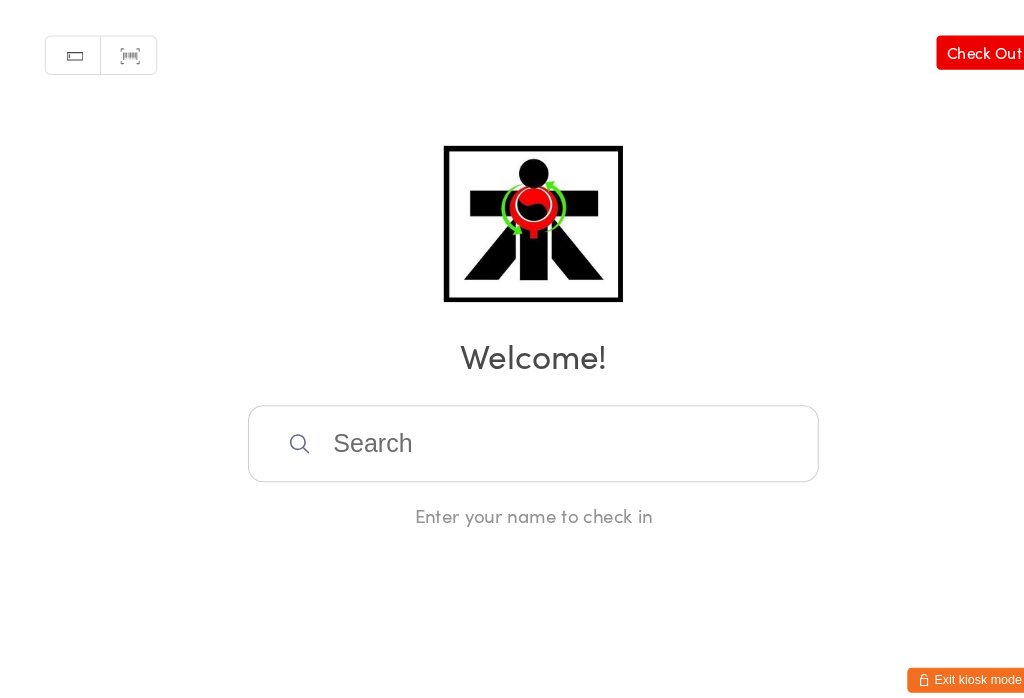 scroll, scrollTop: 28, scrollLeft: 0, axis: vertical 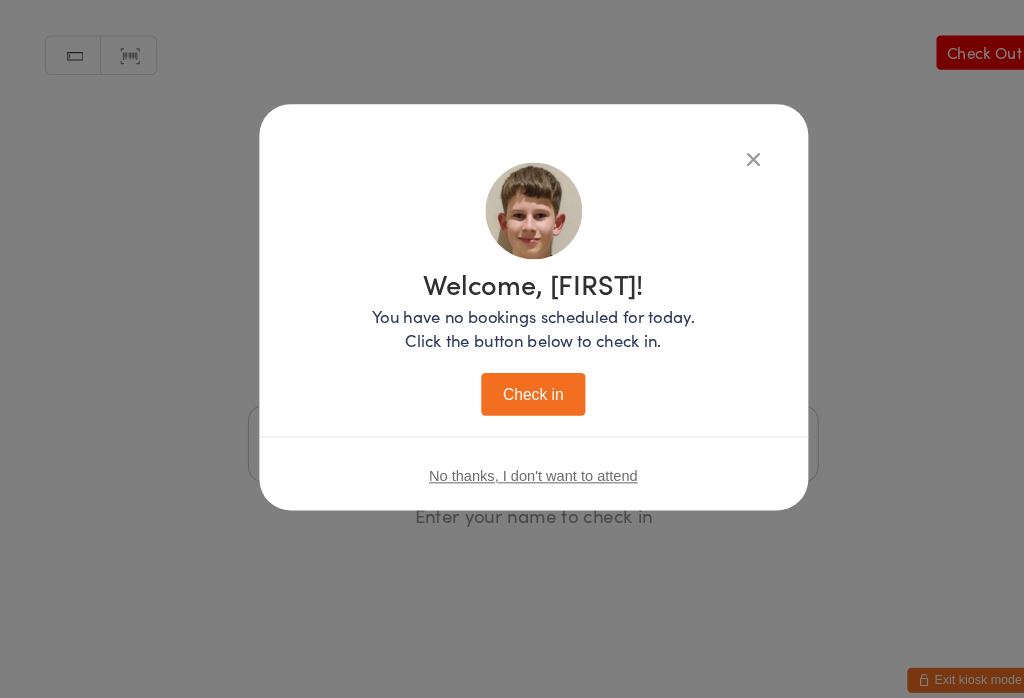 click on "Check in" at bounding box center (512, 378) 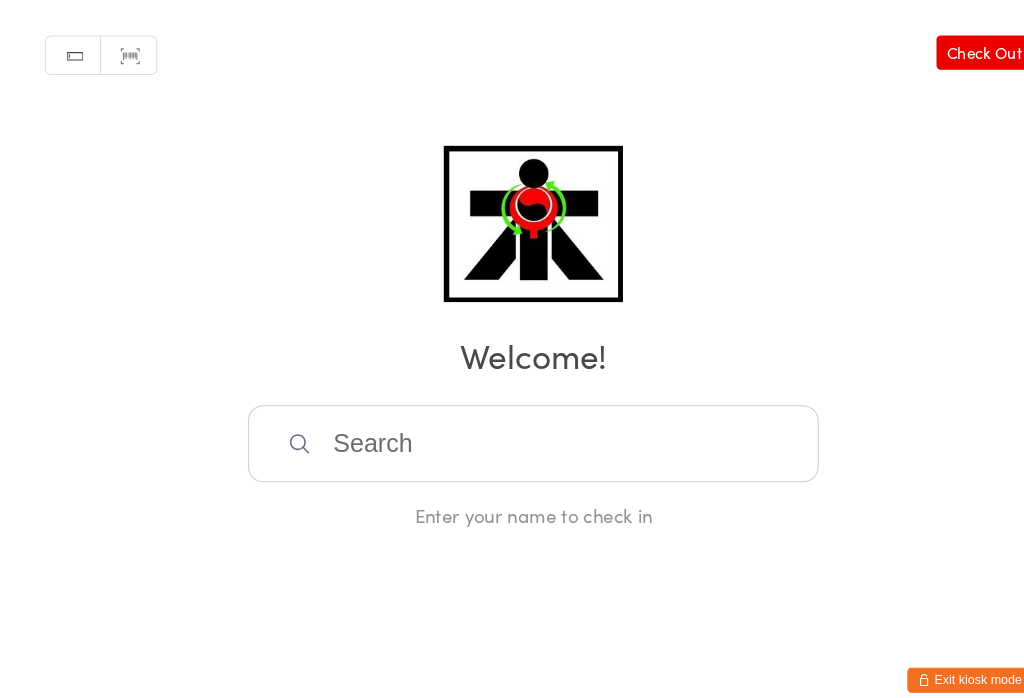 click at bounding box center [512, 426] 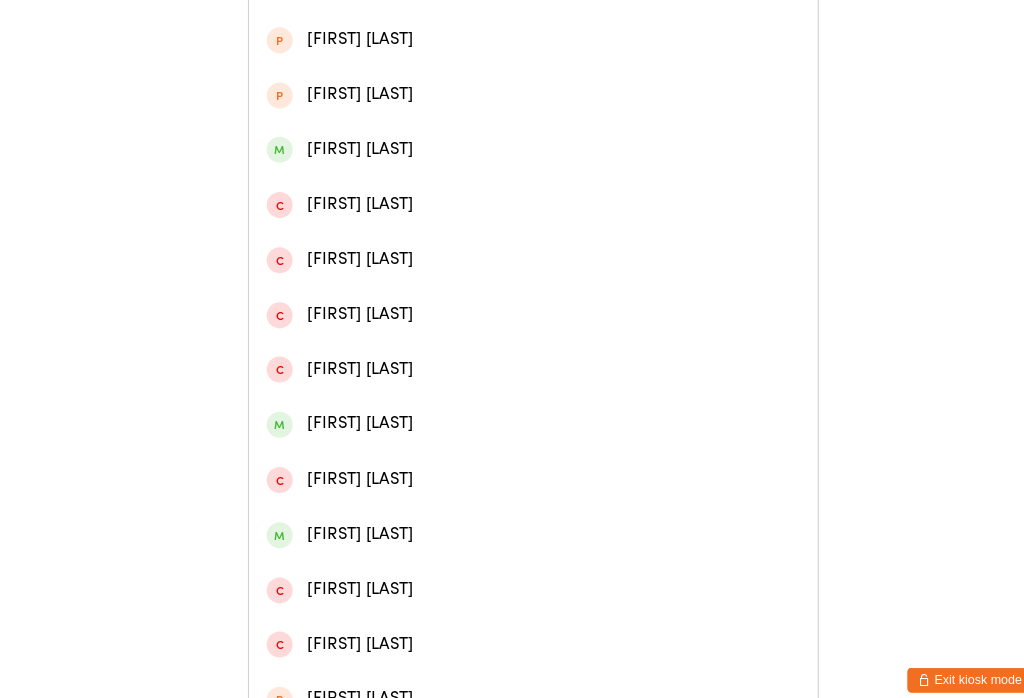 scroll, scrollTop: 807, scrollLeft: 0, axis: vertical 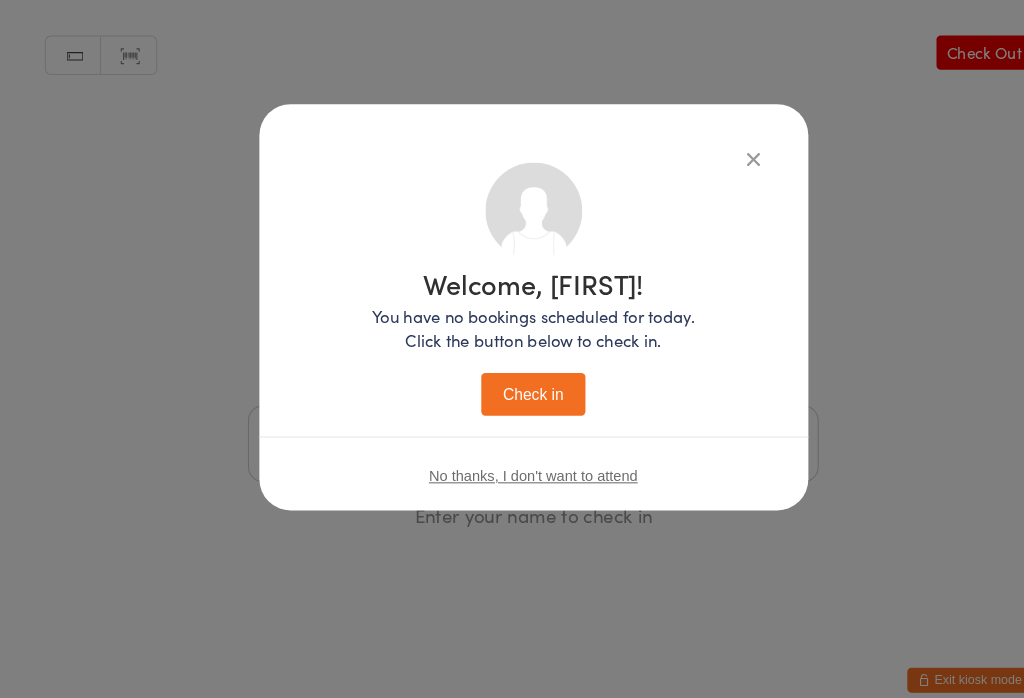 click on "Welcome, [FIRST]! You have no bookings scheduled for today. Click the button below to check in. Check in No thanks, I don't want to attend" at bounding box center [512, 325] 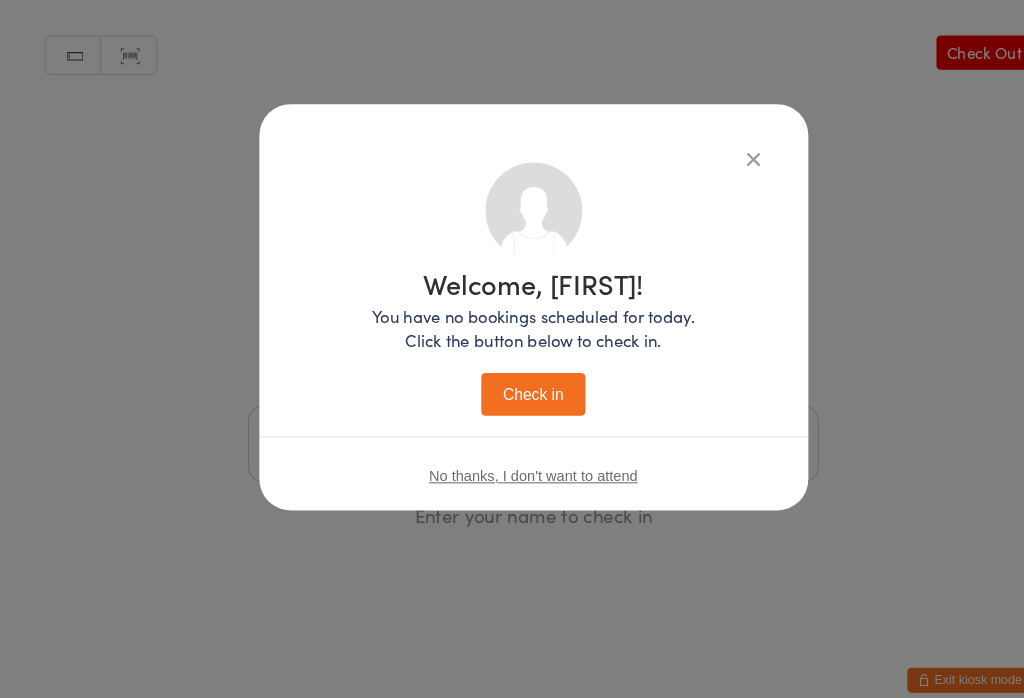 click on "Check in" at bounding box center [512, 378] 